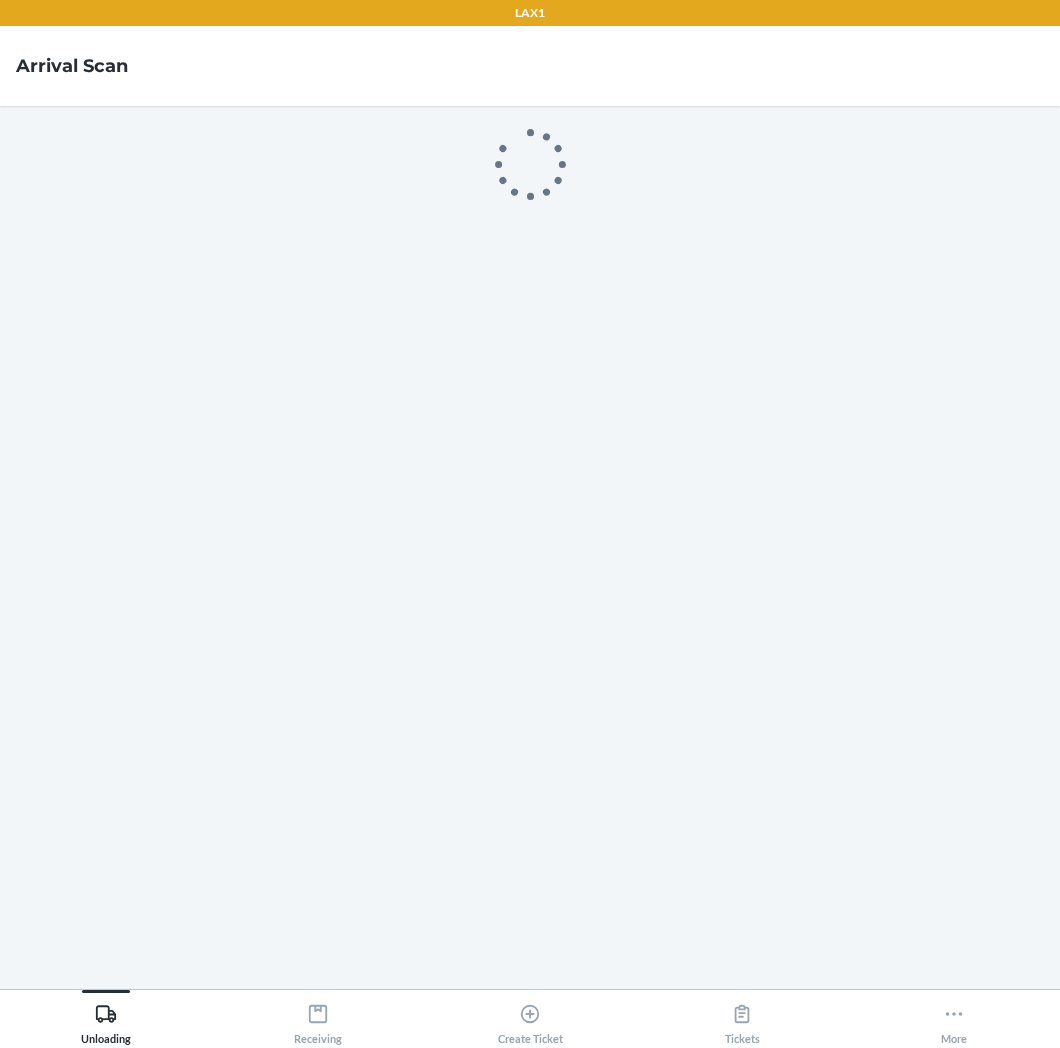 scroll, scrollTop: 0, scrollLeft: 0, axis: both 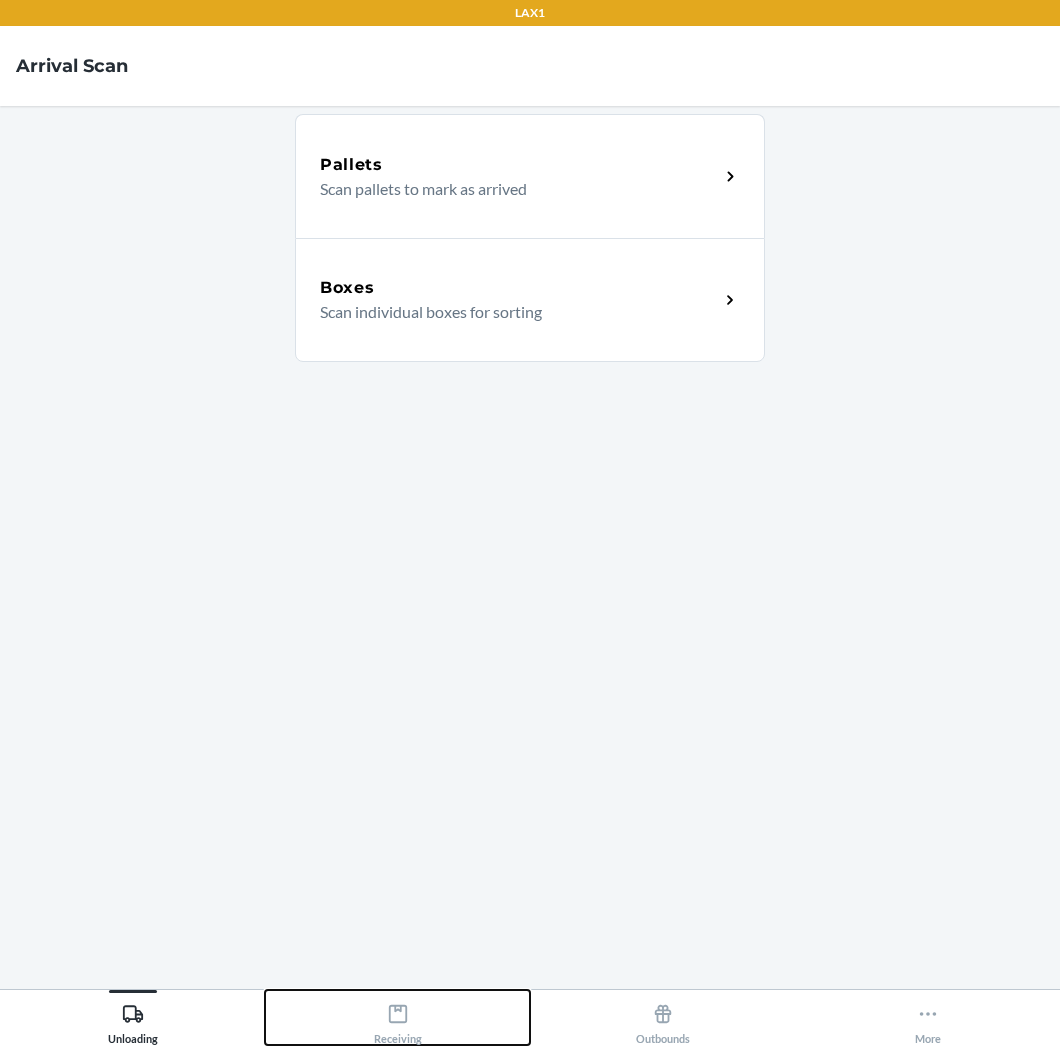 drag, startPoint x: 376, startPoint y: 1016, endPoint x: 380, endPoint y: 1026, distance: 10.770329 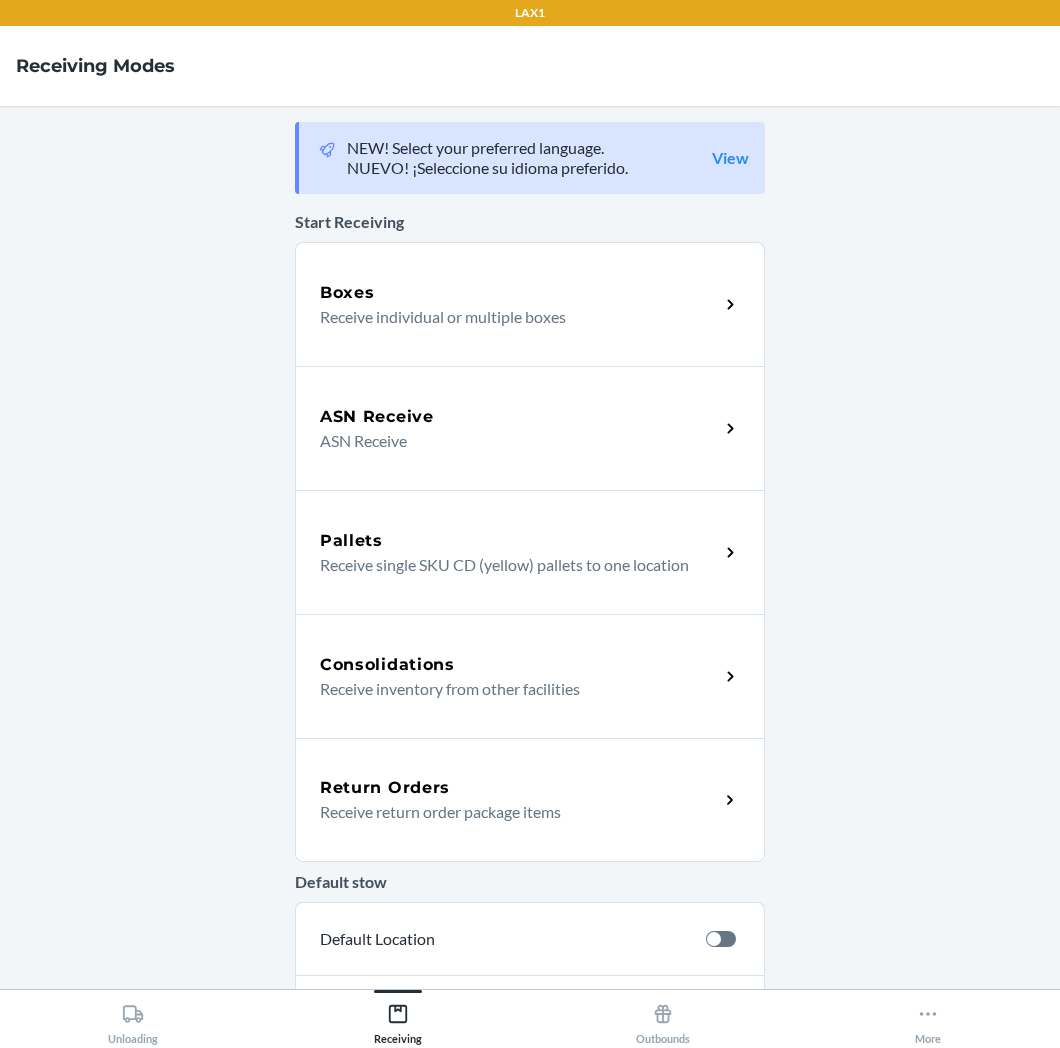 click on "Return Orders Receive return order package items" at bounding box center [530, 800] 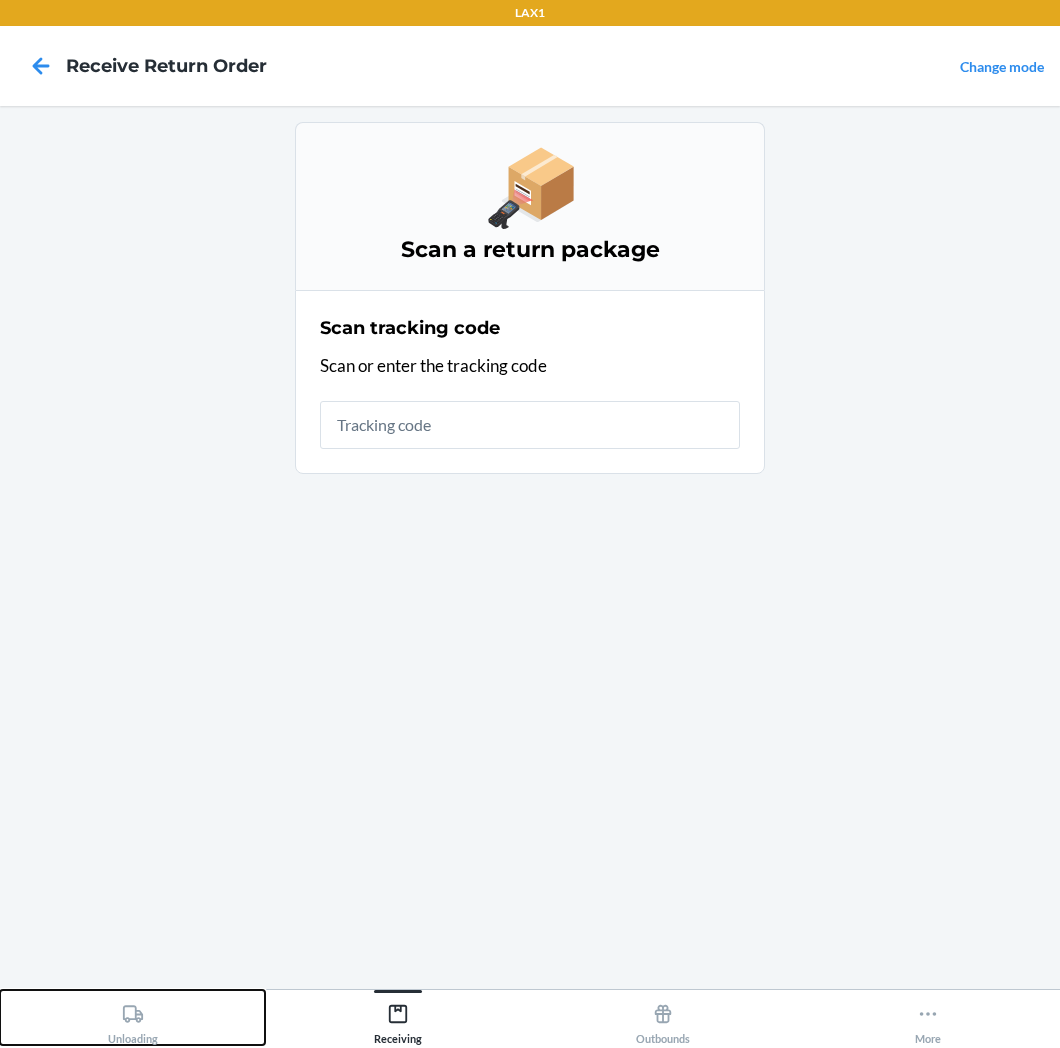 click 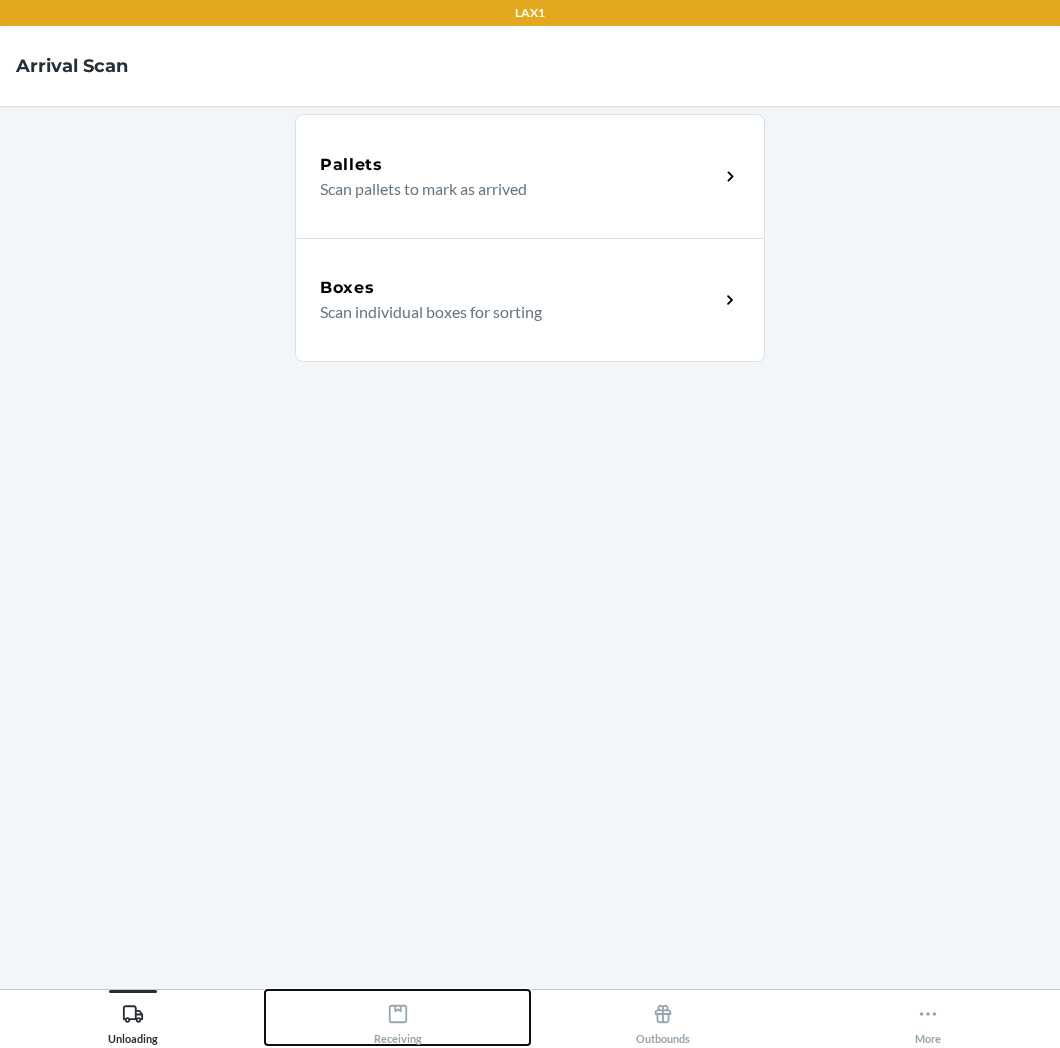 click 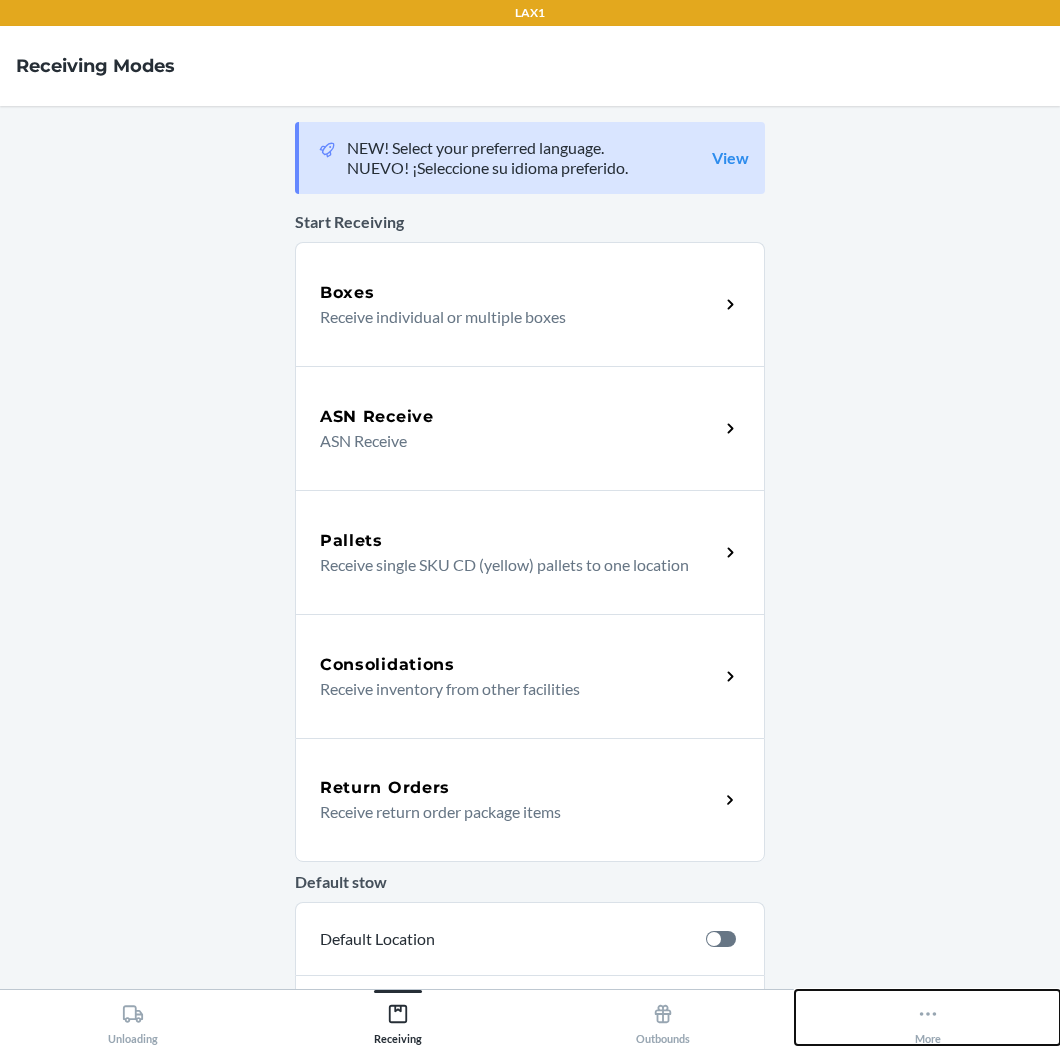 click on "More" at bounding box center (927, 1017) 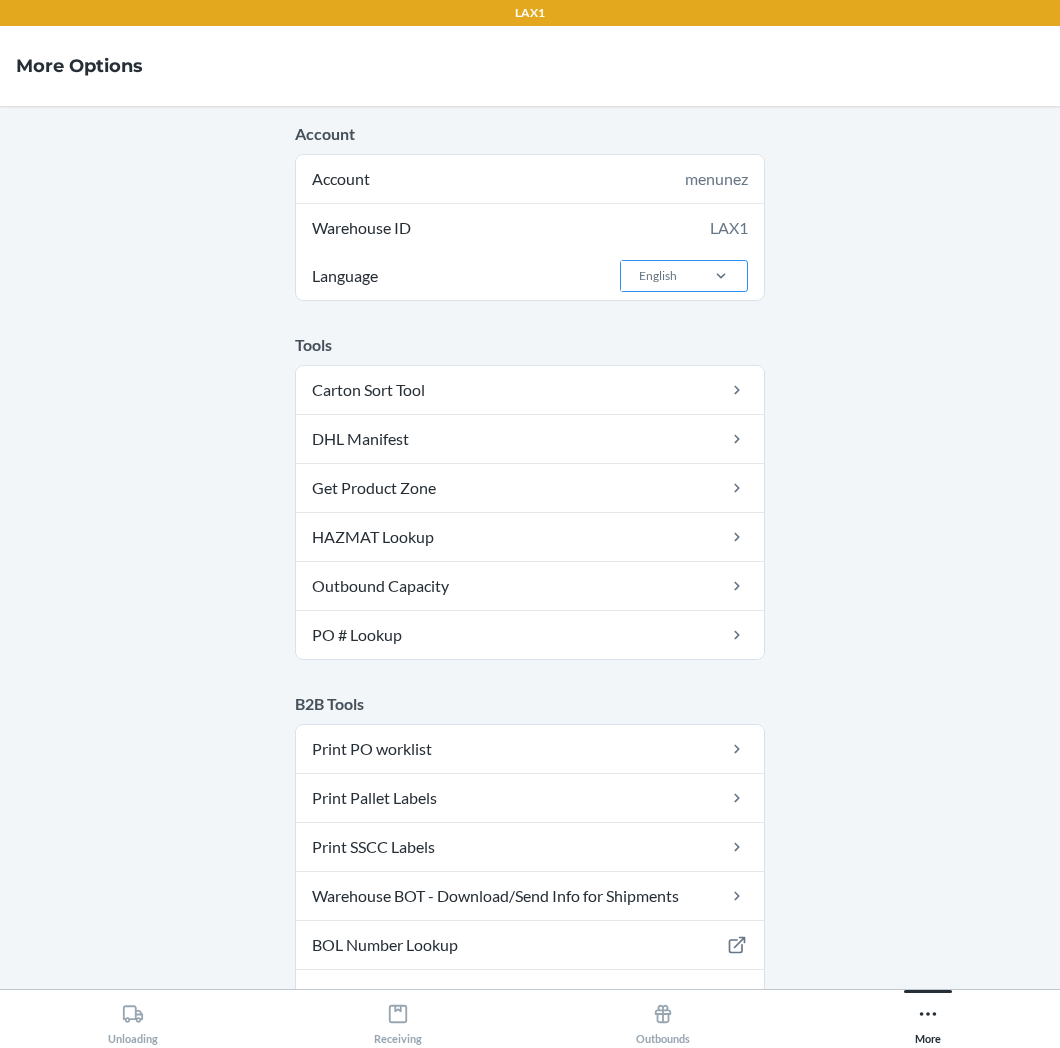 click on "English" at bounding box center (658, 276) 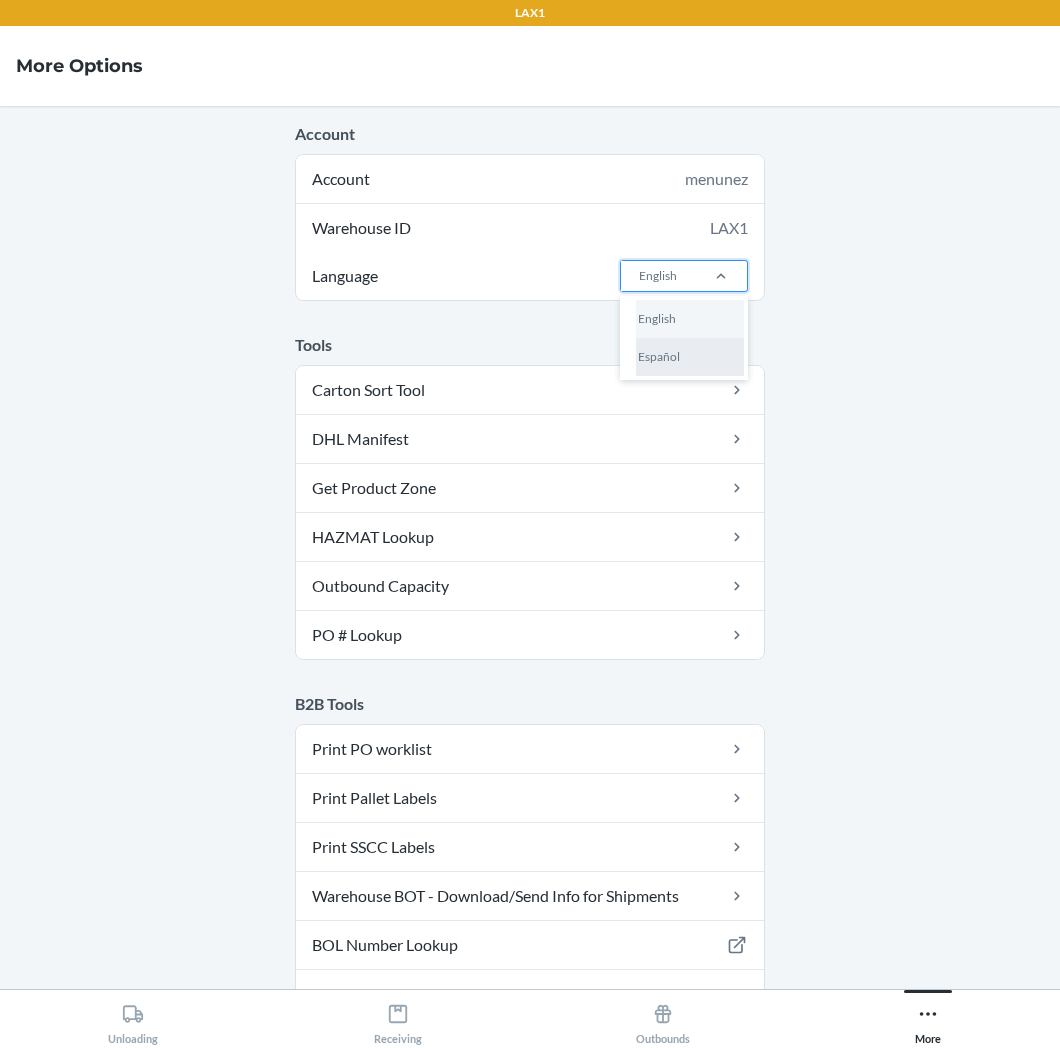 click on "Español" at bounding box center [690, 357] 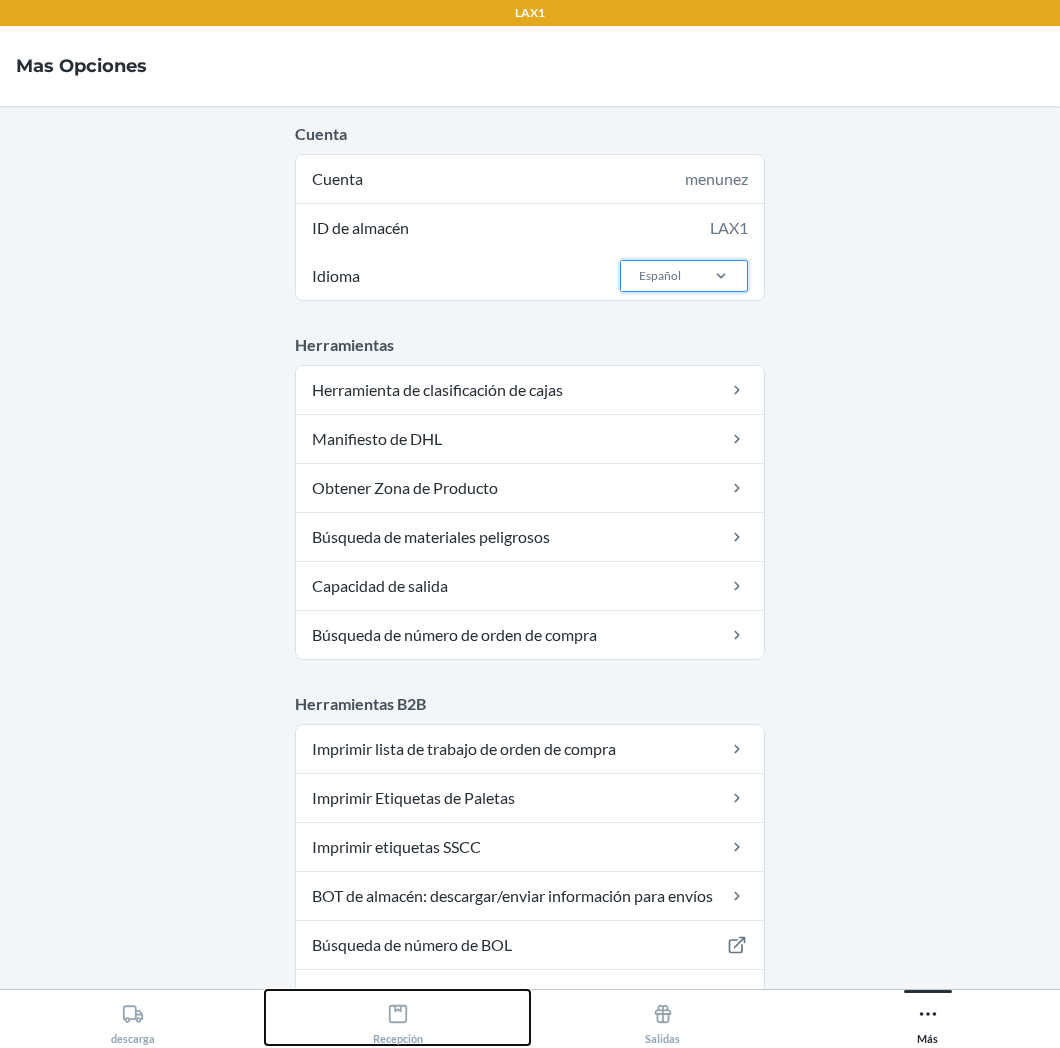 click on "Recepción" at bounding box center (398, 1020) 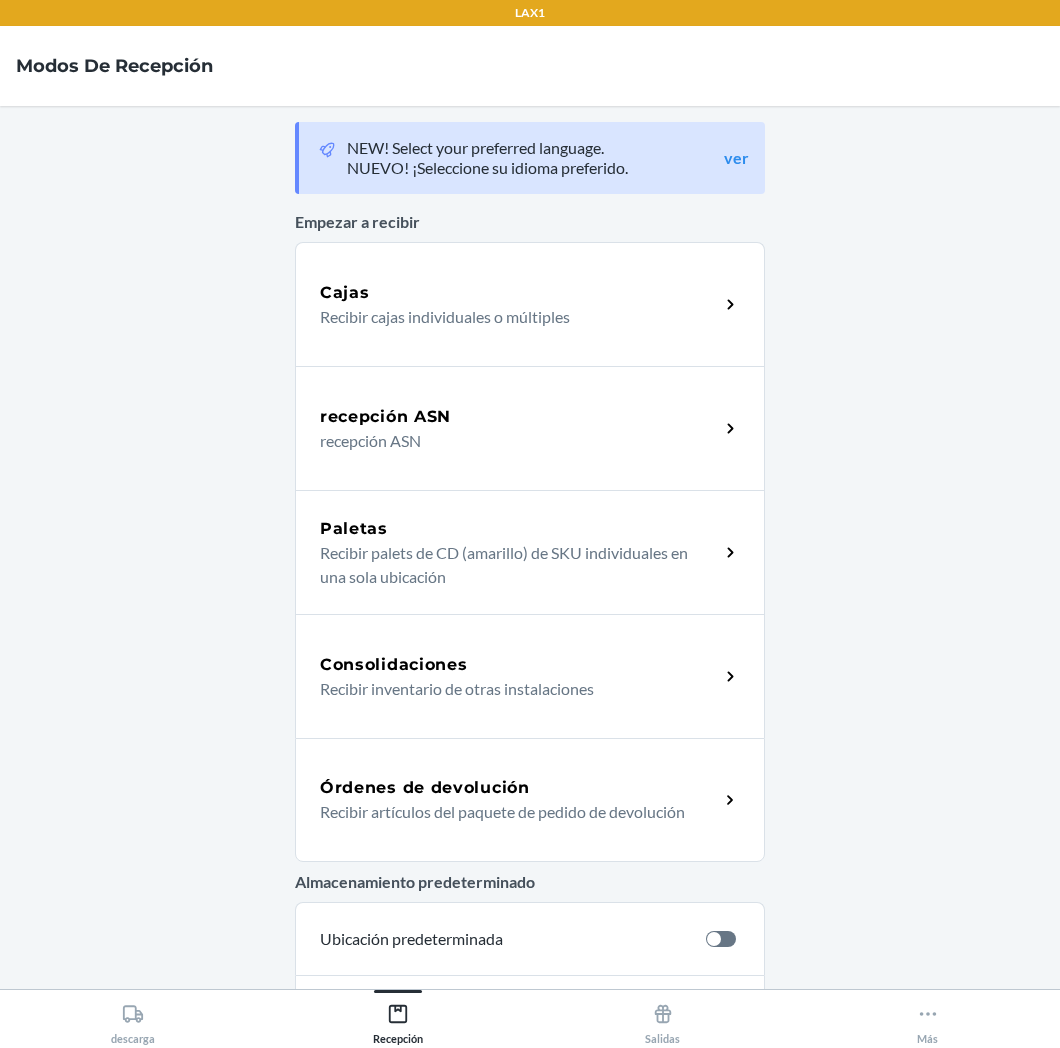 click on "Órdenes de devolución" at bounding box center [425, 788] 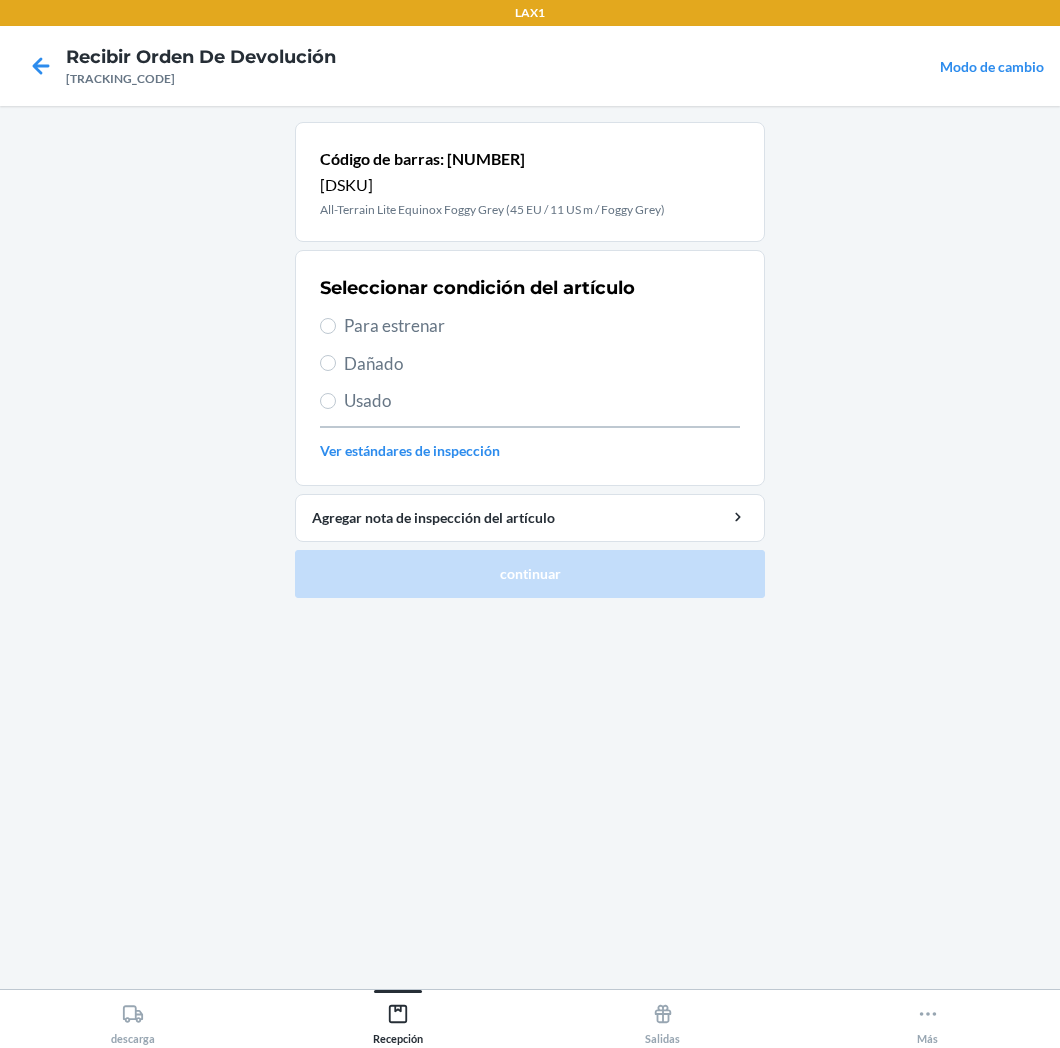 click on "Dañado" at bounding box center (542, 364) 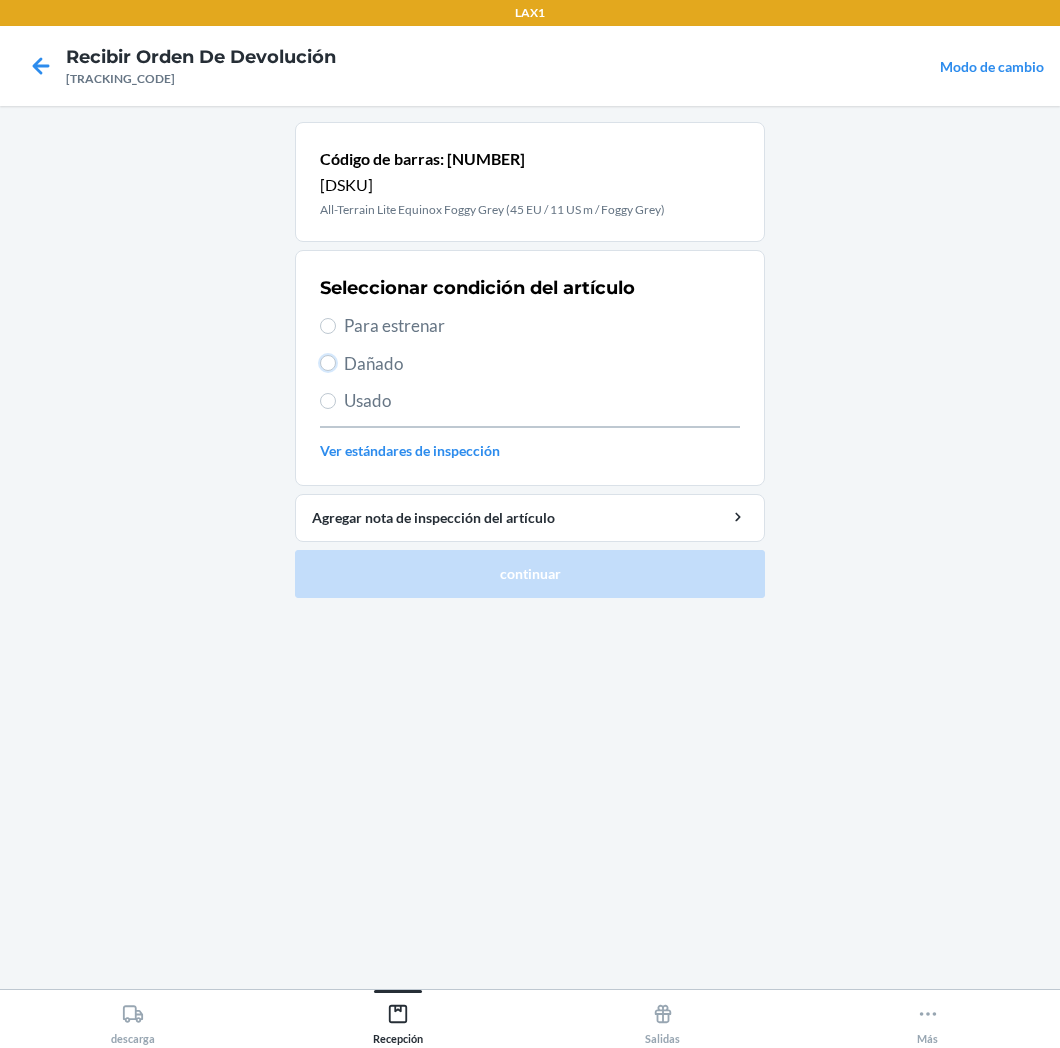 click on "Dañado" at bounding box center (328, 363) 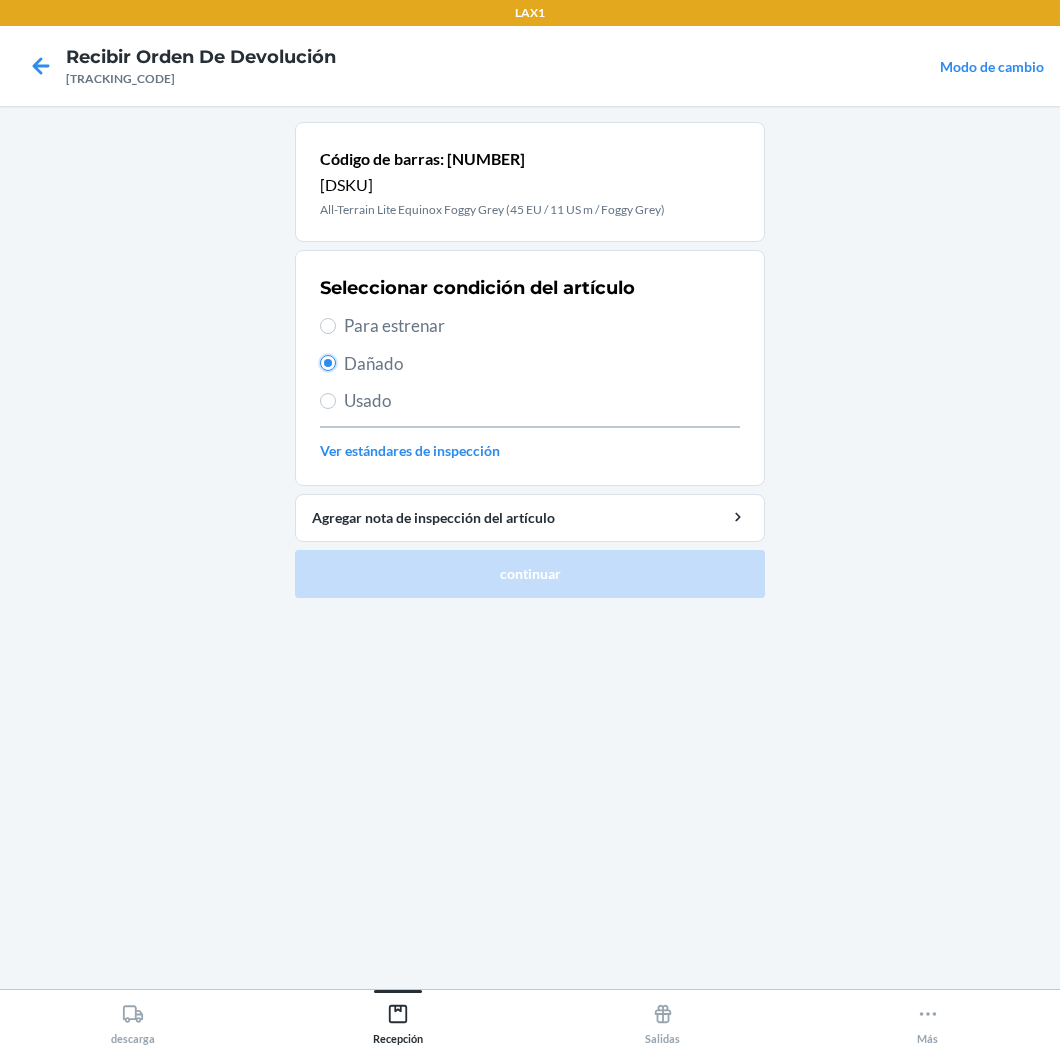 radio on "true" 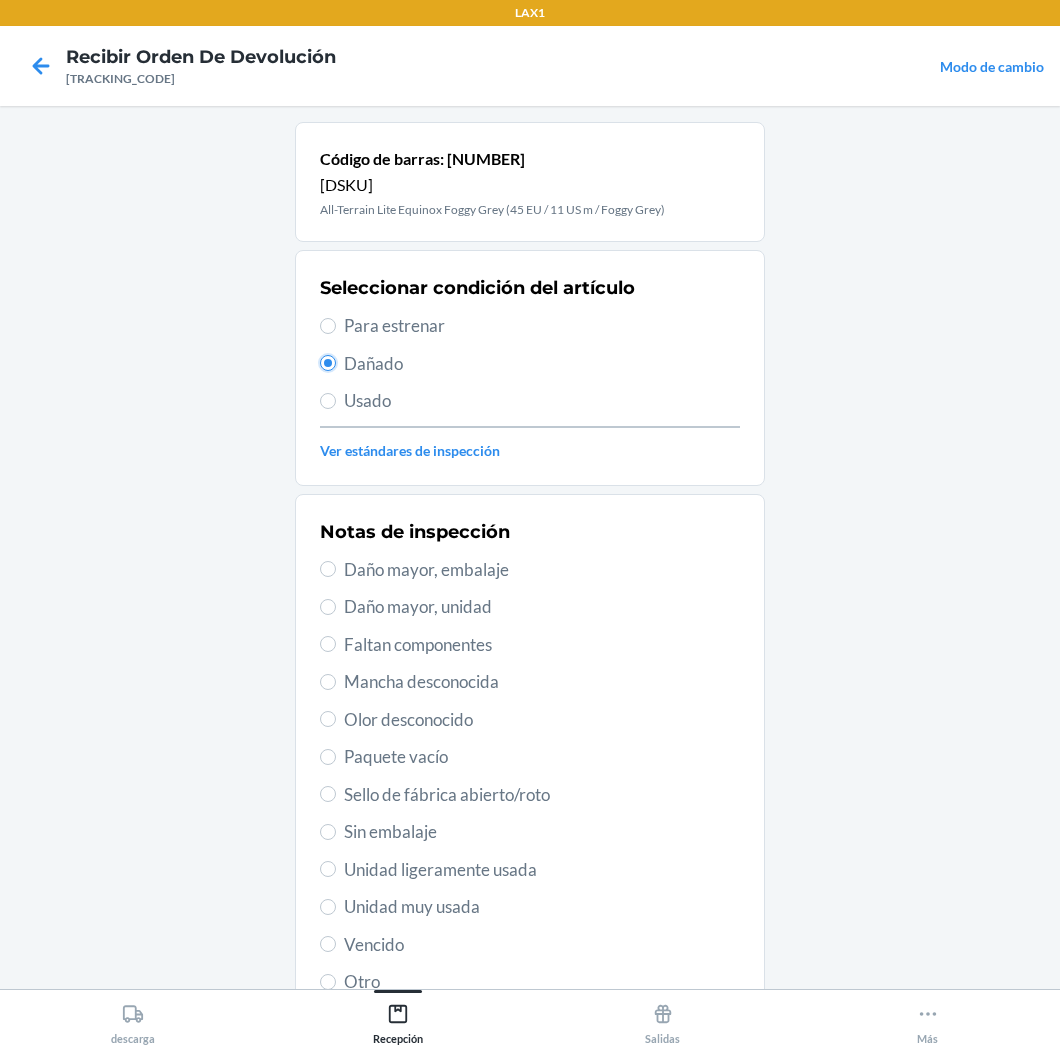 scroll, scrollTop: 111, scrollLeft: 0, axis: vertical 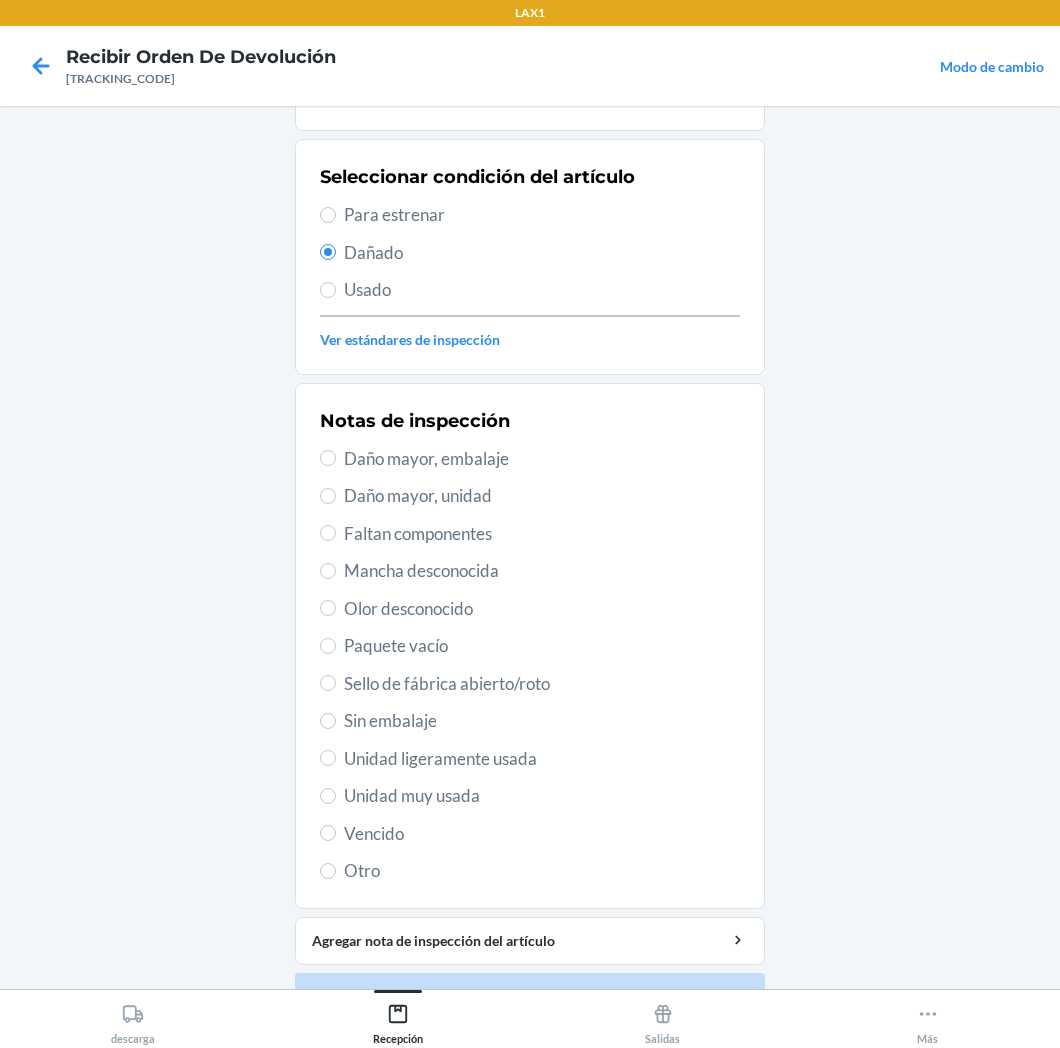 click on "Unidad muy usada" at bounding box center (530, 796) 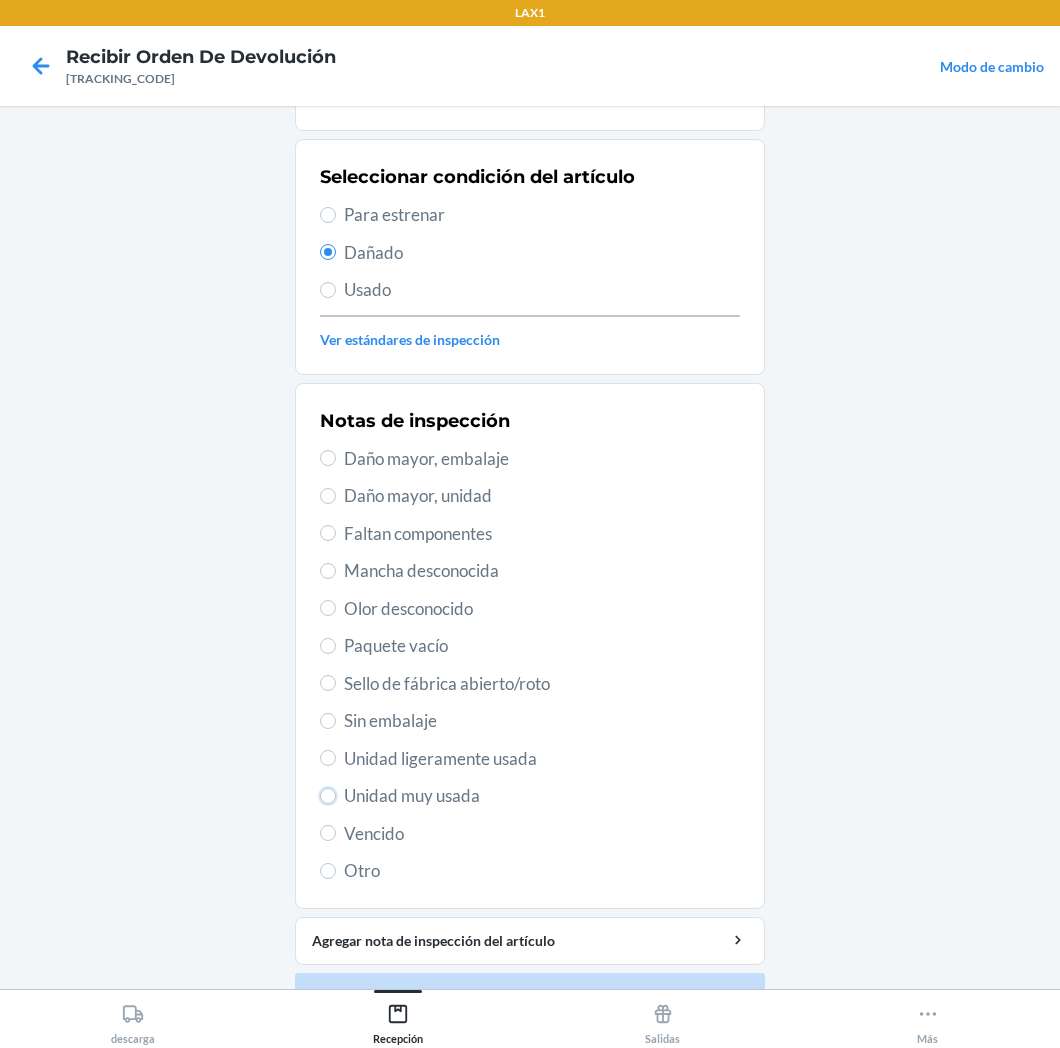 click on "Unidad muy usada" at bounding box center (328, 796) 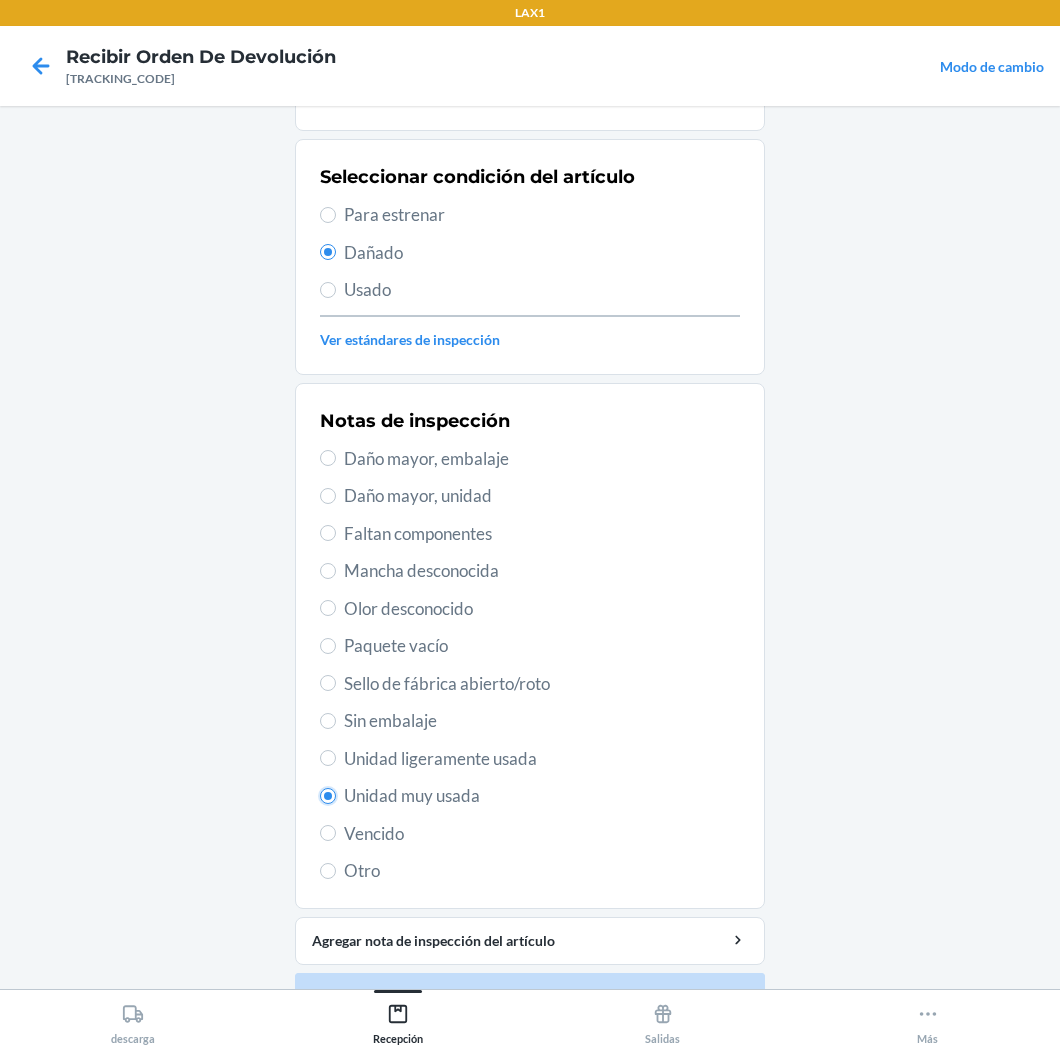 radio on "true" 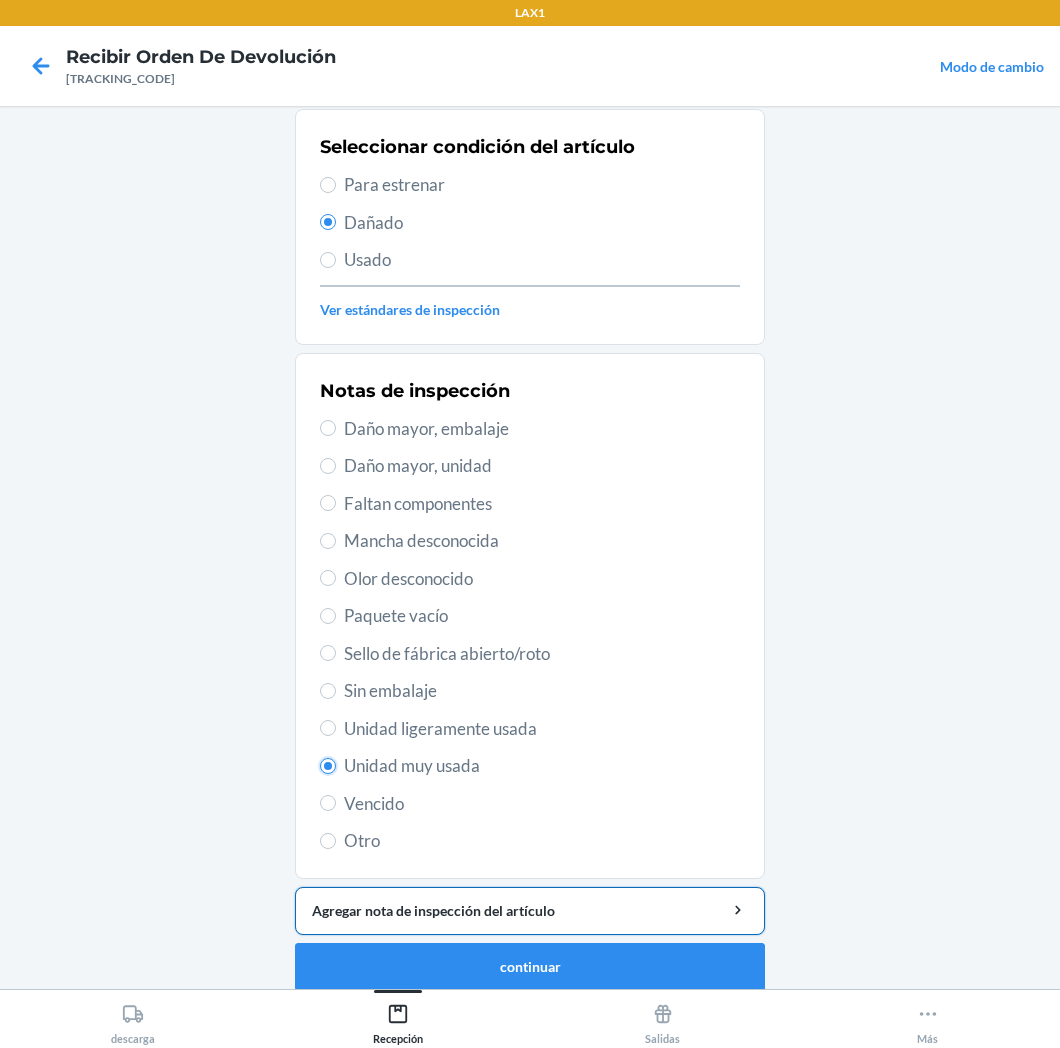 scroll, scrollTop: 157, scrollLeft: 0, axis: vertical 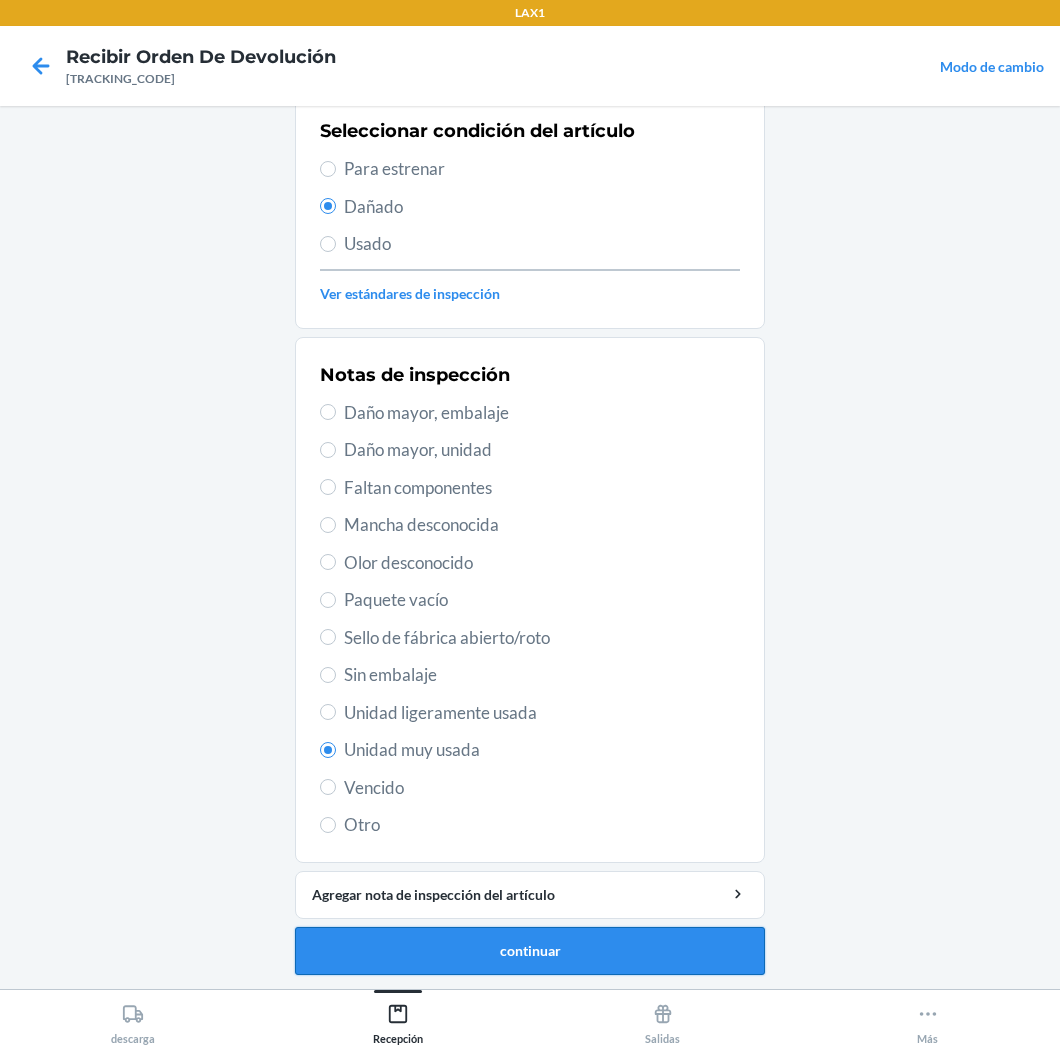 click on "continuar" at bounding box center (530, 951) 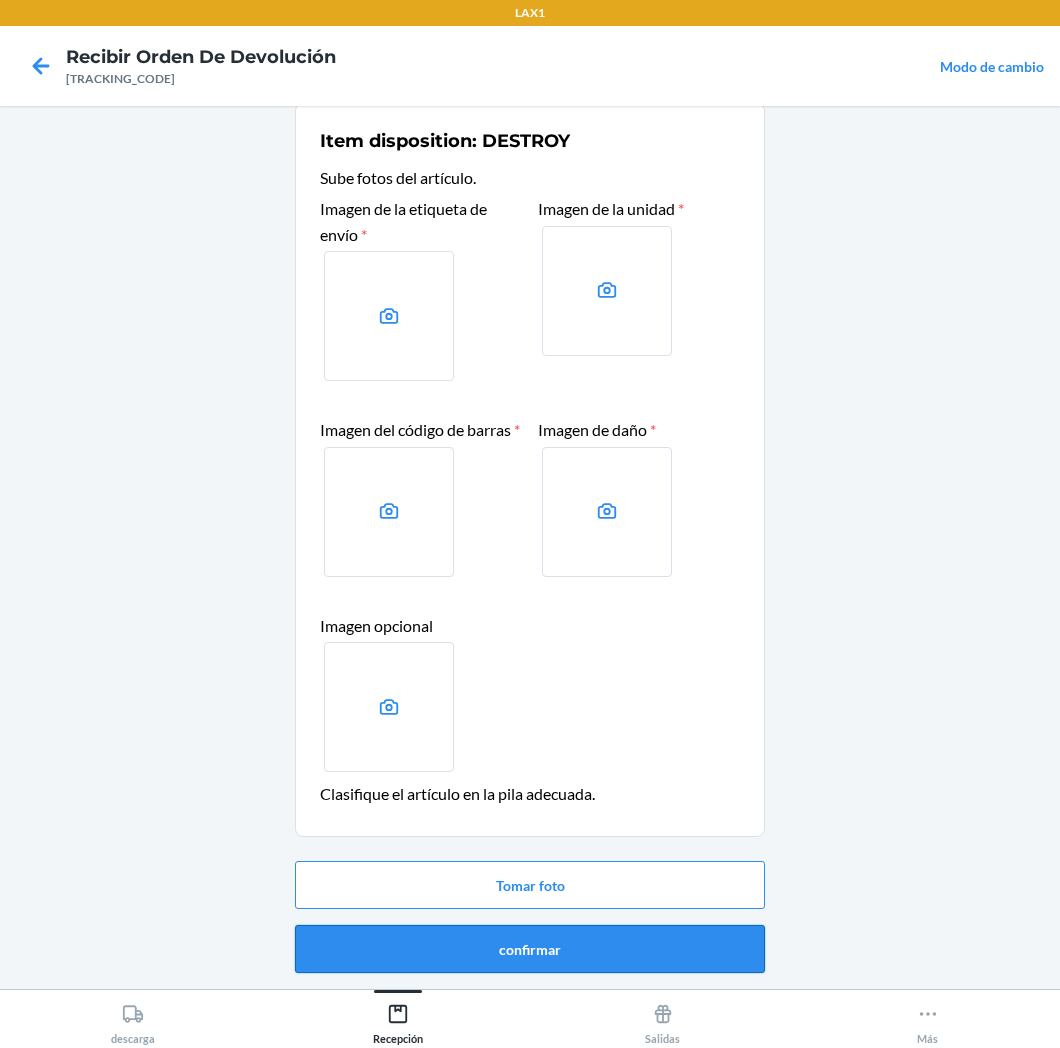 click on "confirmar" at bounding box center (530, 949) 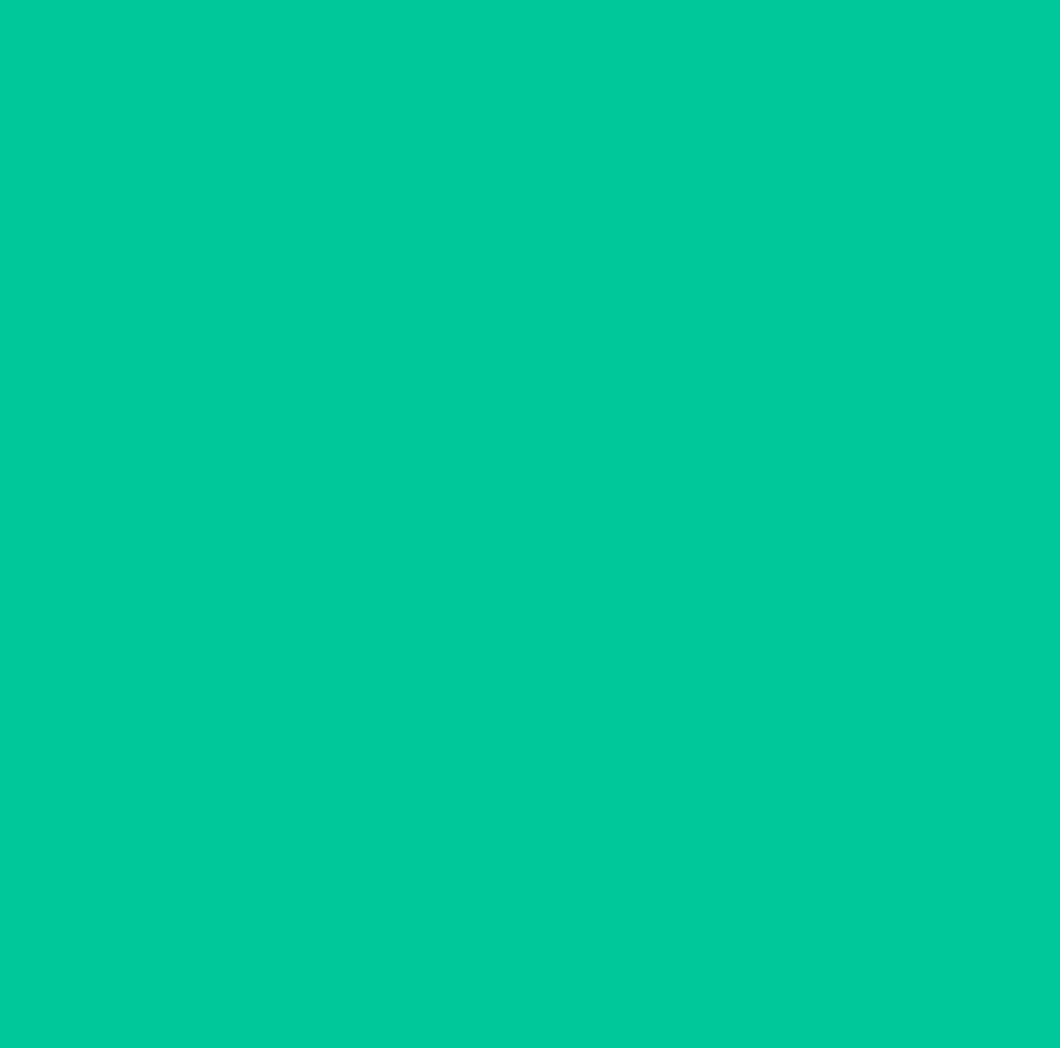 scroll, scrollTop: 0, scrollLeft: 0, axis: both 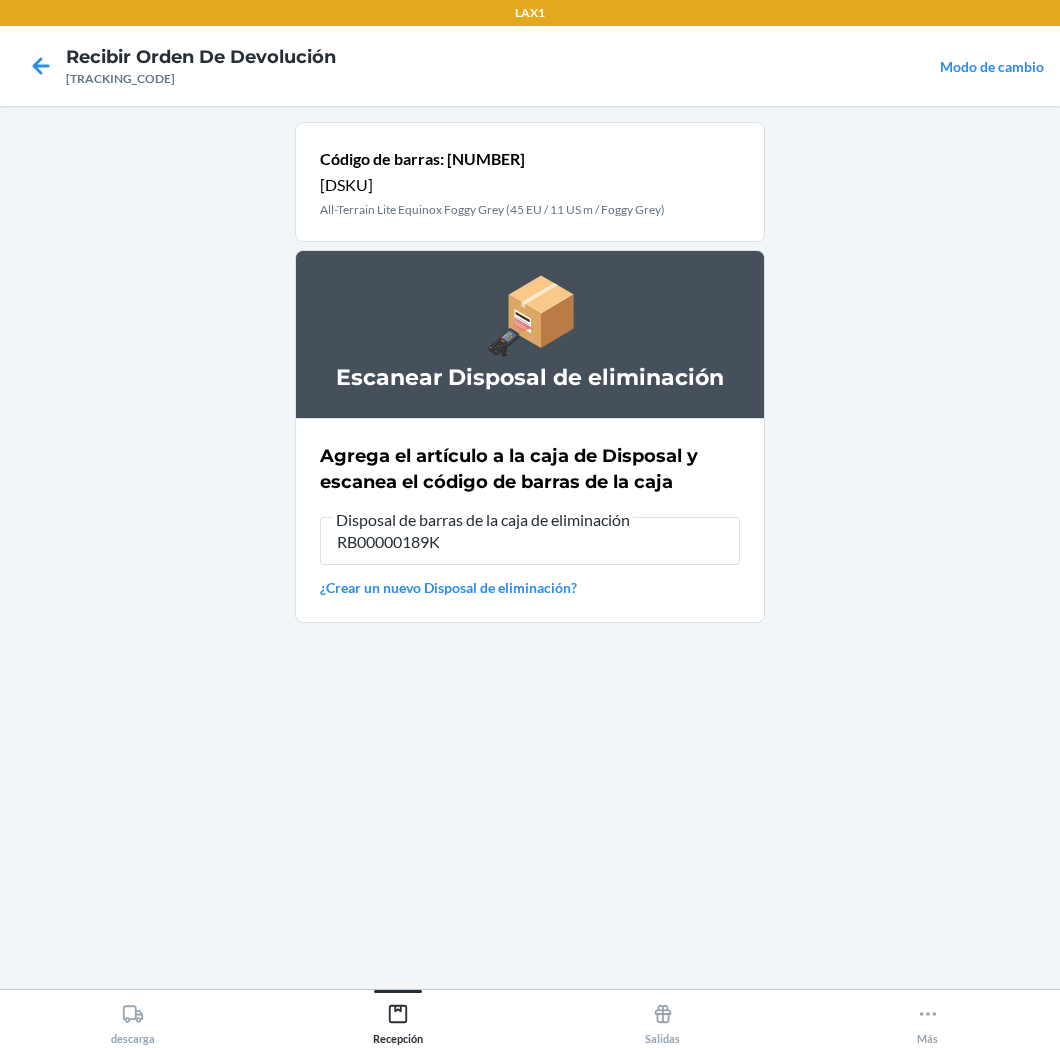 type on "RB00000189K" 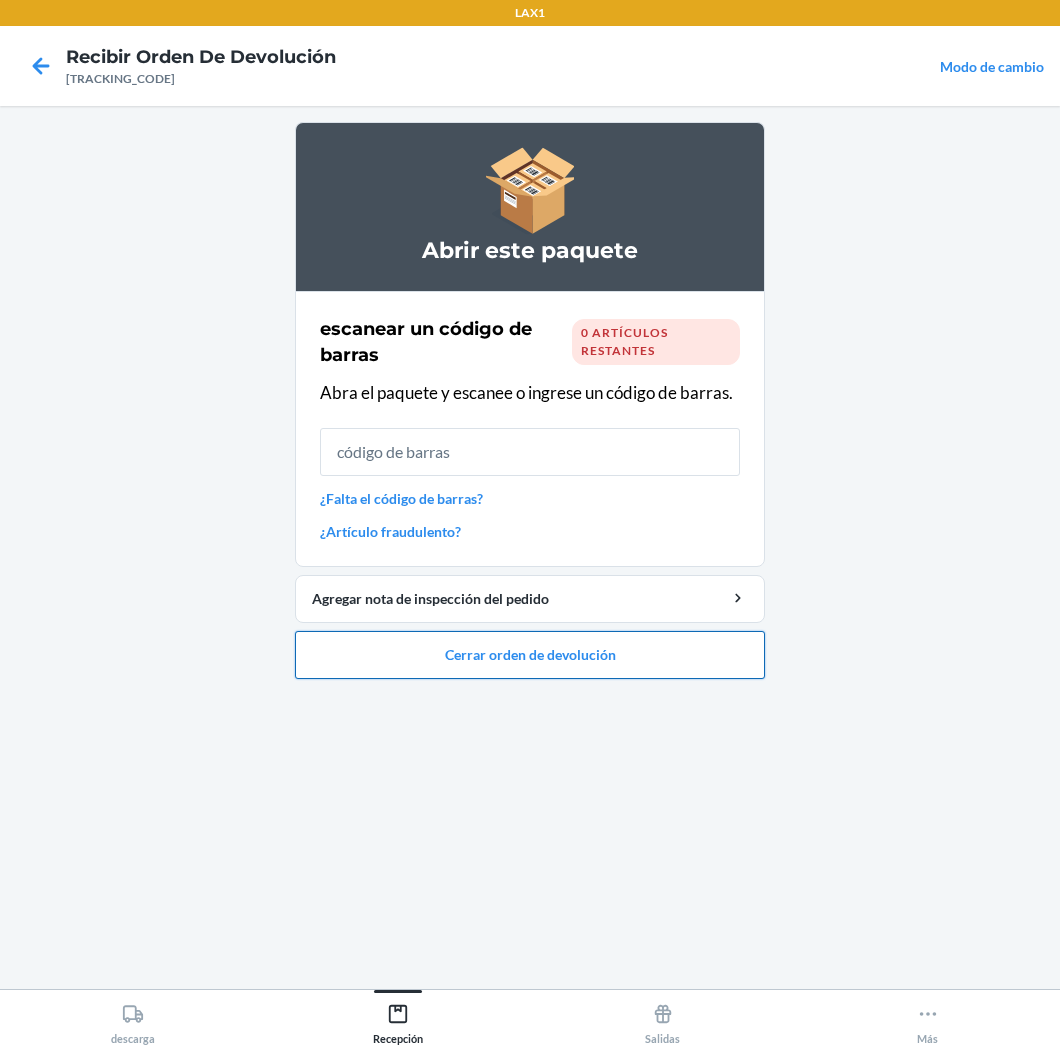 click on "Cerrar orden de devolución" at bounding box center [530, 655] 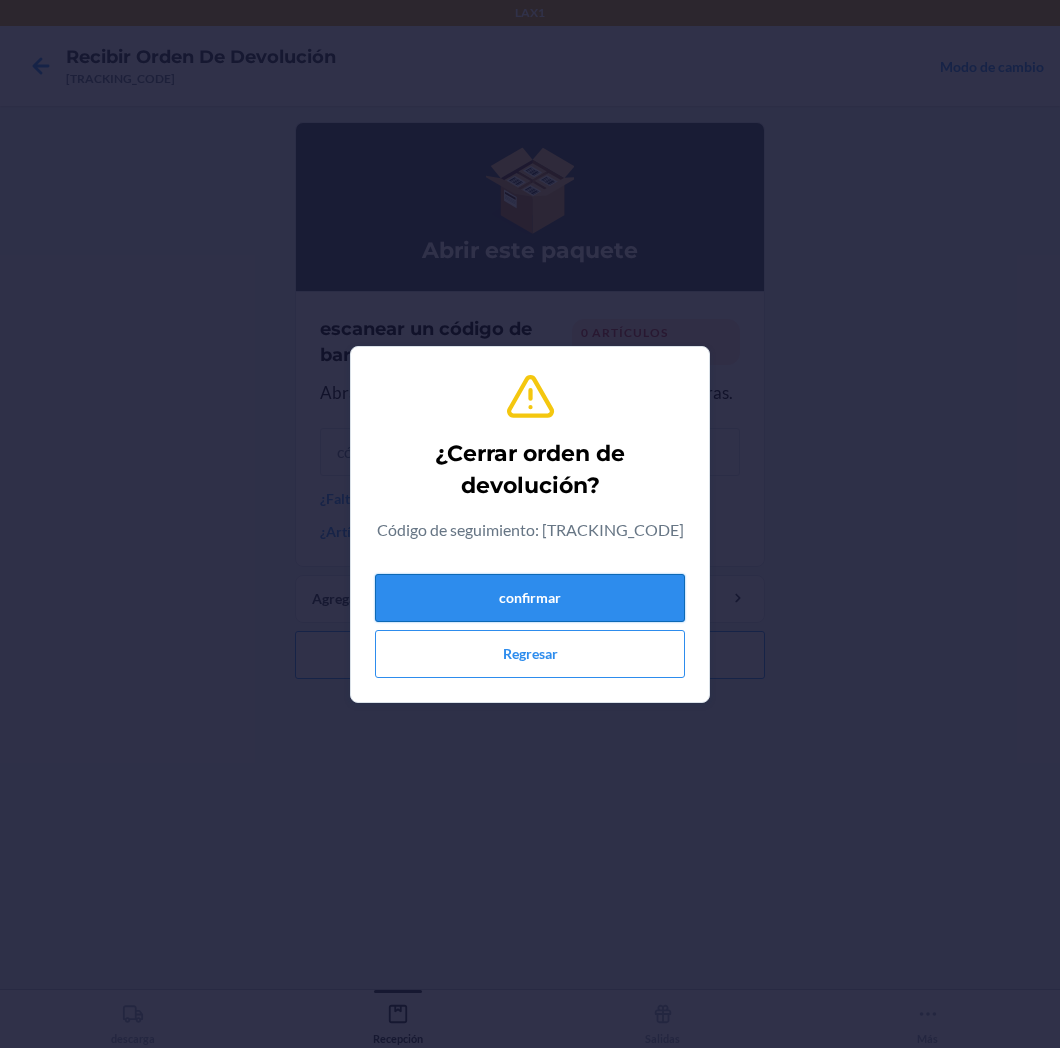 click on "confirmar" at bounding box center (530, 598) 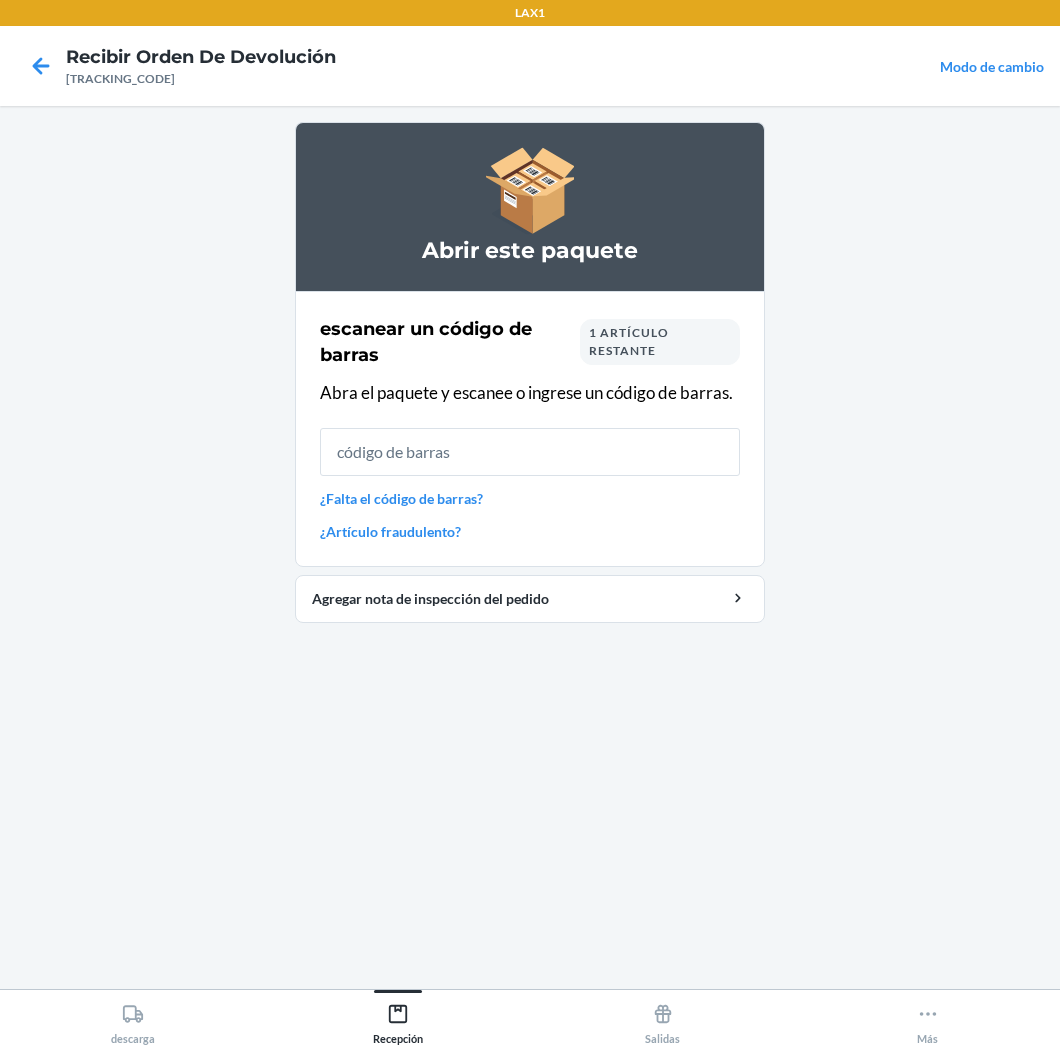 click on "¿Falta el código de barras?" at bounding box center [530, 498] 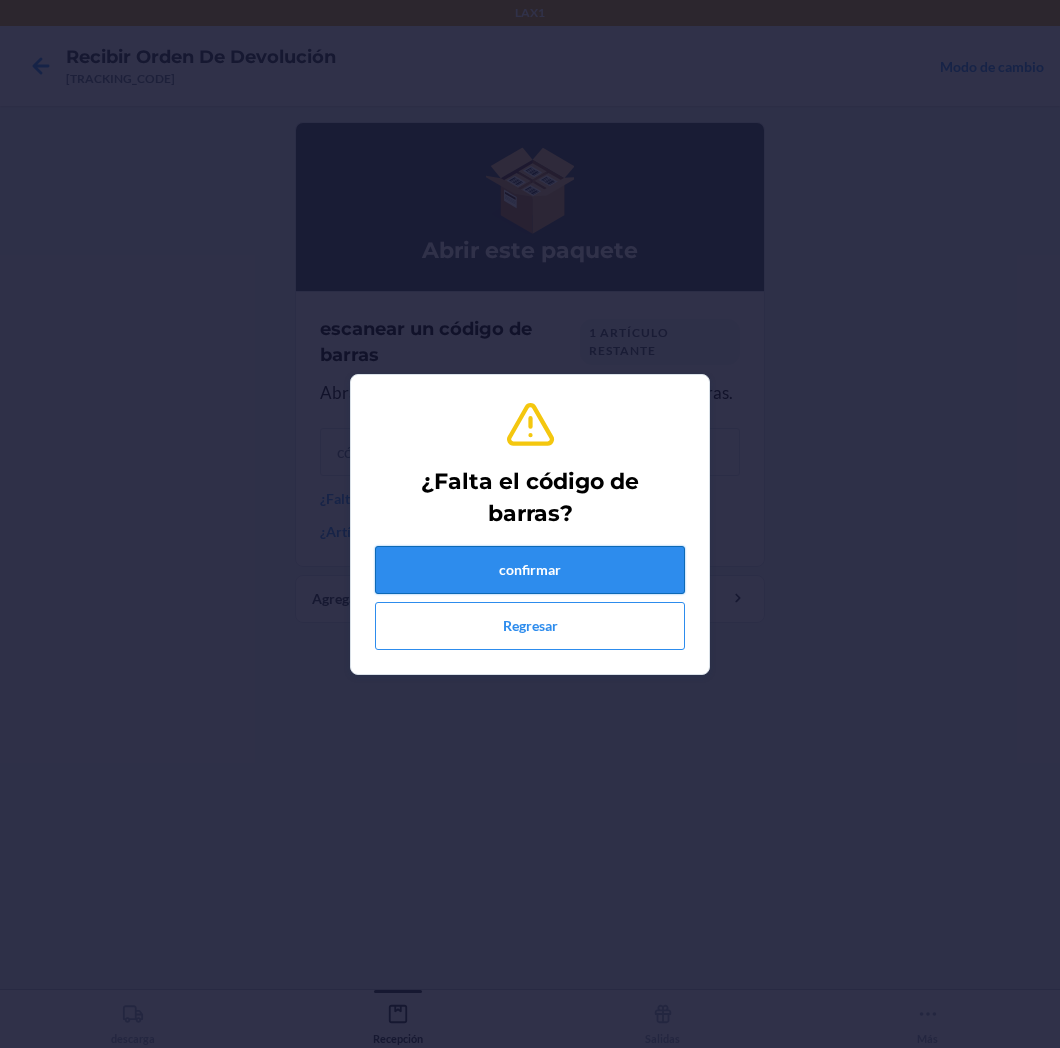 click on "confirmar" at bounding box center [530, 570] 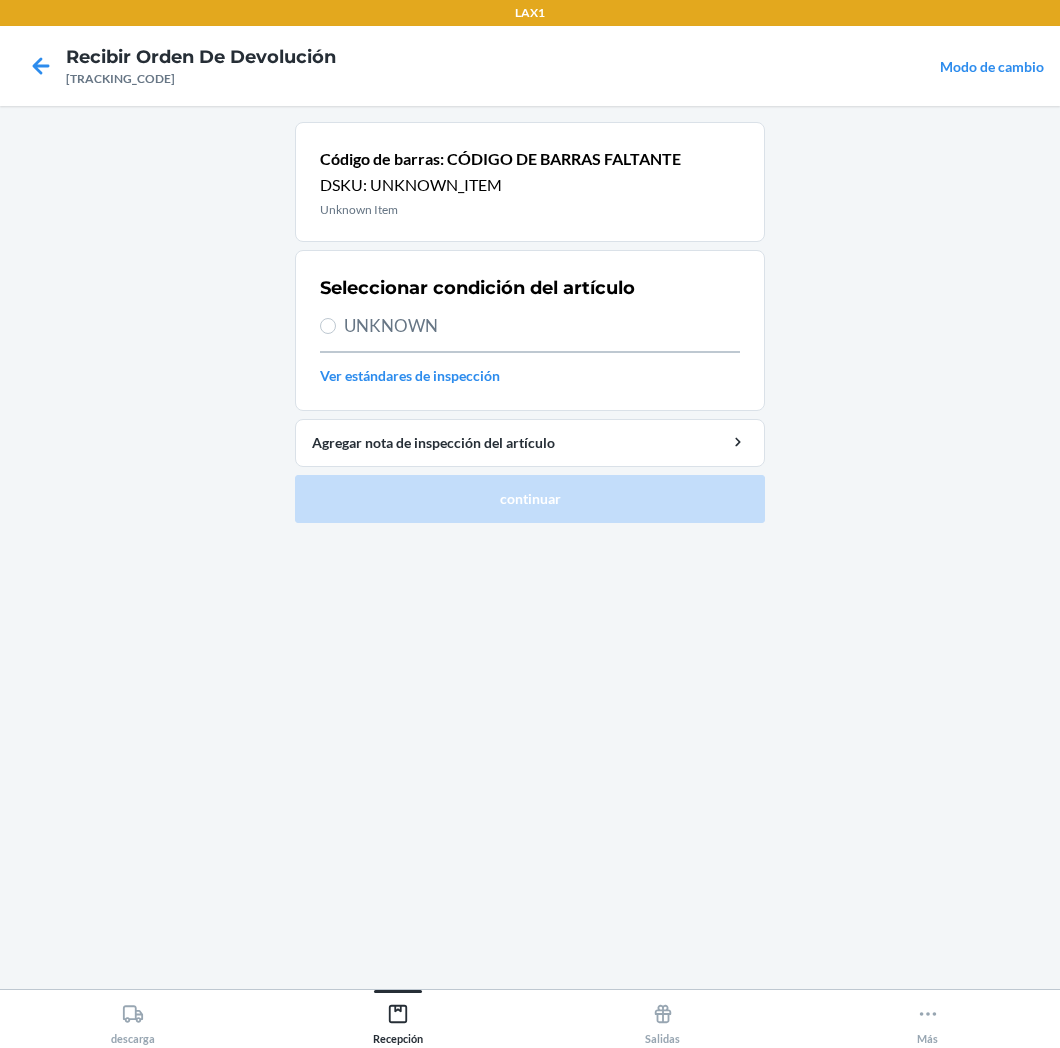 click on "UNKNOWN" at bounding box center [542, 326] 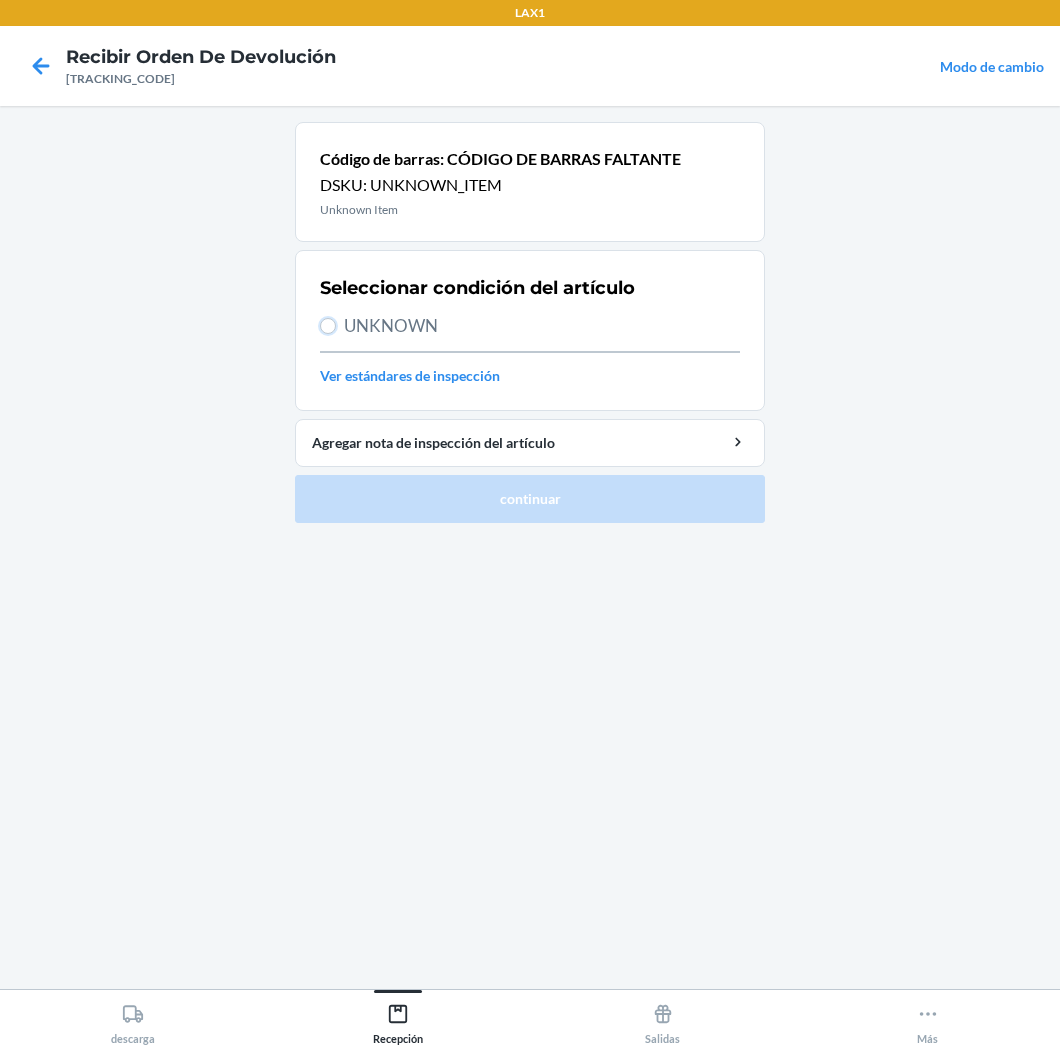 click on "UNKNOWN" at bounding box center (328, 326) 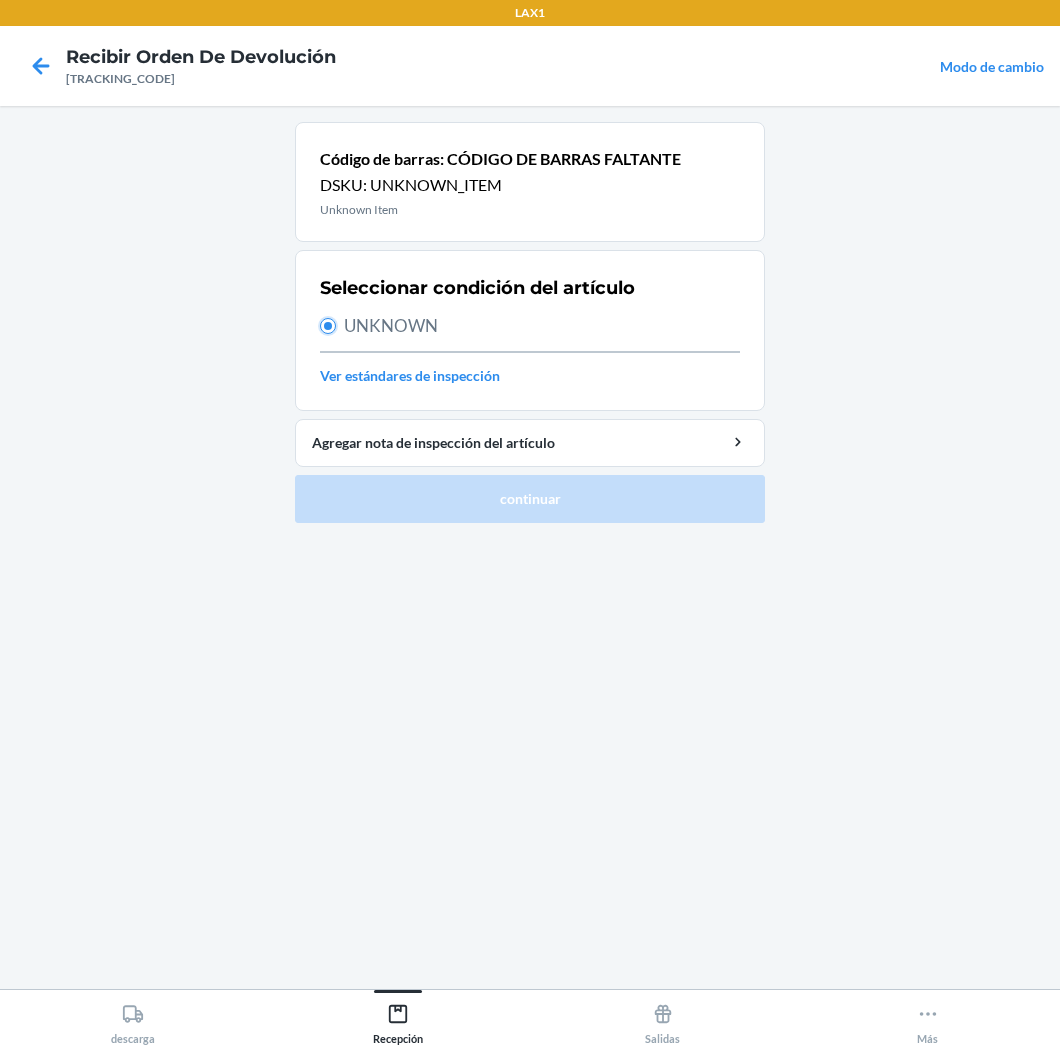 radio on "true" 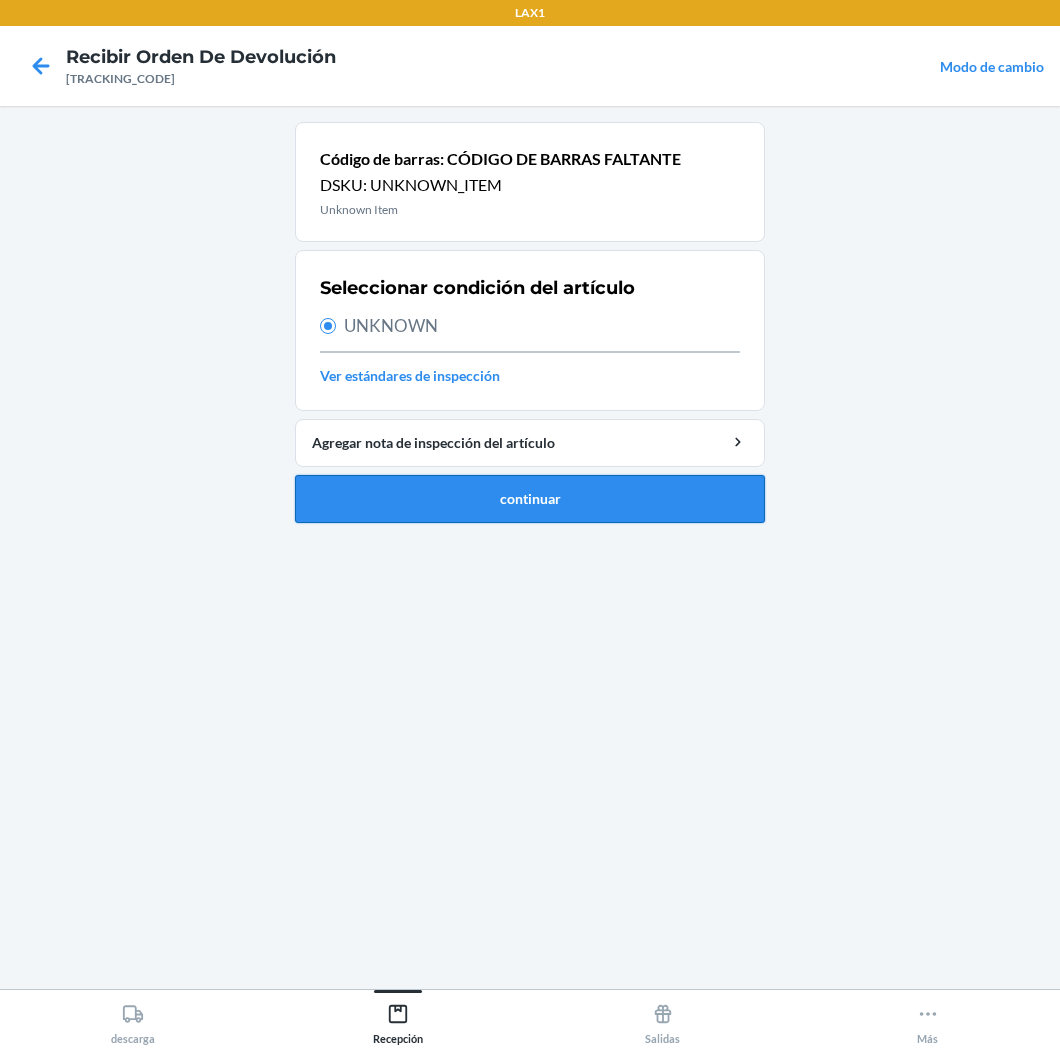 click on "continuar" at bounding box center [530, 499] 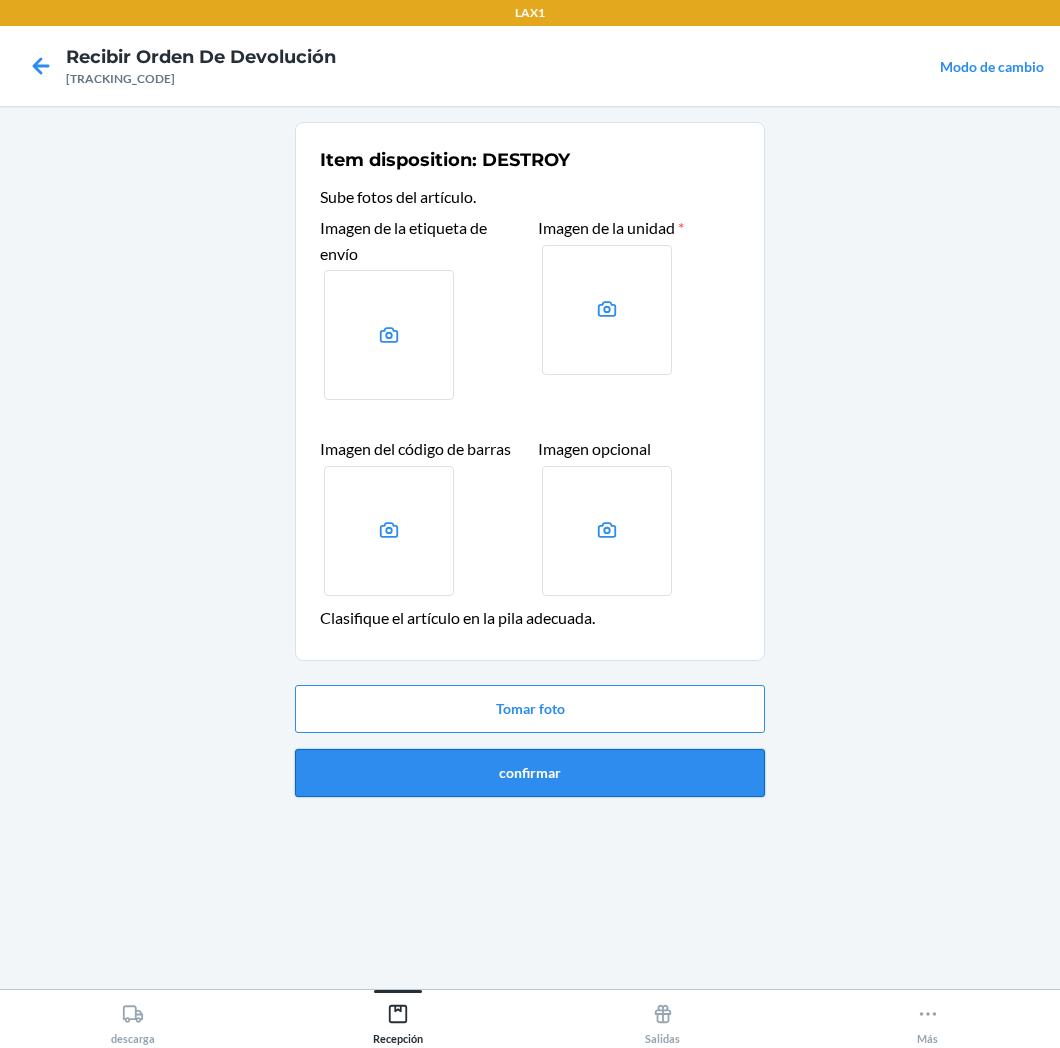 click on "confirmar" at bounding box center [530, 773] 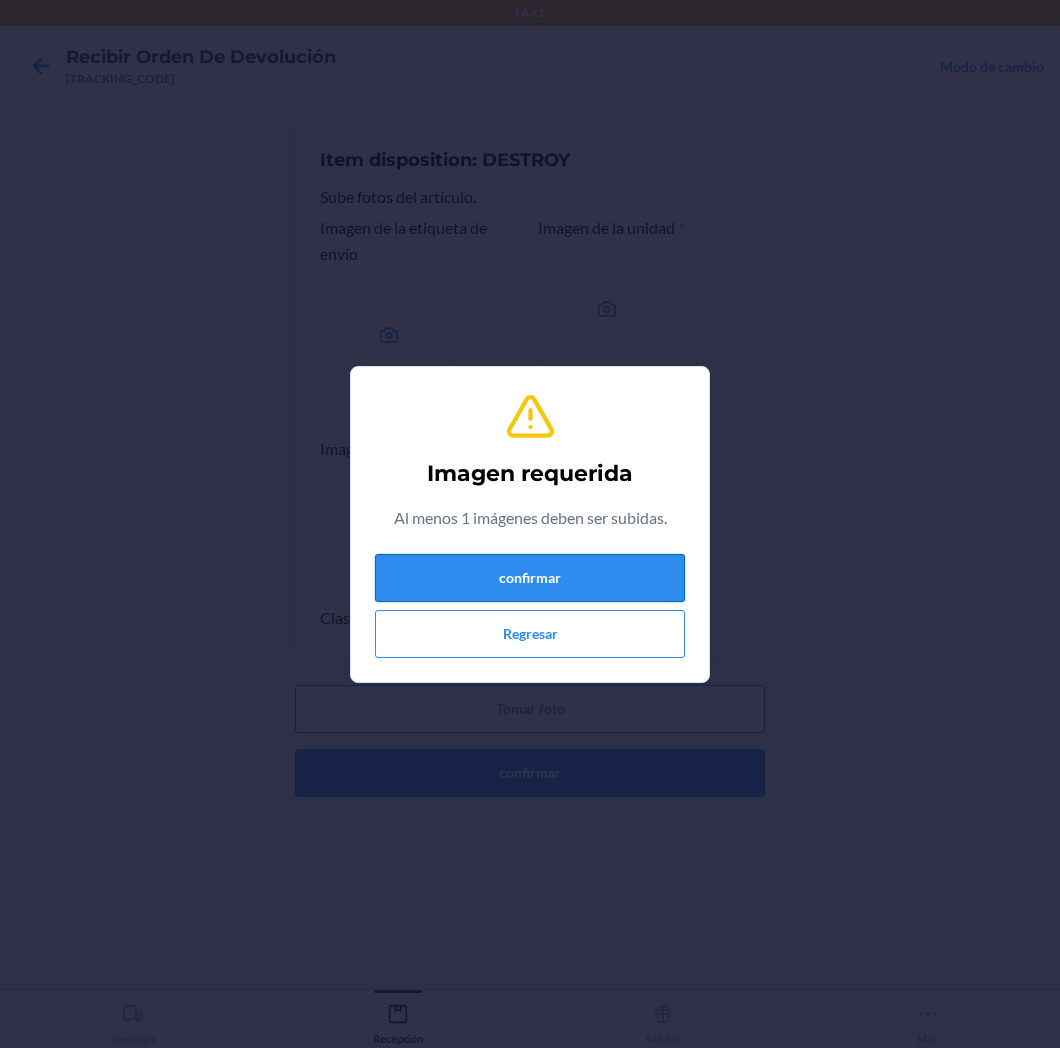 click on "confirmar" at bounding box center [530, 578] 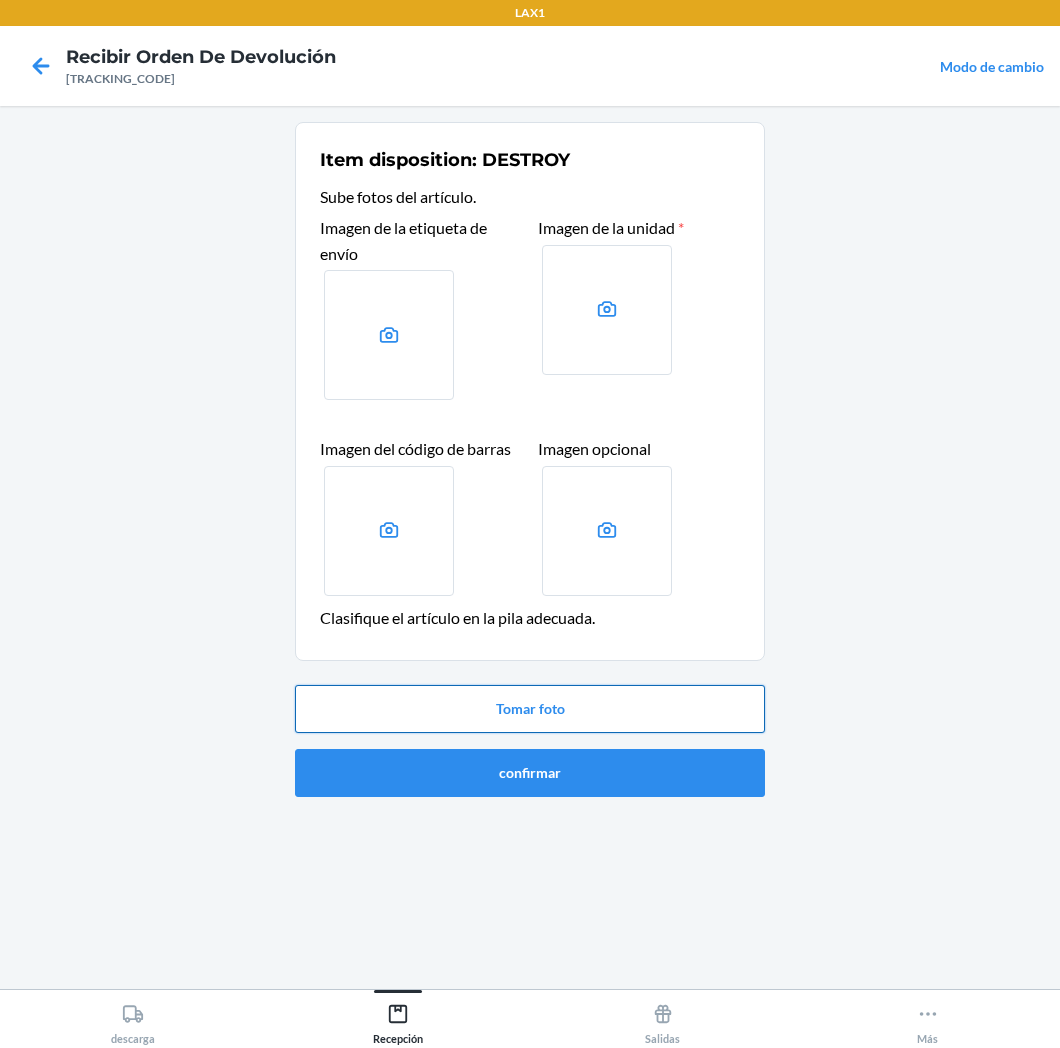 click on "Tomar foto" at bounding box center (530, 709) 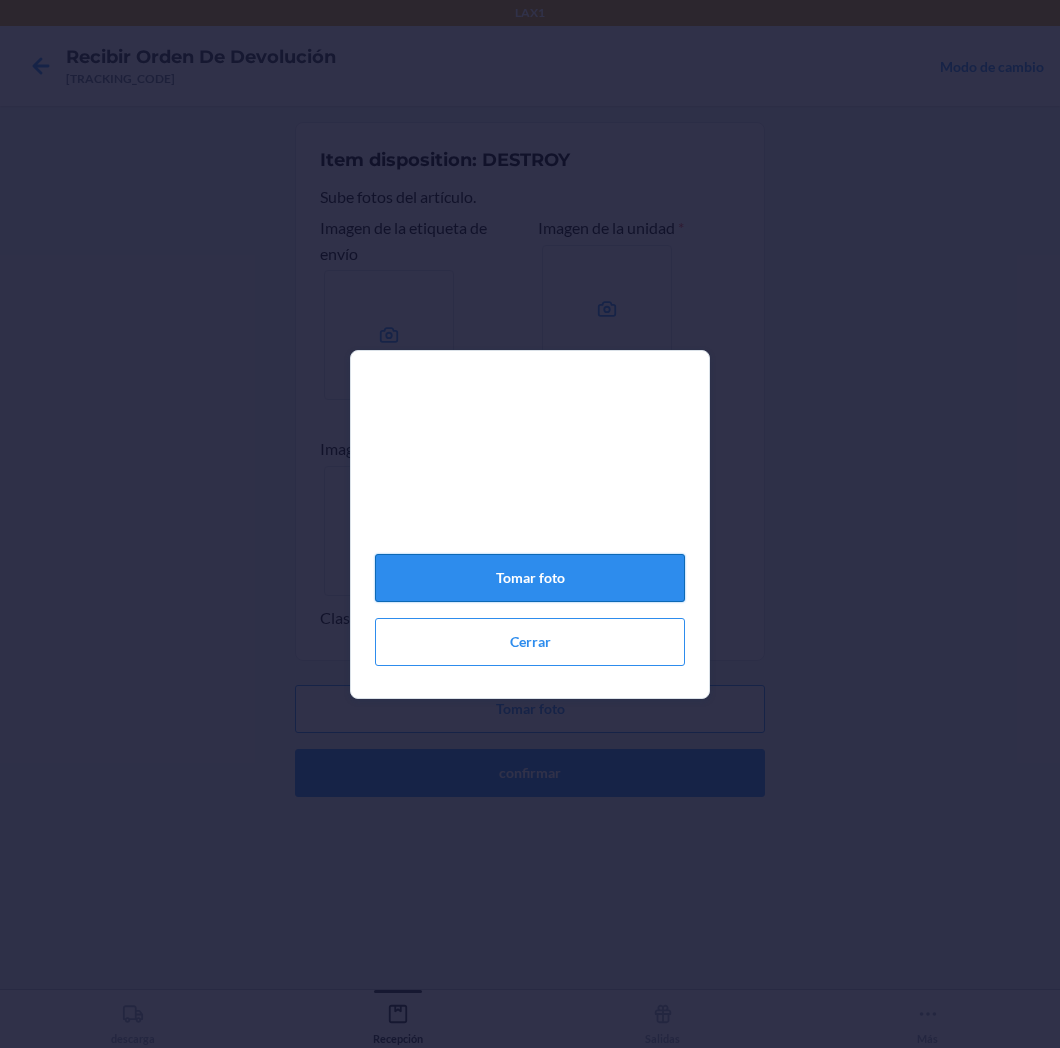 click on "Tomar foto" 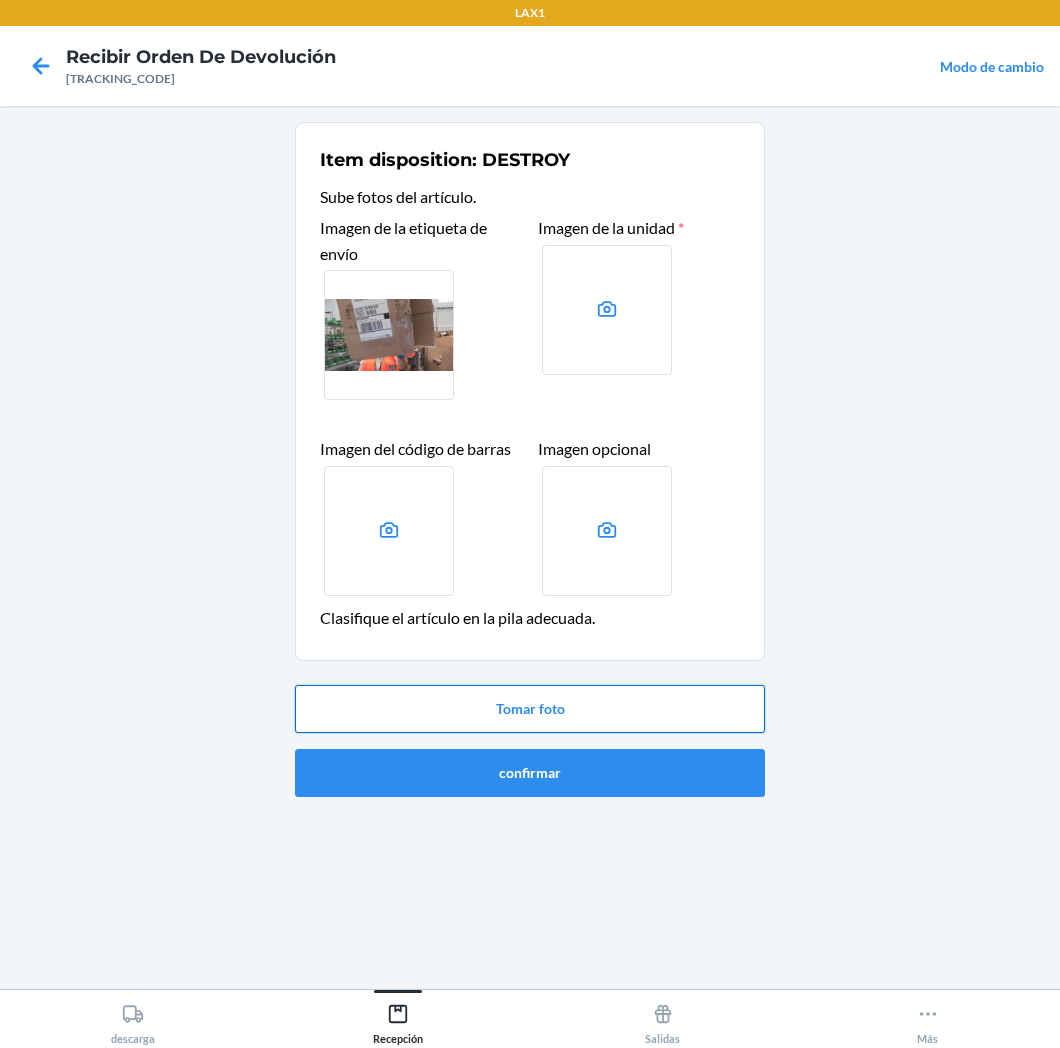 click on "Tomar foto" at bounding box center (530, 709) 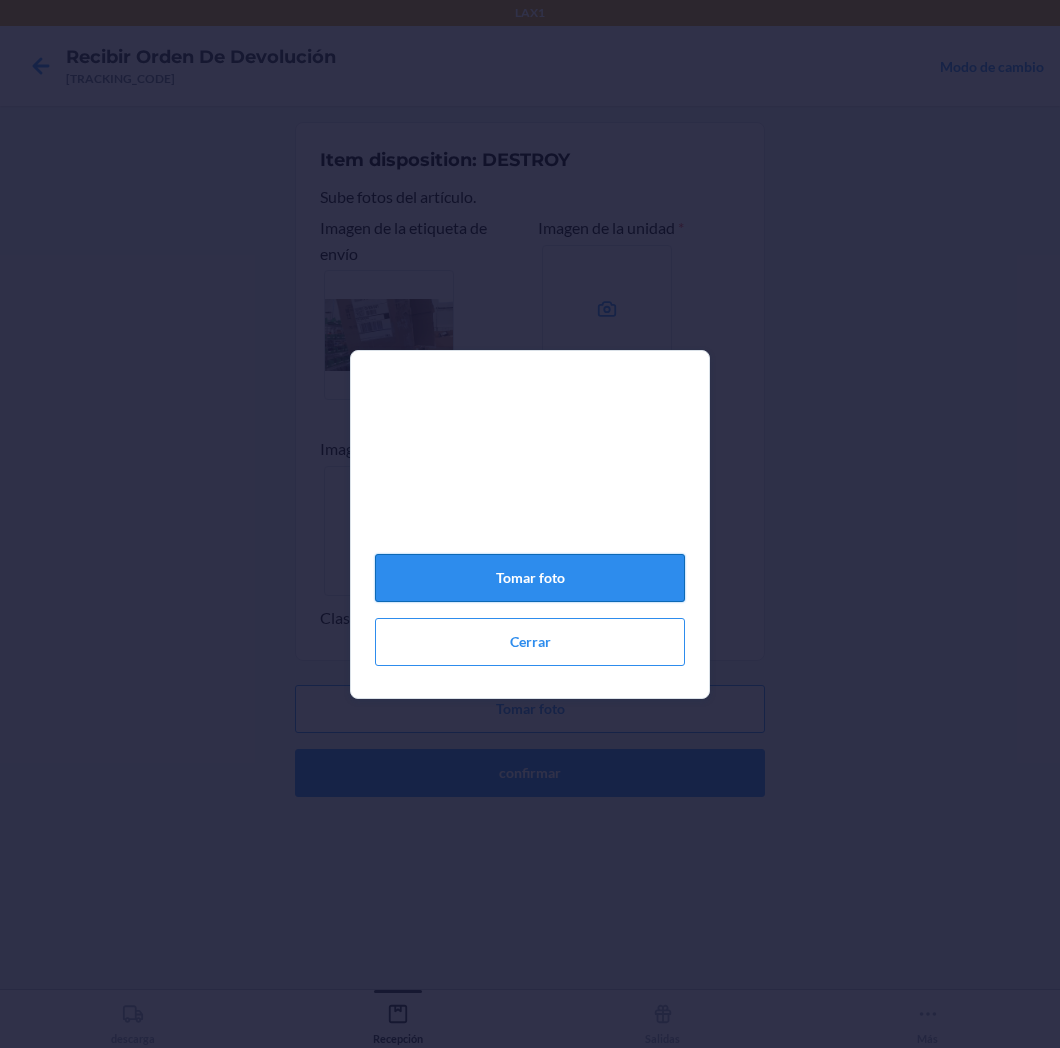 click on "Tomar foto" 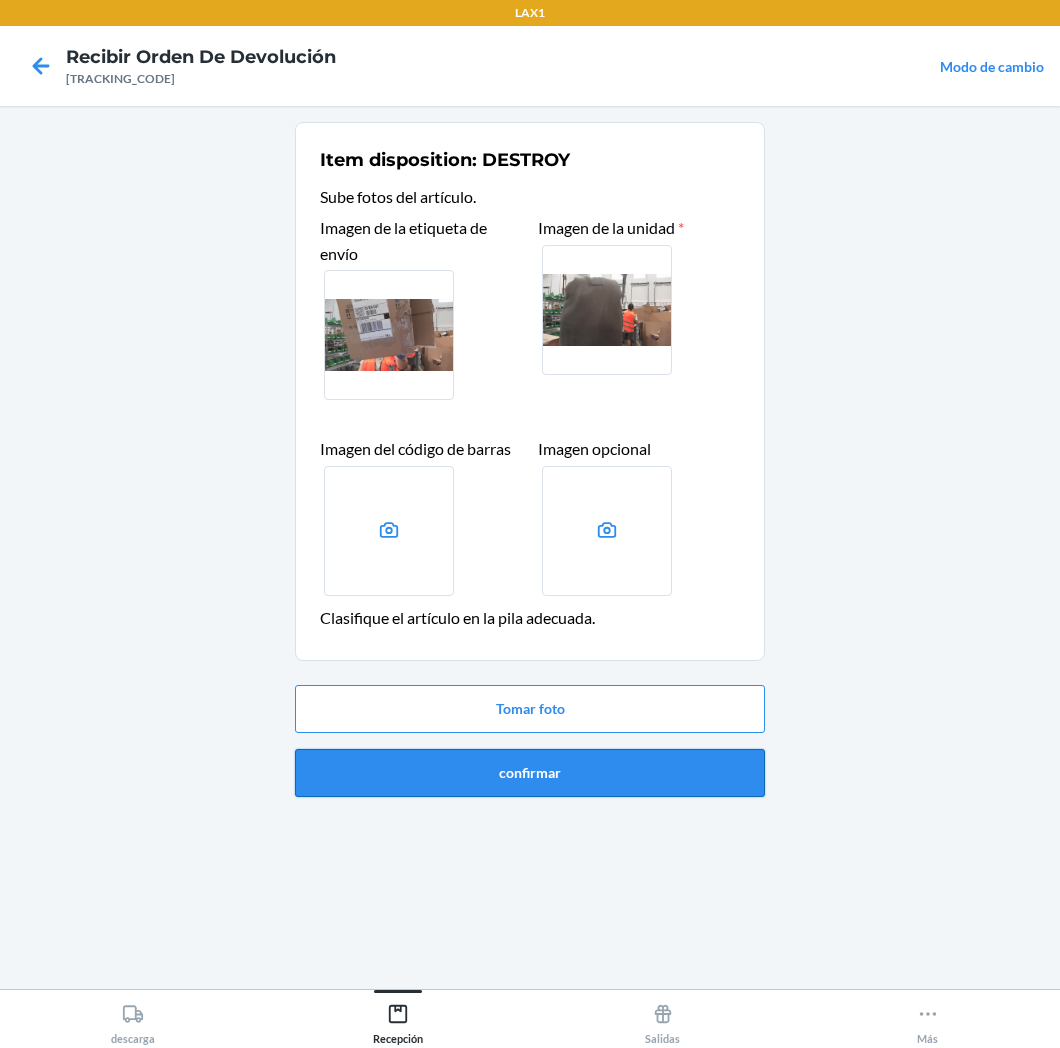 click on "confirmar" at bounding box center [530, 773] 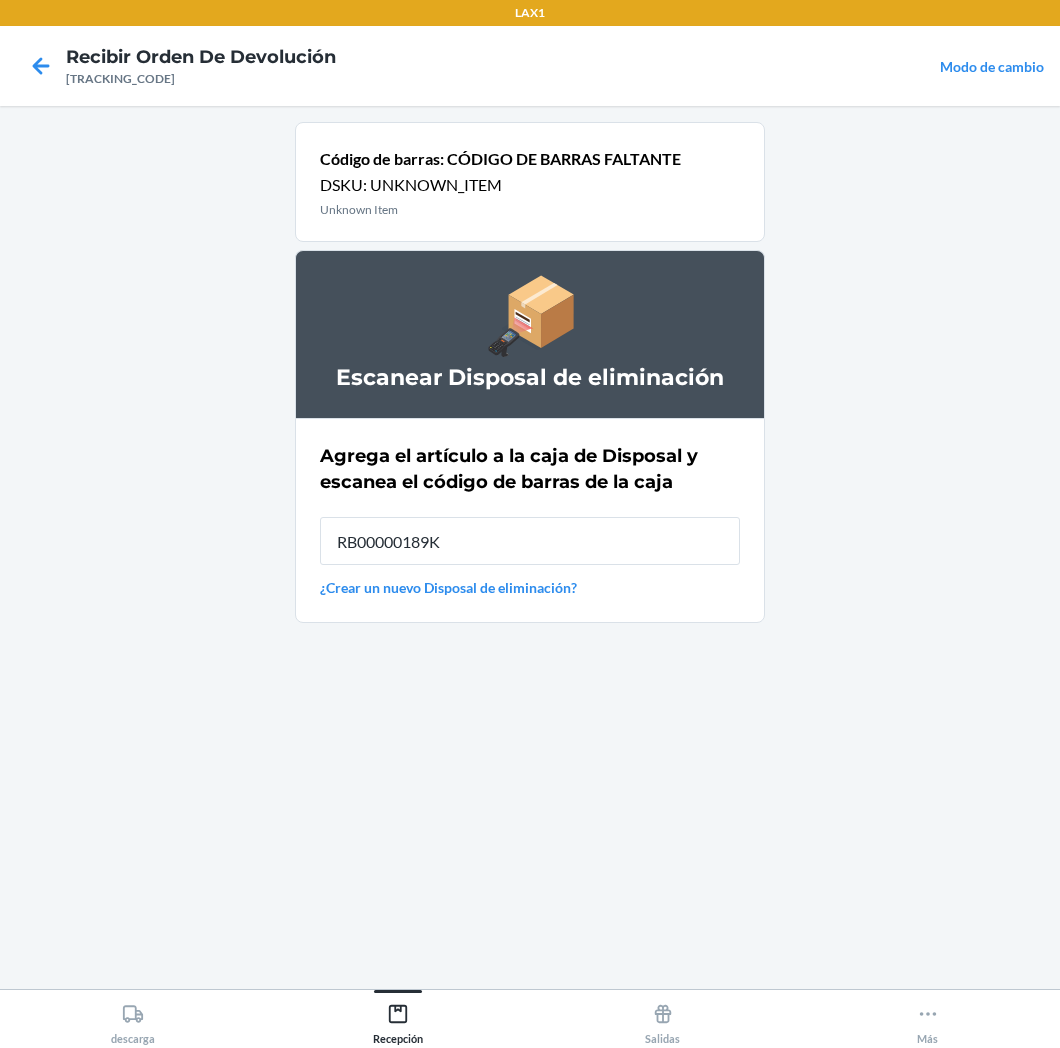 type on "RB00000189K" 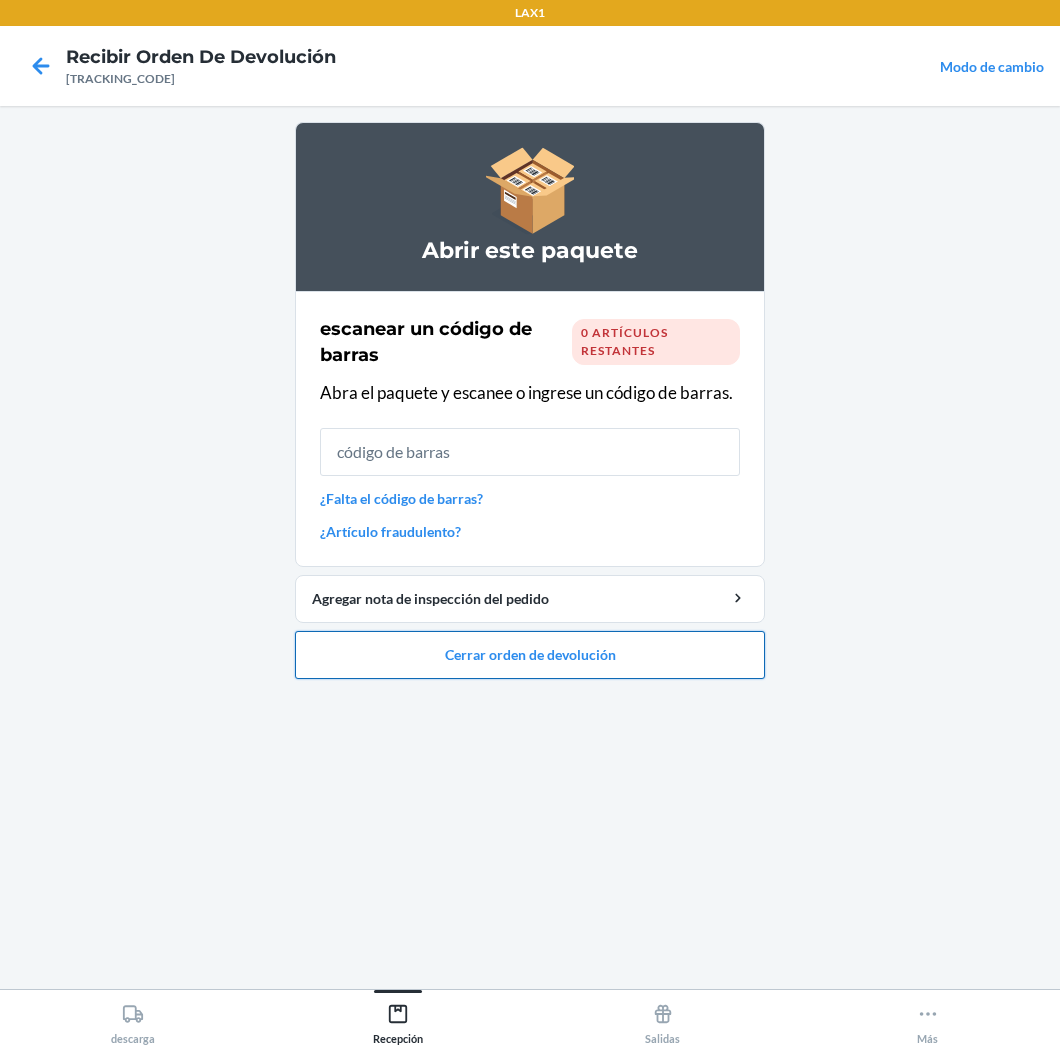 click on "Cerrar orden de devolución" at bounding box center [530, 655] 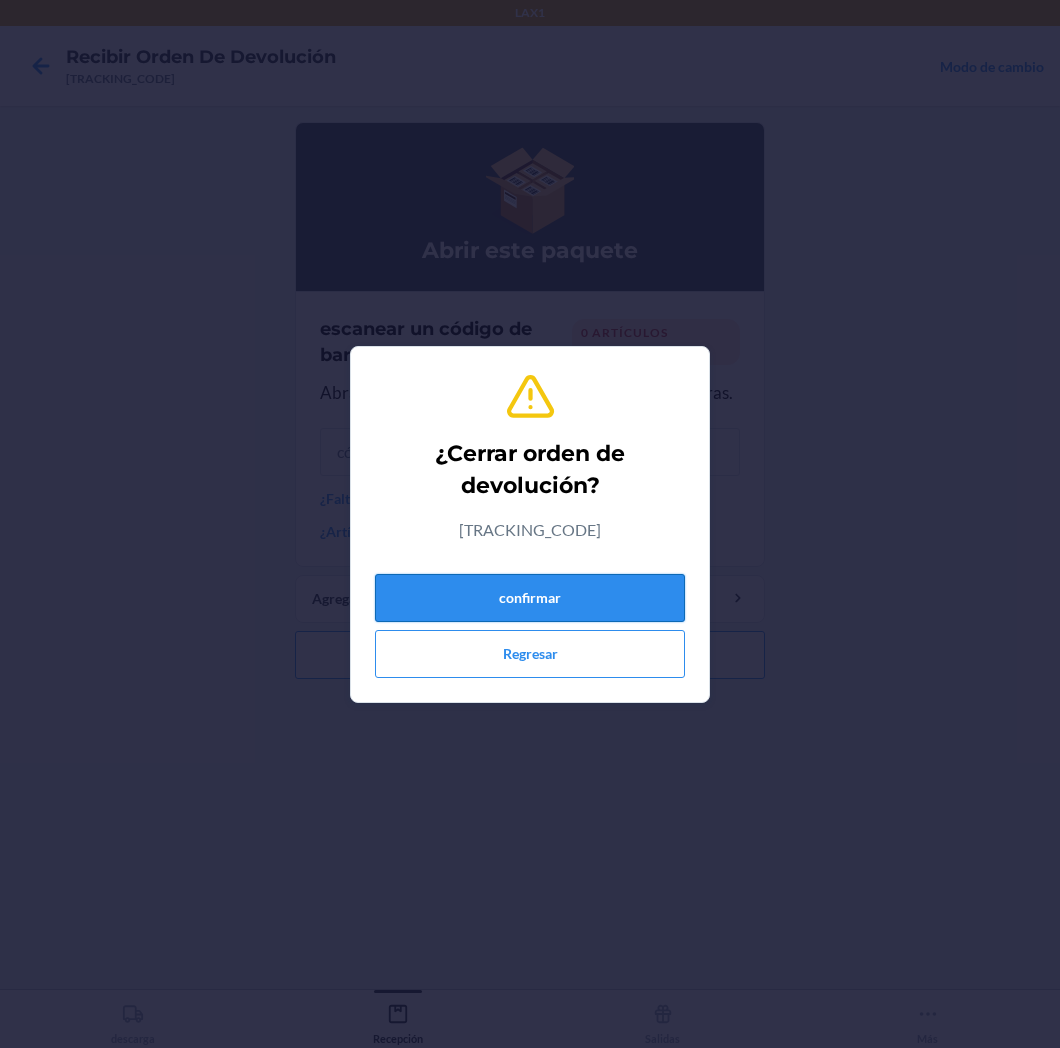 click on "confirmar" at bounding box center [530, 598] 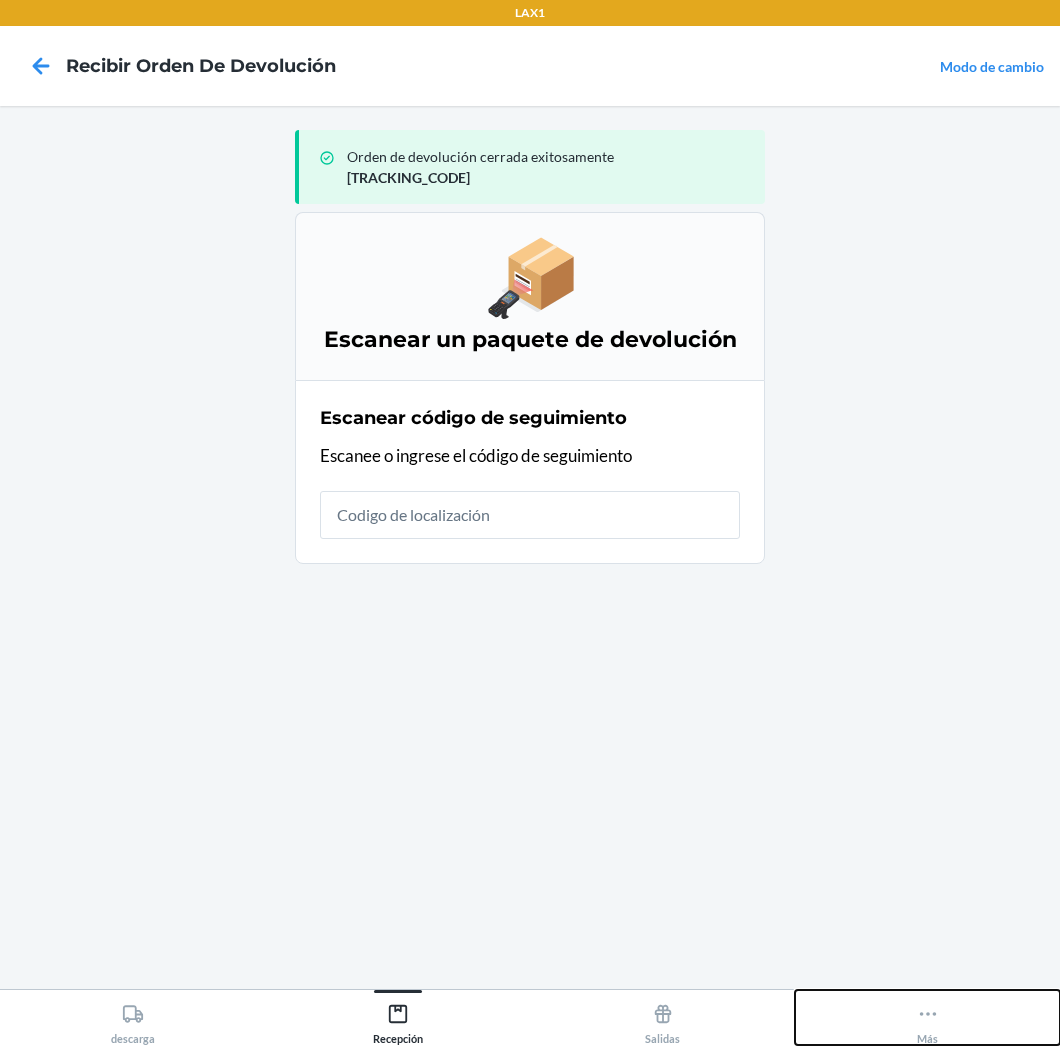 click 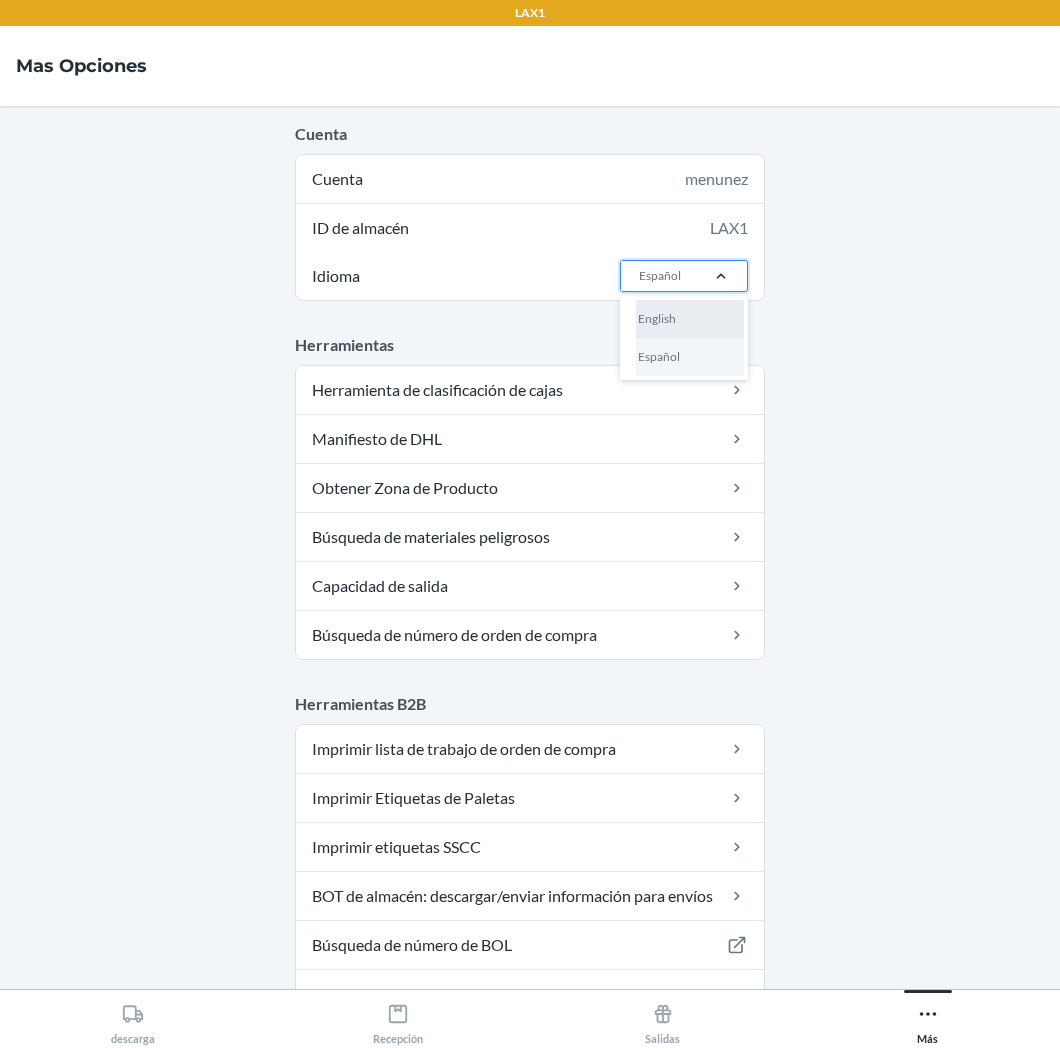 click on "English" at bounding box center (690, 319) 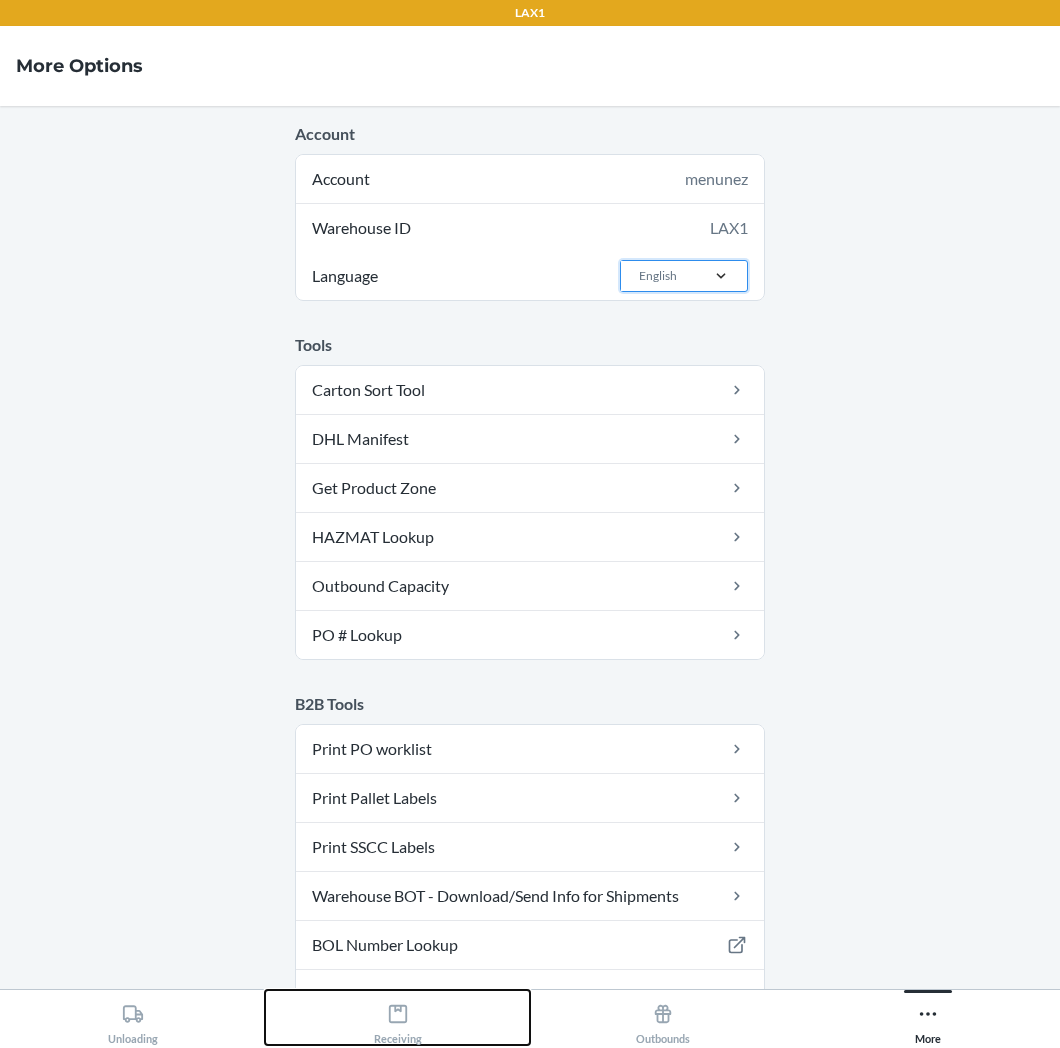 click on "Receiving" at bounding box center [398, 1020] 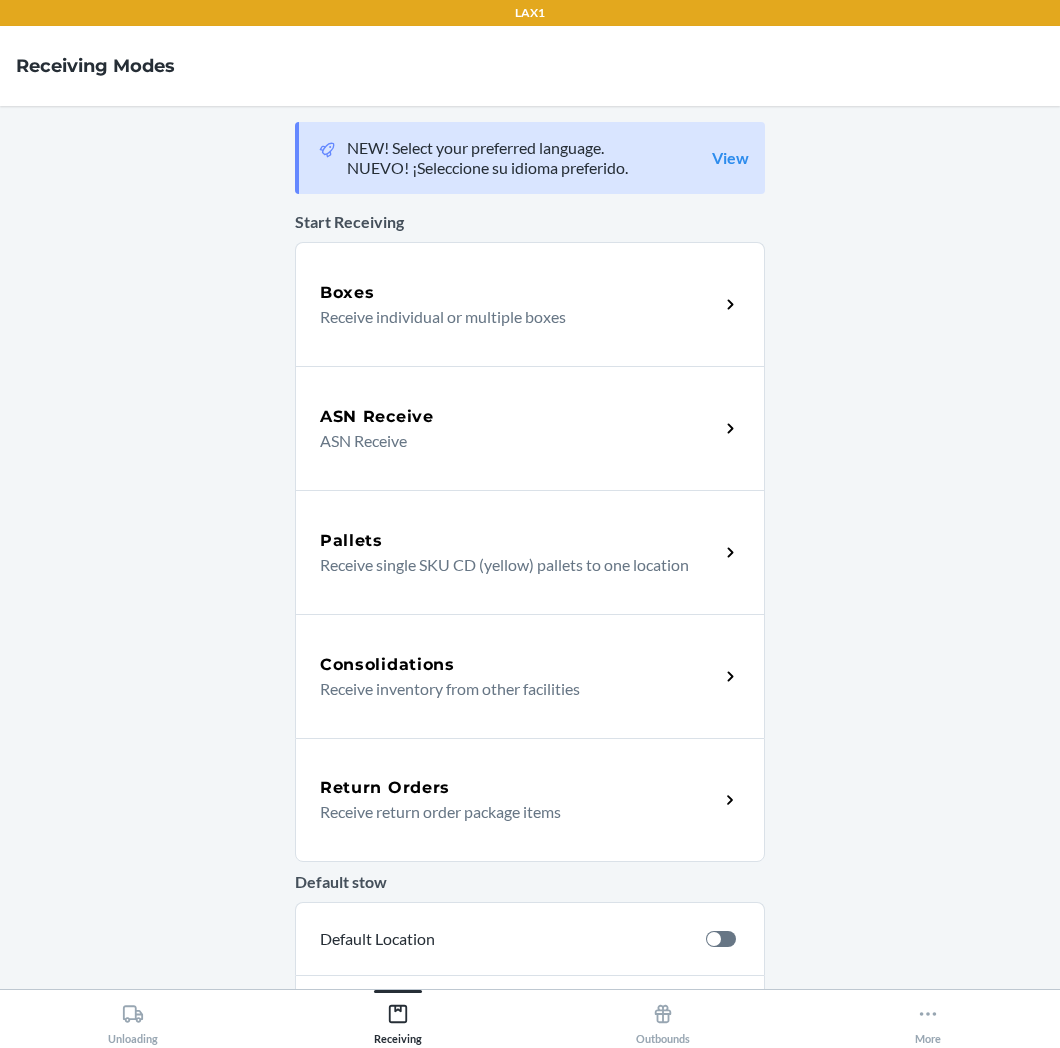 click on "Return Orders Receive return order package items" at bounding box center (530, 800) 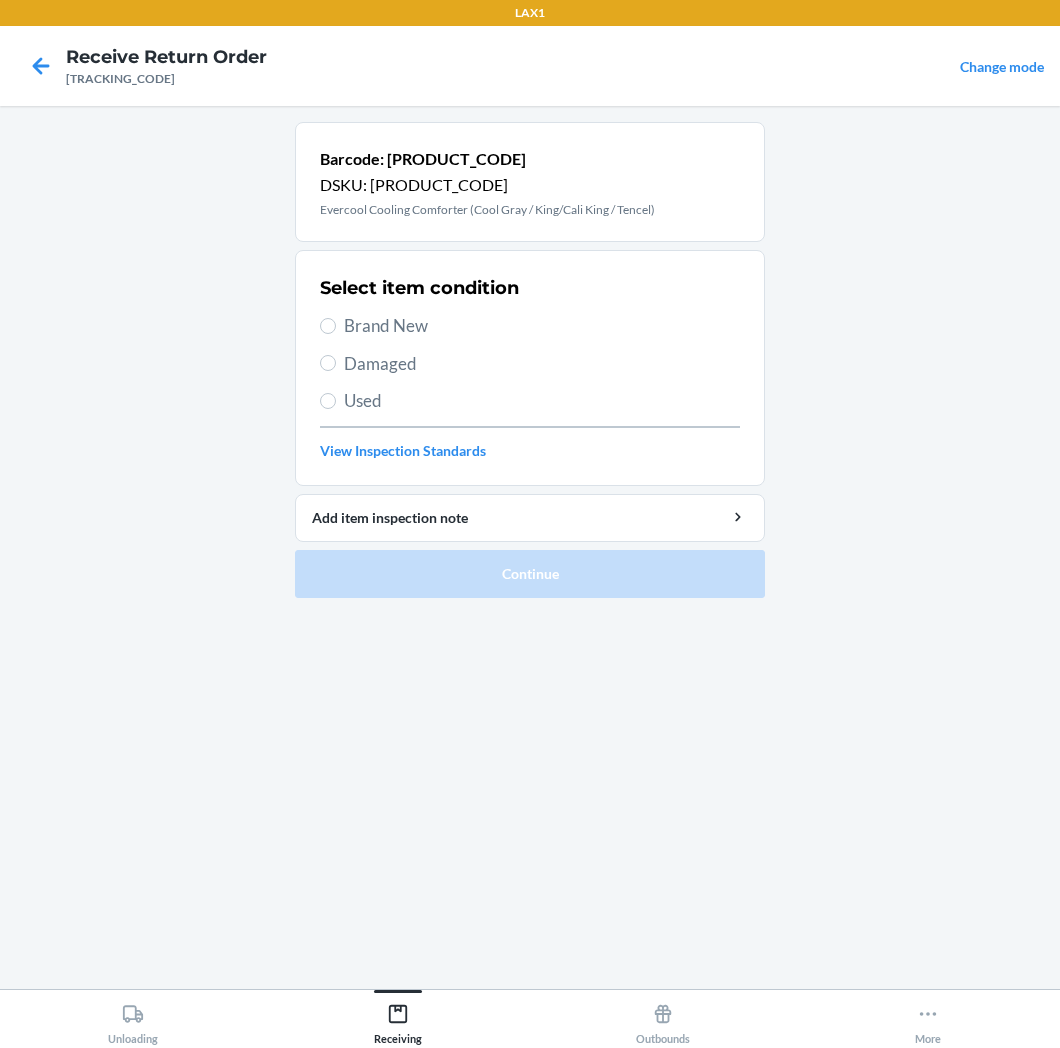 click on "Brand New" at bounding box center (530, 326) 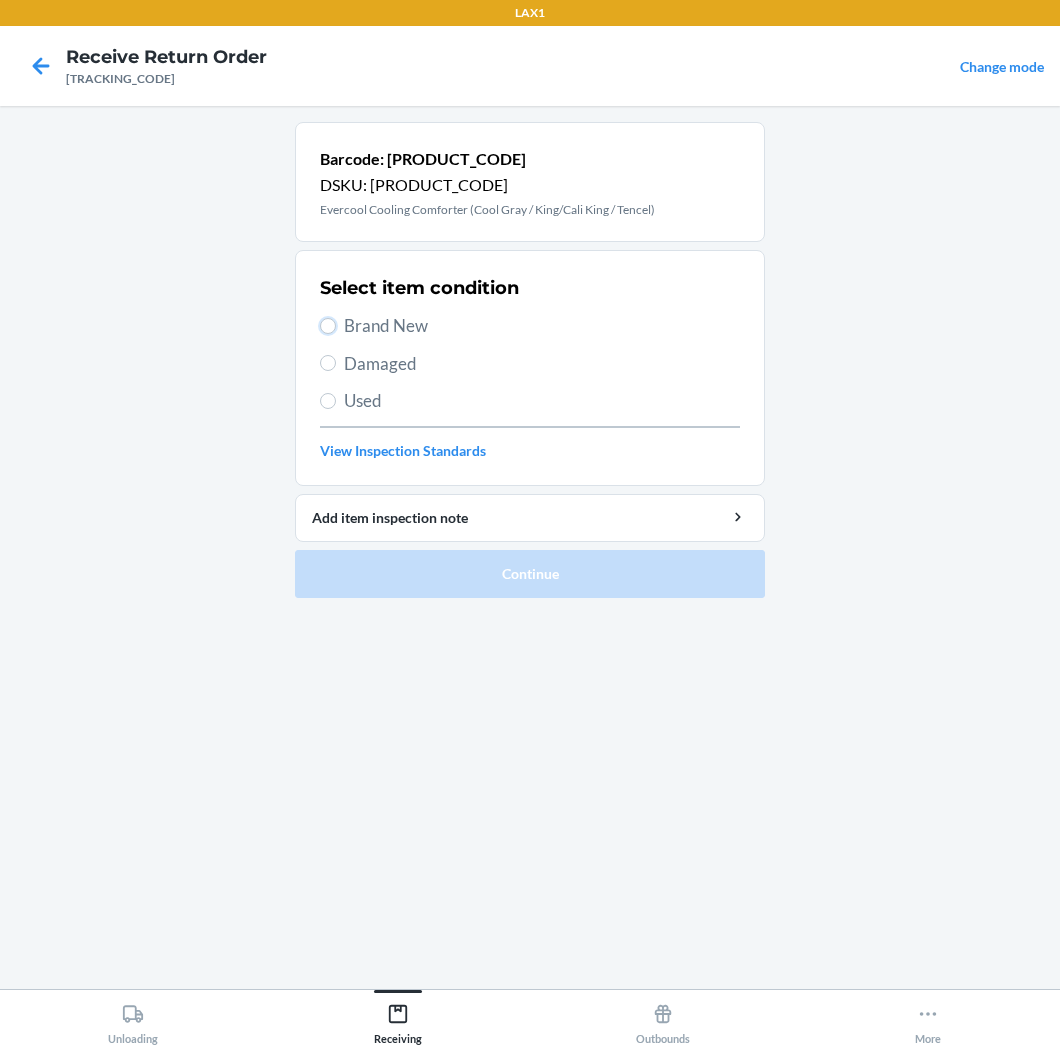 click on "Brand New" at bounding box center (328, 326) 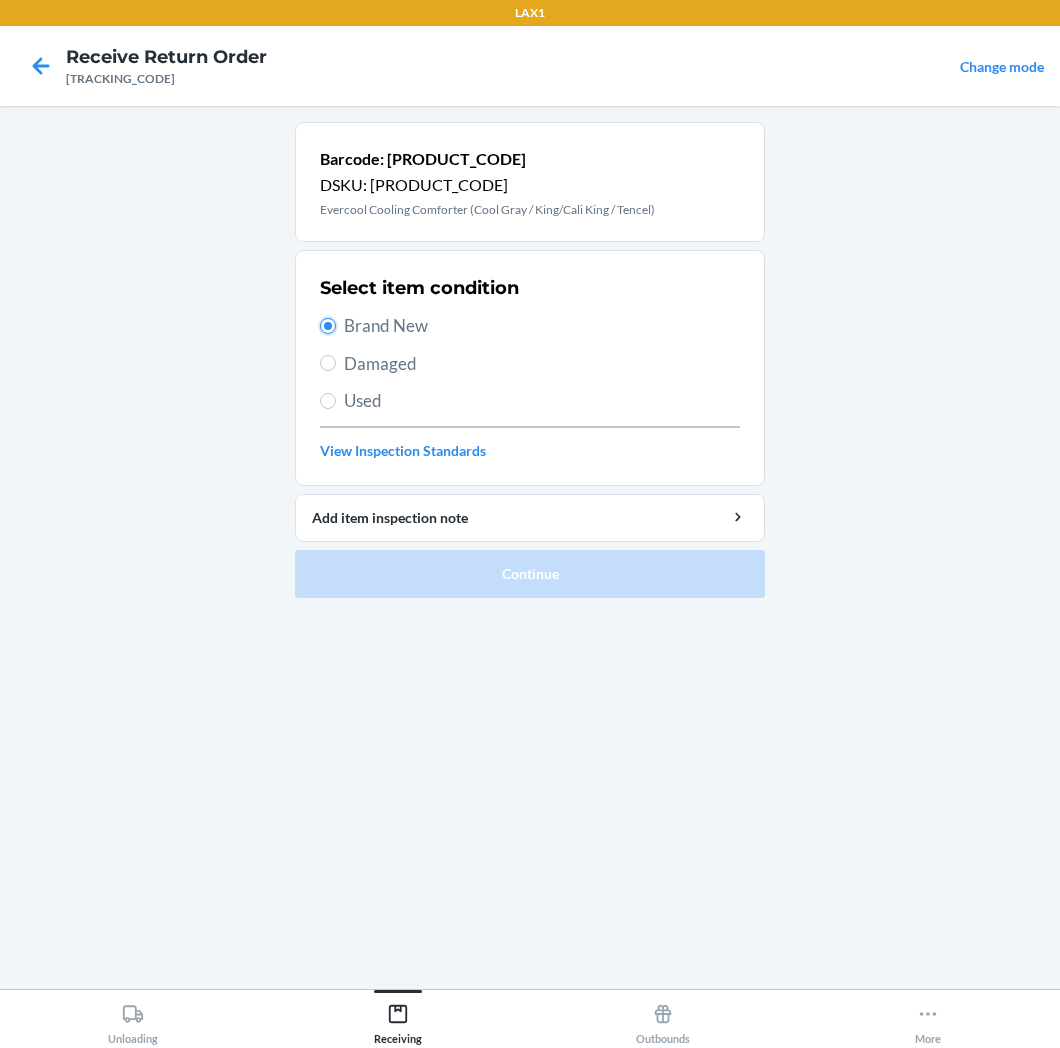radio on "true" 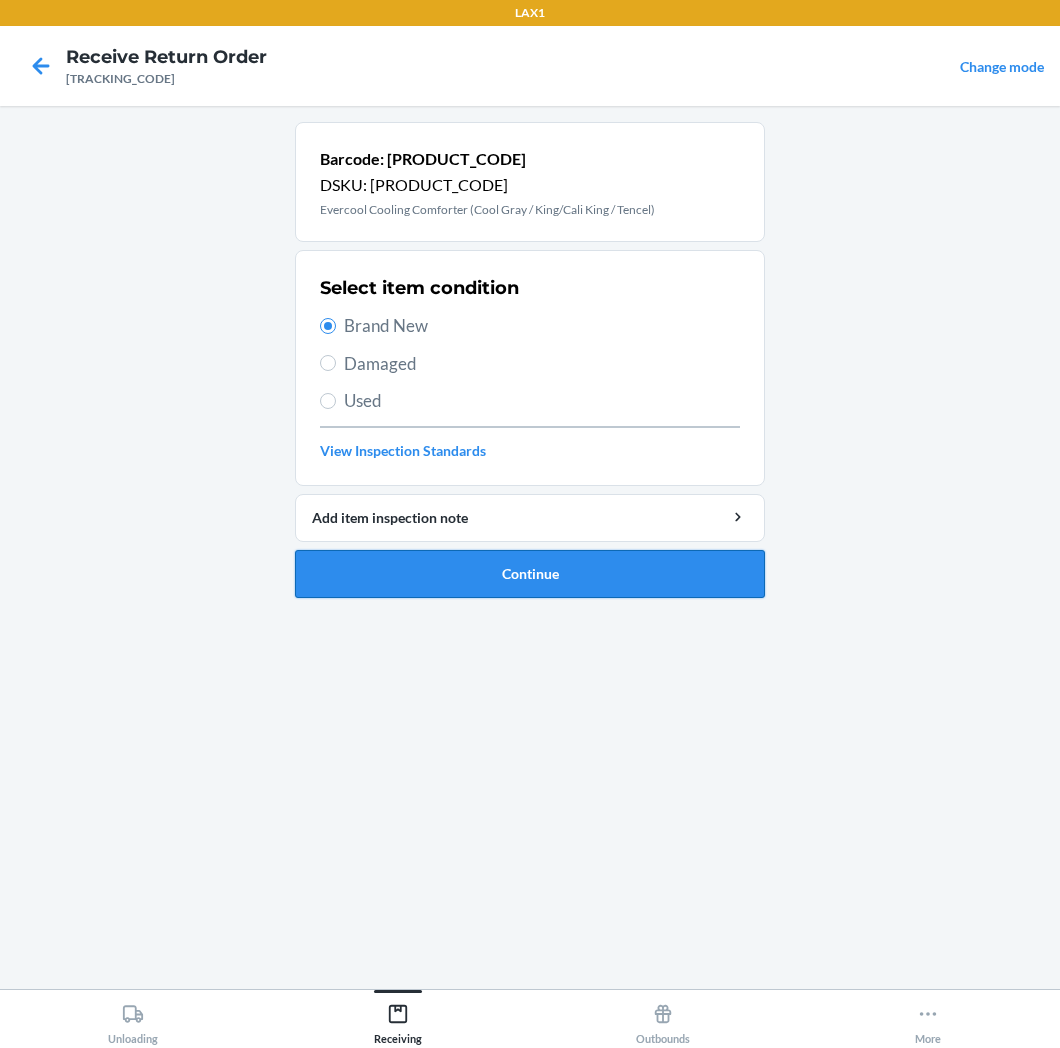 click on "Continue" at bounding box center (530, 574) 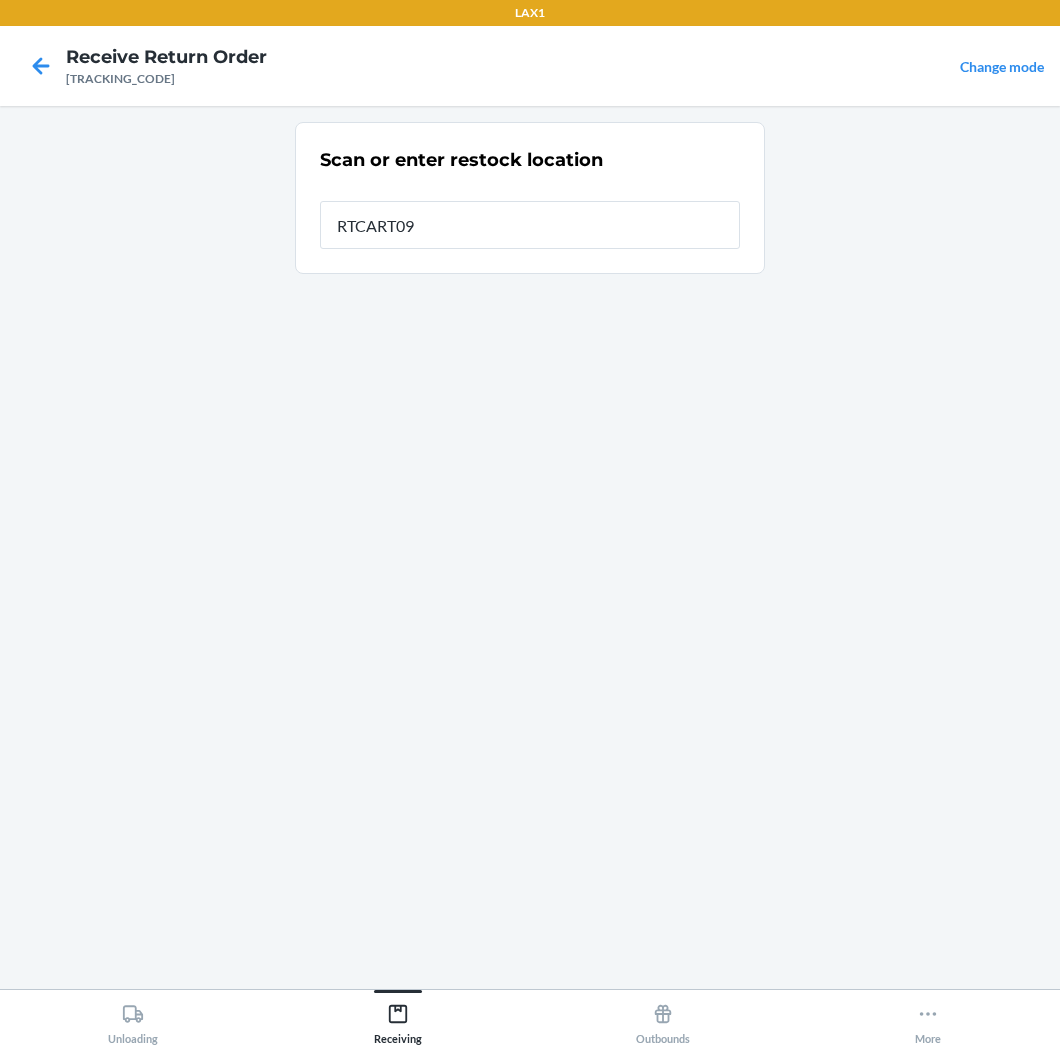 type on "RTCART091" 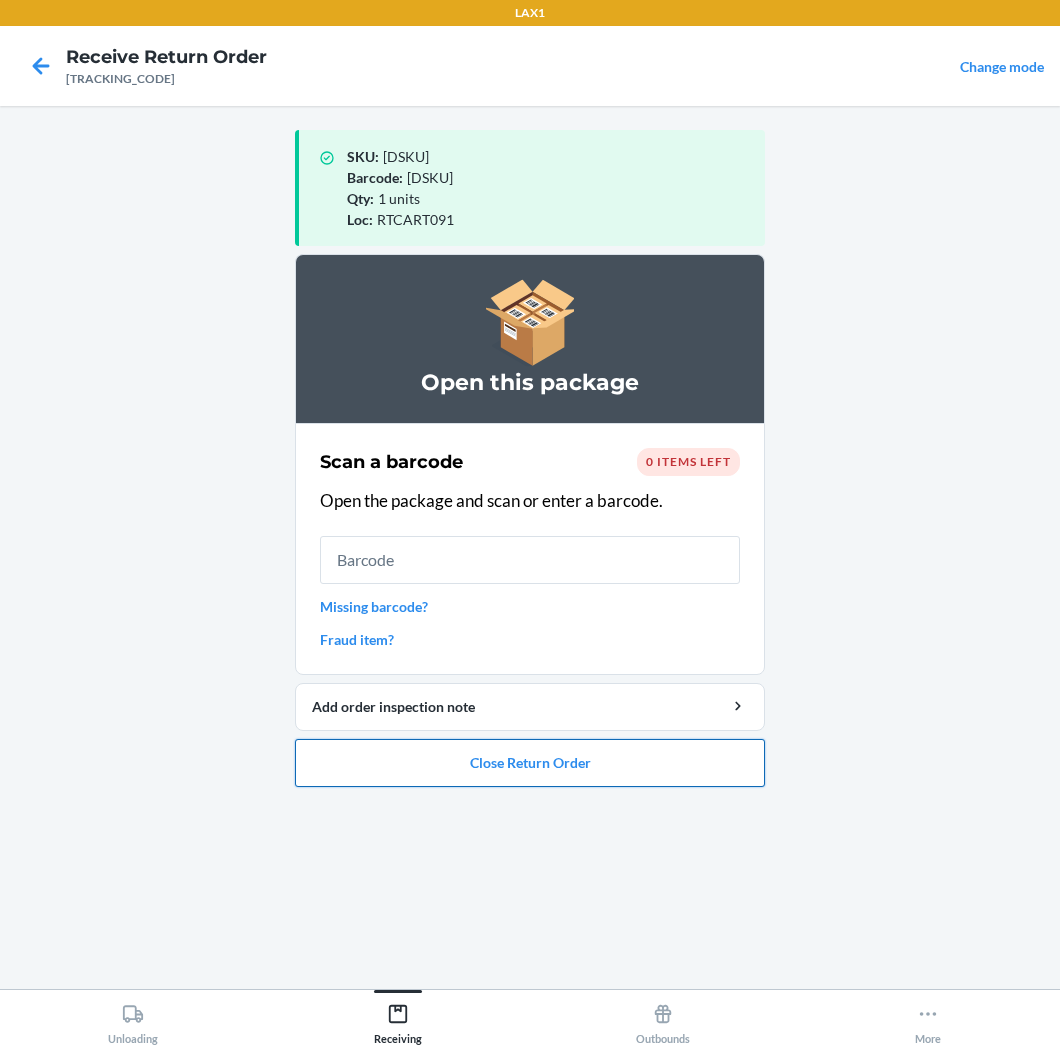 click on "Close Return Order" at bounding box center [530, 763] 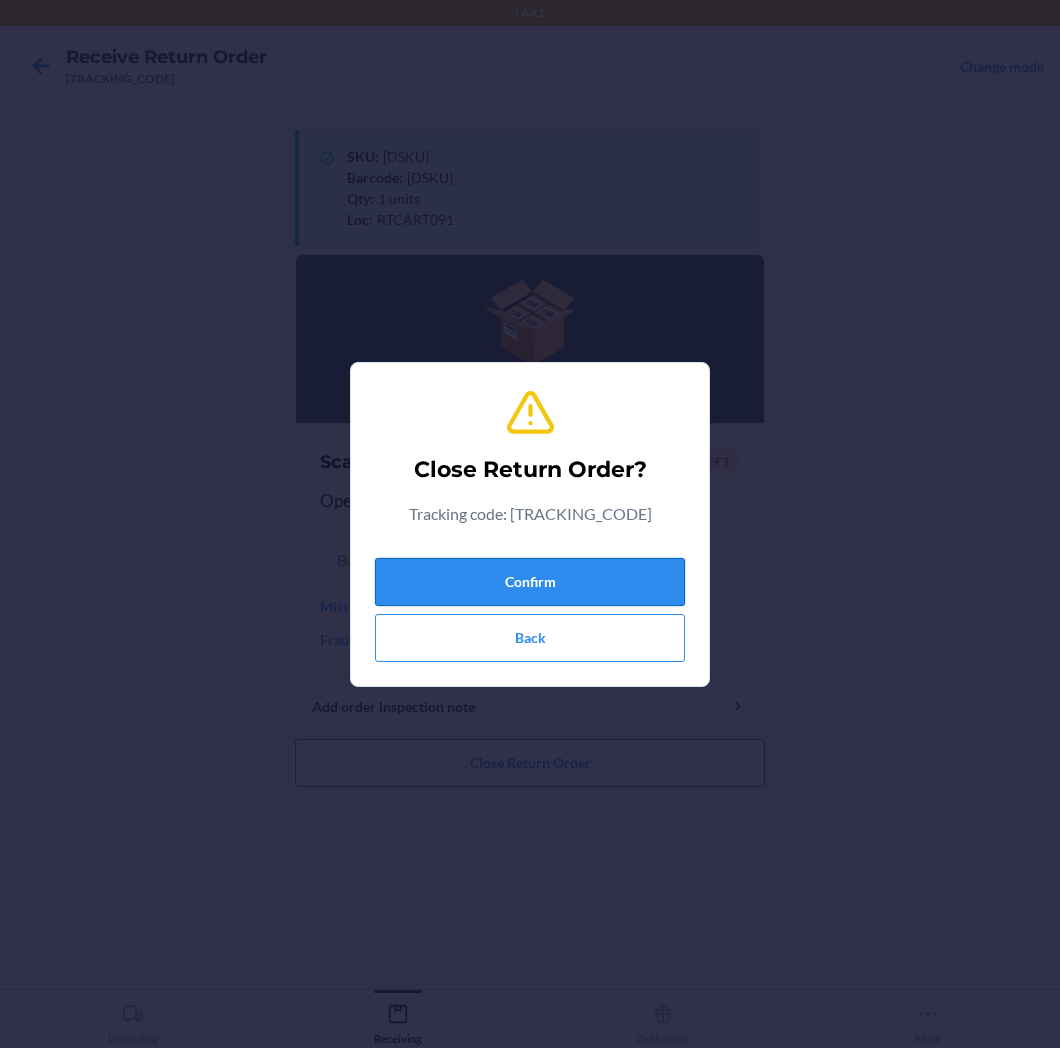 click on "Confirm" at bounding box center (530, 582) 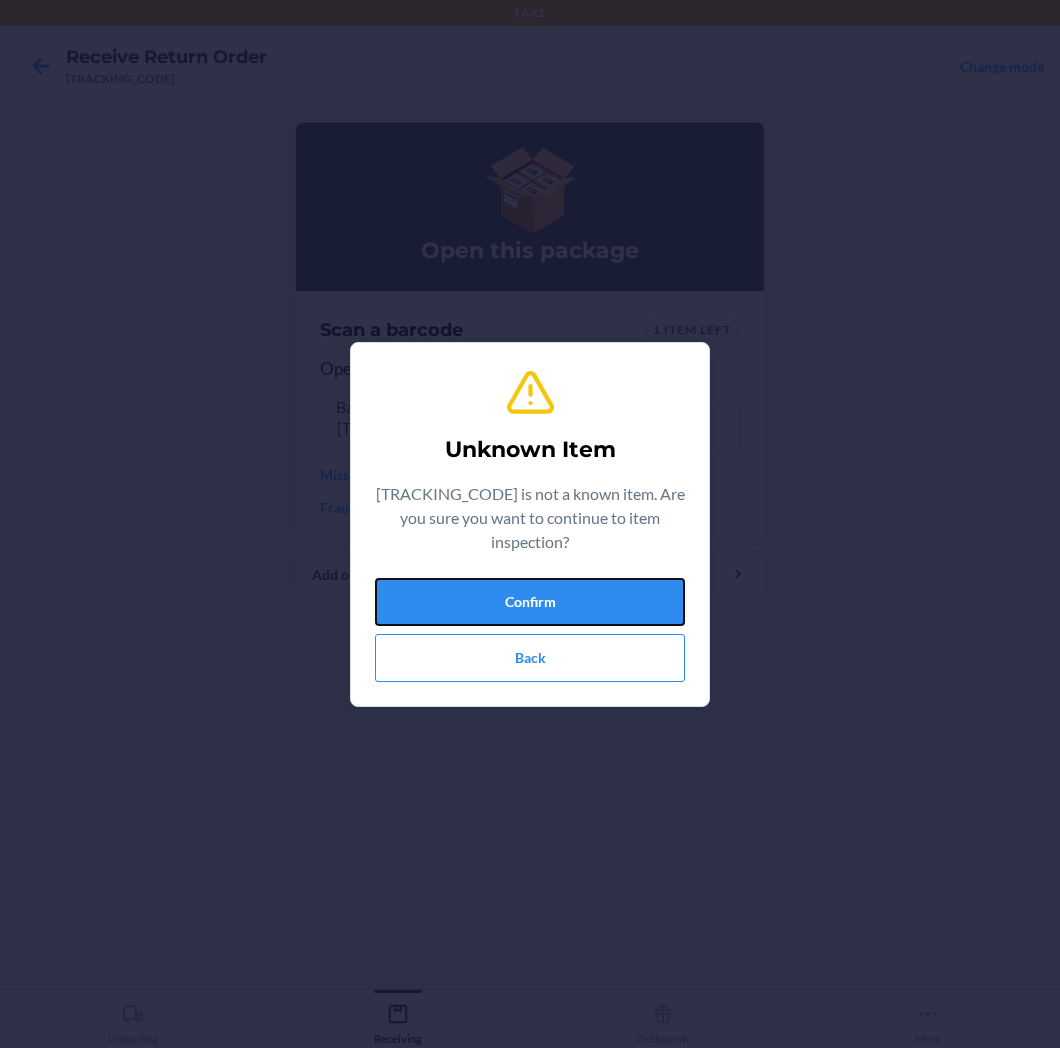 click on "Confirm" at bounding box center (530, 602) 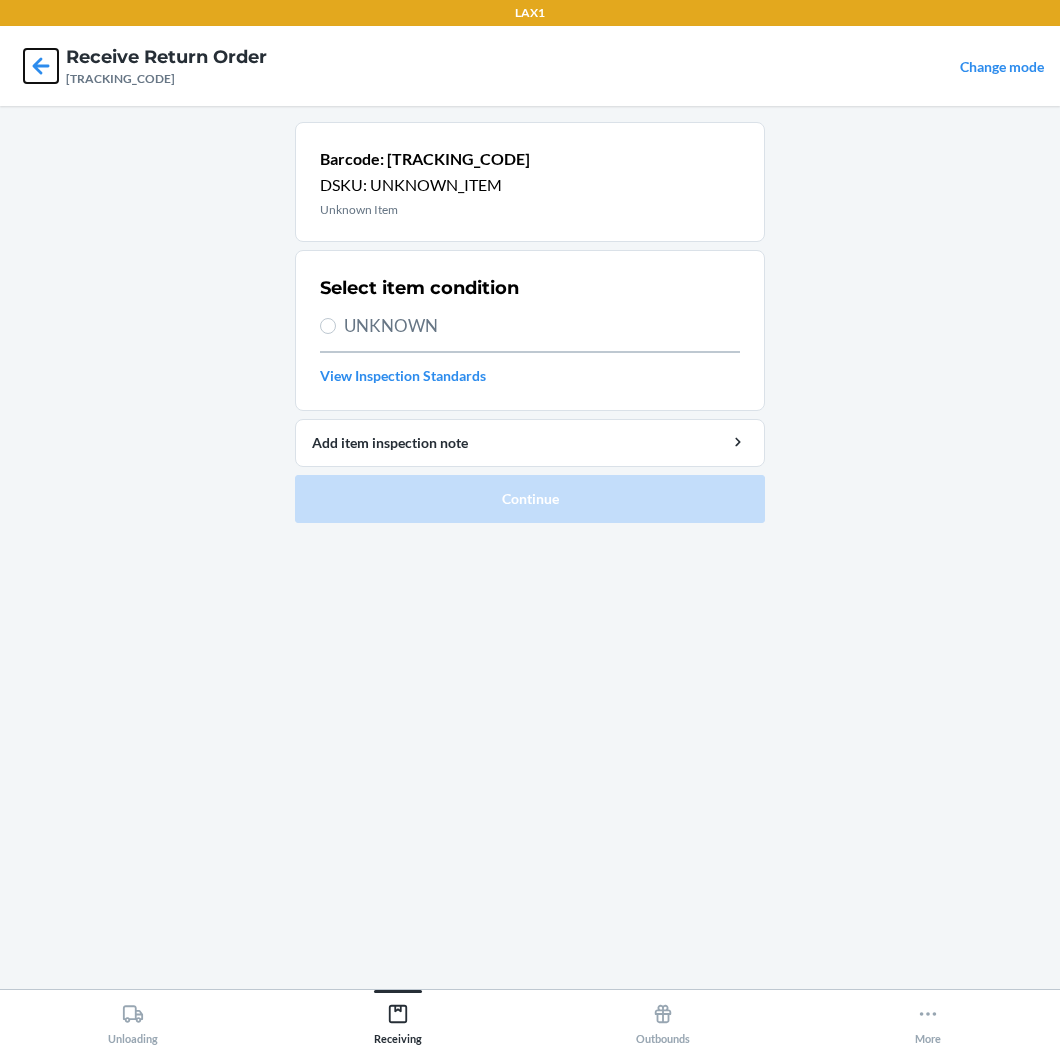click 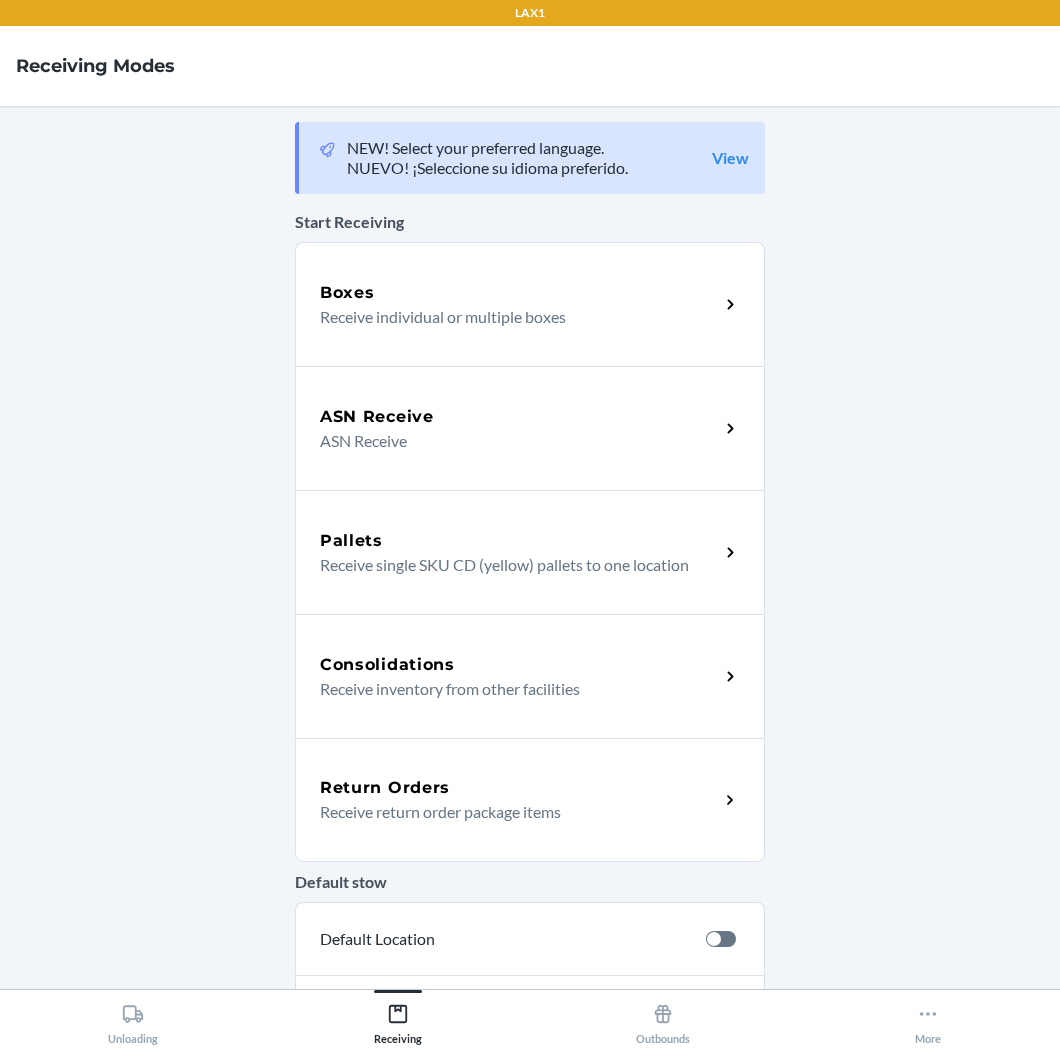 click on "Return Orders Receive return order package items" at bounding box center [530, 800] 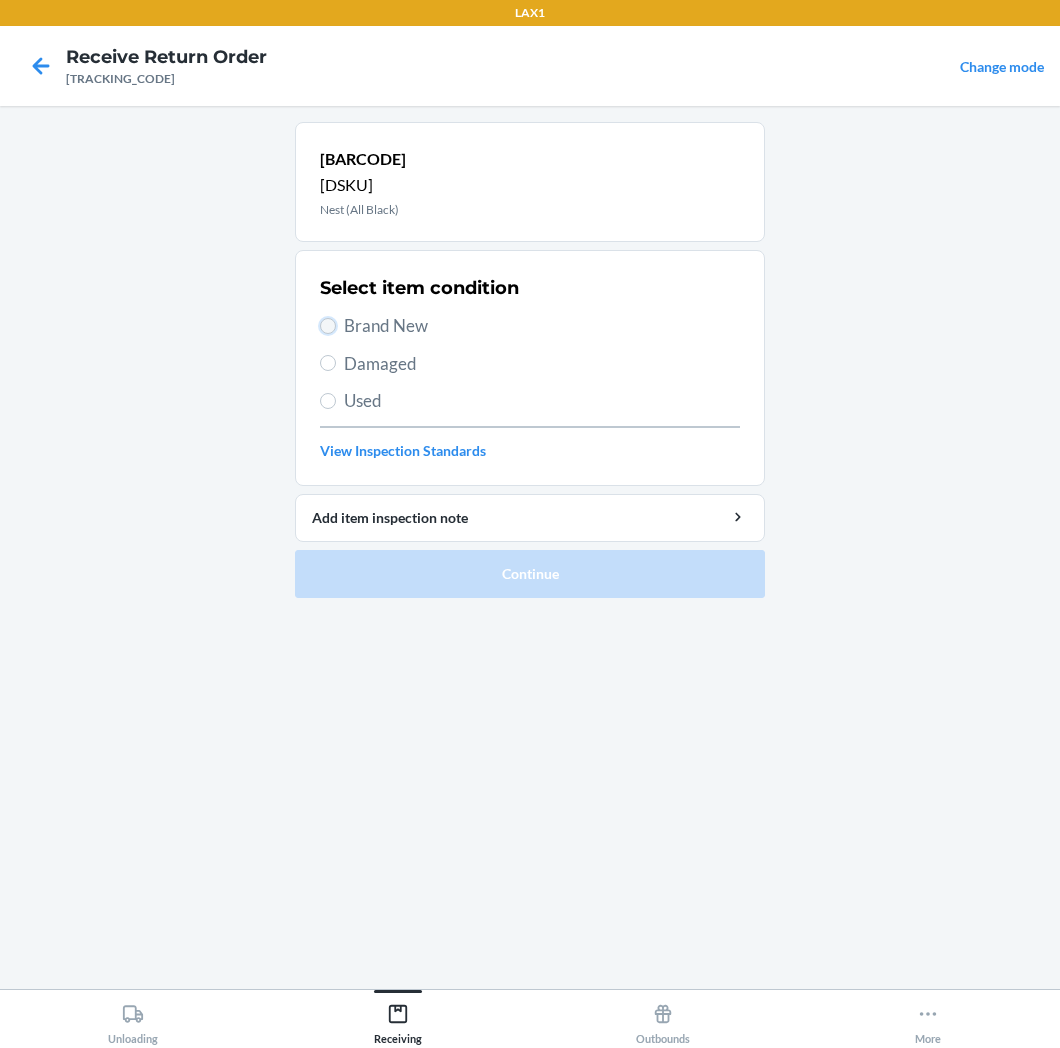 click on "Brand New" at bounding box center (328, 326) 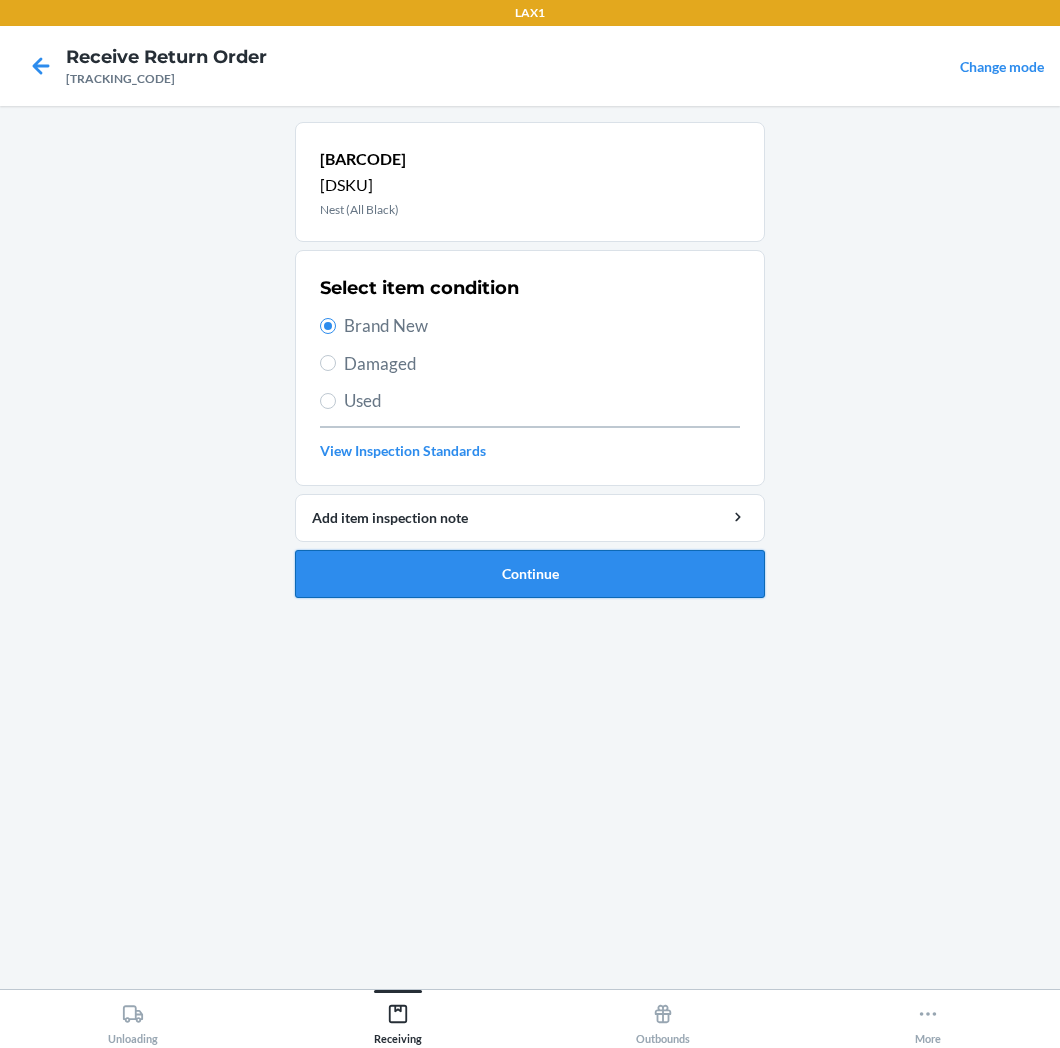 click on "Continue" at bounding box center (530, 574) 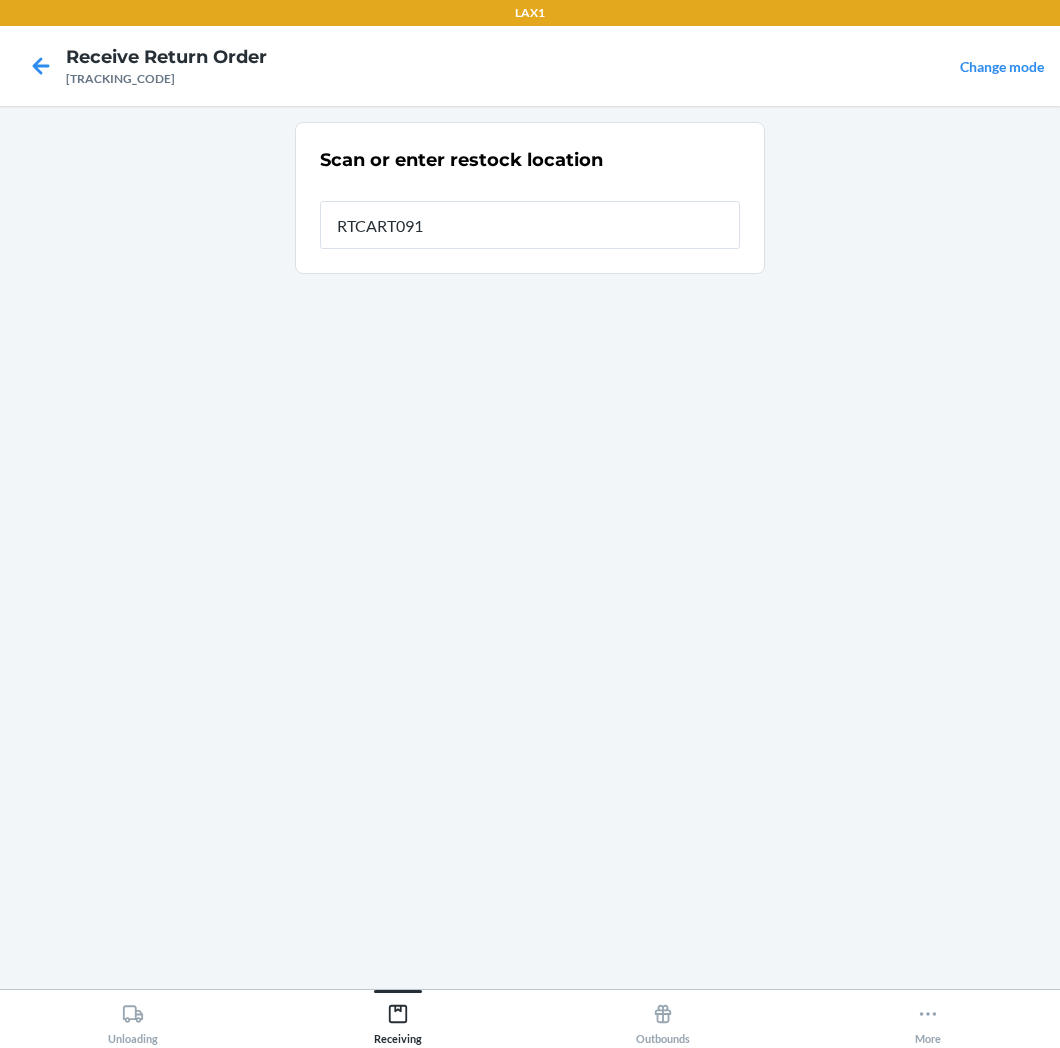type on "RTCART091" 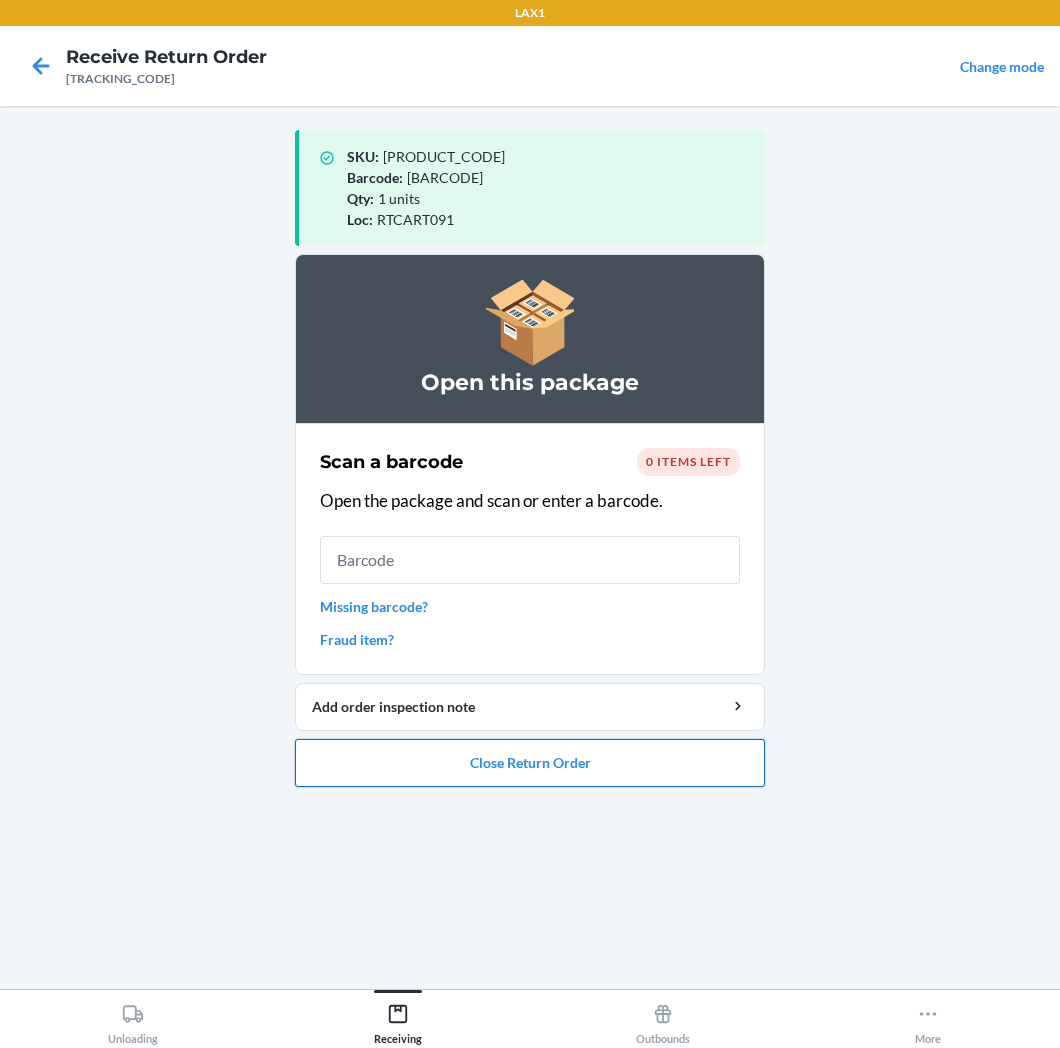click on "Close Return Order" at bounding box center (530, 763) 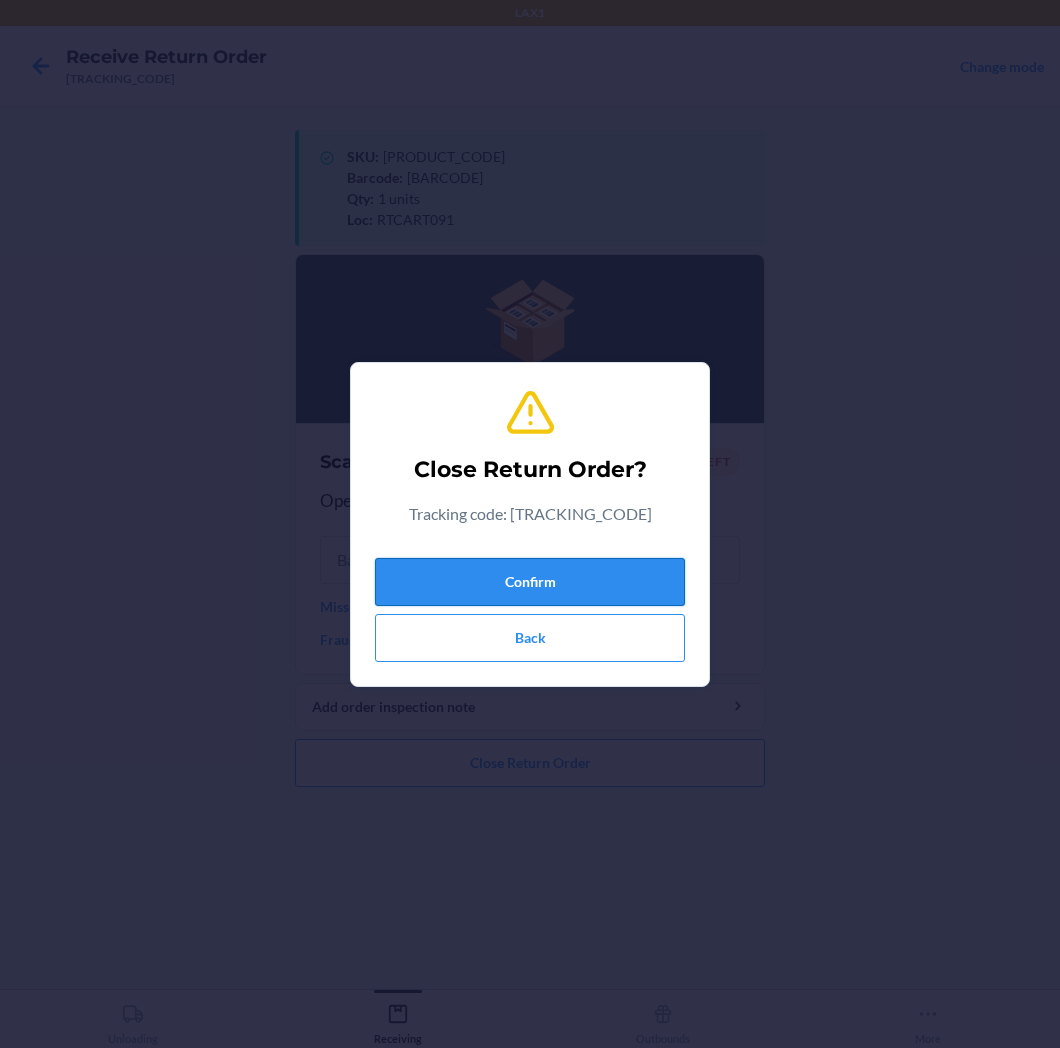 click on "Confirm" at bounding box center [530, 582] 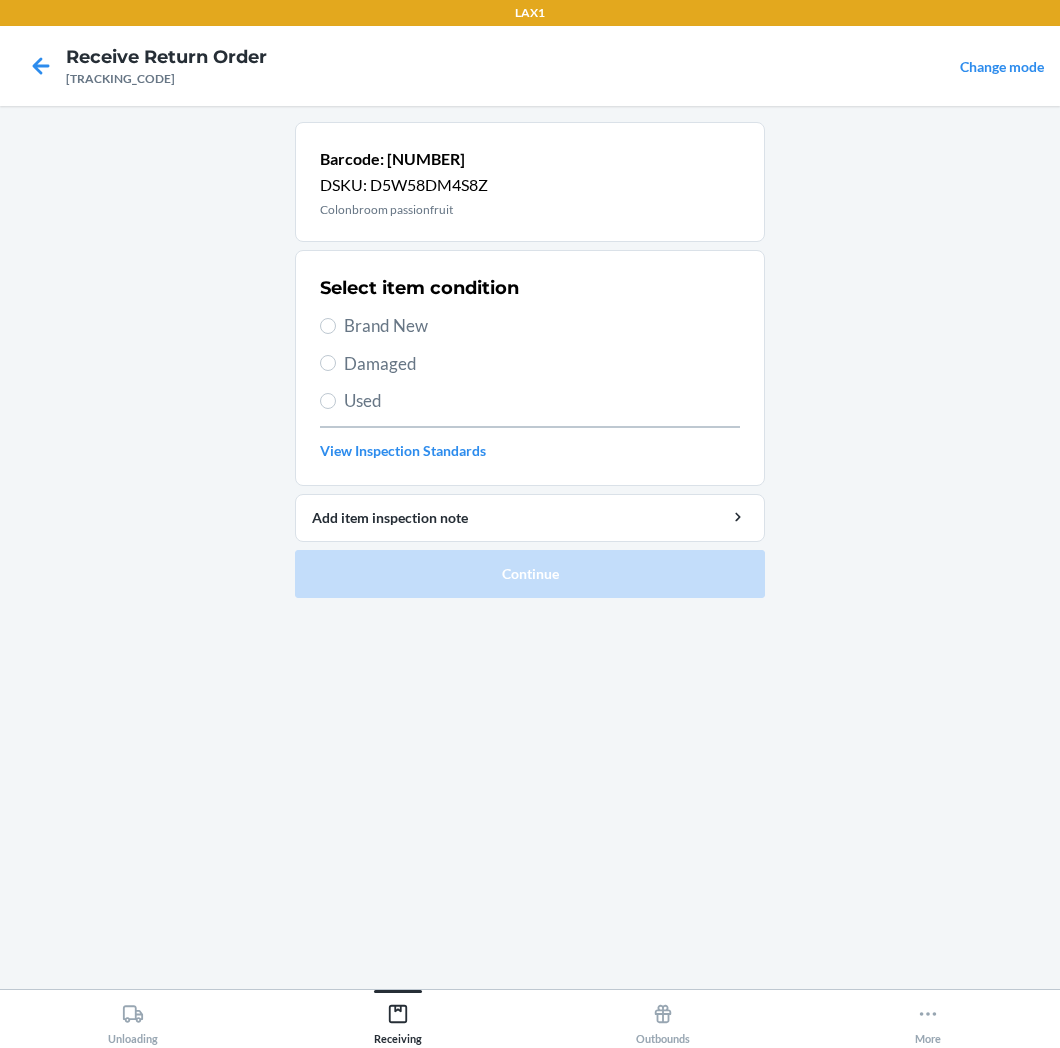 click on "Brand New" at bounding box center [530, 326] 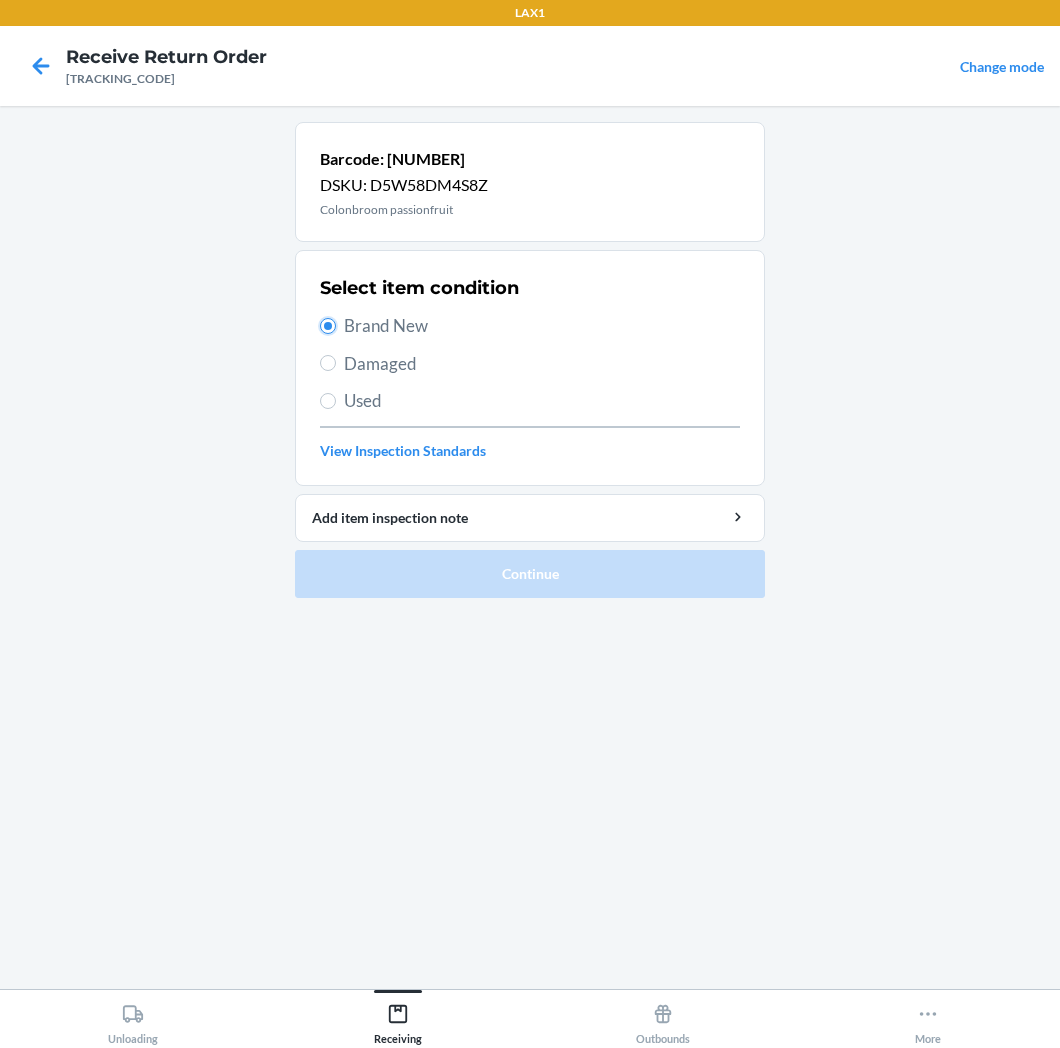 radio on "true" 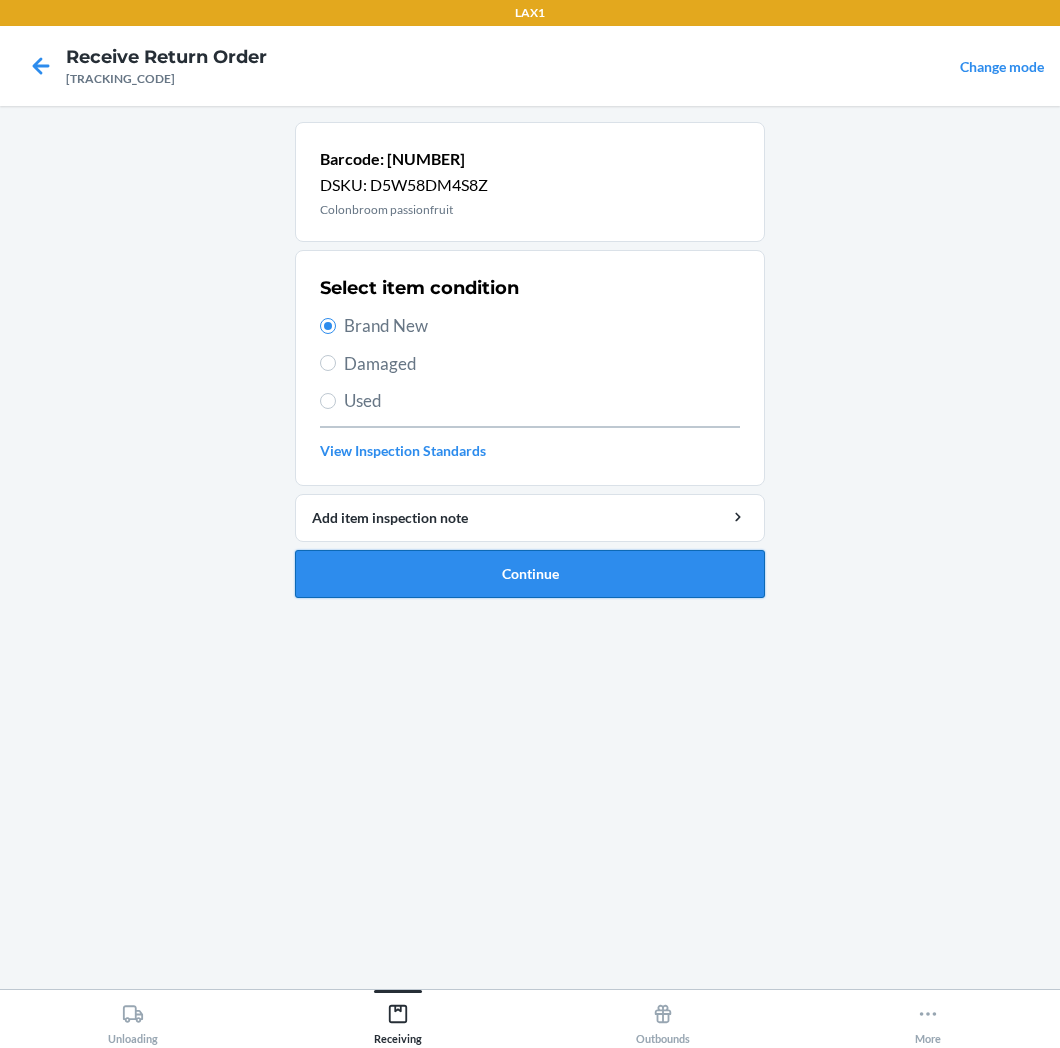 click on "Continue" at bounding box center (530, 574) 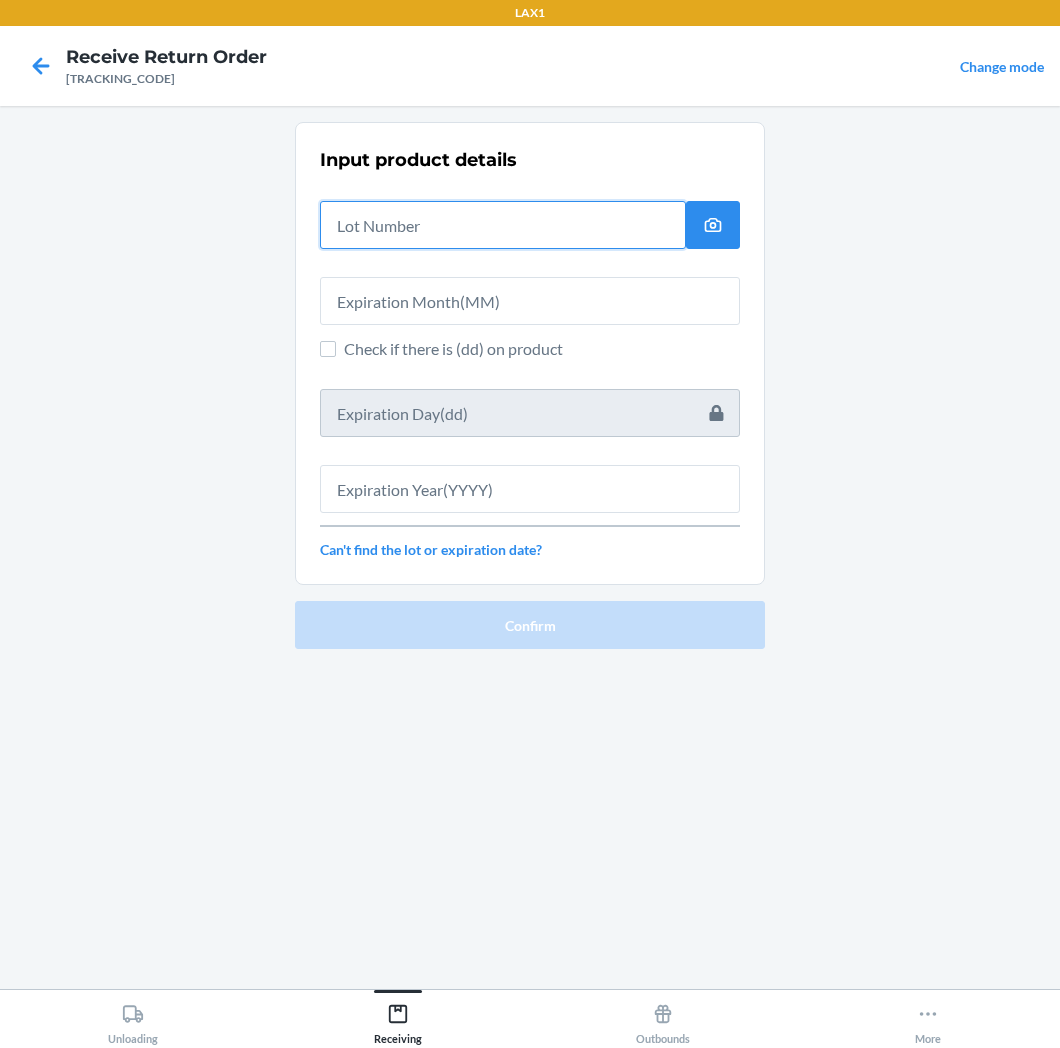 click at bounding box center (503, 225) 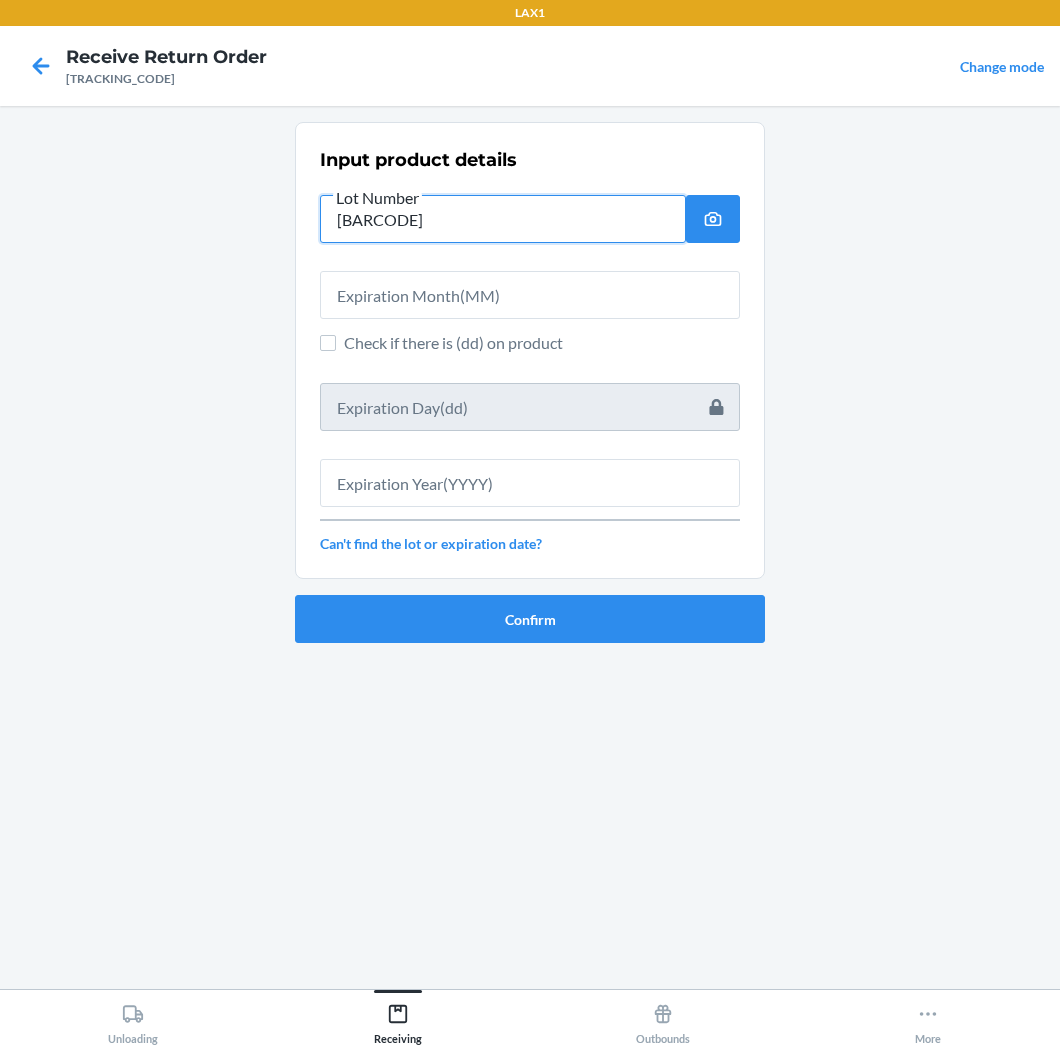 type on "[BARCODE]" 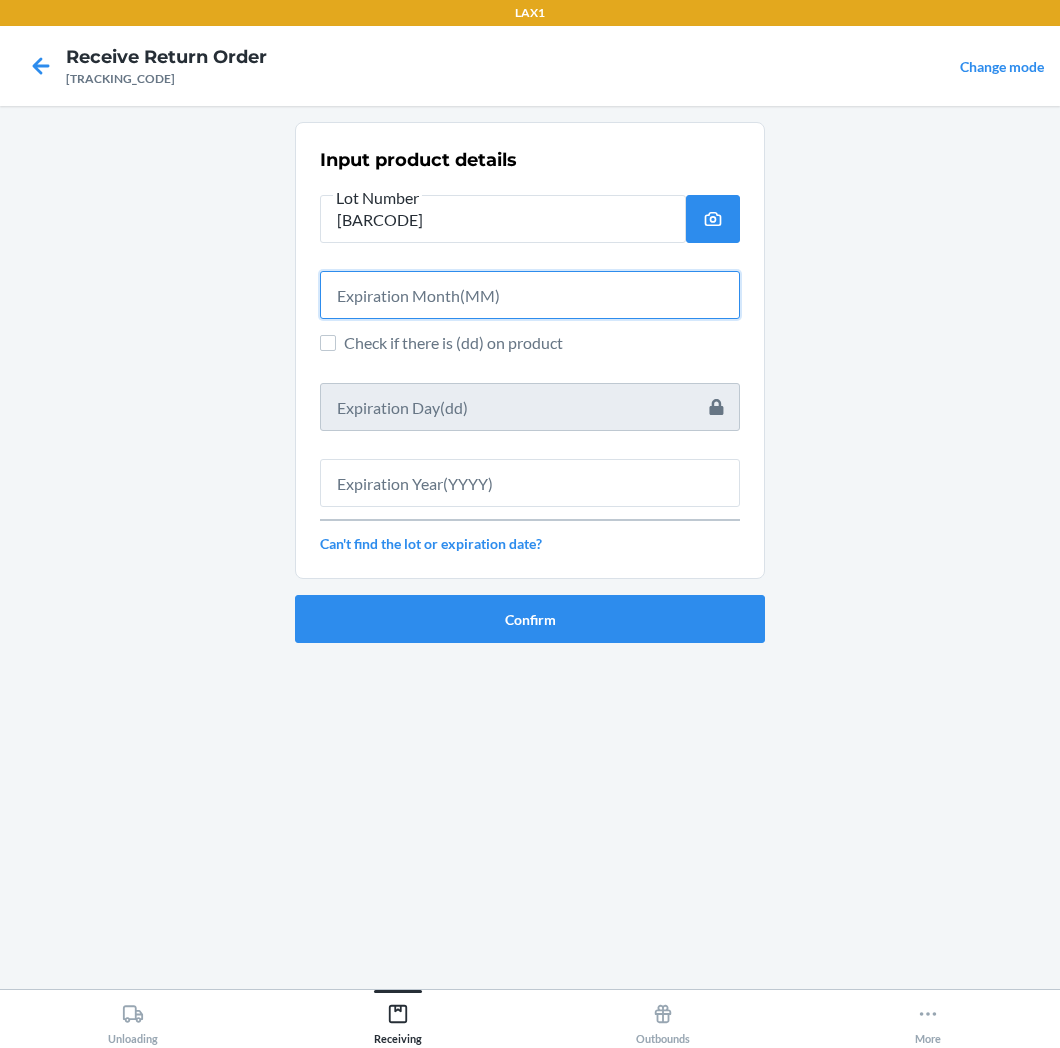 click at bounding box center [530, 295] 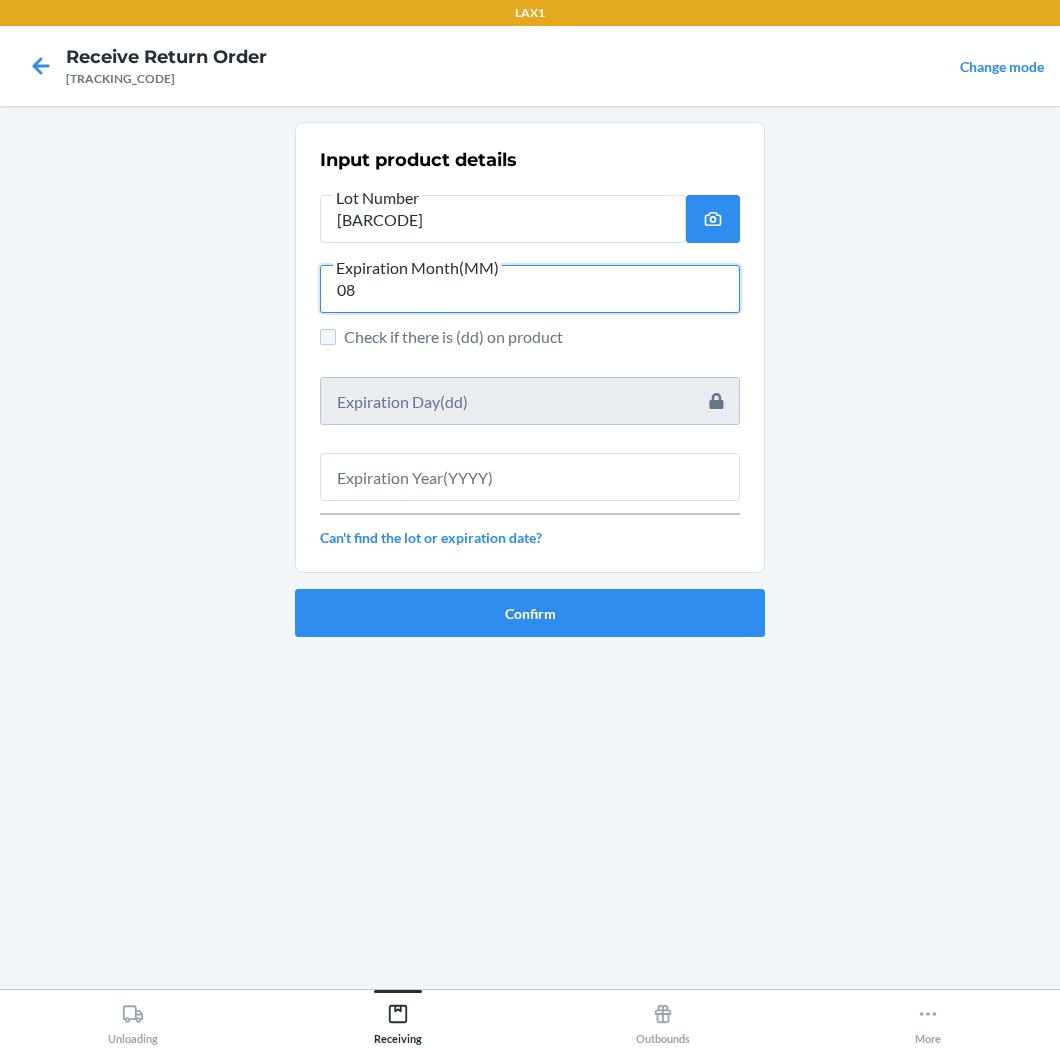 type on "08" 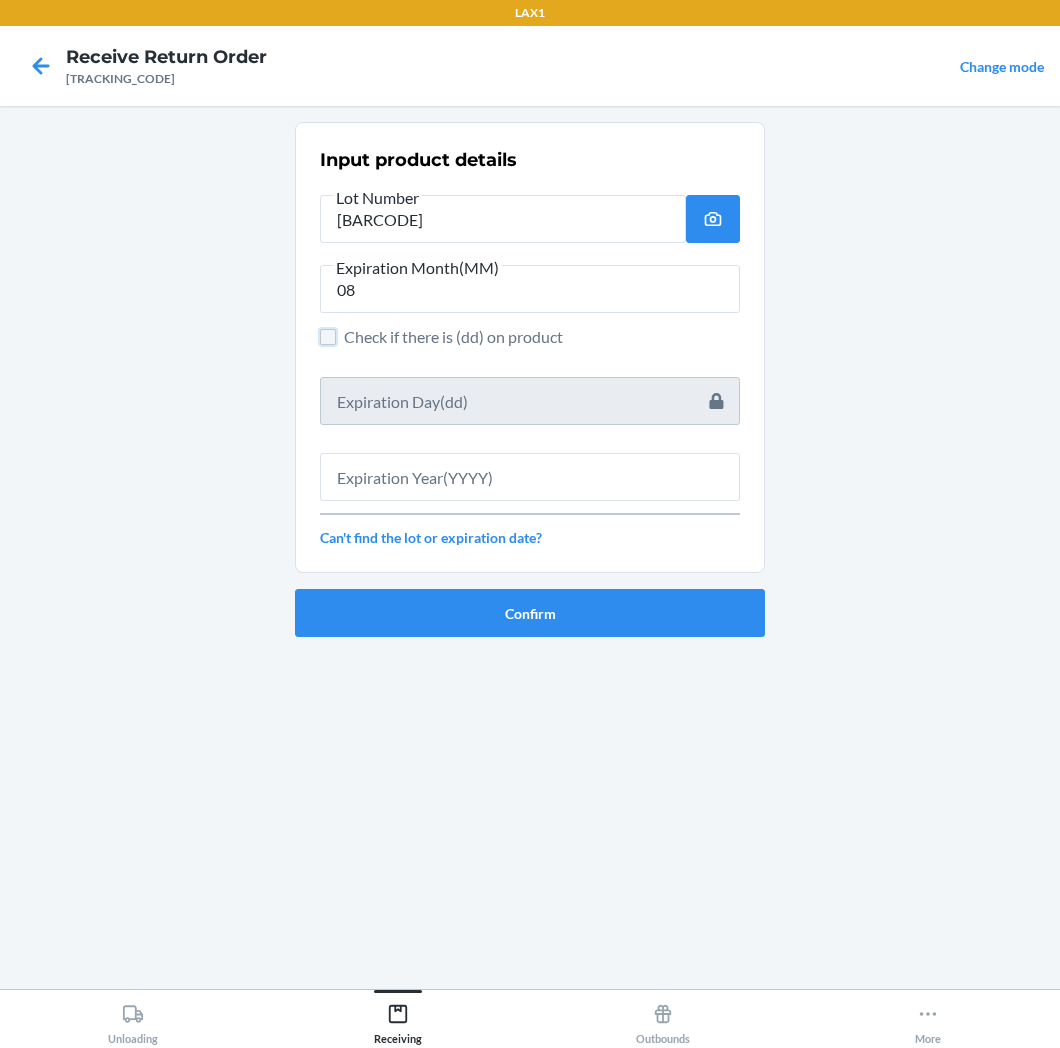 click on "Check if there is (dd) on product" at bounding box center [328, 337] 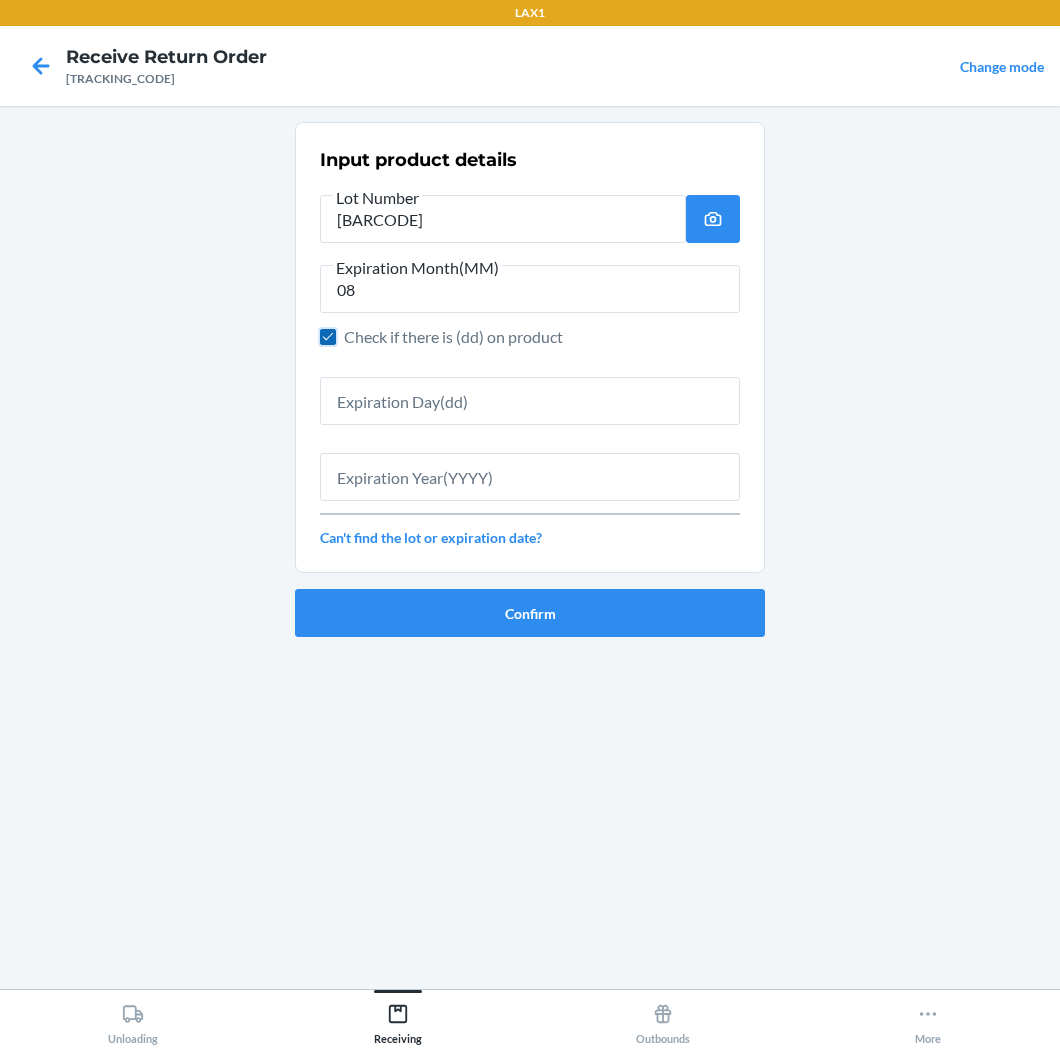 click on "Check if there is (dd) on product" at bounding box center (328, 337) 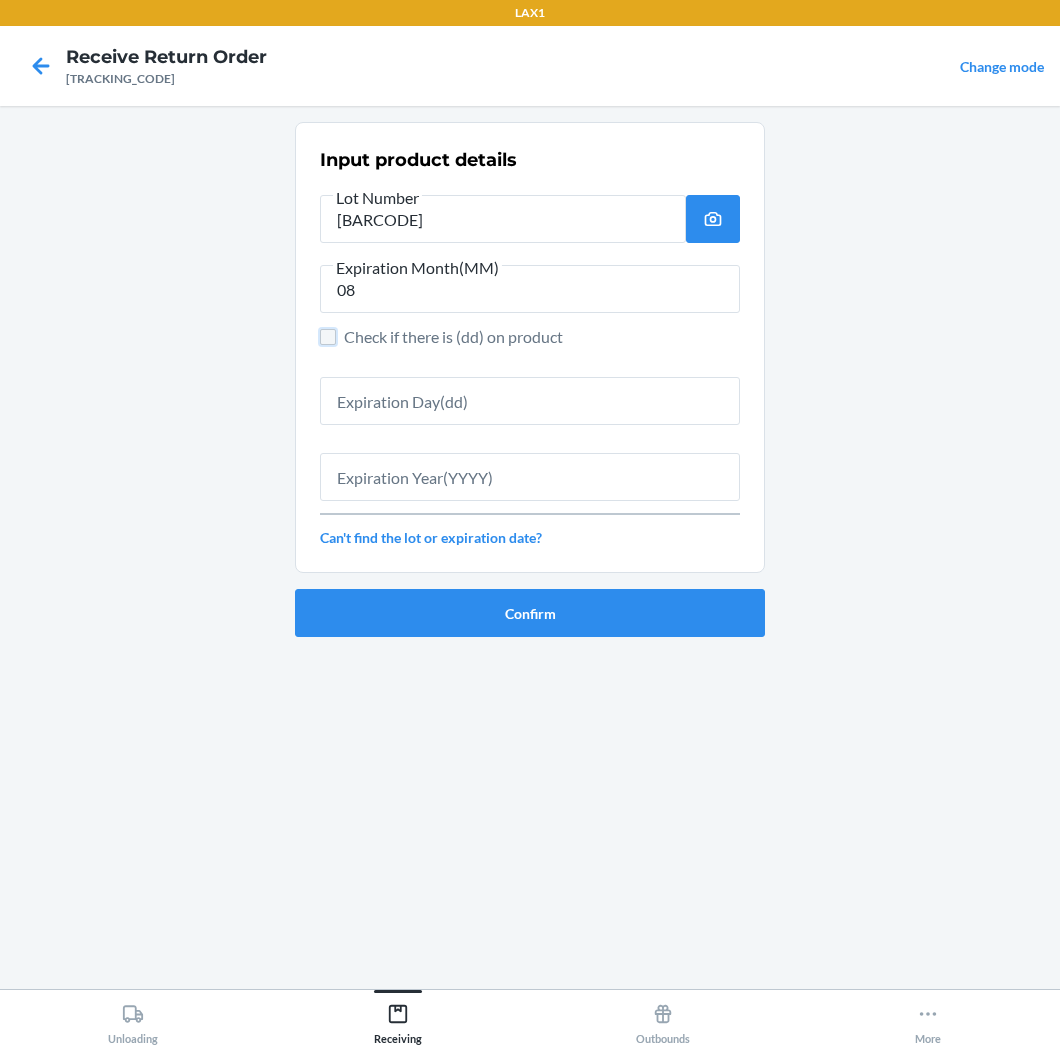 checkbox on "false" 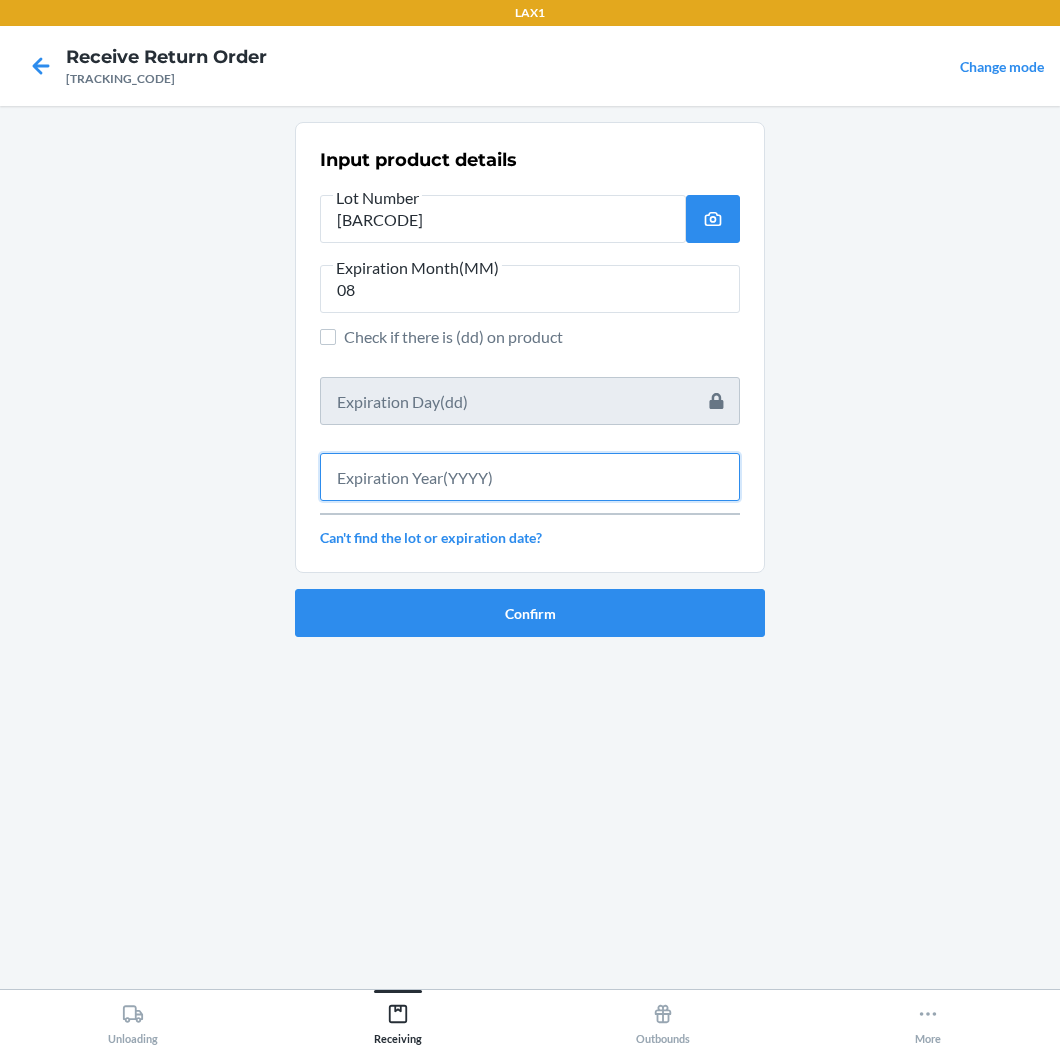 click at bounding box center [530, 477] 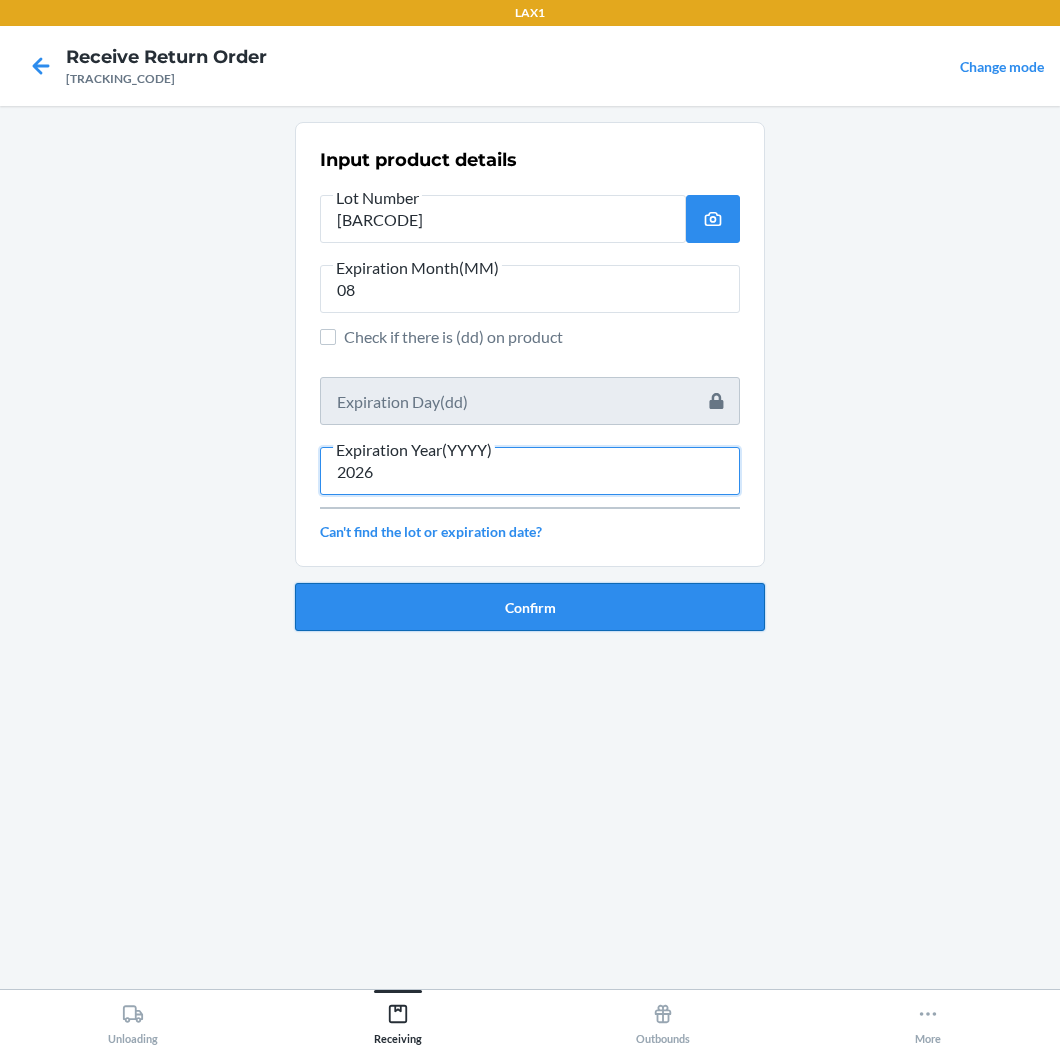 type on "2026" 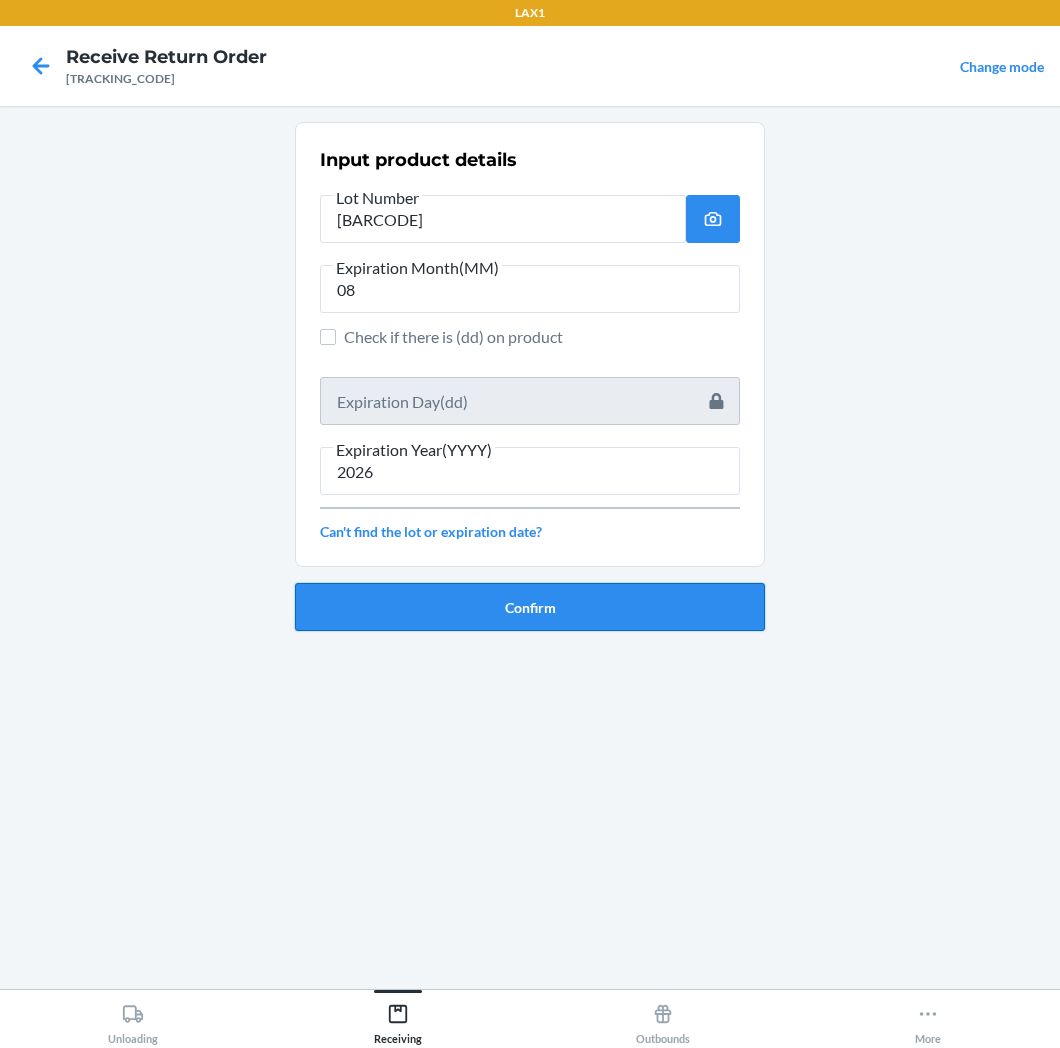 click on "Confirm" at bounding box center [530, 607] 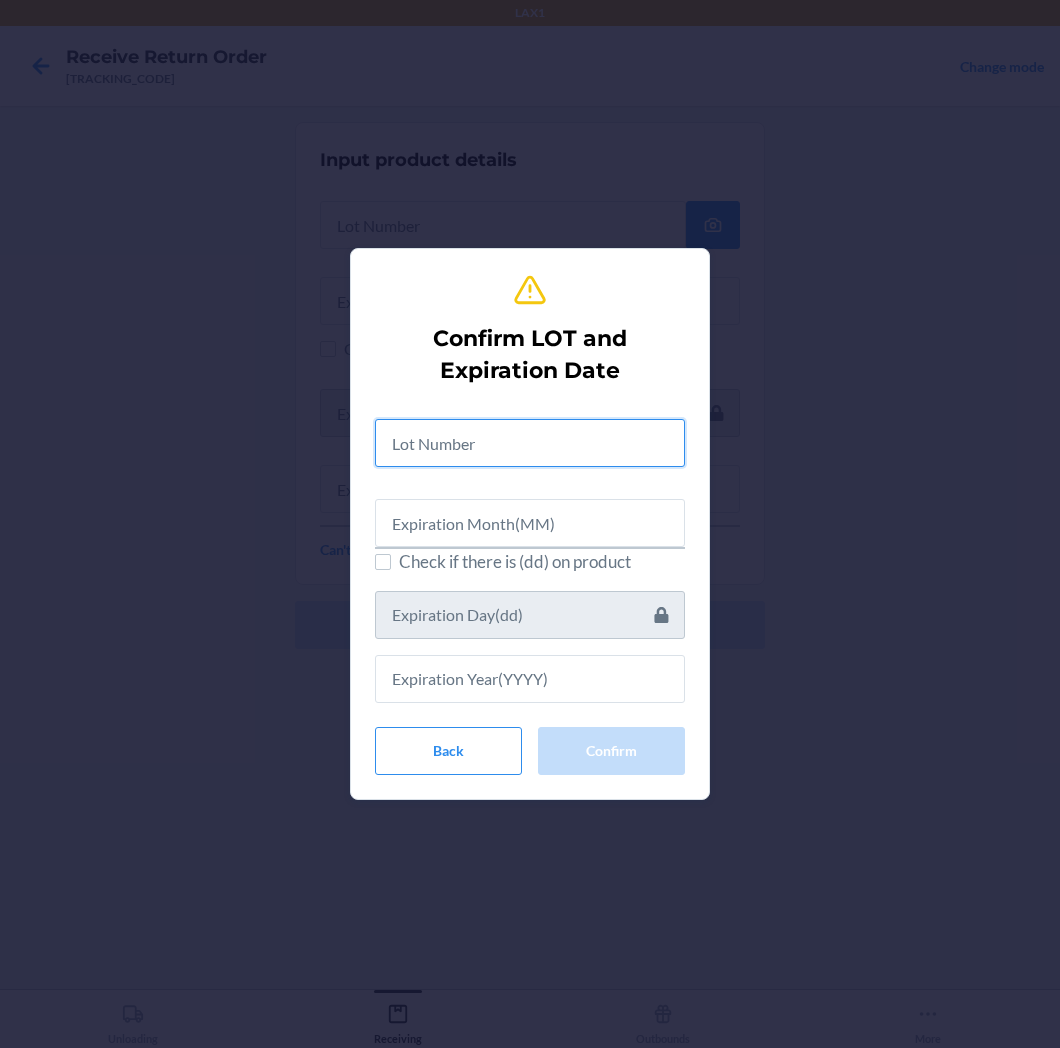 click at bounding box center [530, 443] 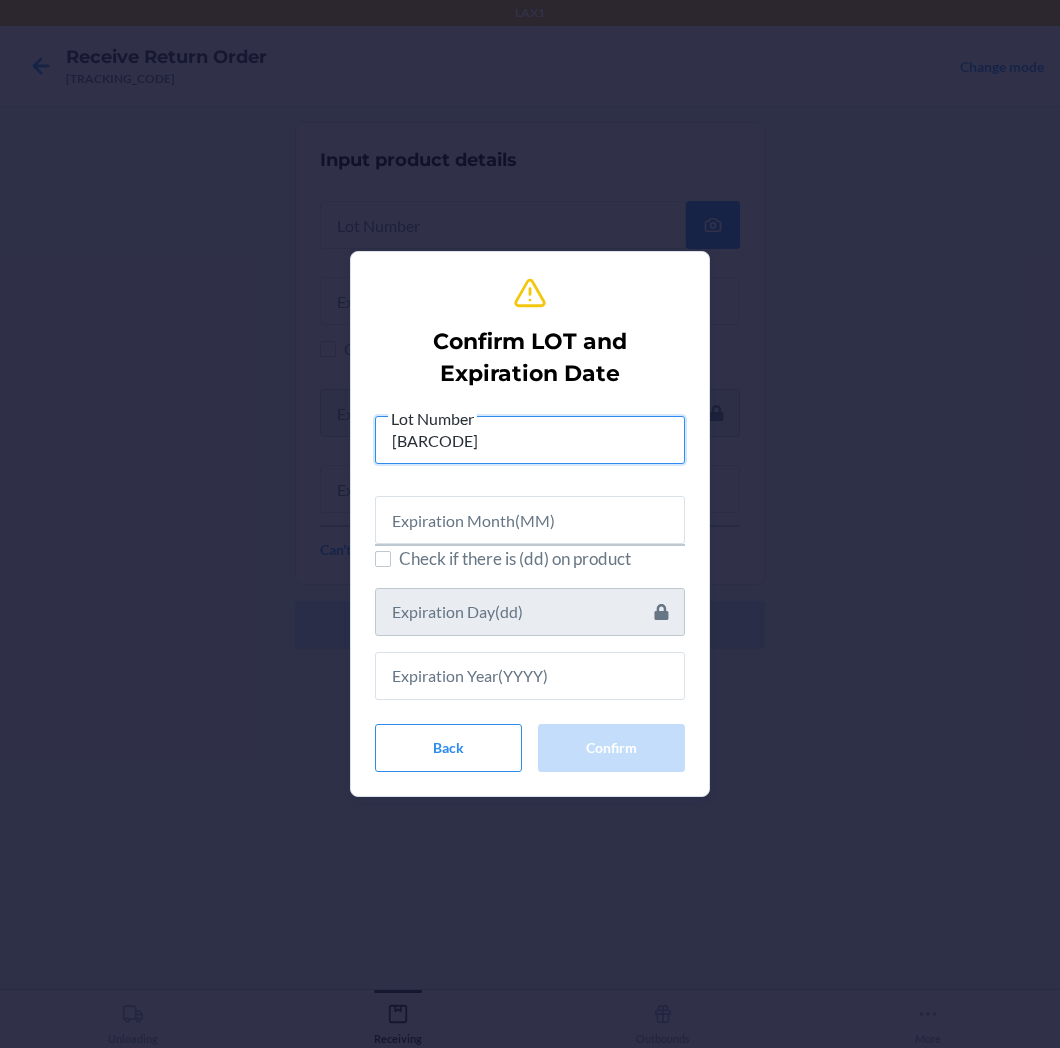 type on "[BARCODE]" 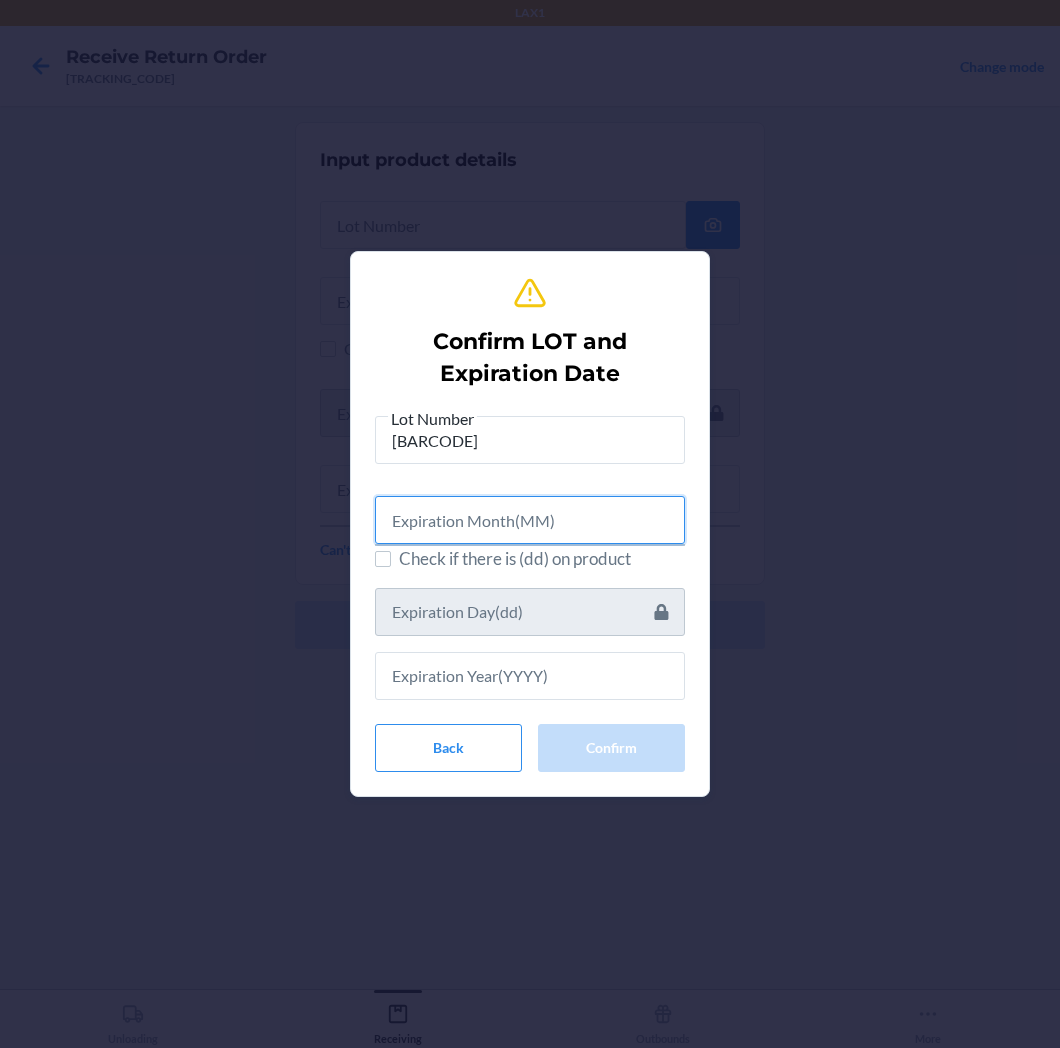 click at bounding box center (530, 520) 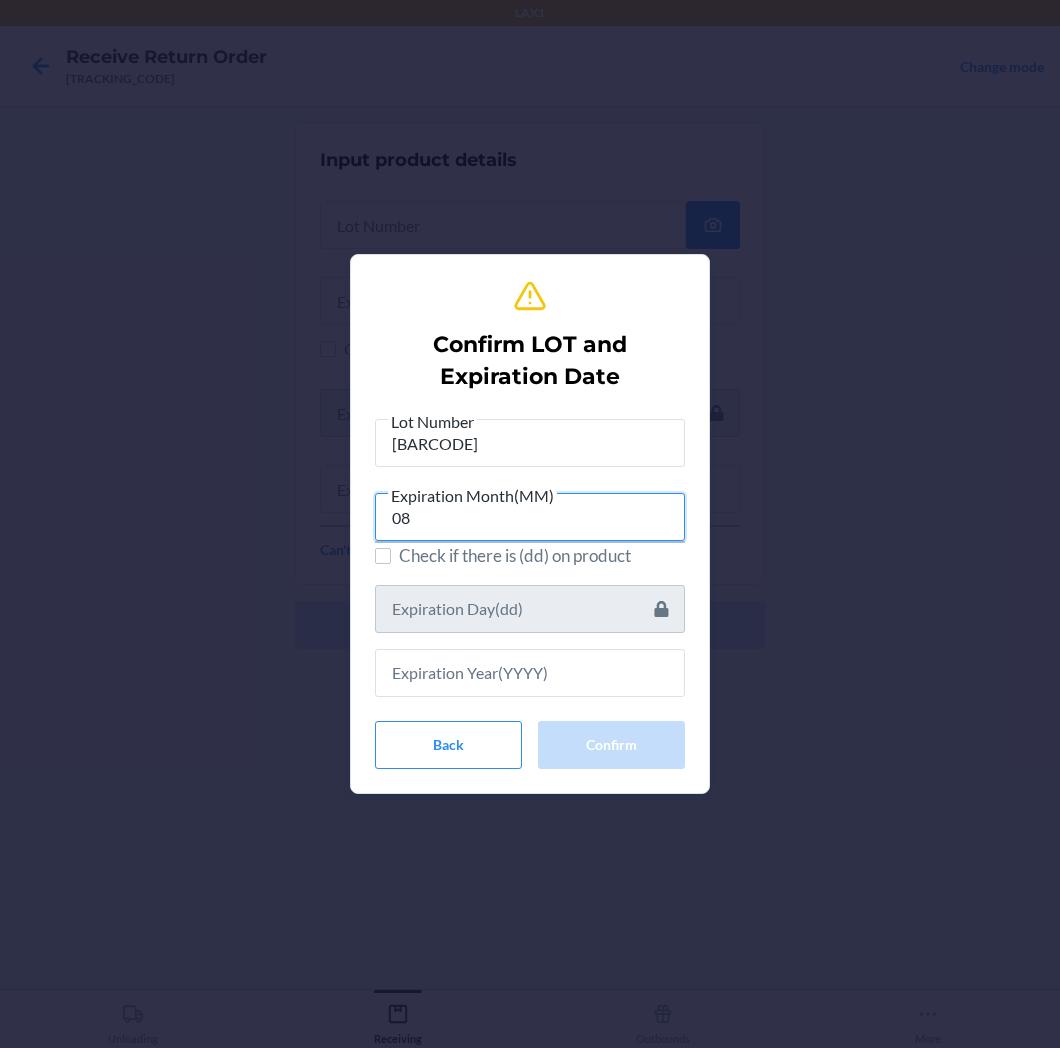 type on "08" 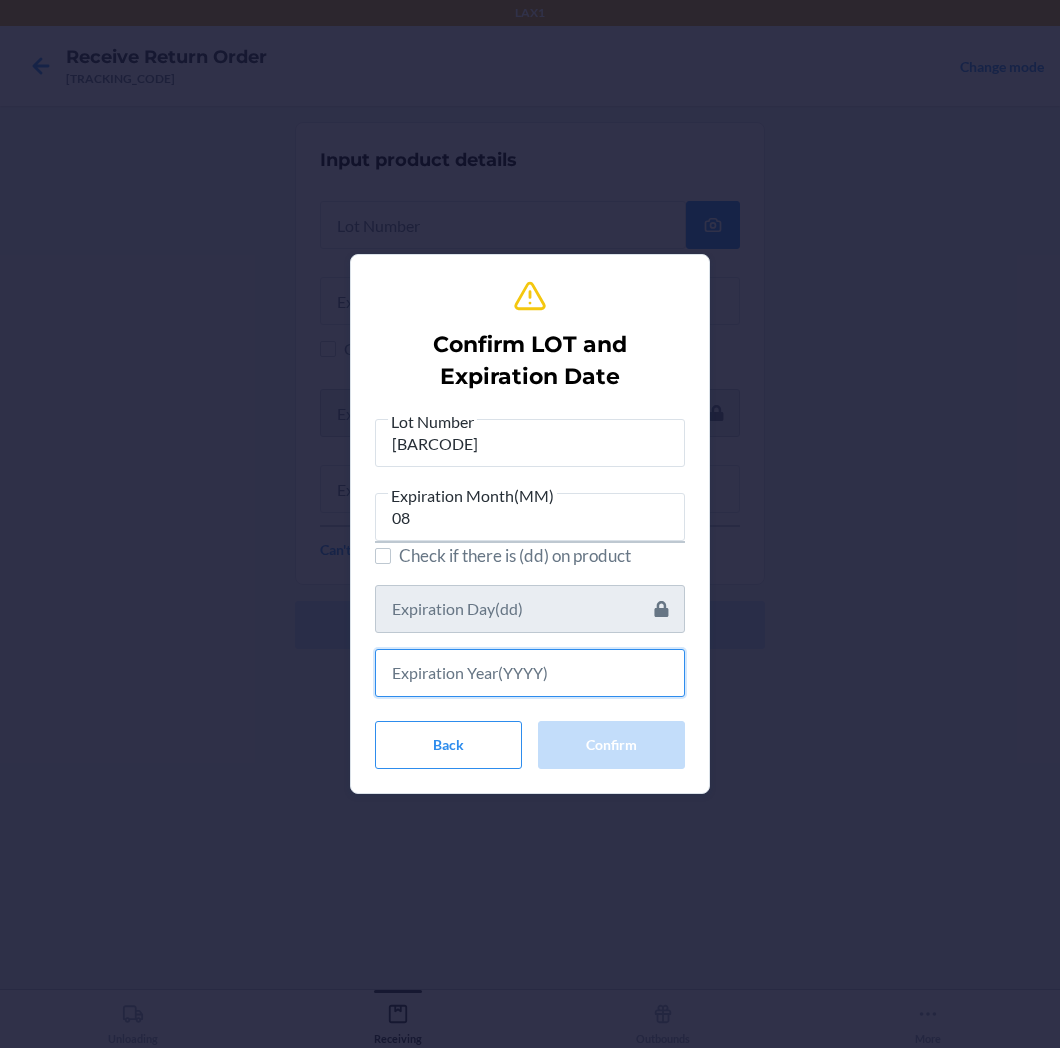 click at bounding box center (530, 673) 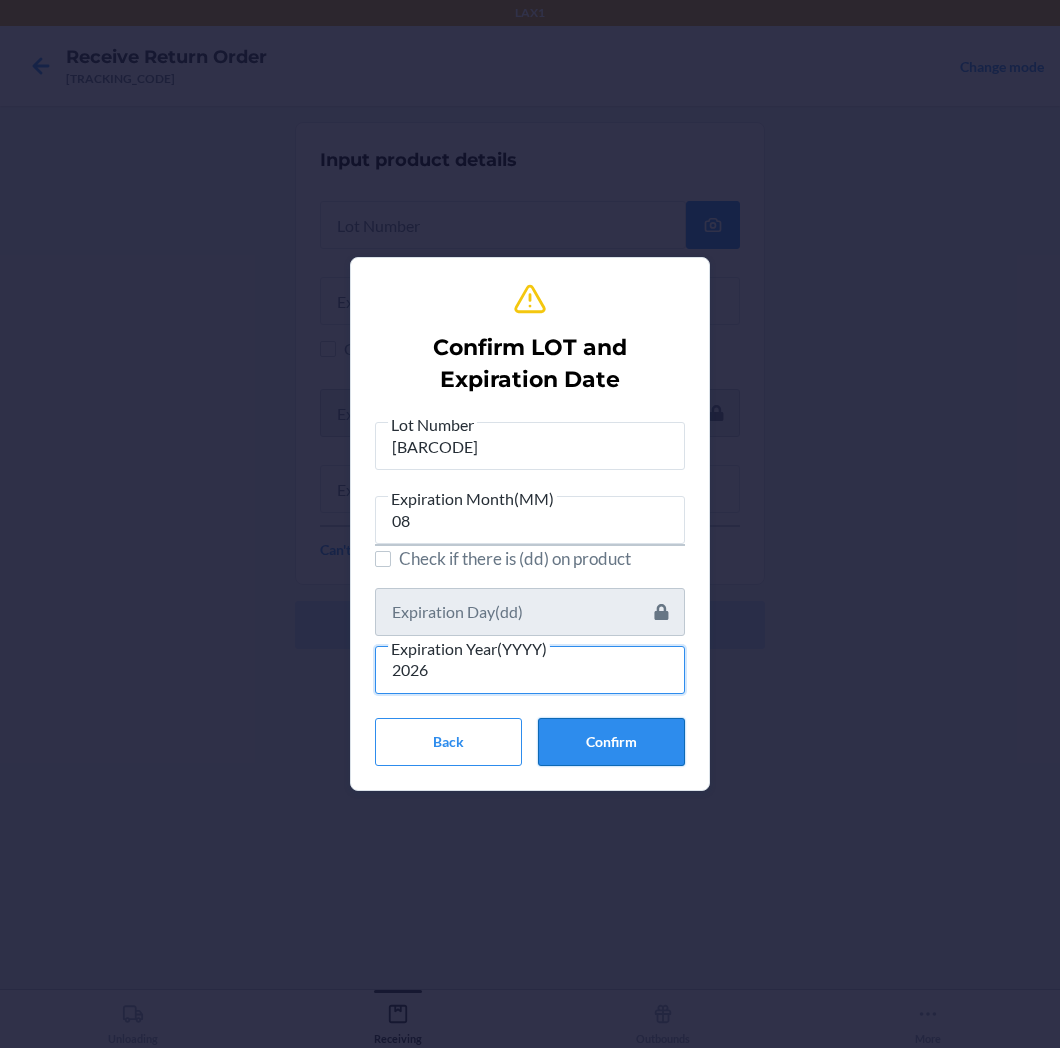 type on "2026" 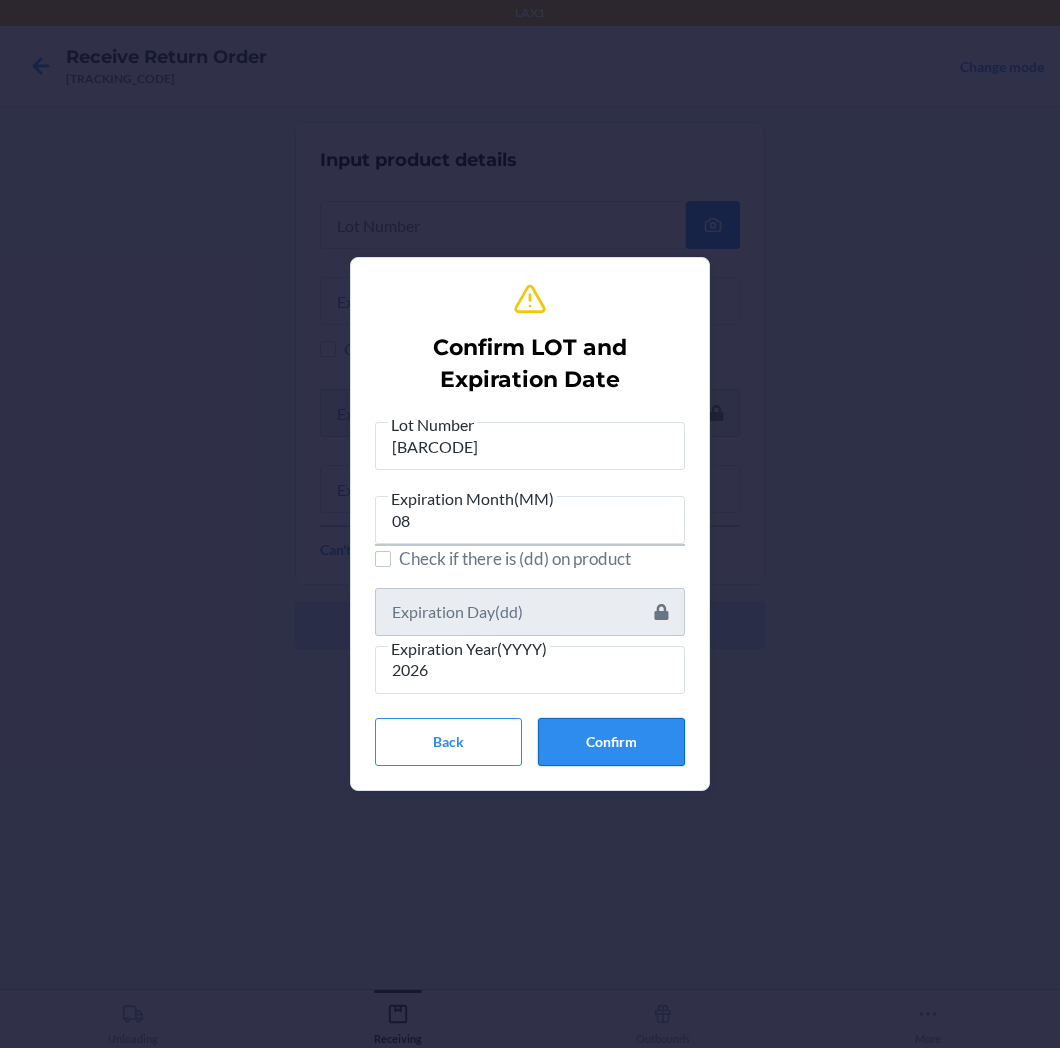 click on "Confirm" at bounding box center [611, 742] 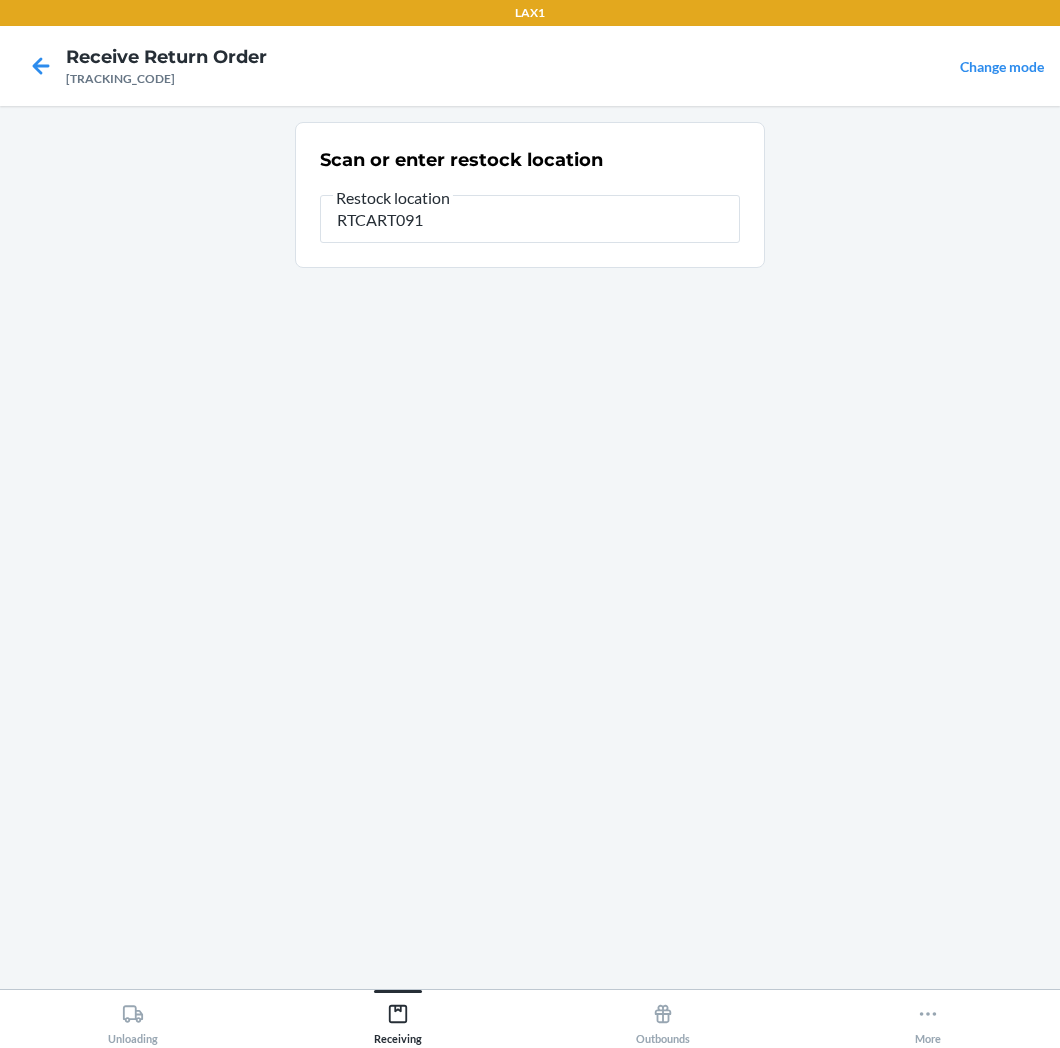 type on "RTCART091" 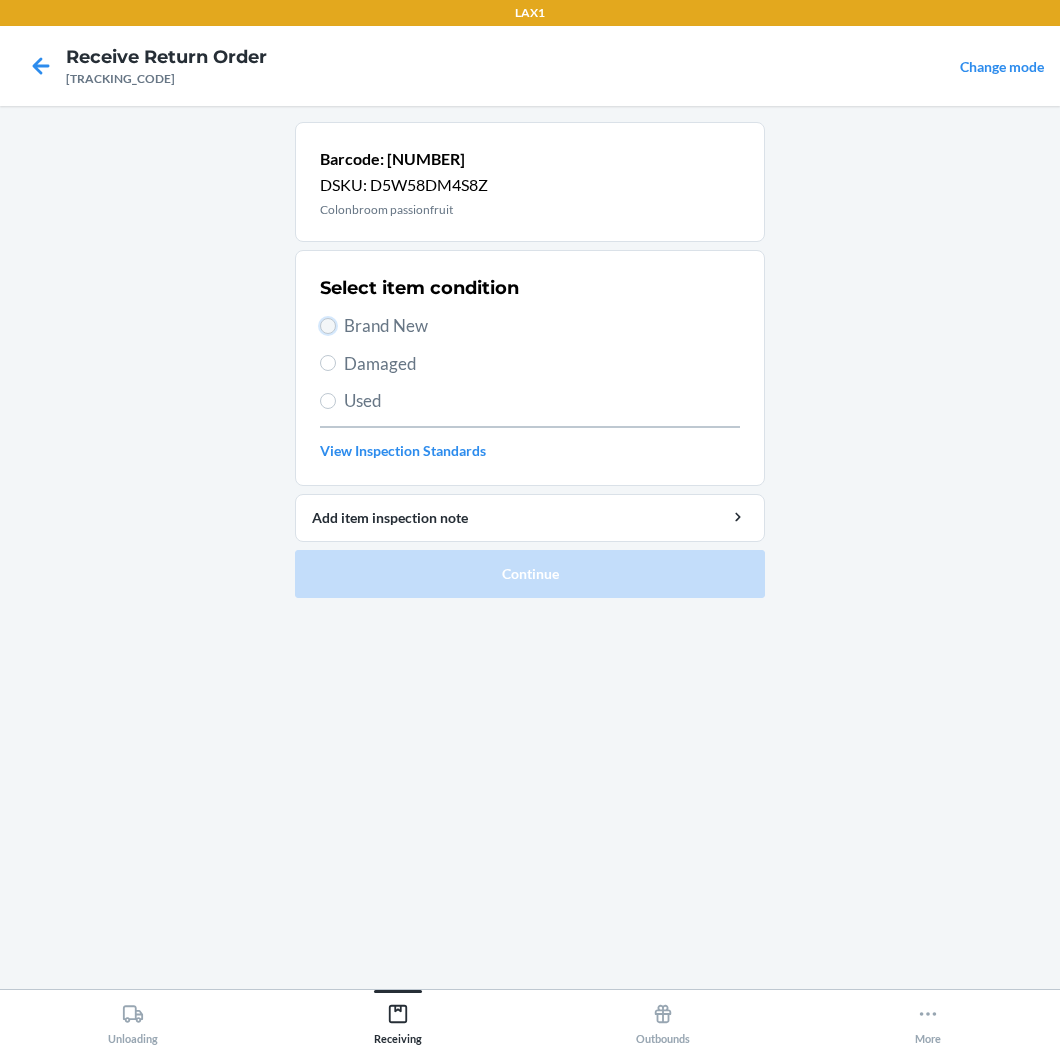 click on "Brand New" at bounding box center (328, 326) 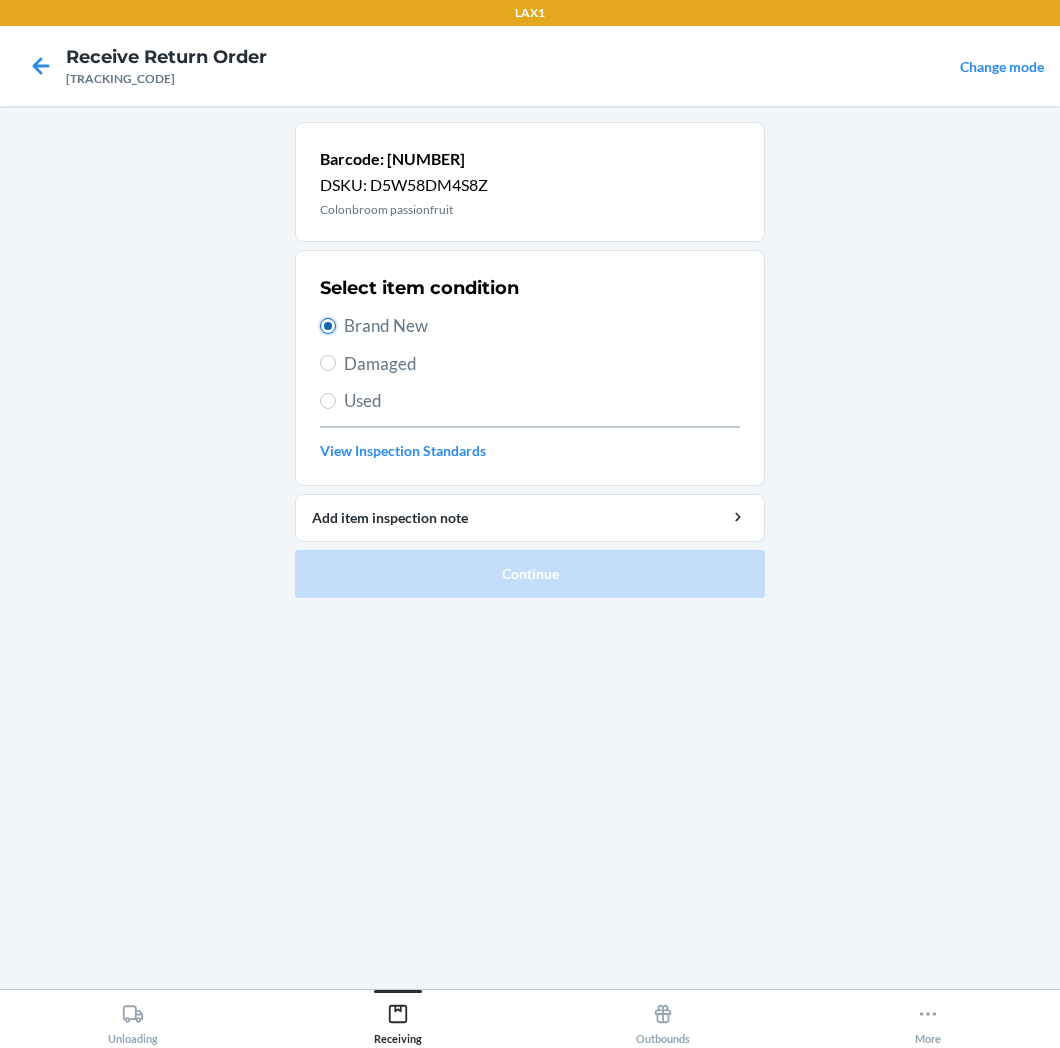 radio on "true" 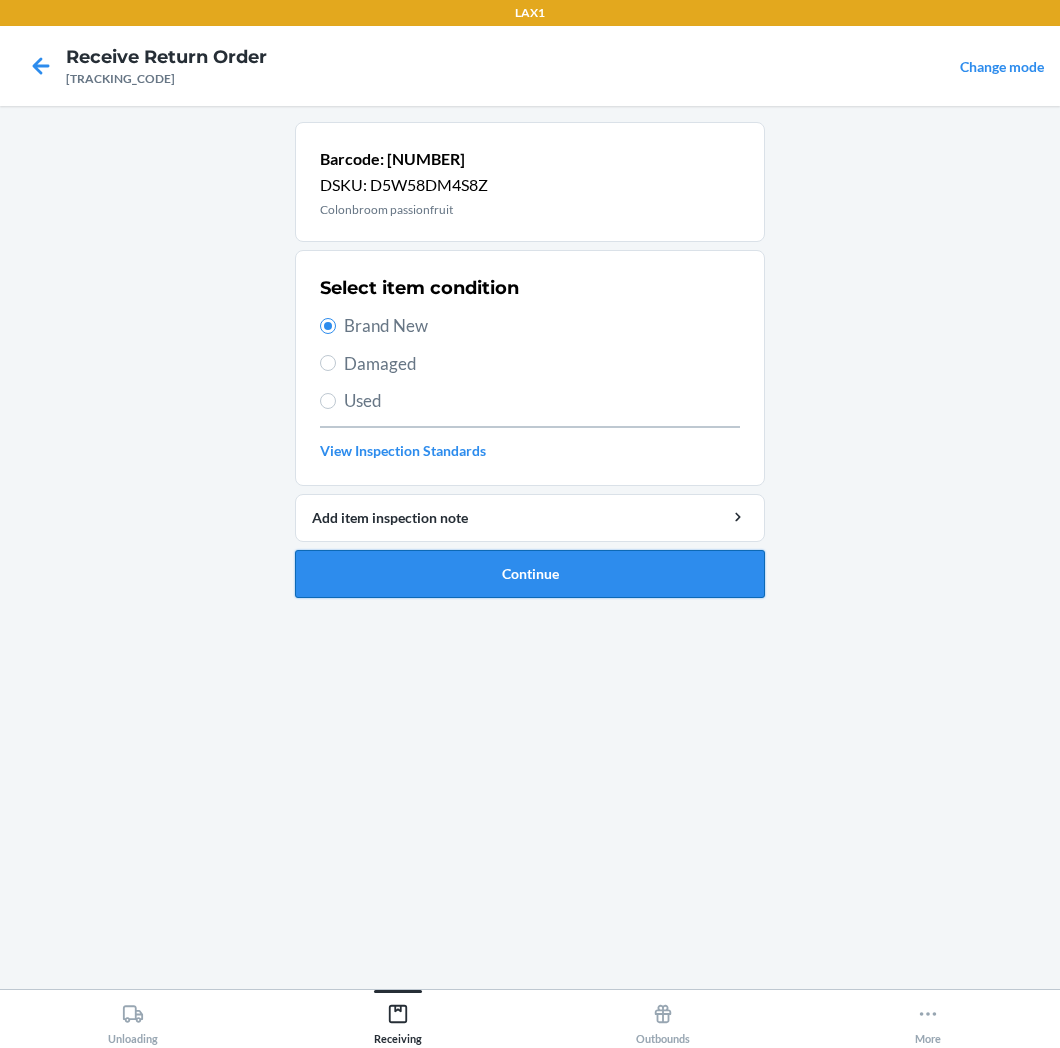 click on "Continue" at bounding box center (530, 574) 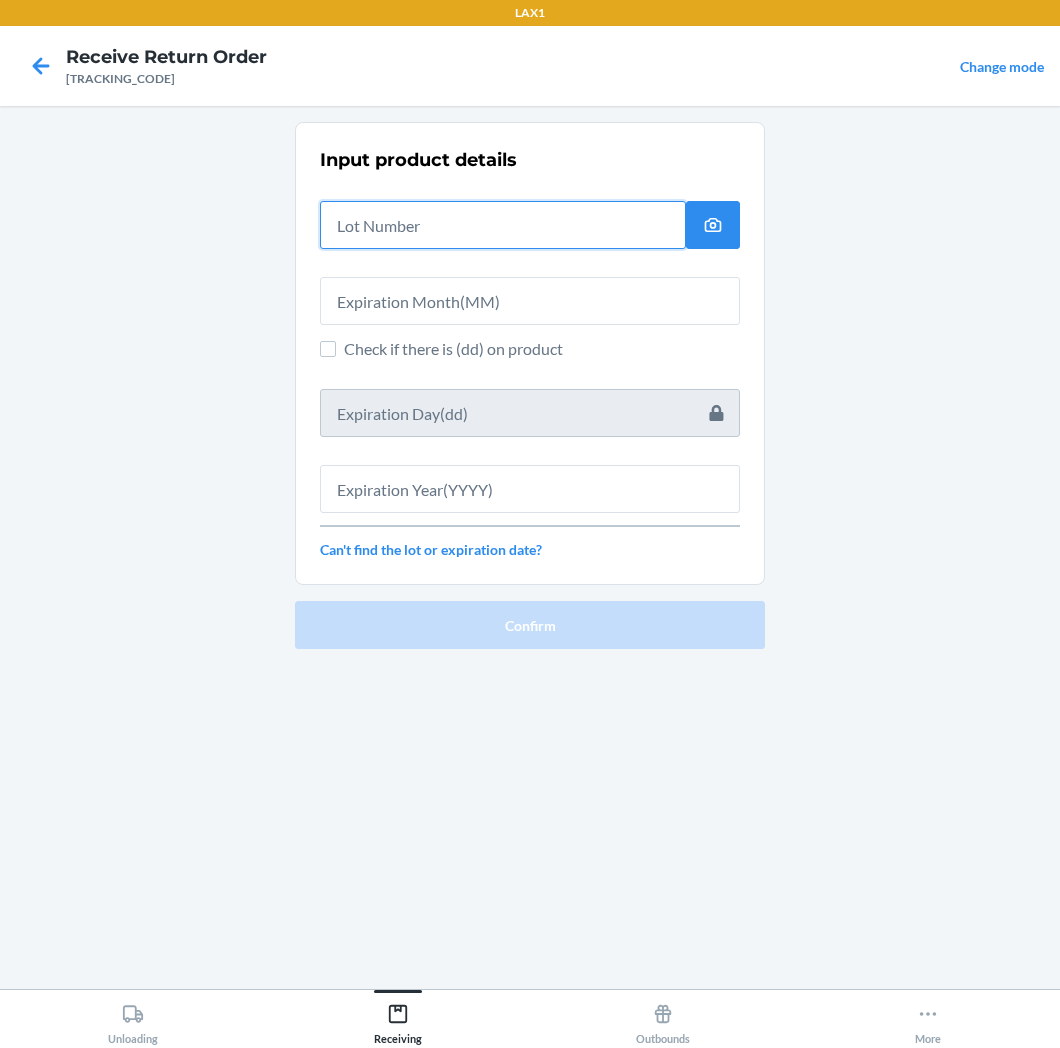 click at bounding box center (503, 225) 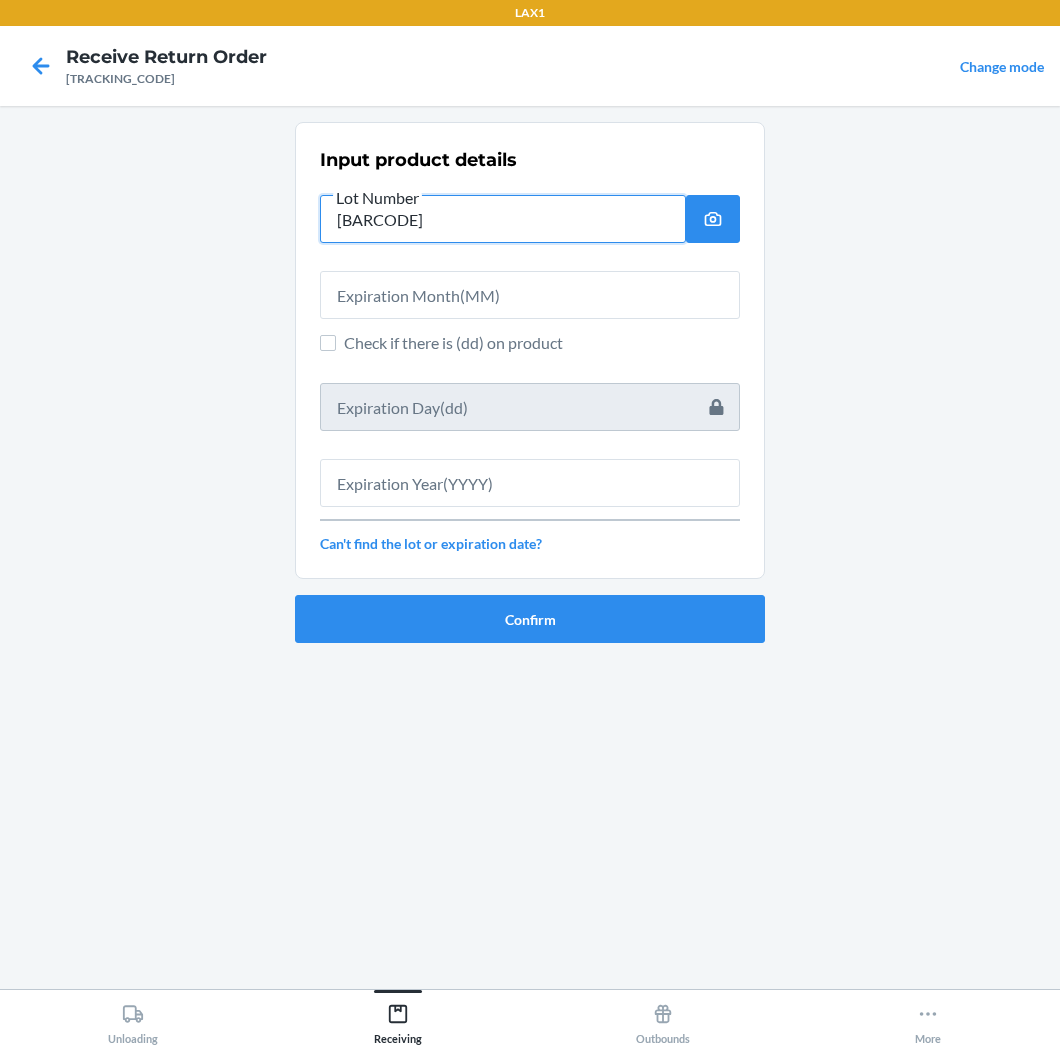 type on "[BARCODE]" 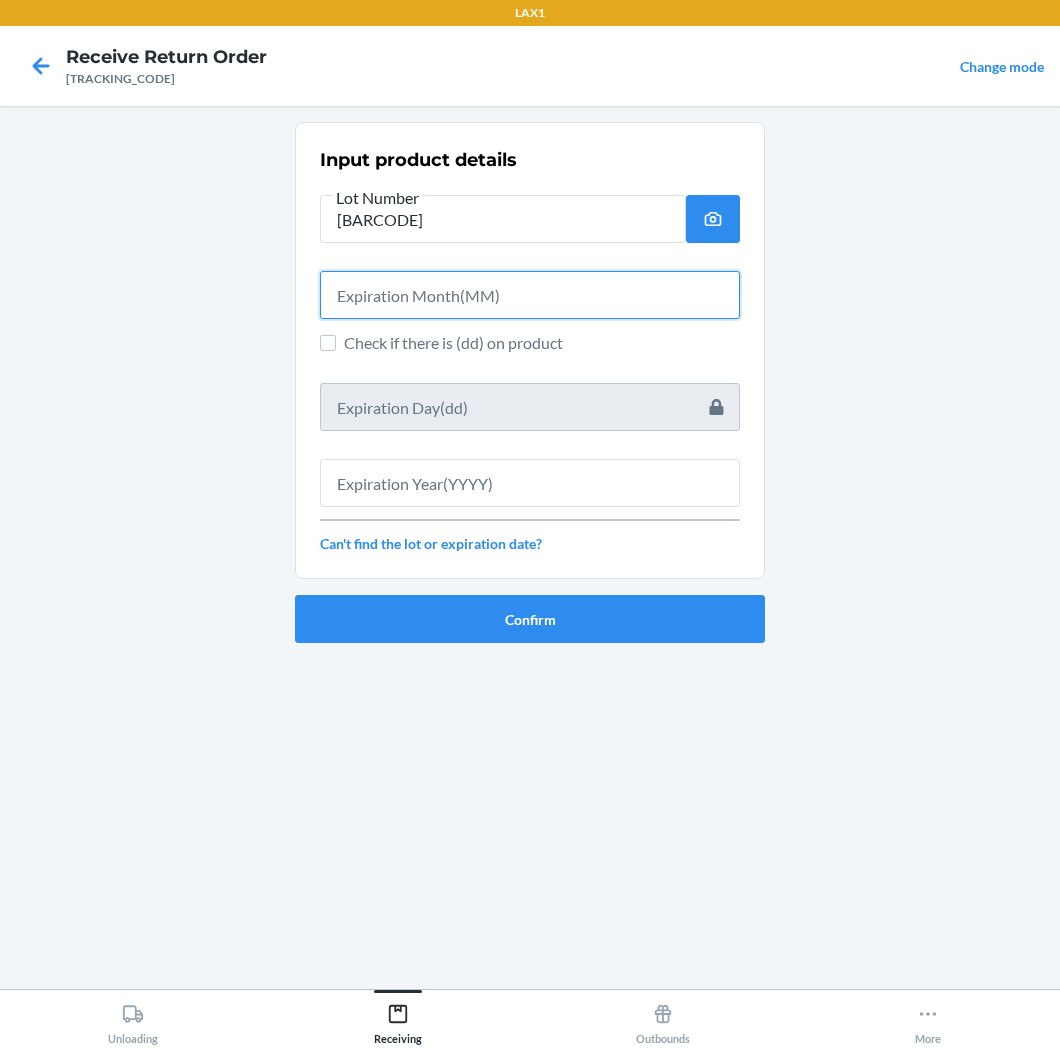 click at bounding box center [530, 295] 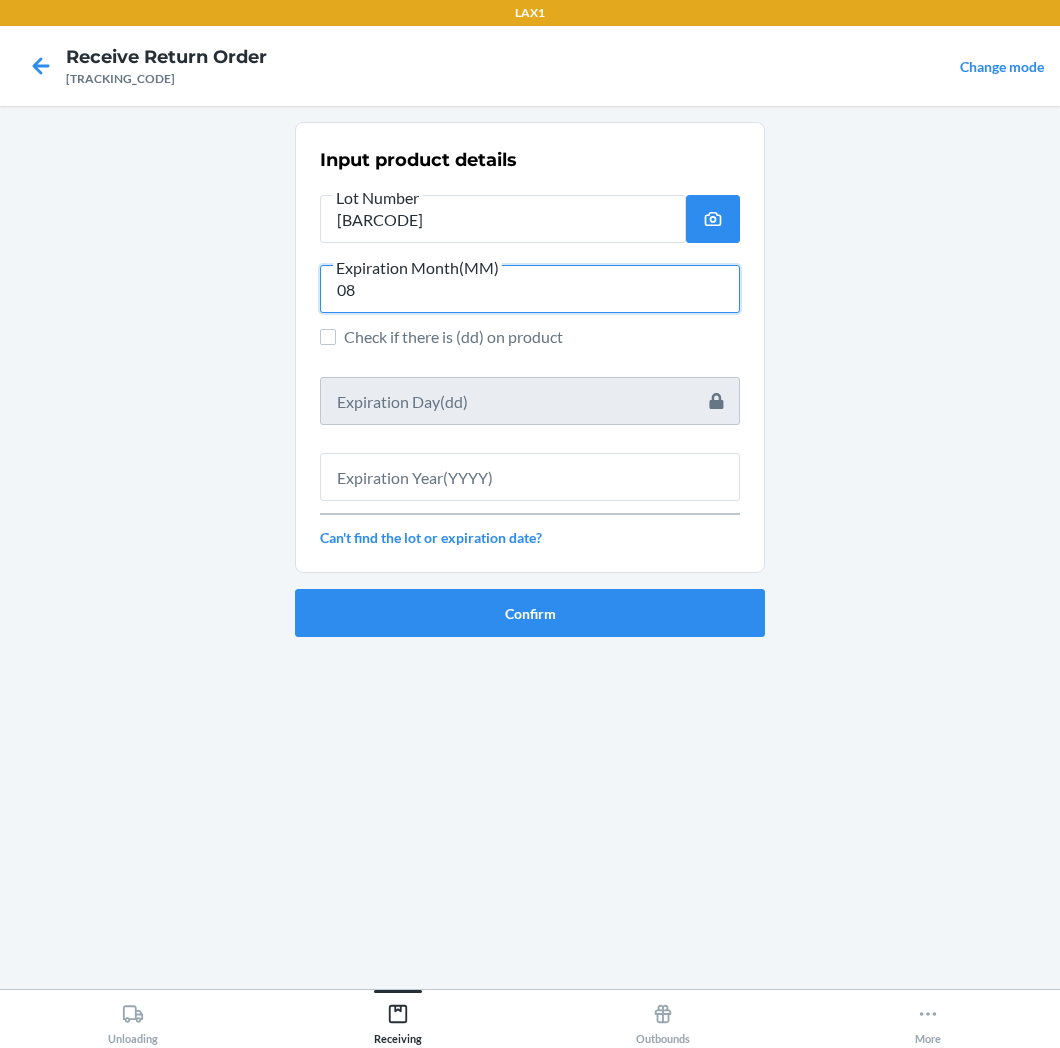 type on "08" 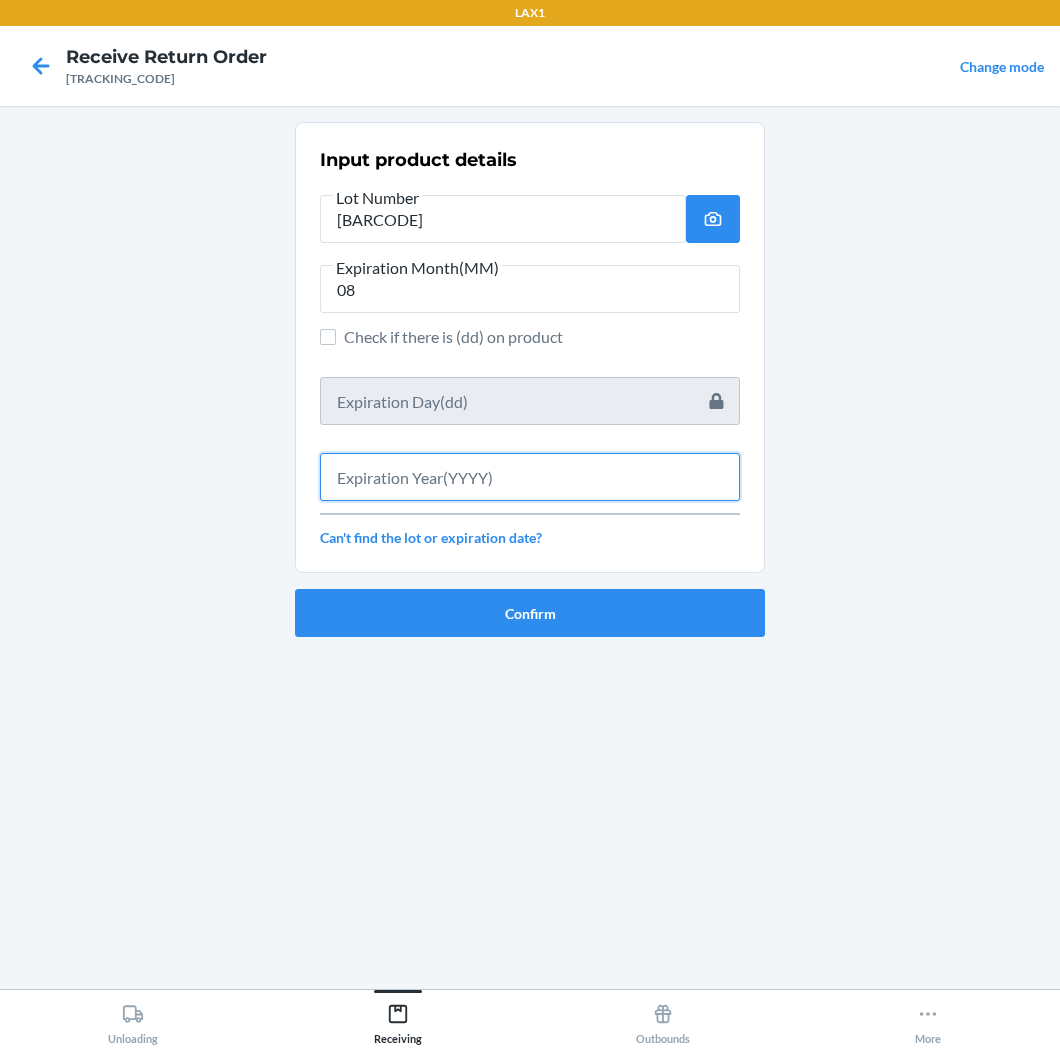 click at bounding box center [530, 477] 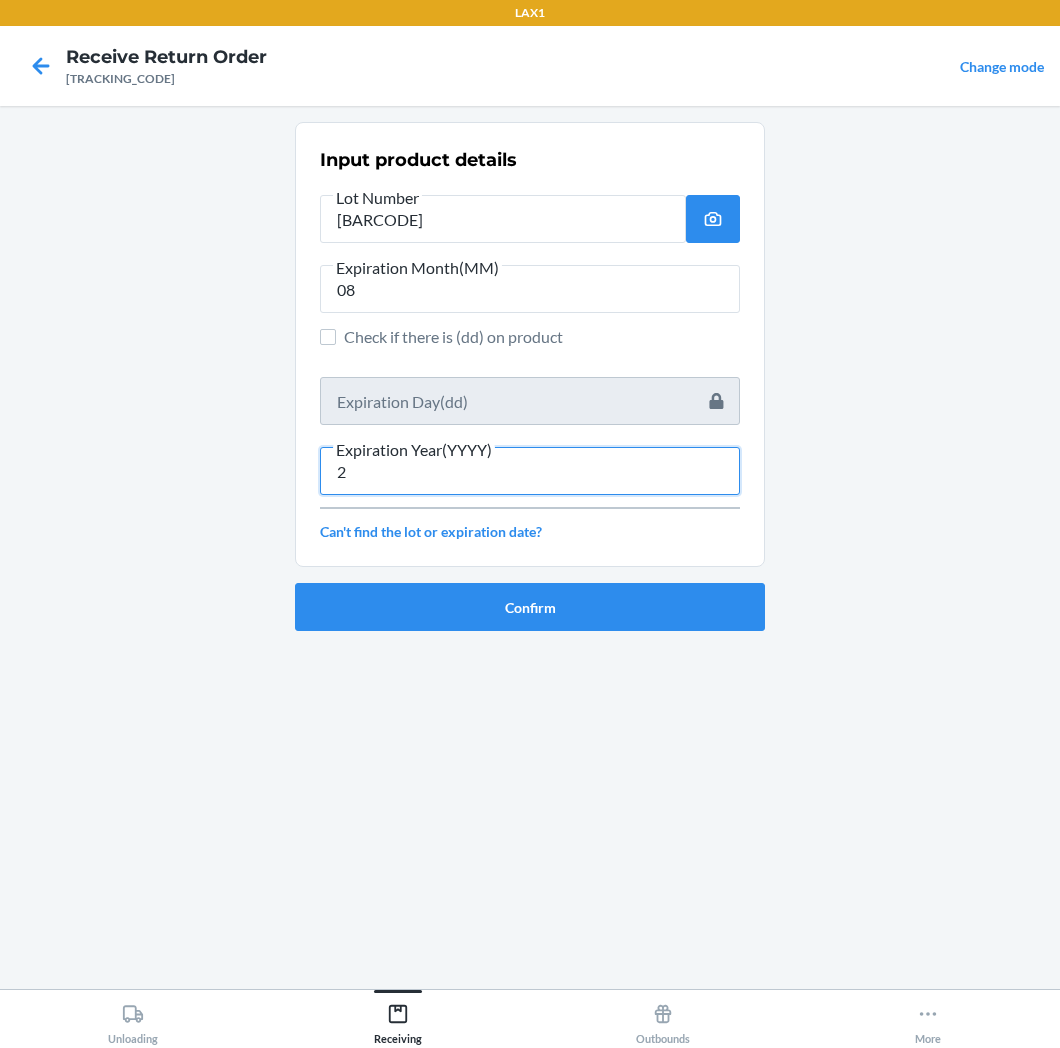 type on "2" 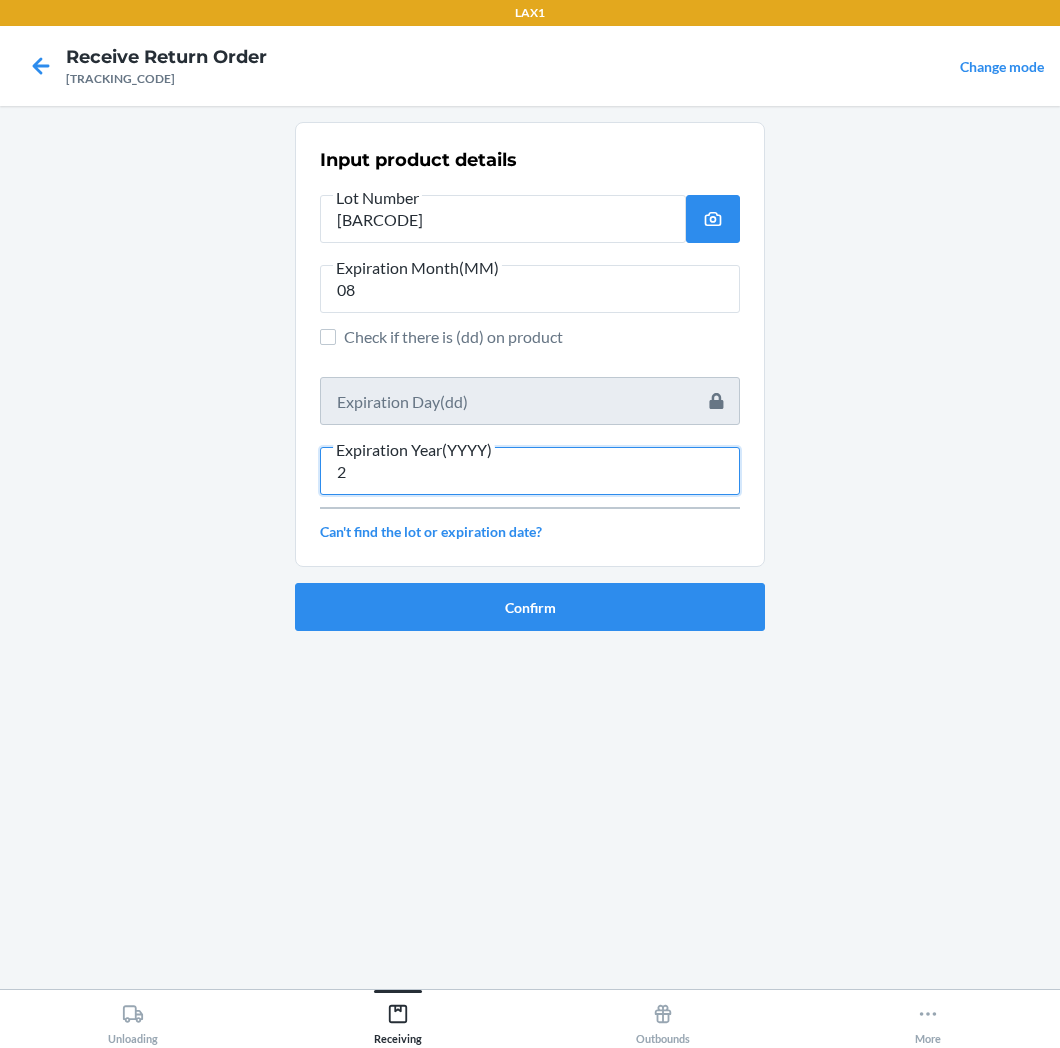 click on "2" at bounding box center (530, 471) 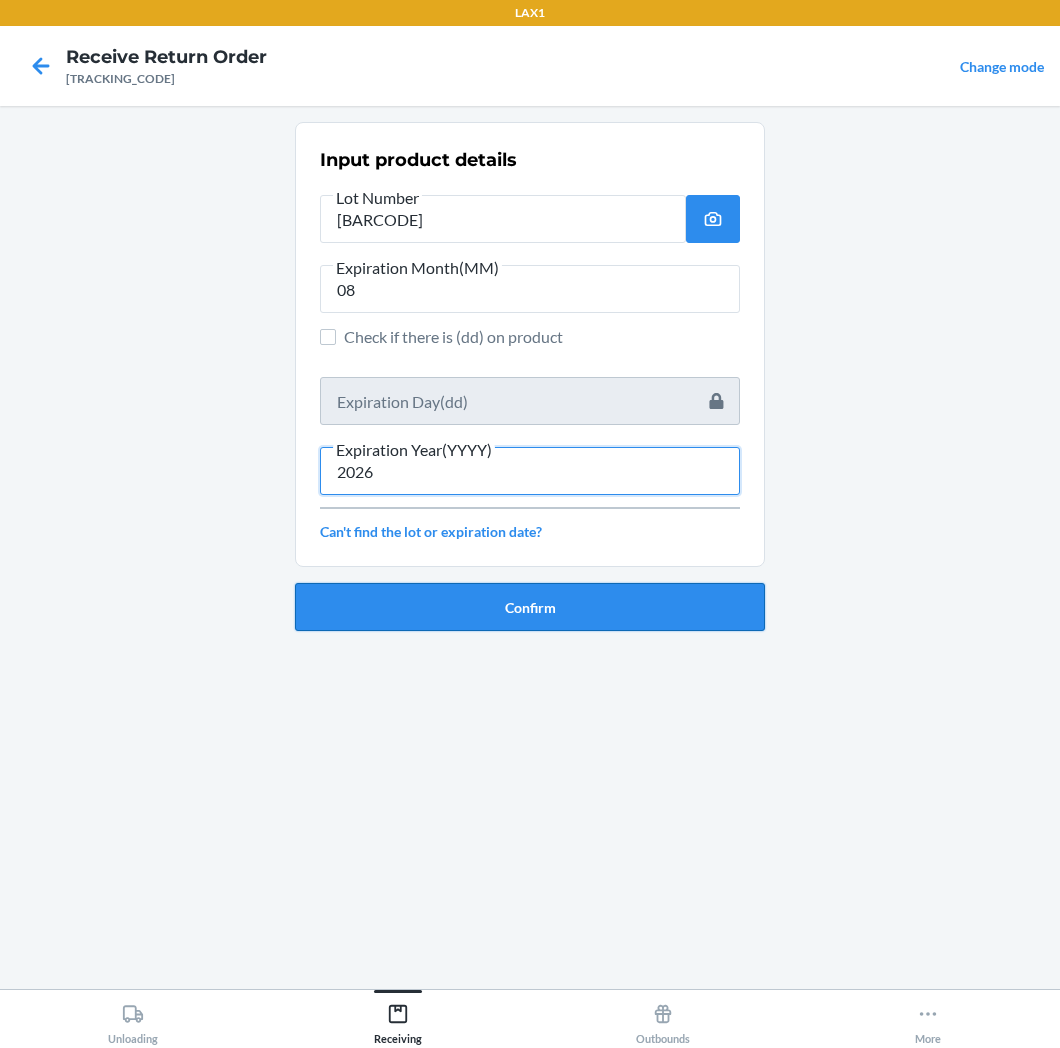 type on "2026" 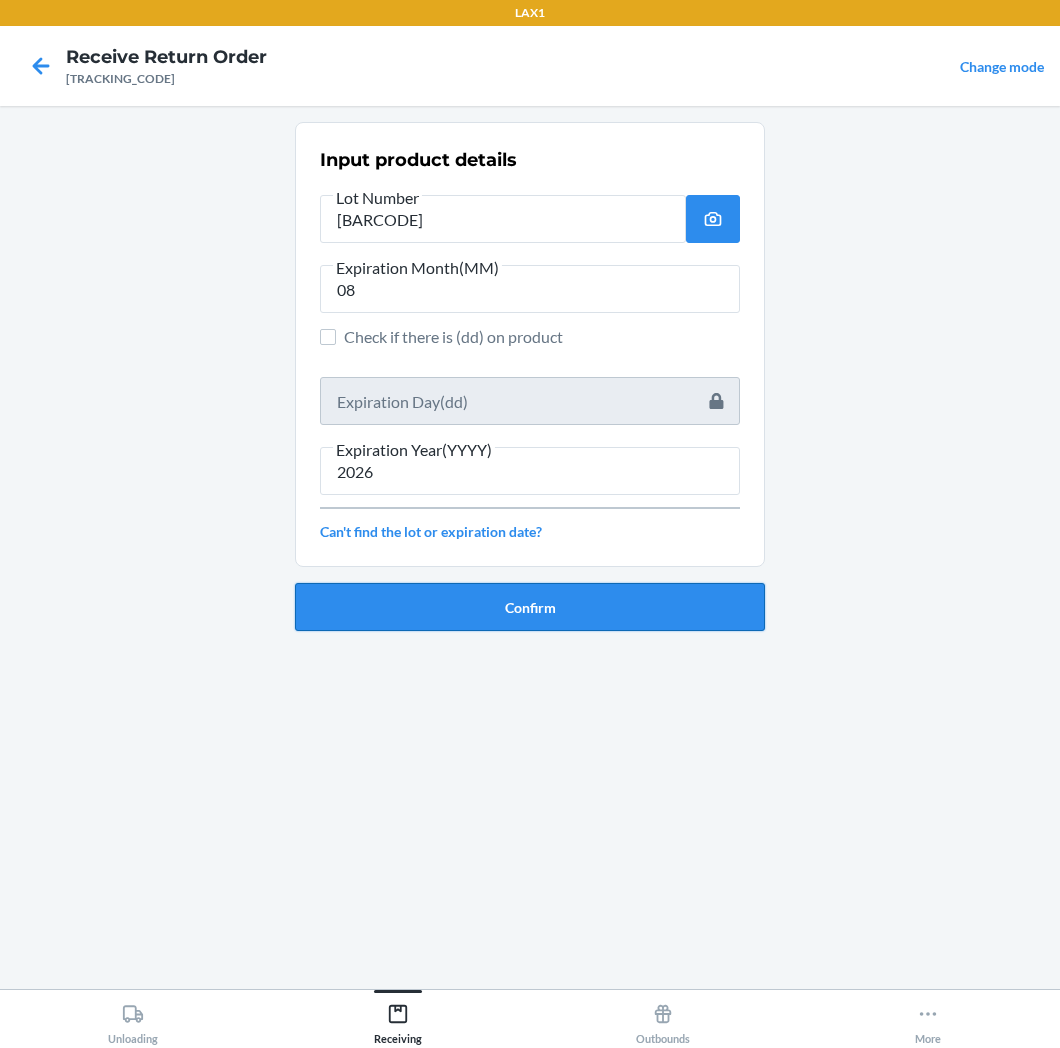 click on "Confirm" at bounding box center (530, 607) 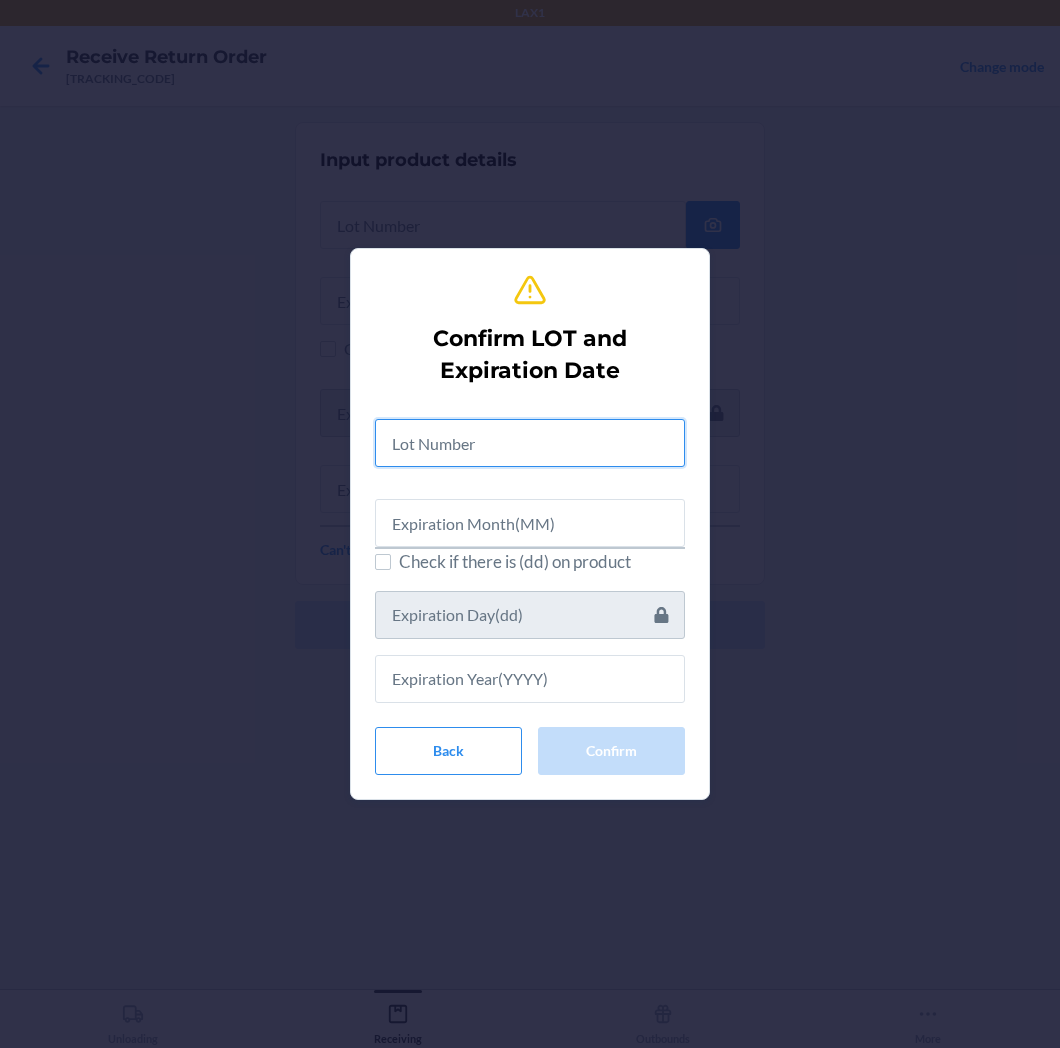 click at bounding box center (530, 443) 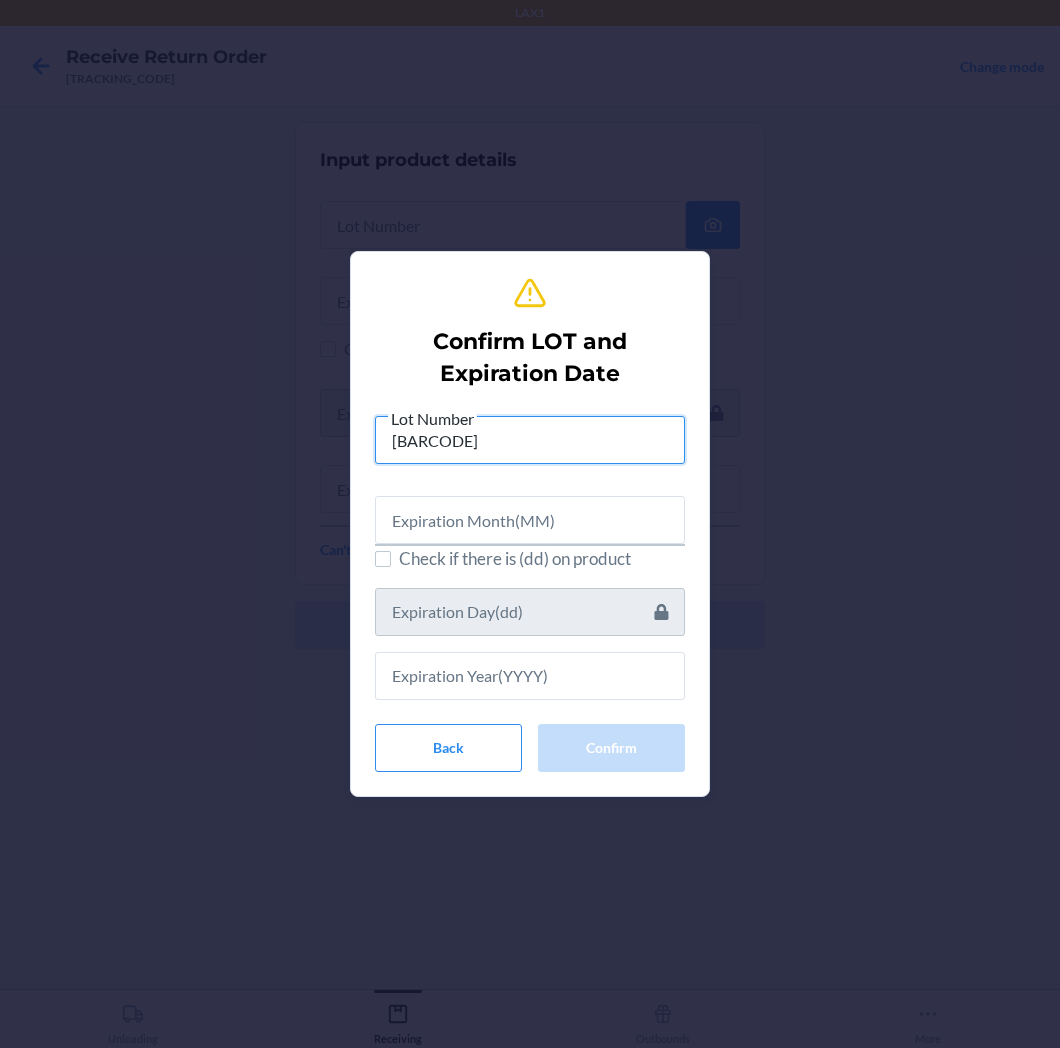 type on "[BARCODE]" 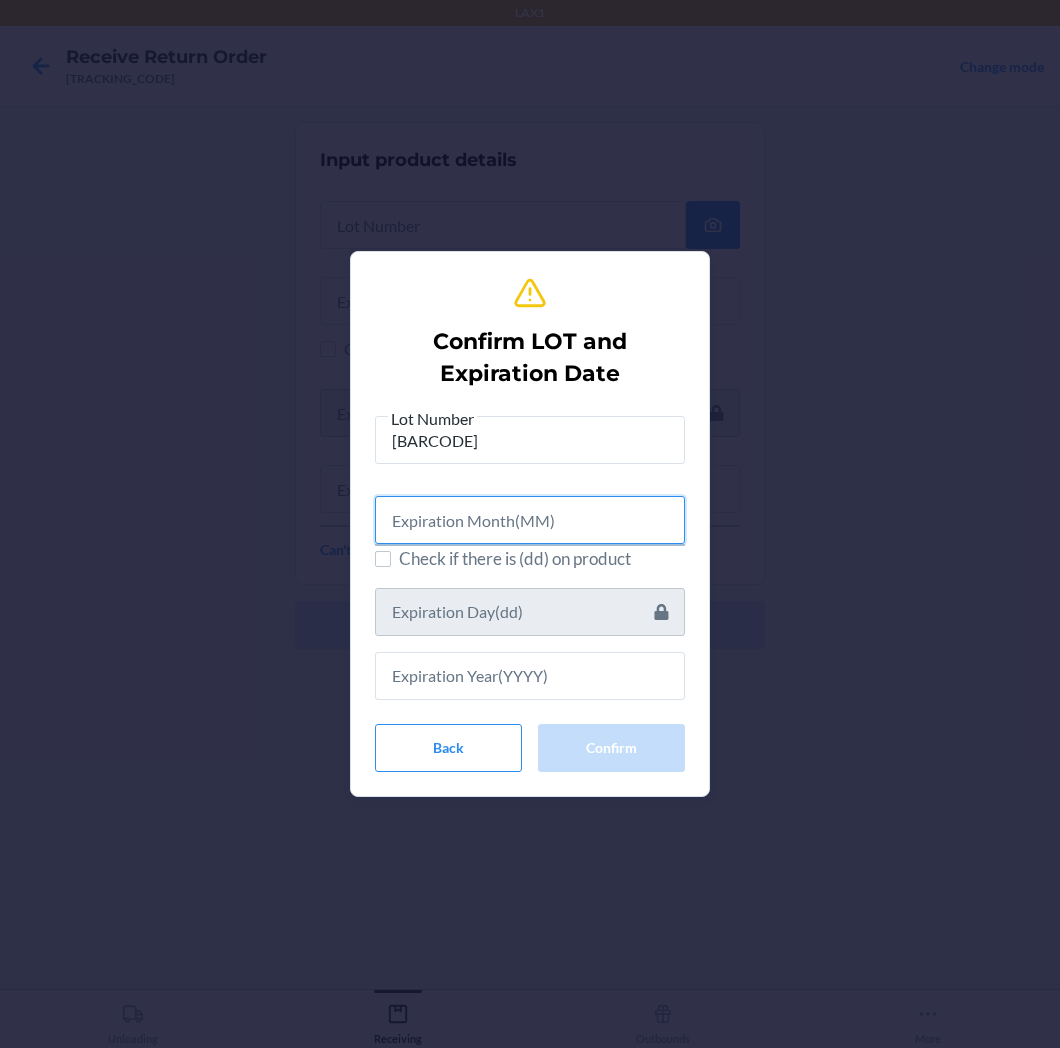 click at bounding box center (530, 520) 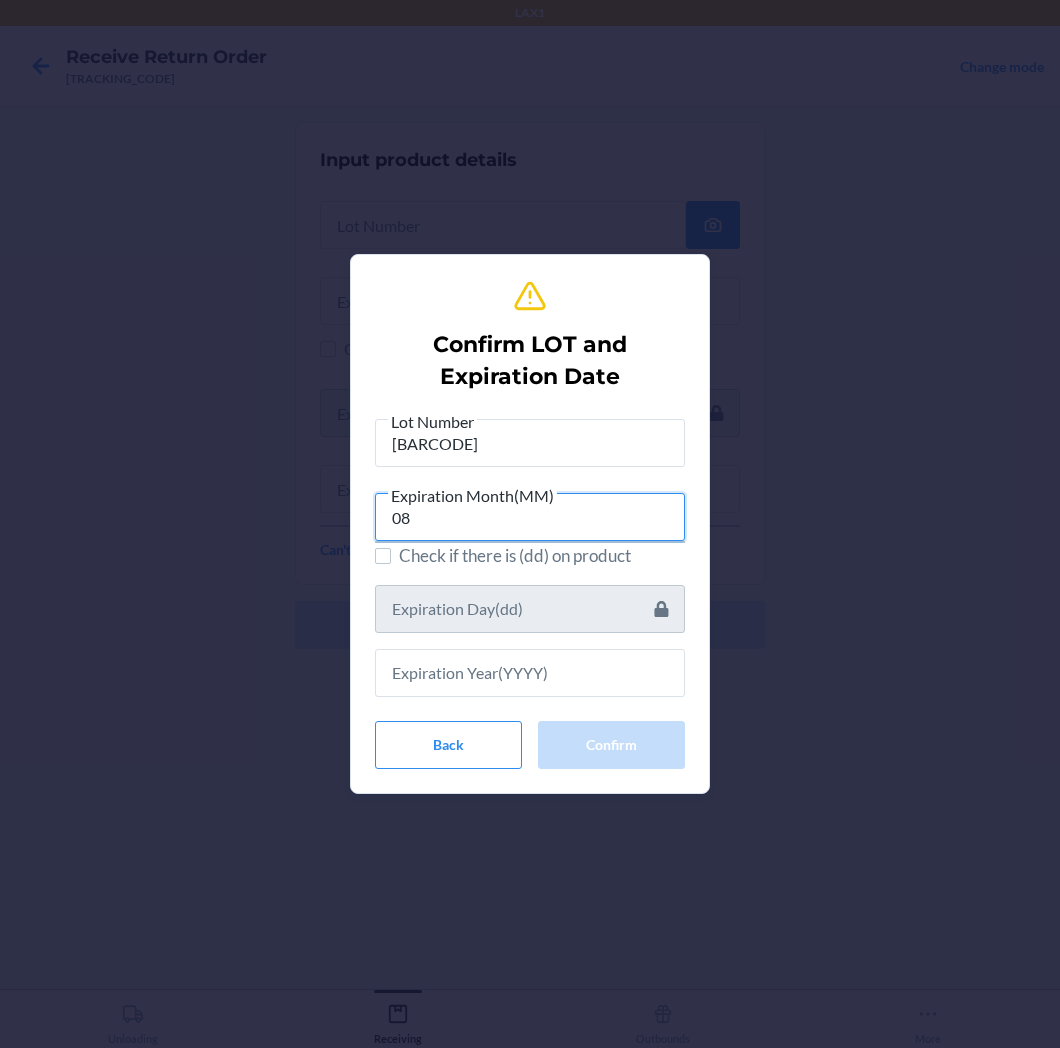 type on "08" 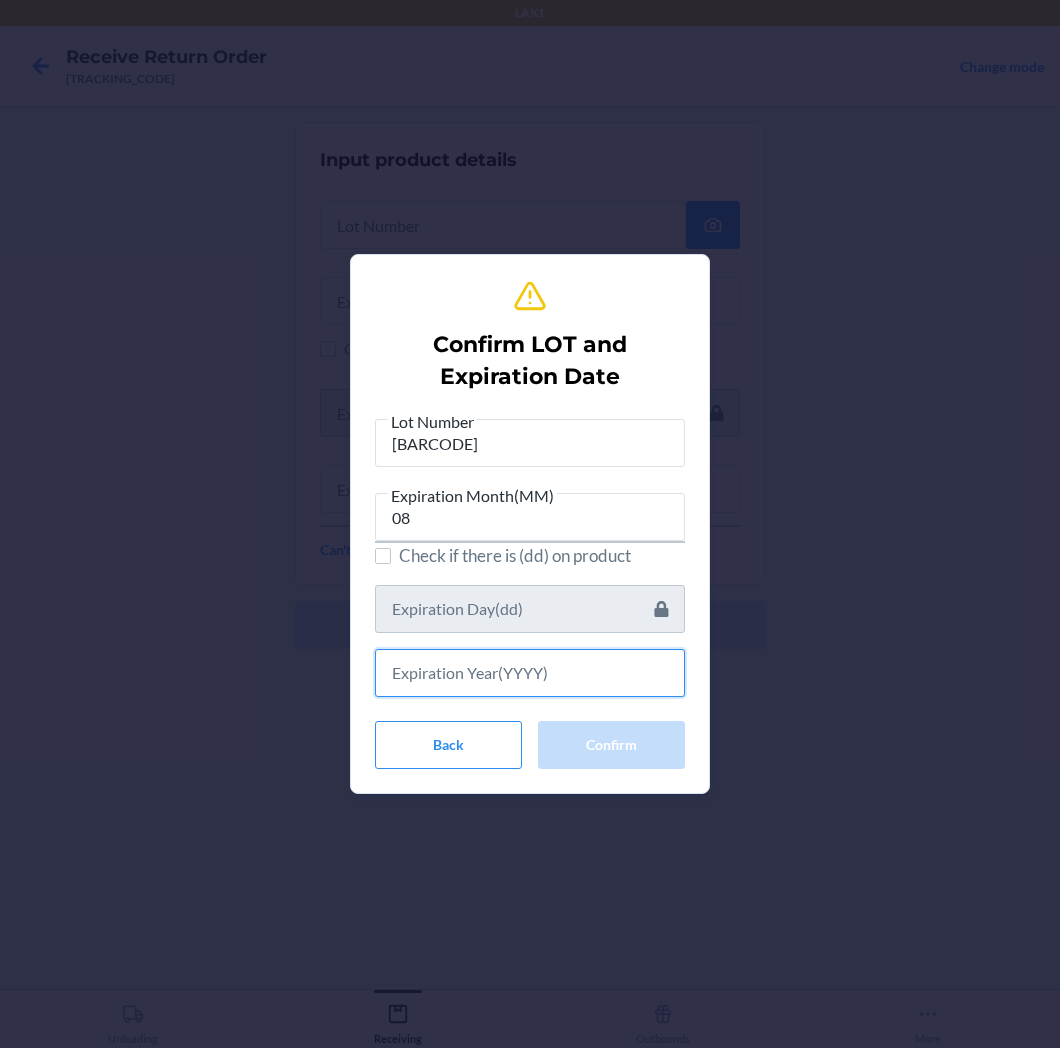 click at bounding box center [530, 673] 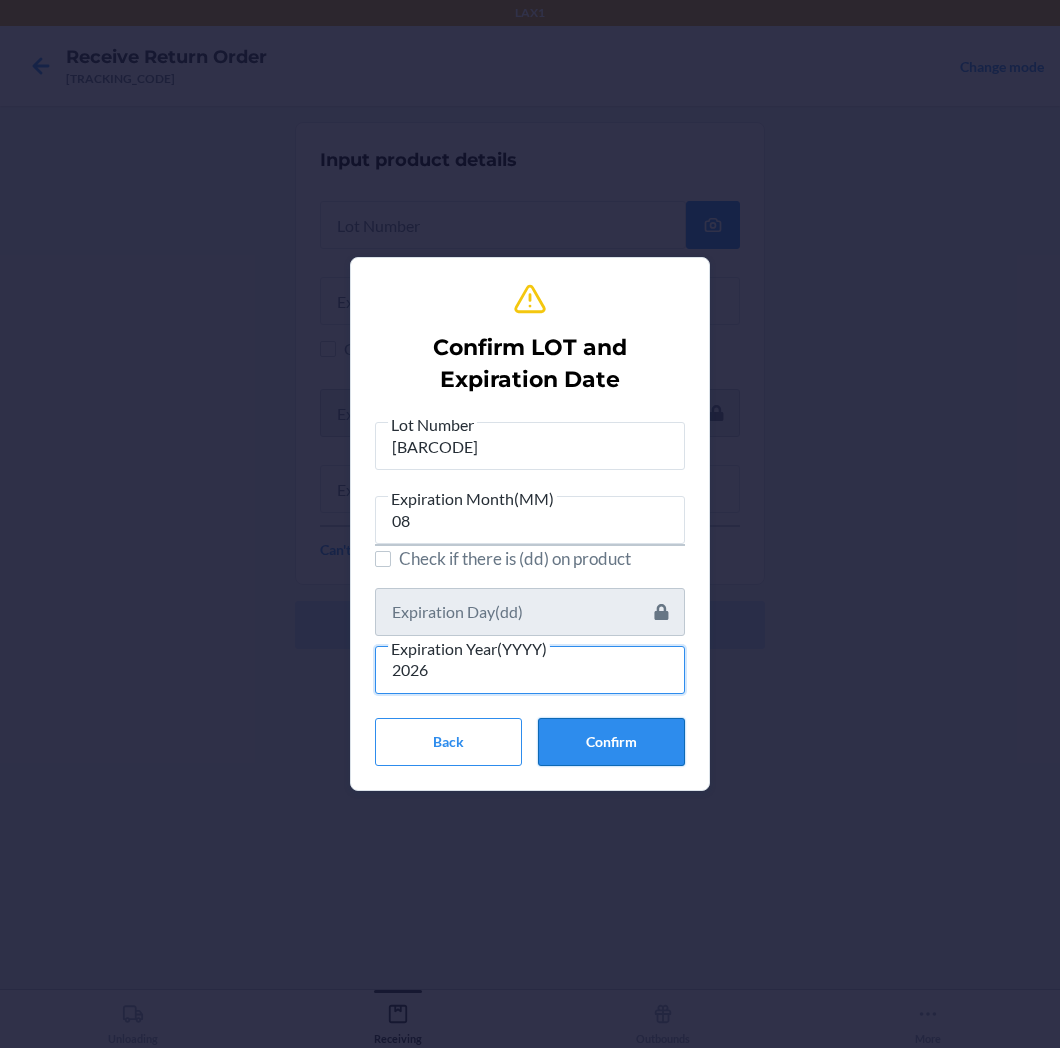 type on "2026" 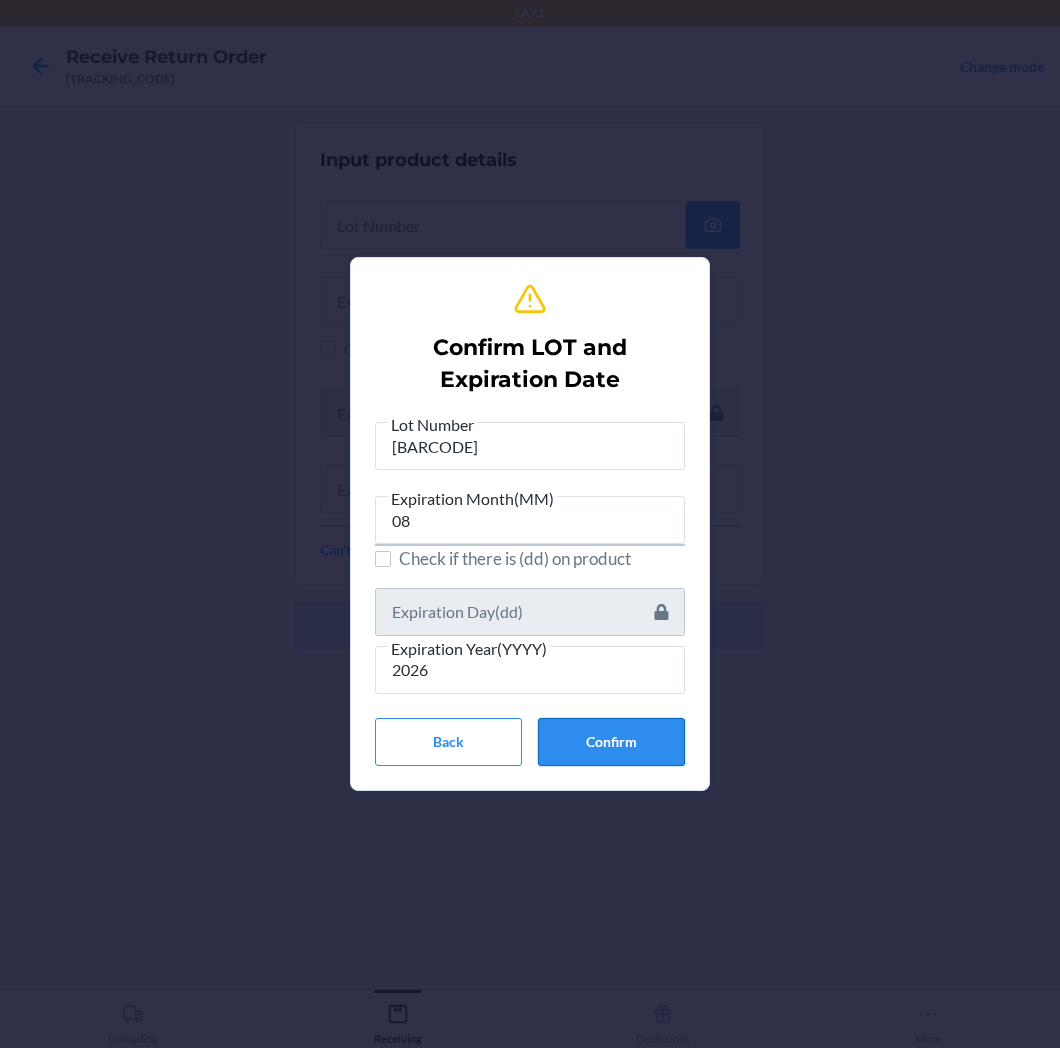 click on "Confirm" at bounding box center [611, 742] 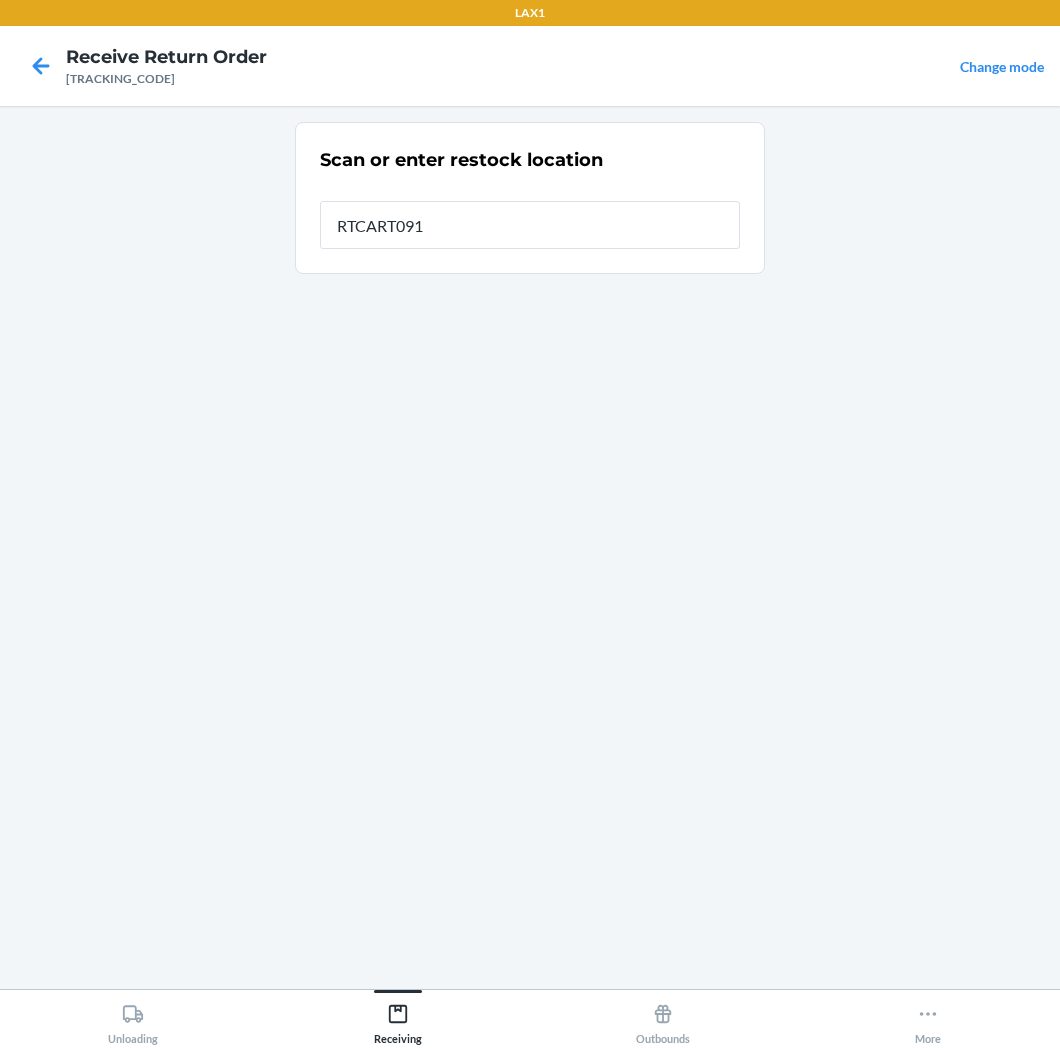 type on "RTCART091" 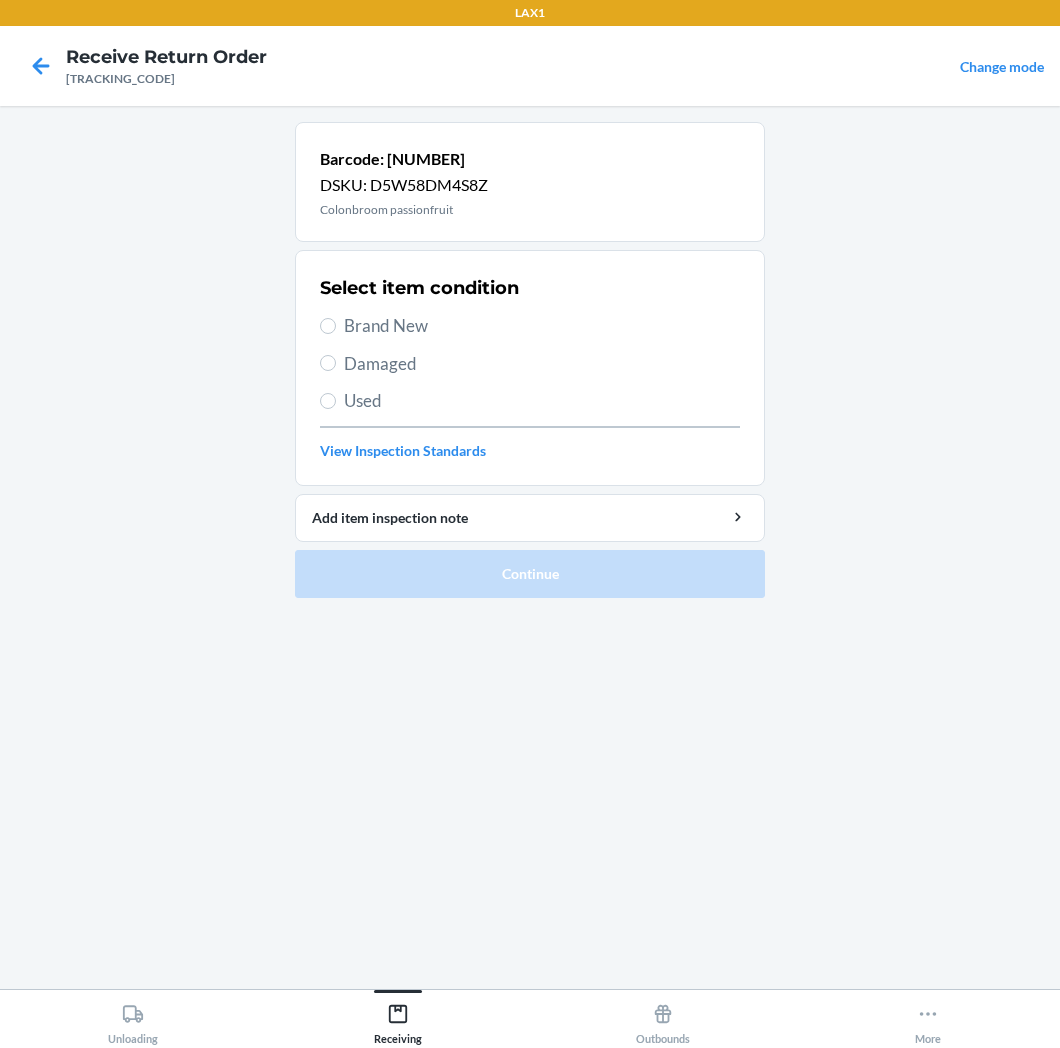 click on "Brand New" at bounding box center [542, 326] 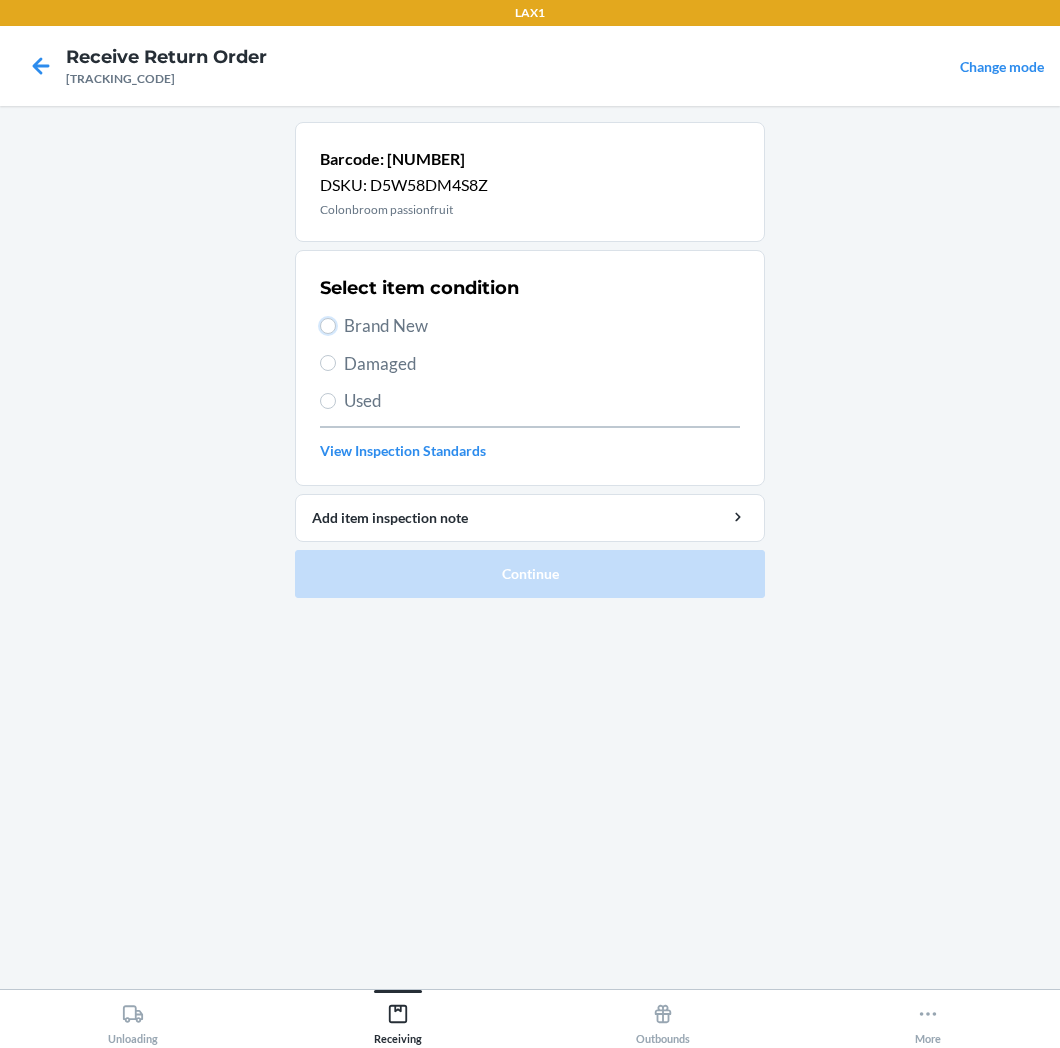 click on "Brand New" at bounding box center (328, 326) 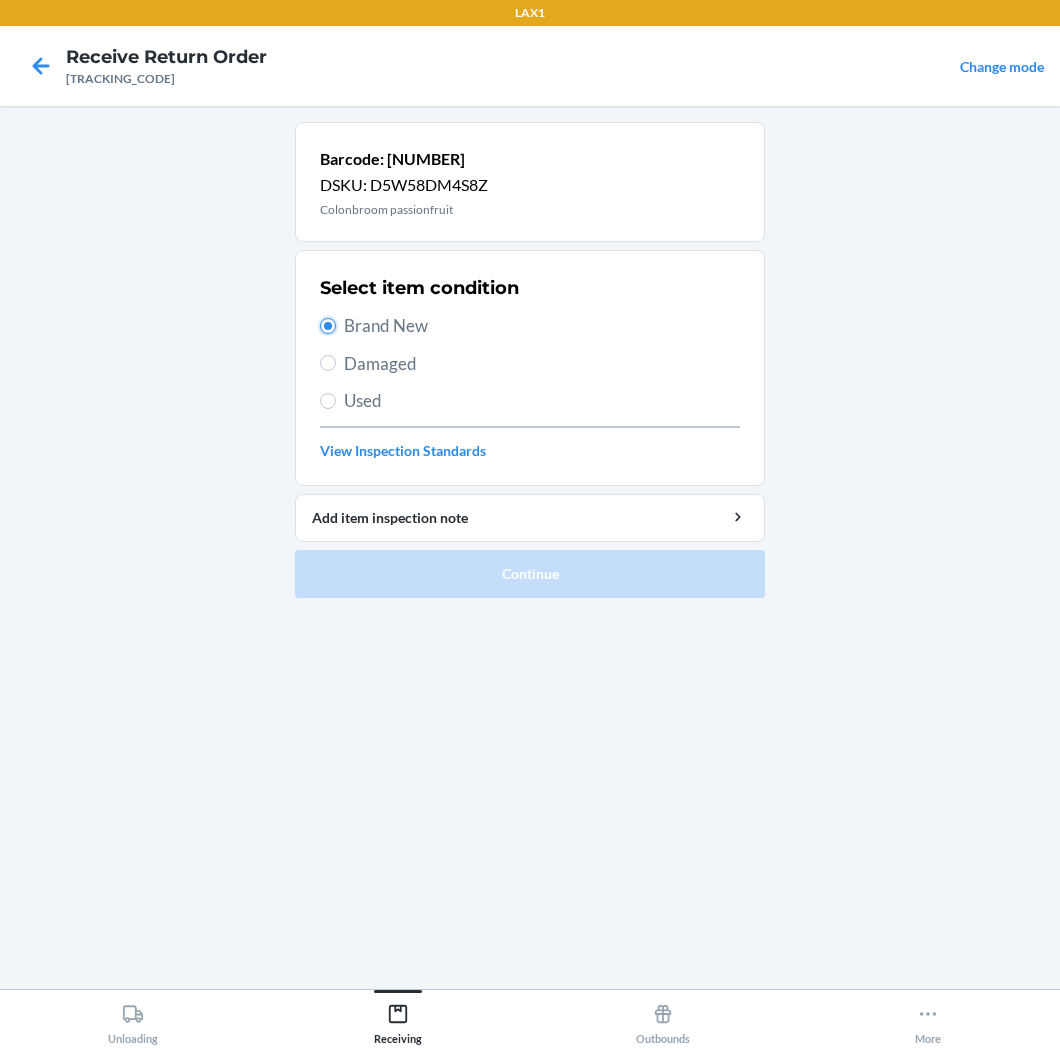 radio on "true" 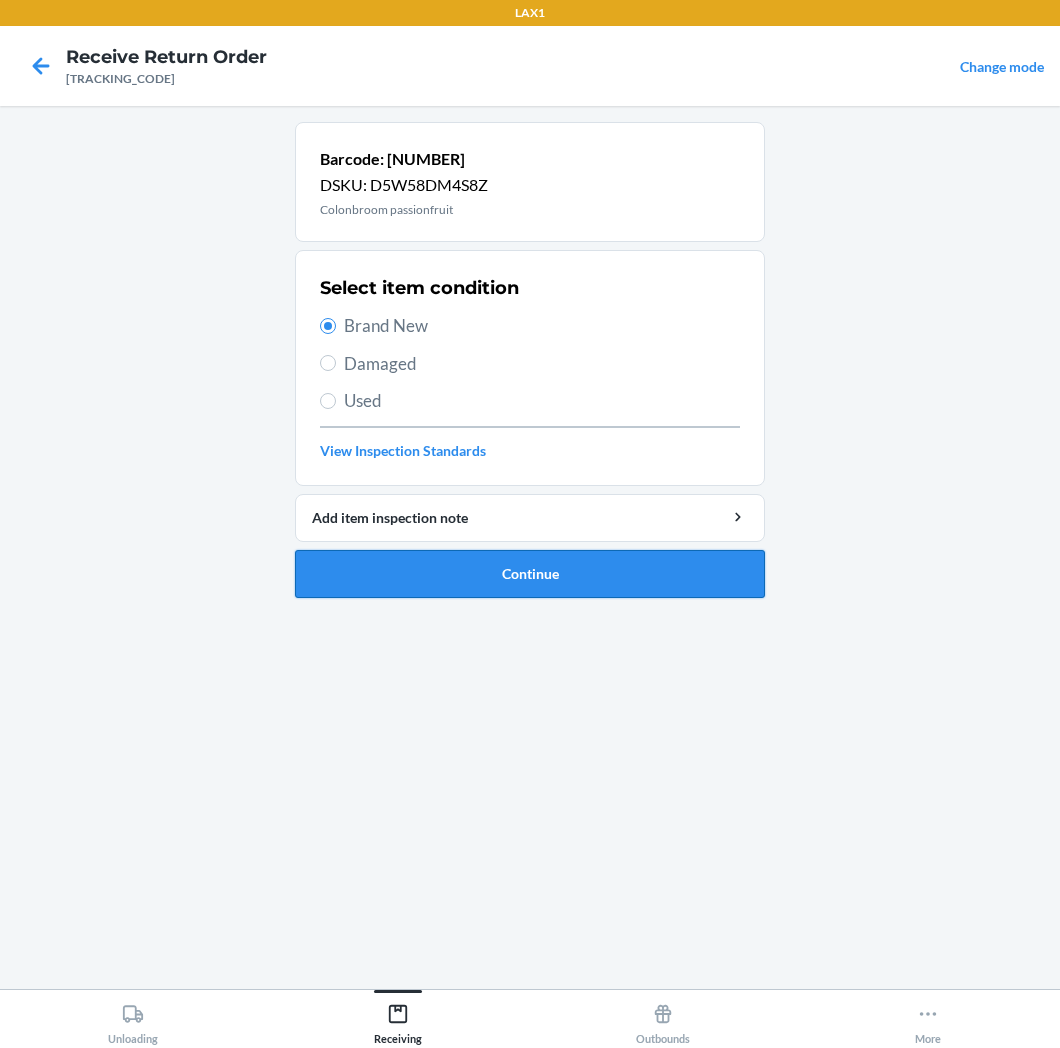 click on "Continue" at bounding box center (530, 574) 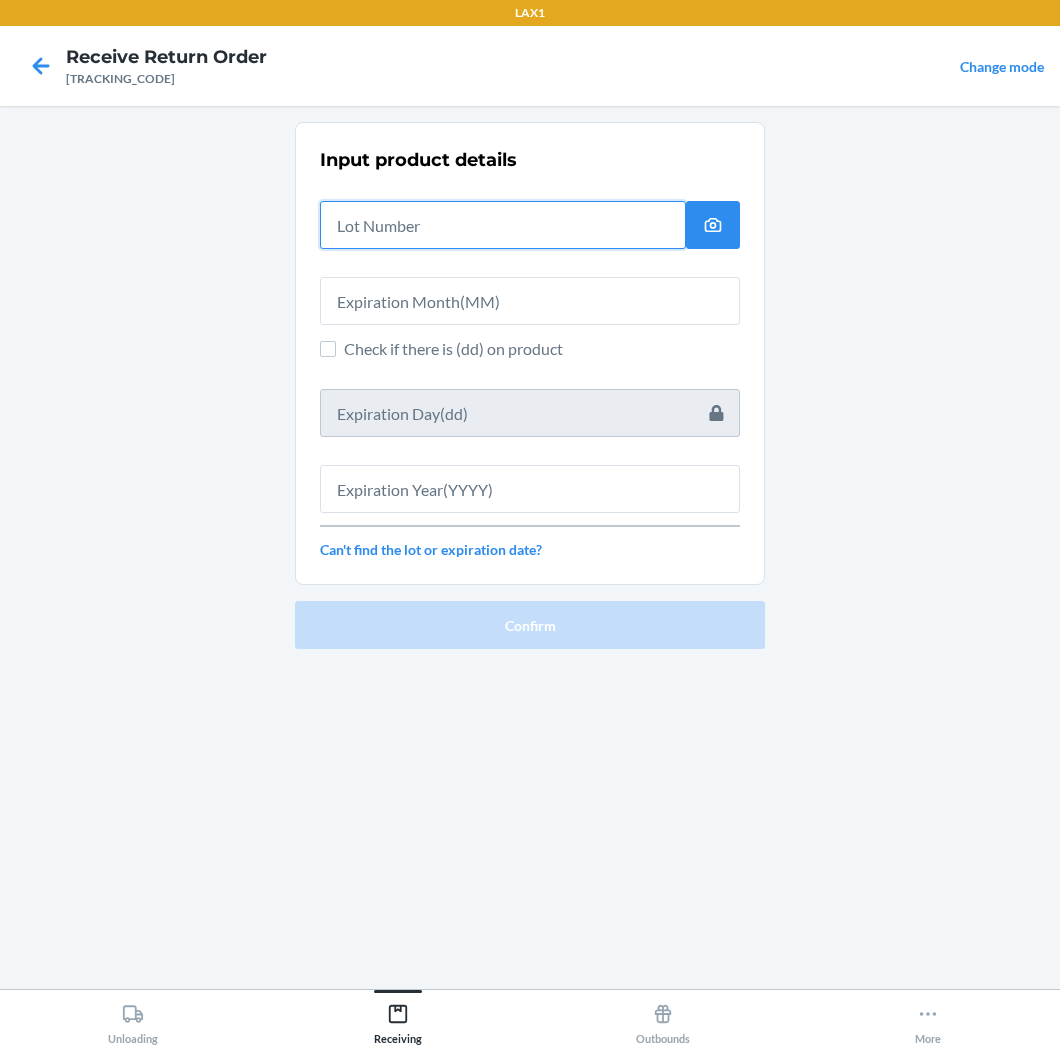 click at bounding box center (503, 225) 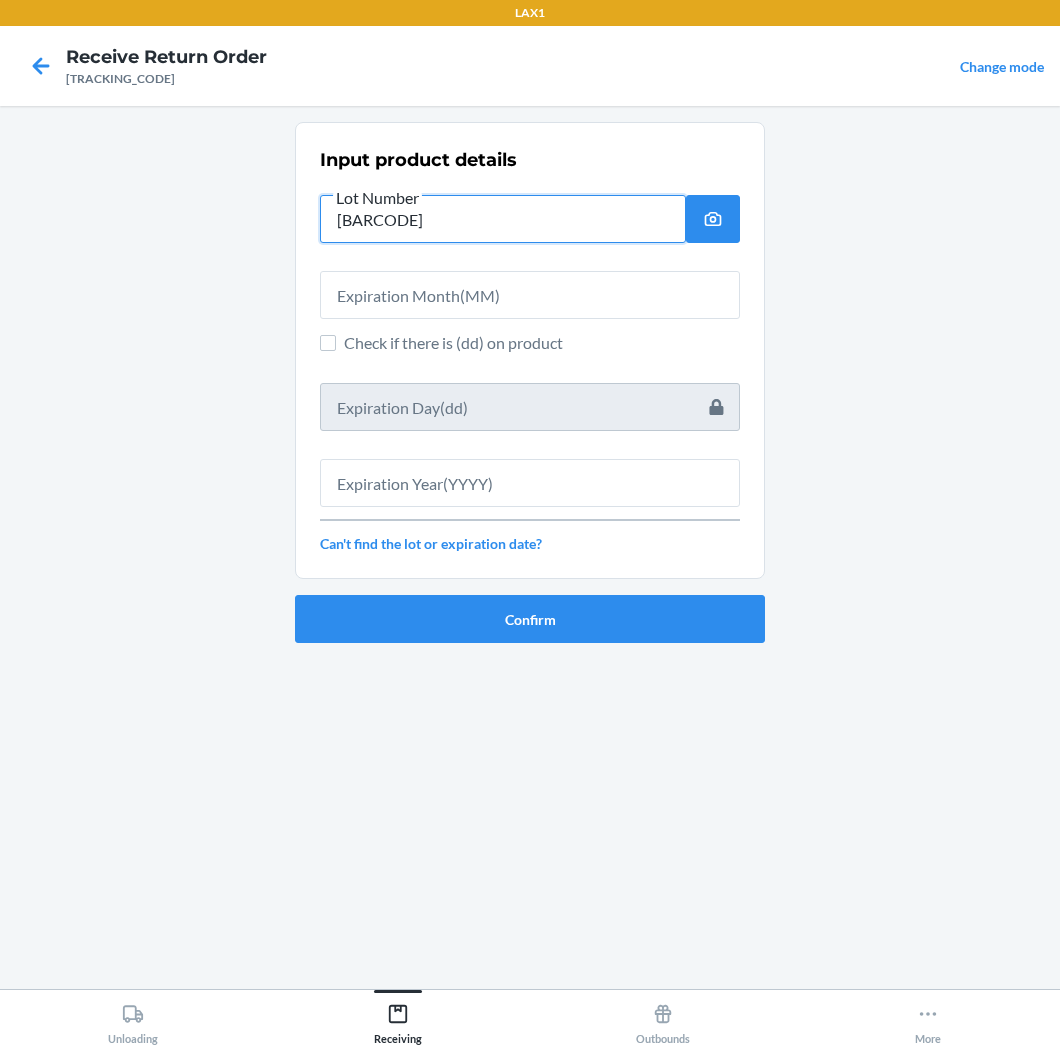 type on "[BARCODE]" 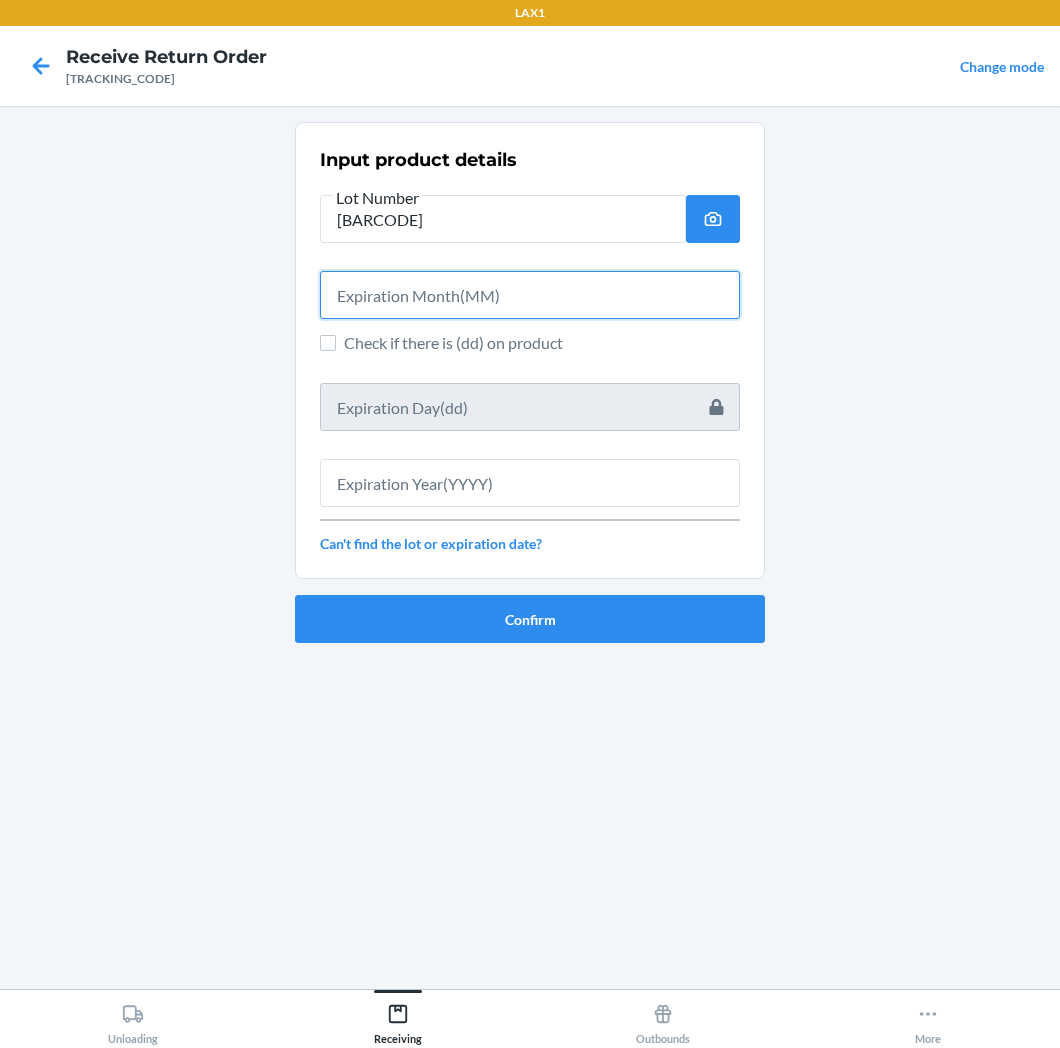 click at bounding box center (530, 295) 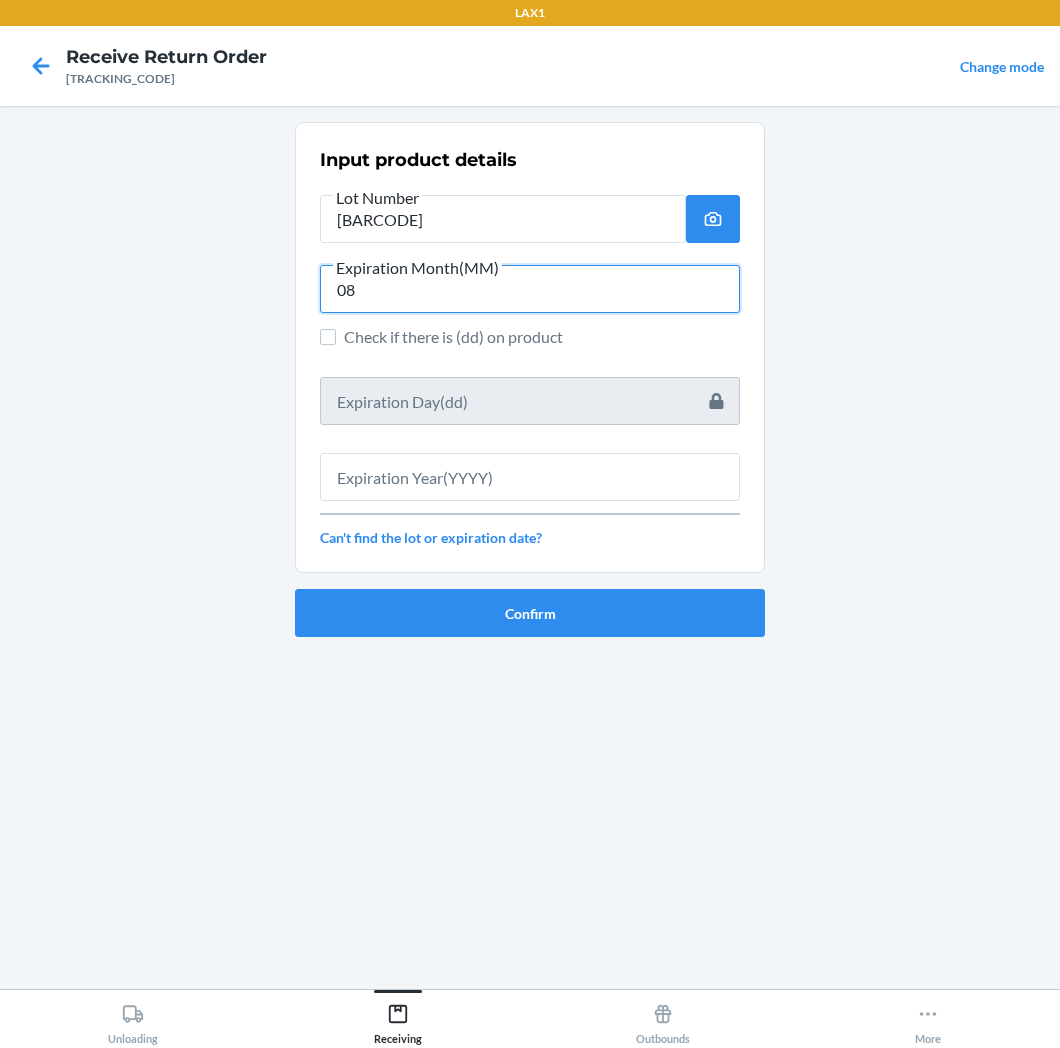 type on "08" 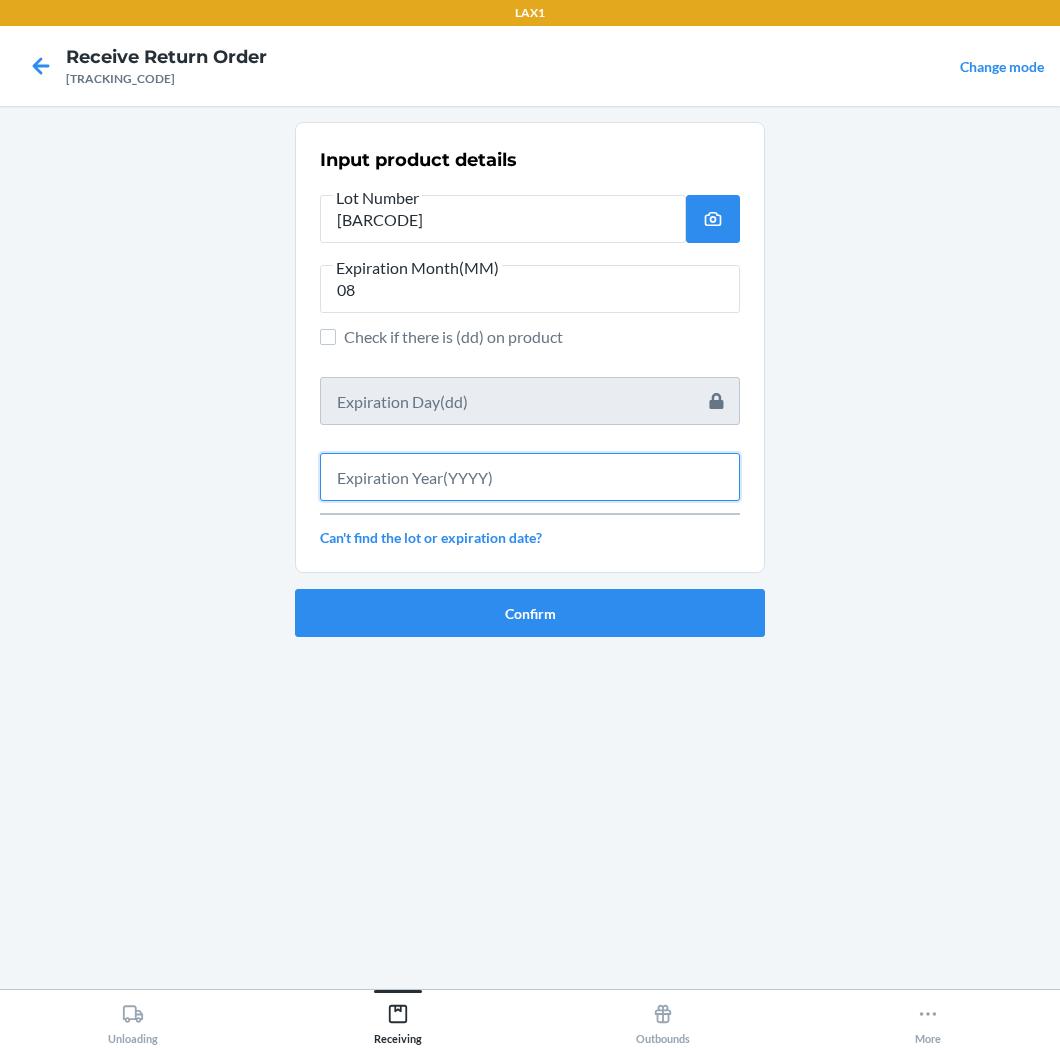 click at bounding box center [530, 477] 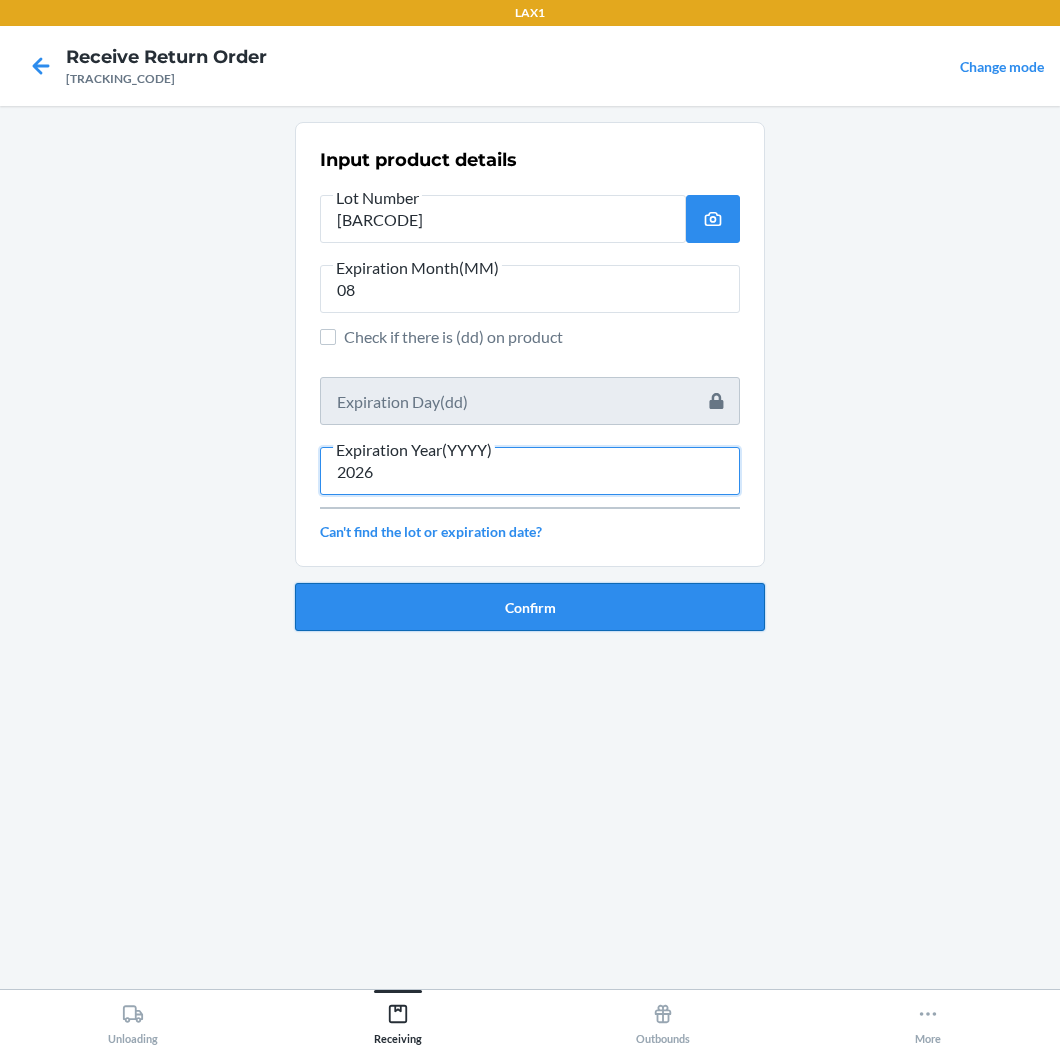 type on "2026" 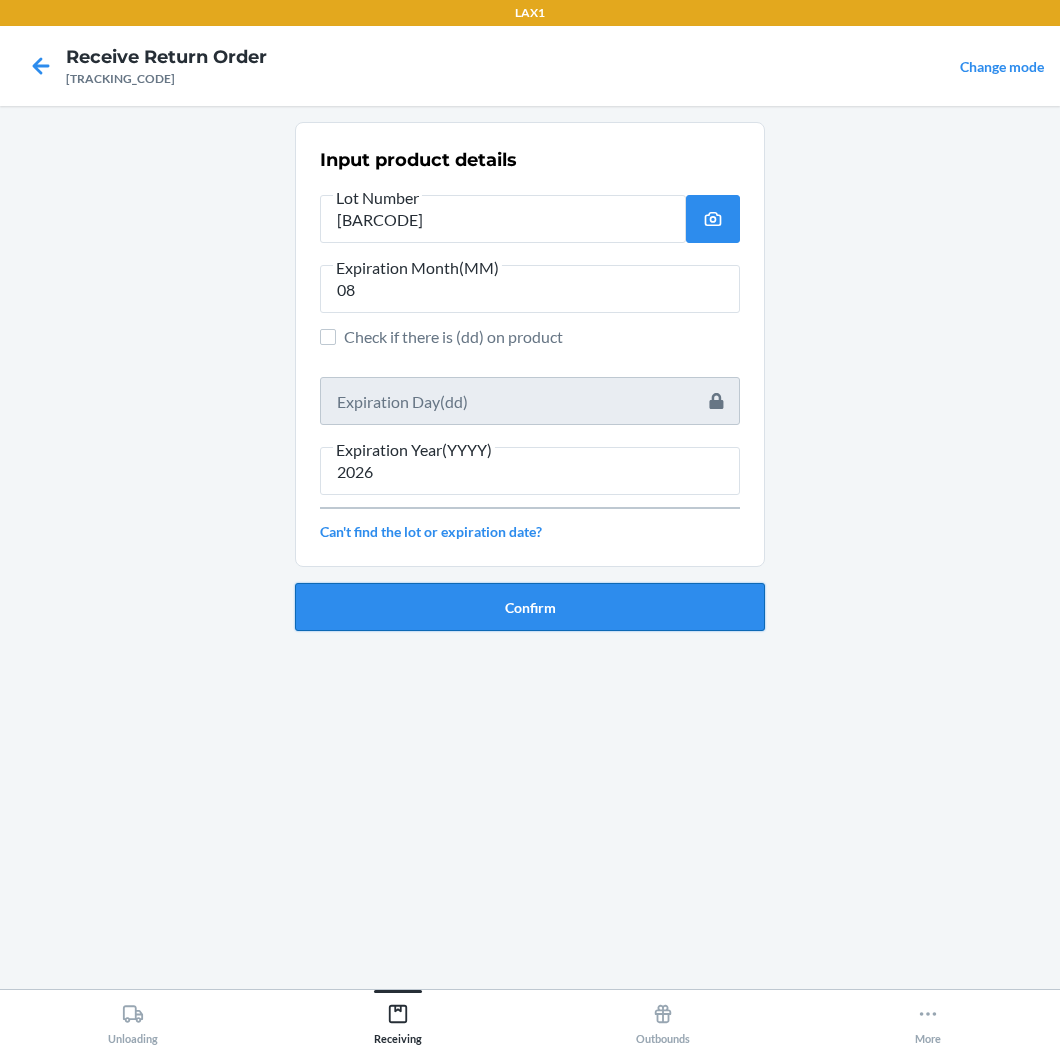 click on "Confirm" at bounding box center [530, 607] 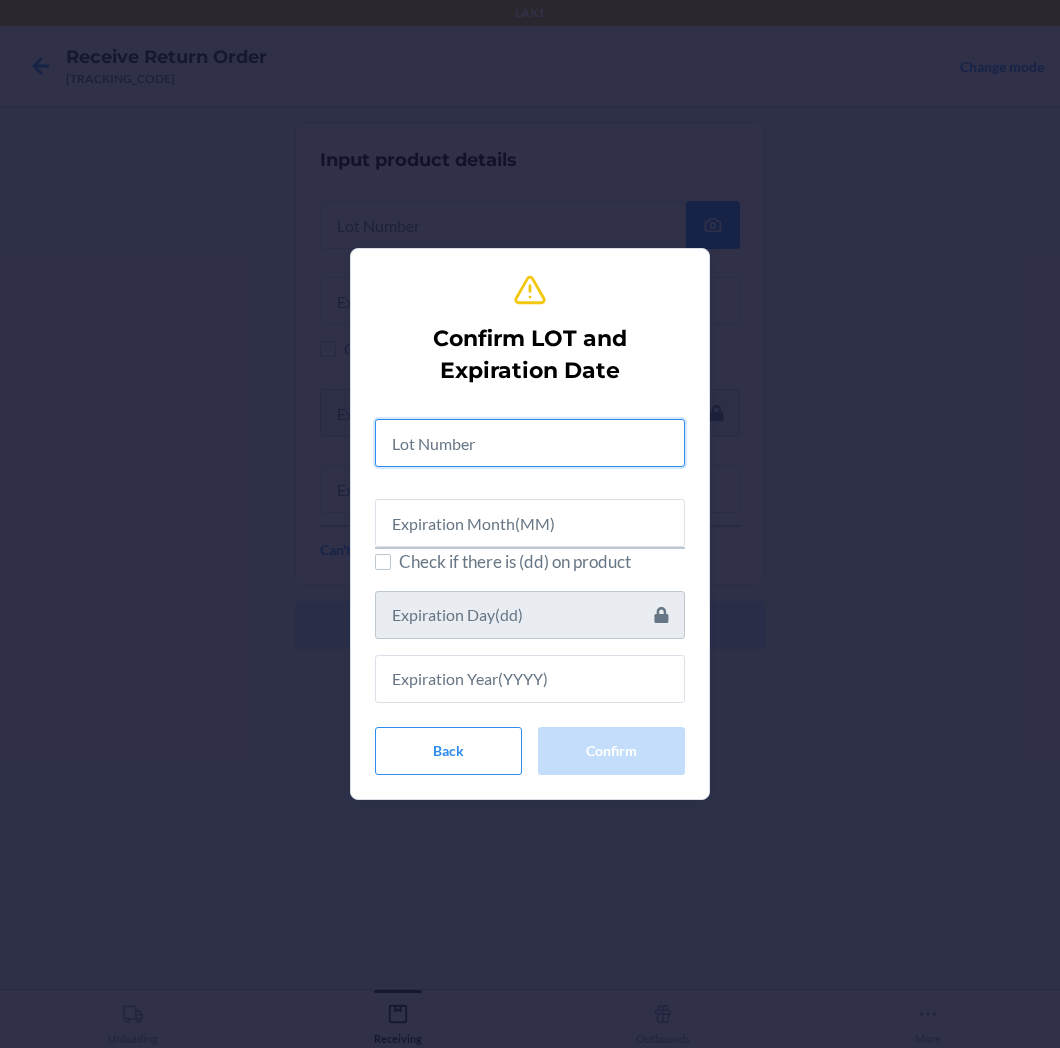 click at bounding box center (530, 443) 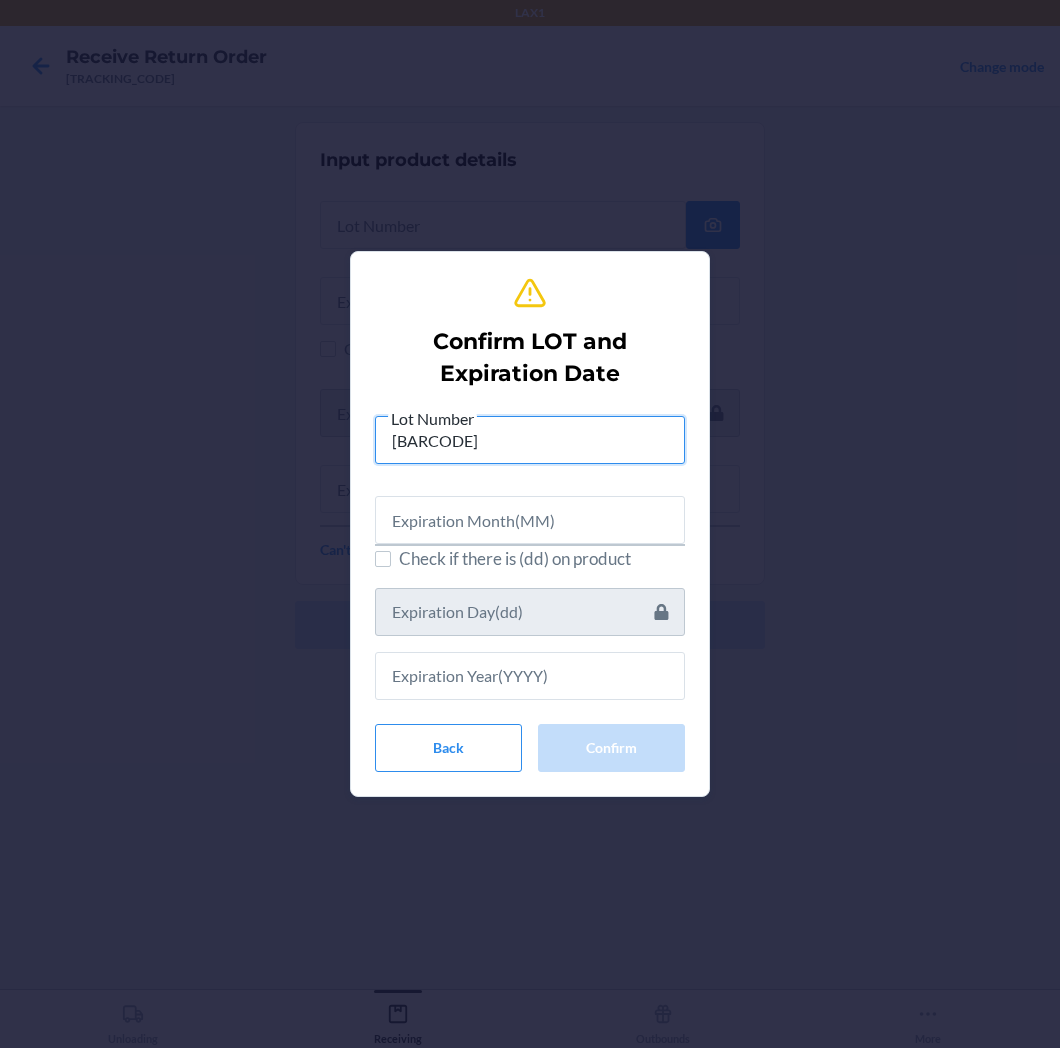 type on "[BARCODE]" 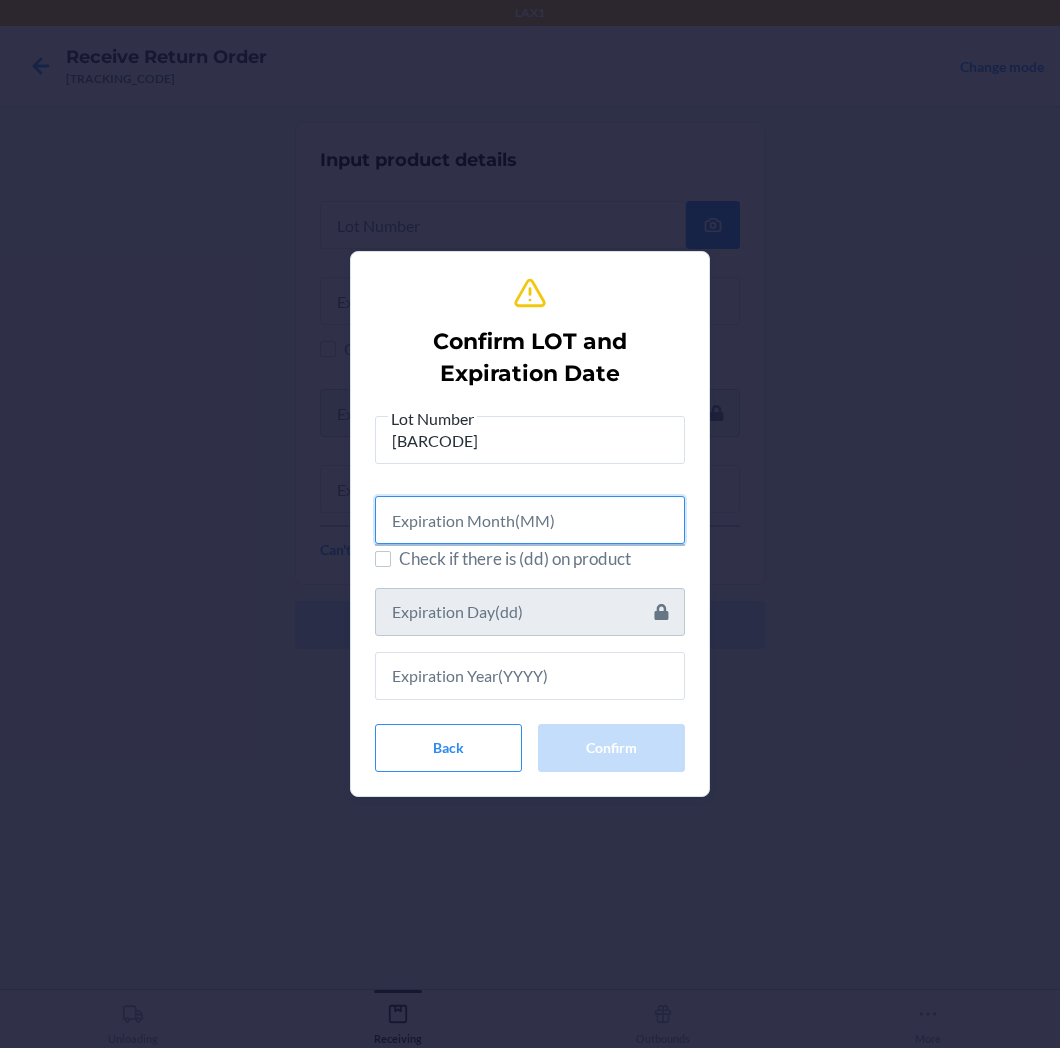 click at bounding box center [530, 520] 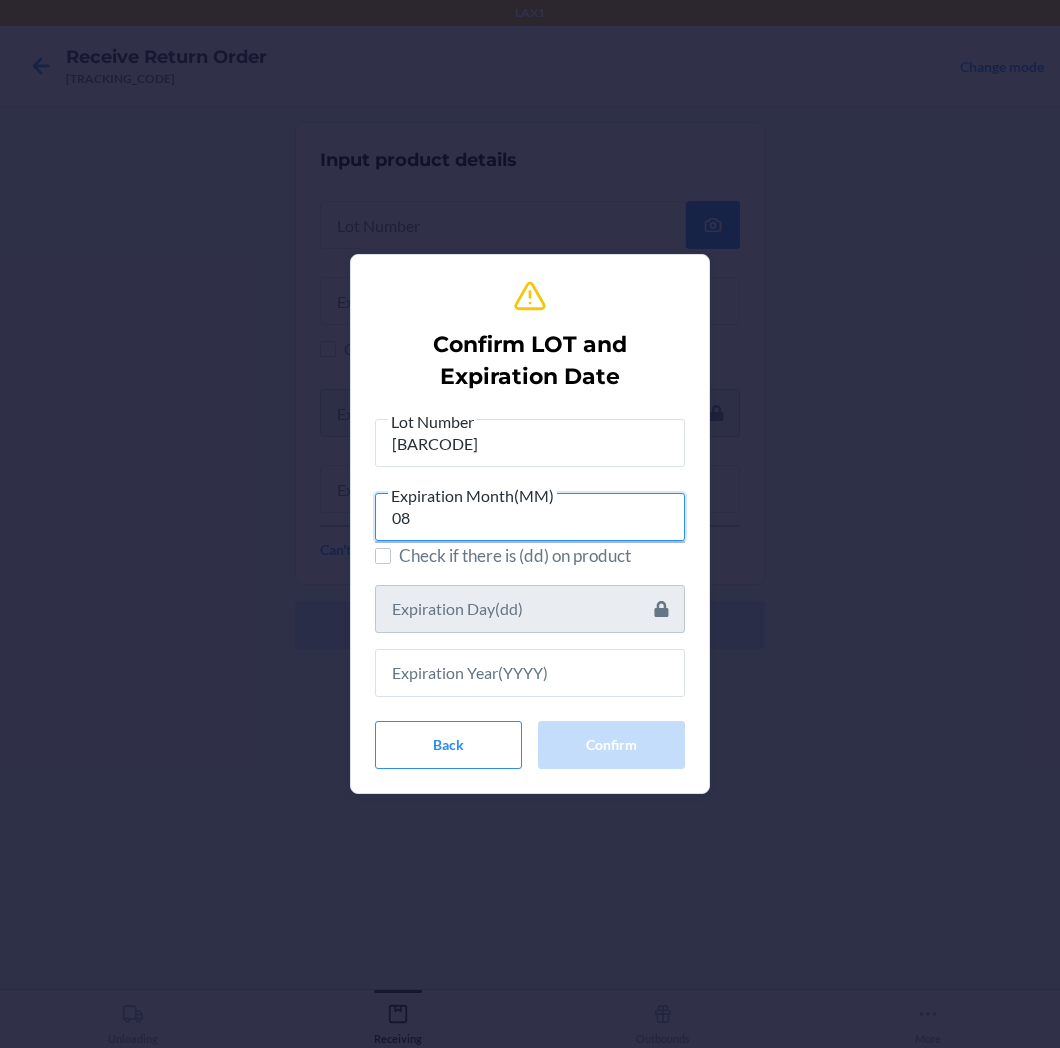 type on "08" 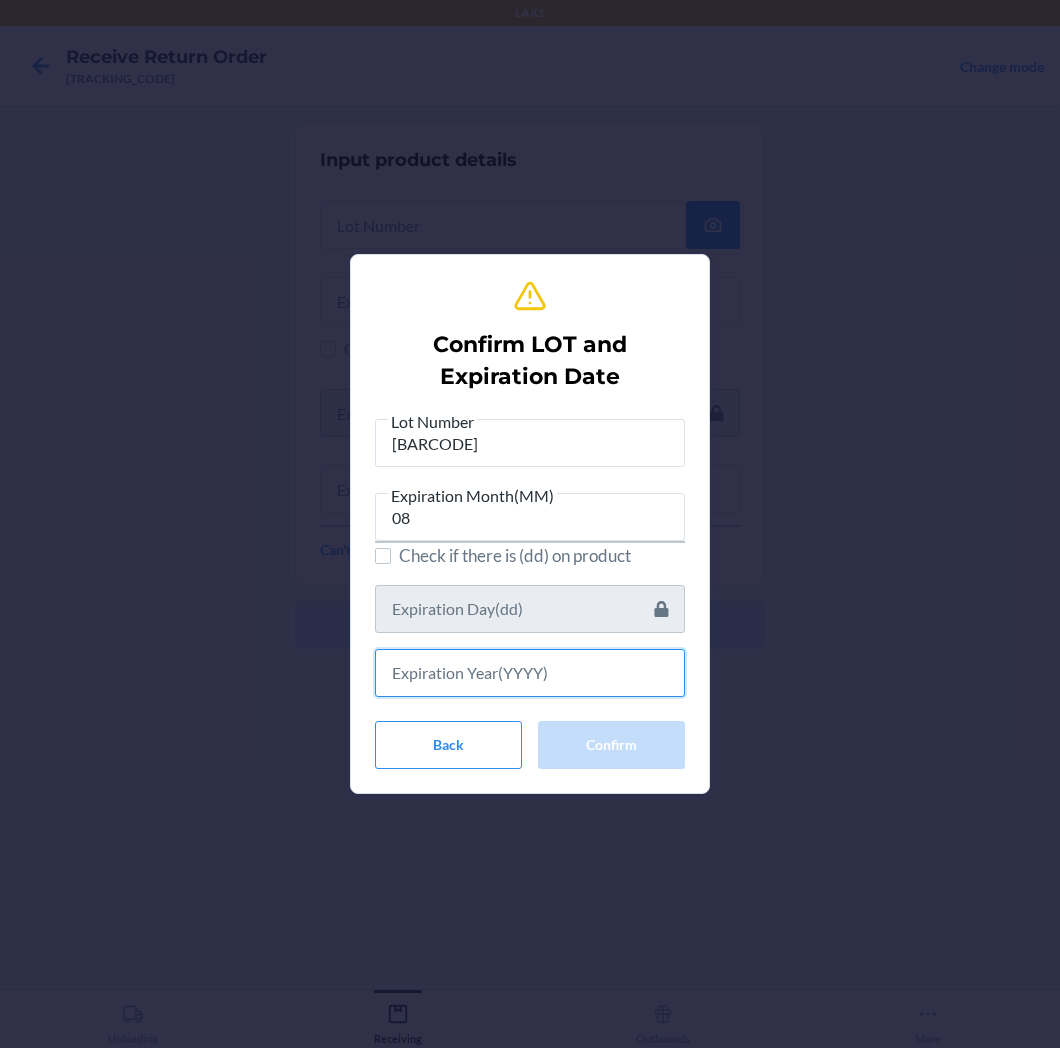 click at bounding box center [530, 673] 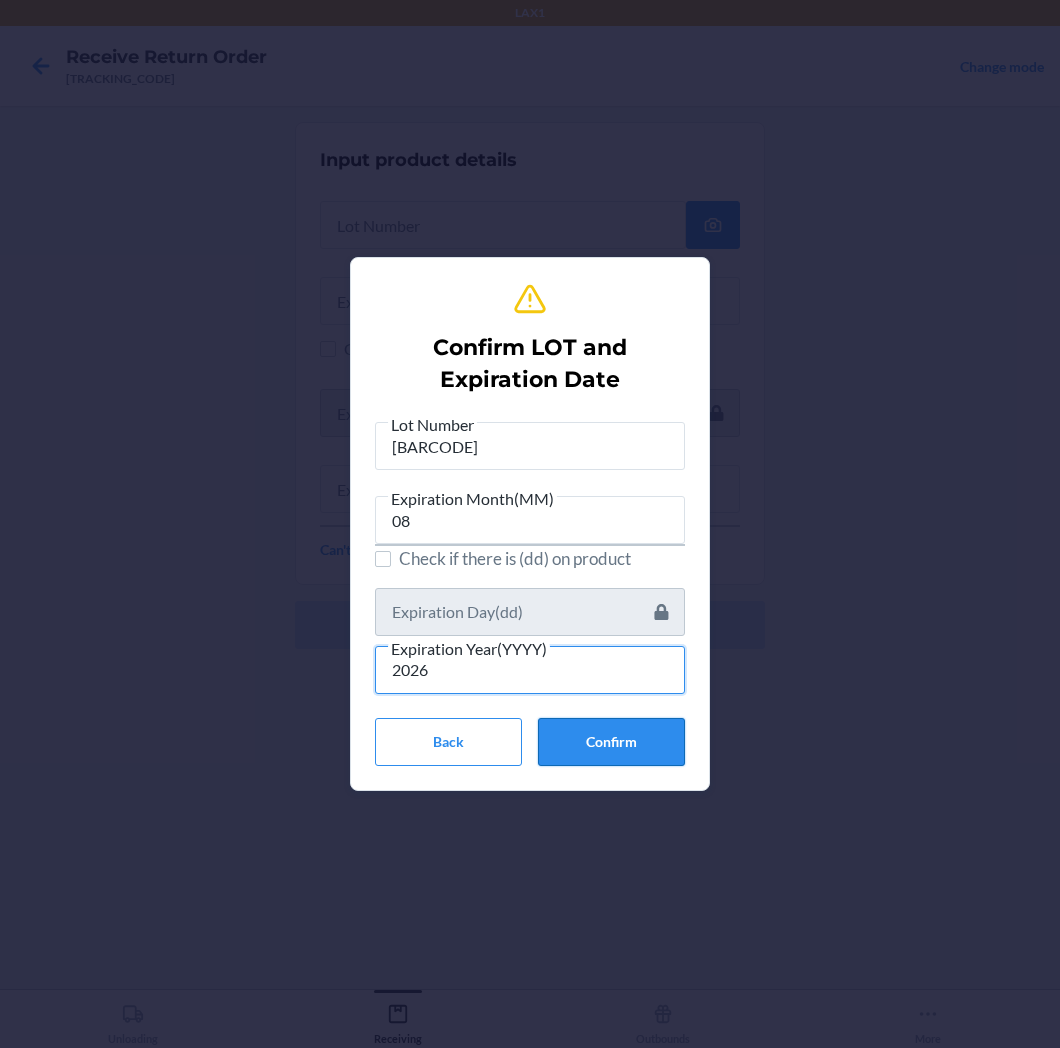 type on "2026" 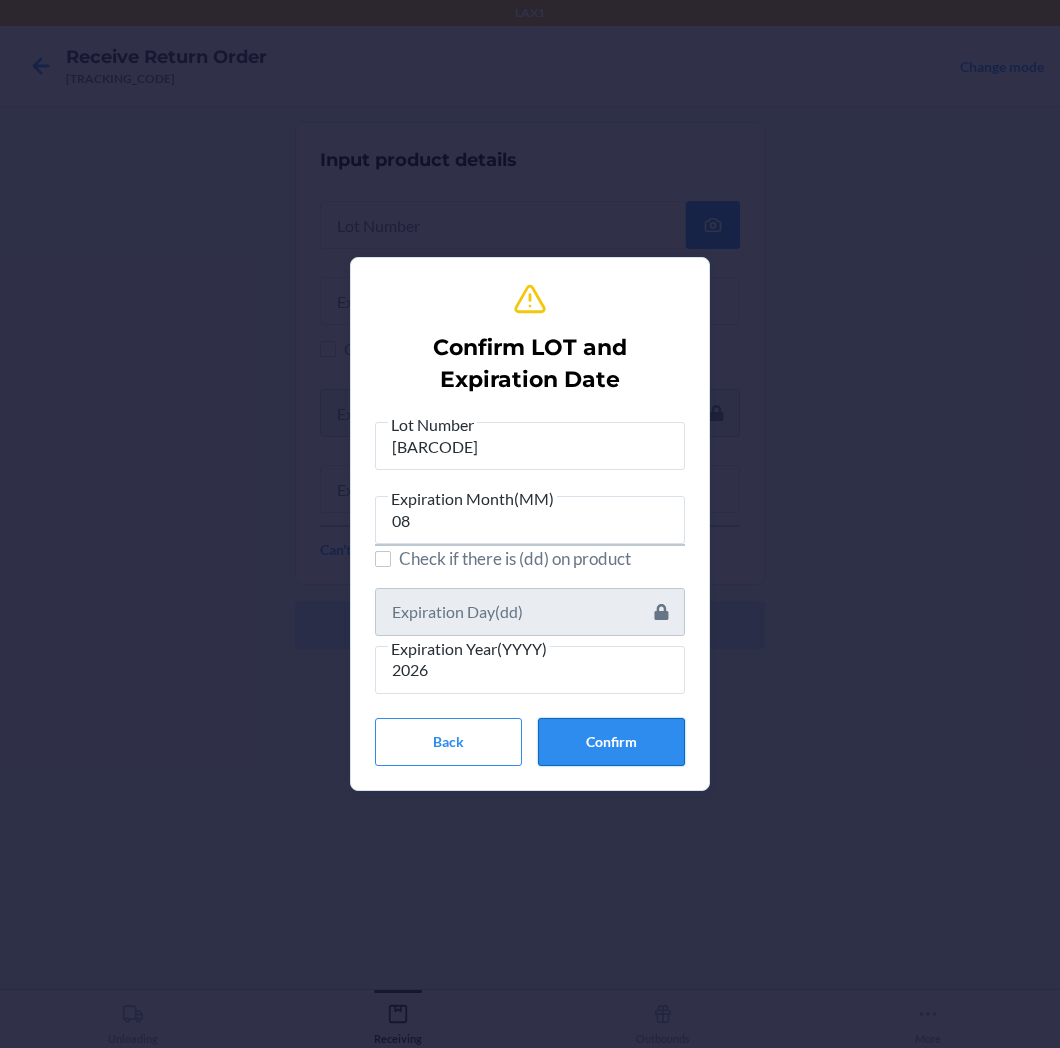 click on "Confirm" at bounding box center (611, 742) 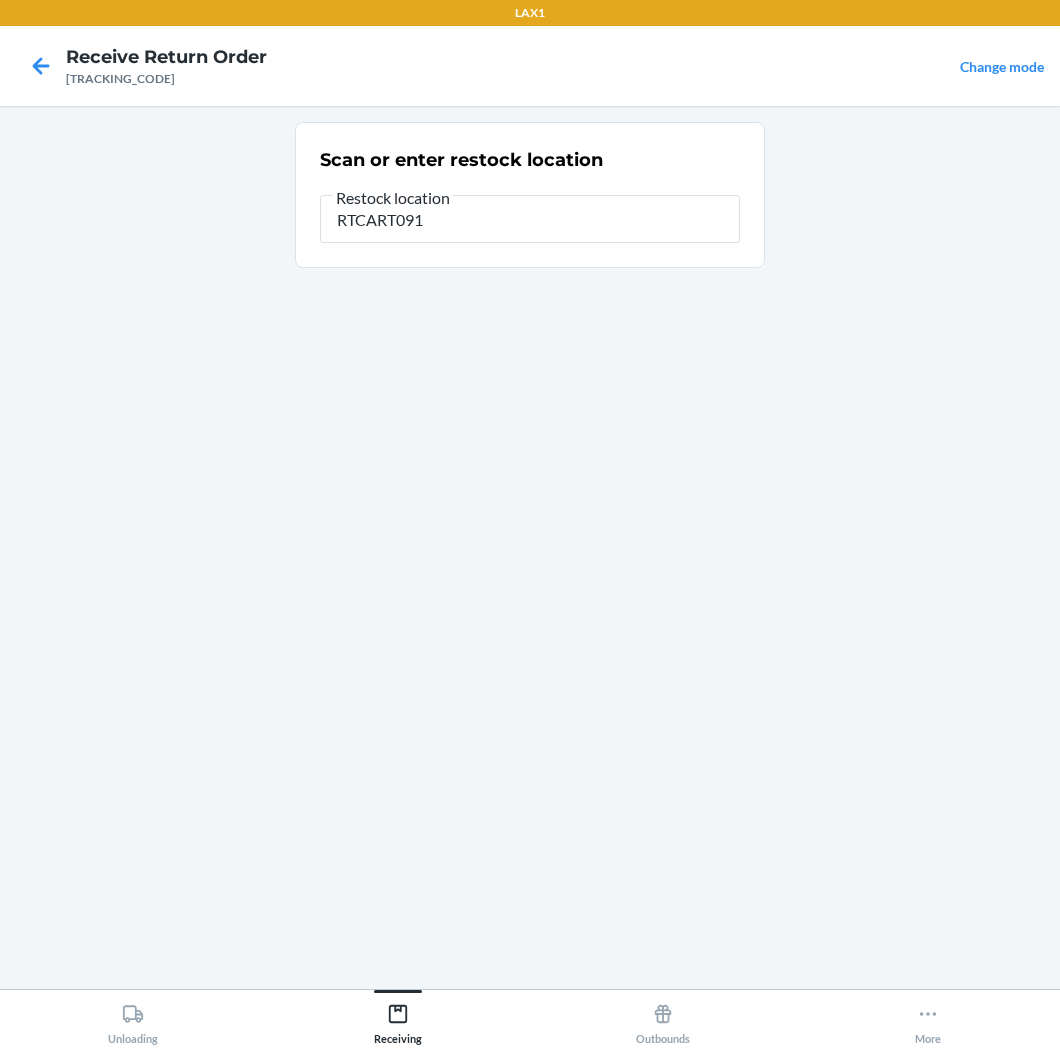 type on "RTCART091" 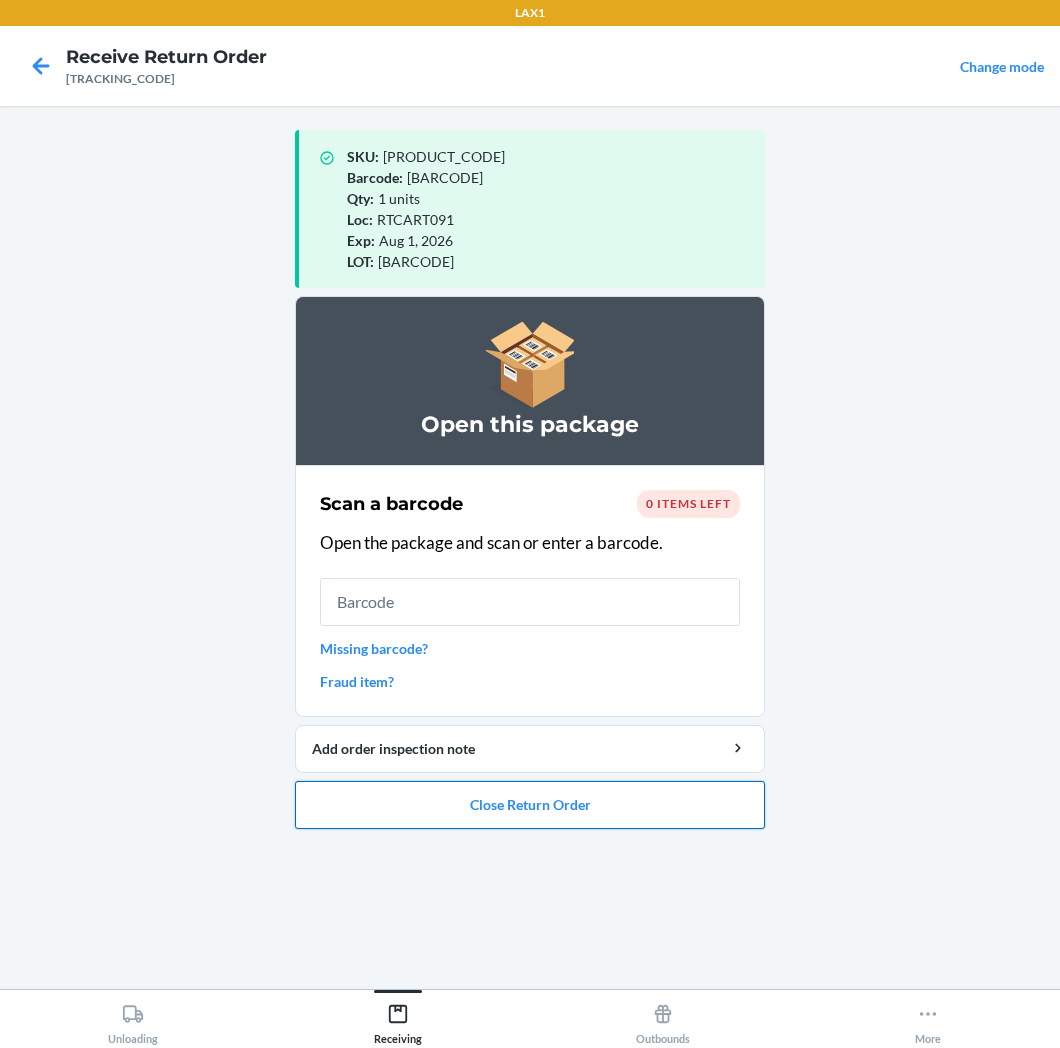 click on "Close Return Order" at bounding box center (530, 805) 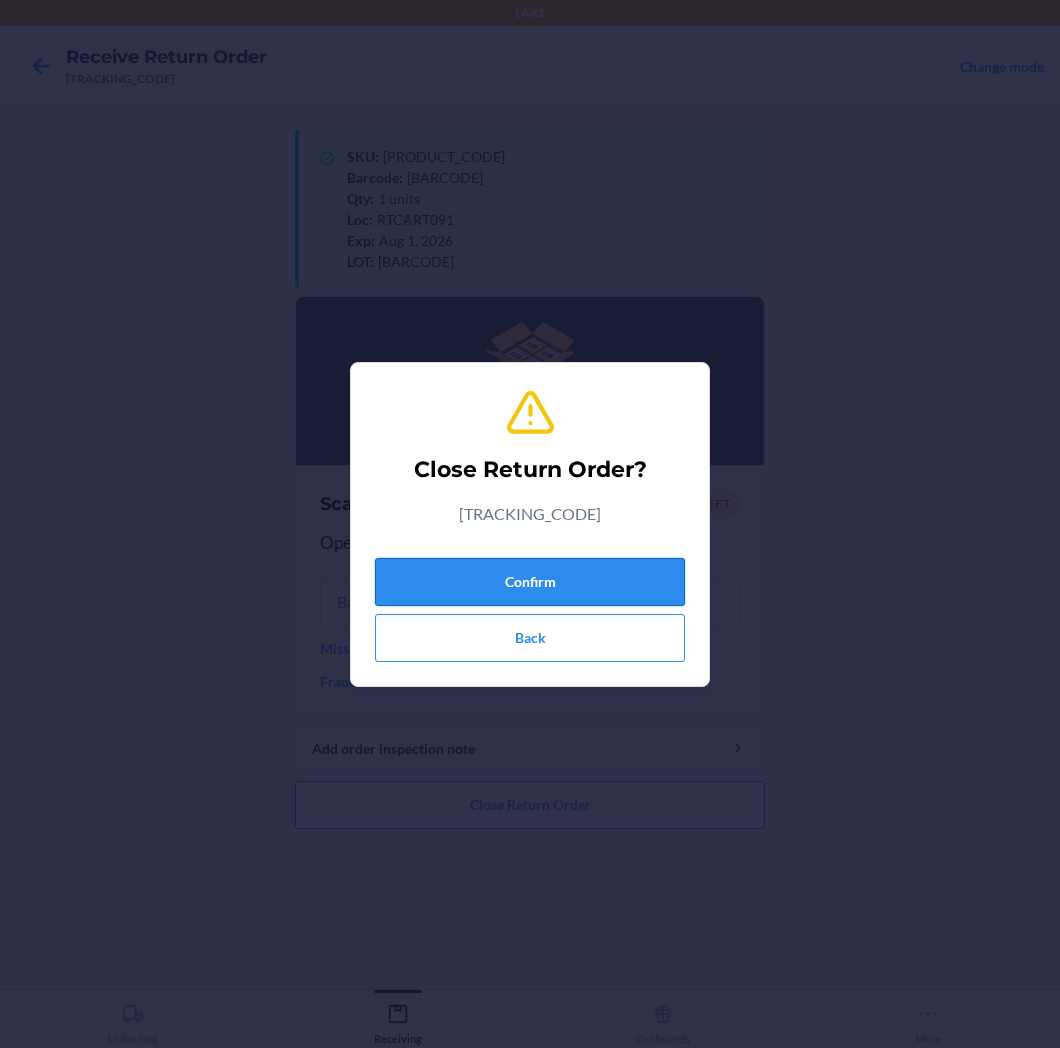 click on "Confirm" at bounding box center (530, 582) 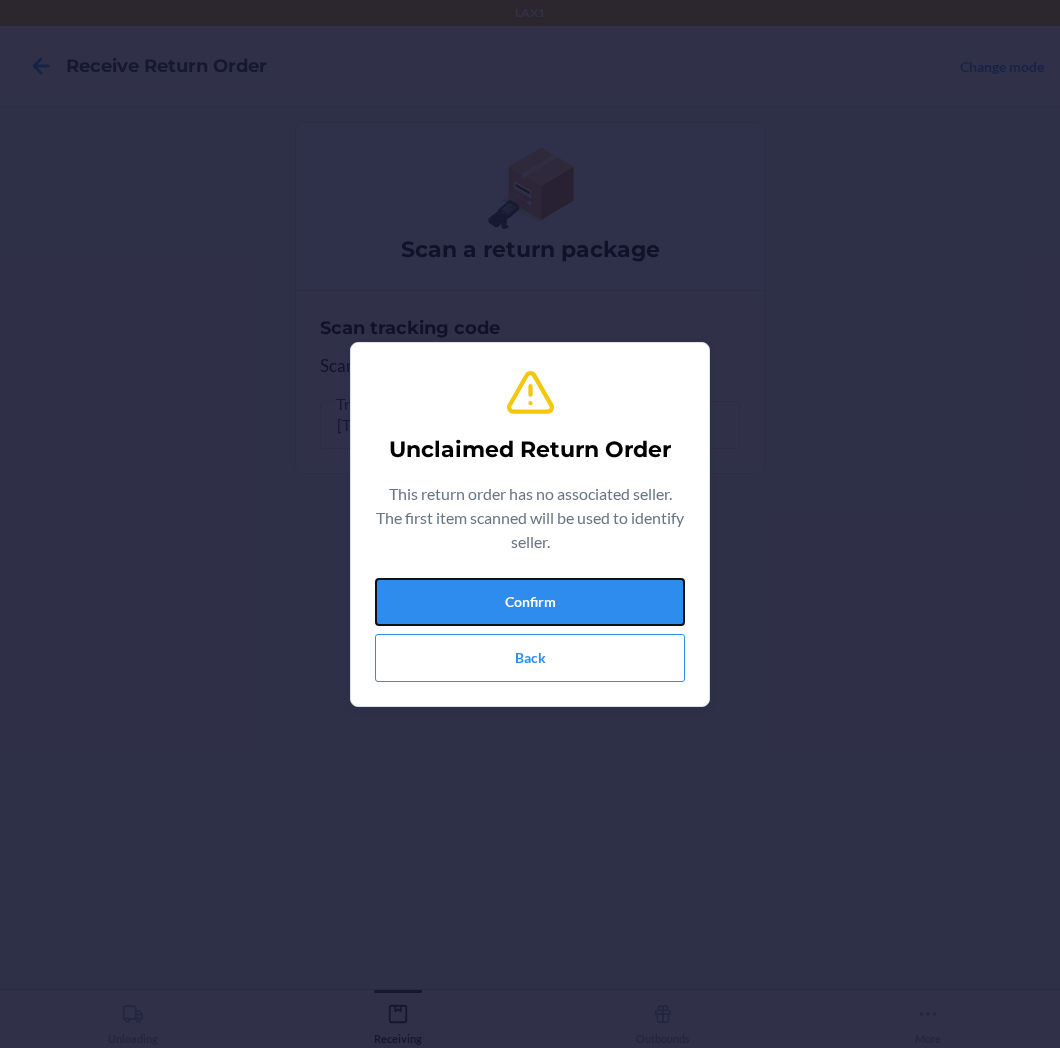 click on "Confirm" at bounding box center [530, 602] 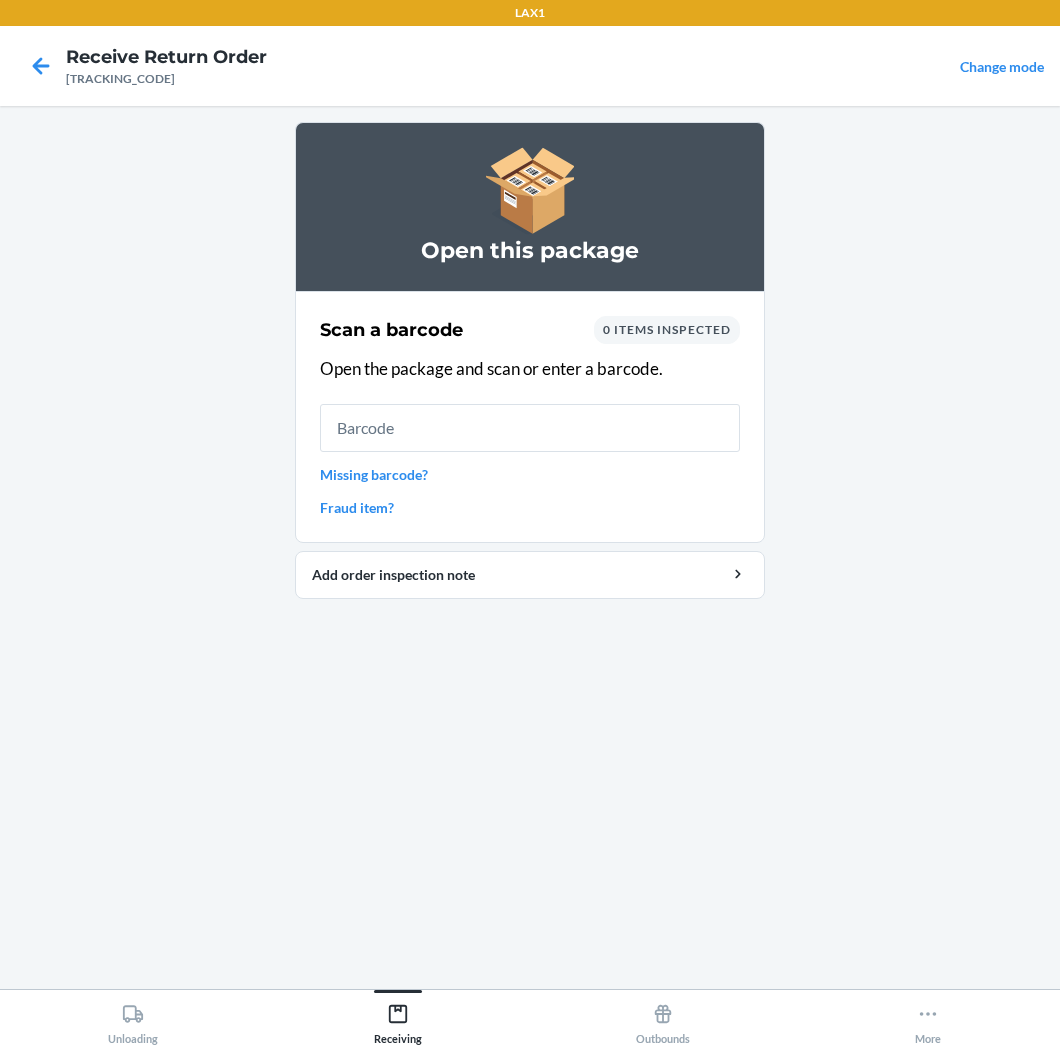 type 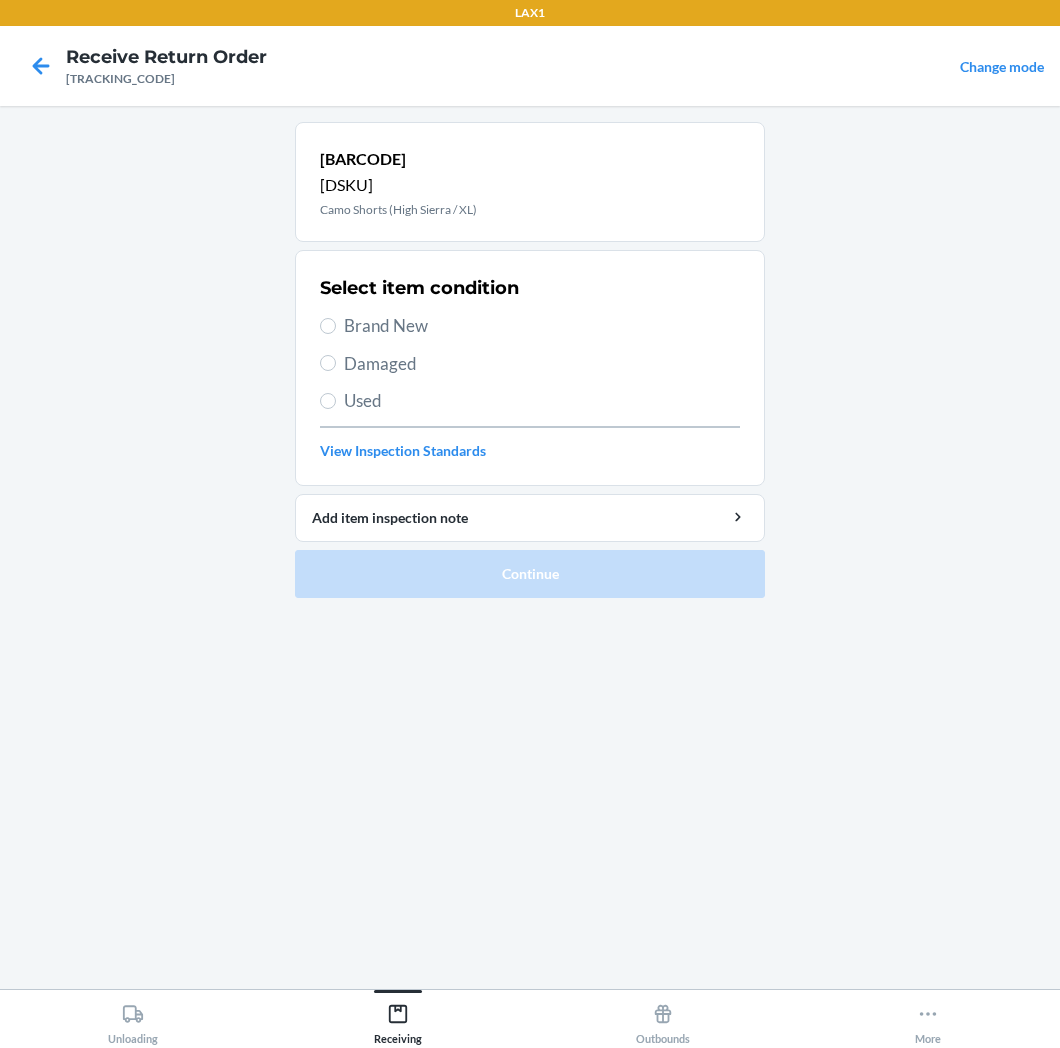 click on "Brand New" at bounding box center [542, 326] 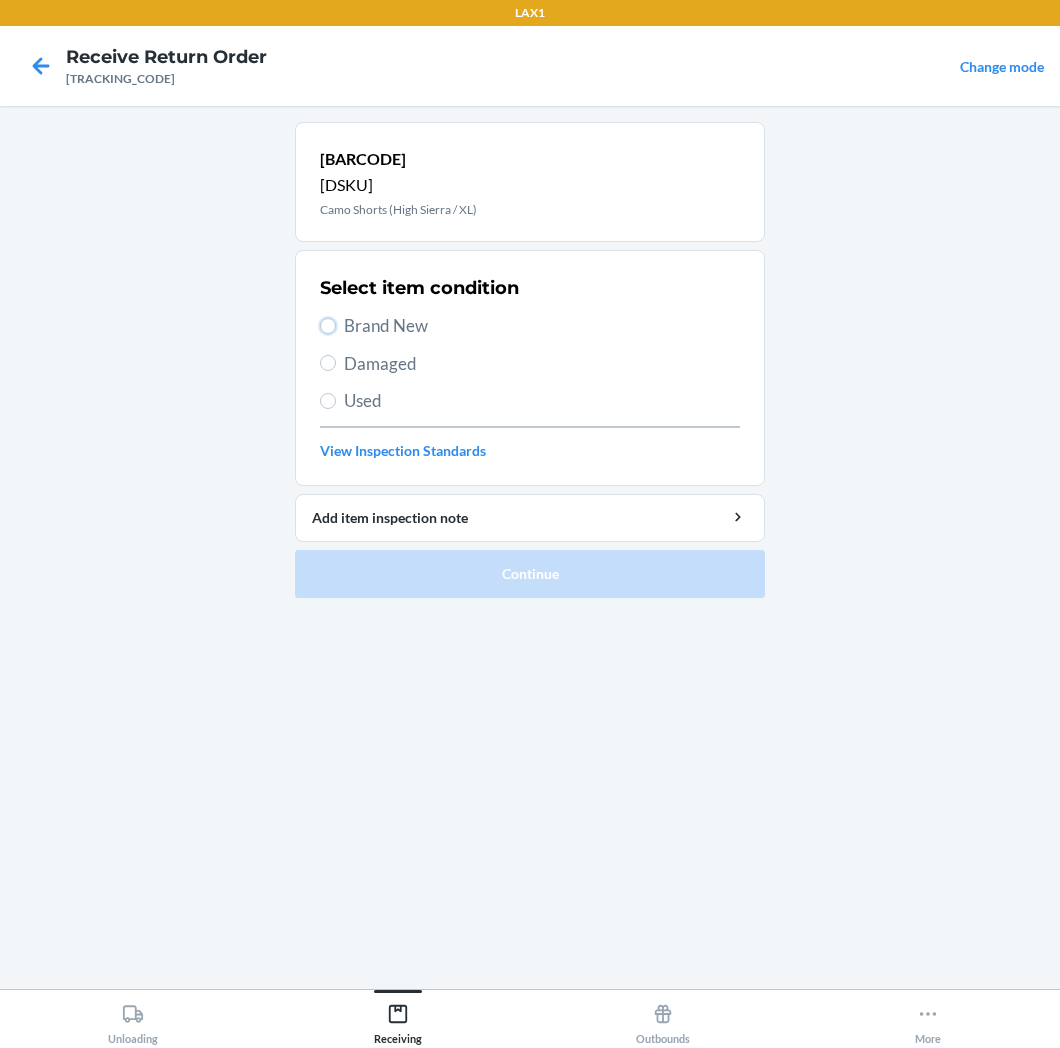 click on "Brand New" at bounding box center [328, 326] 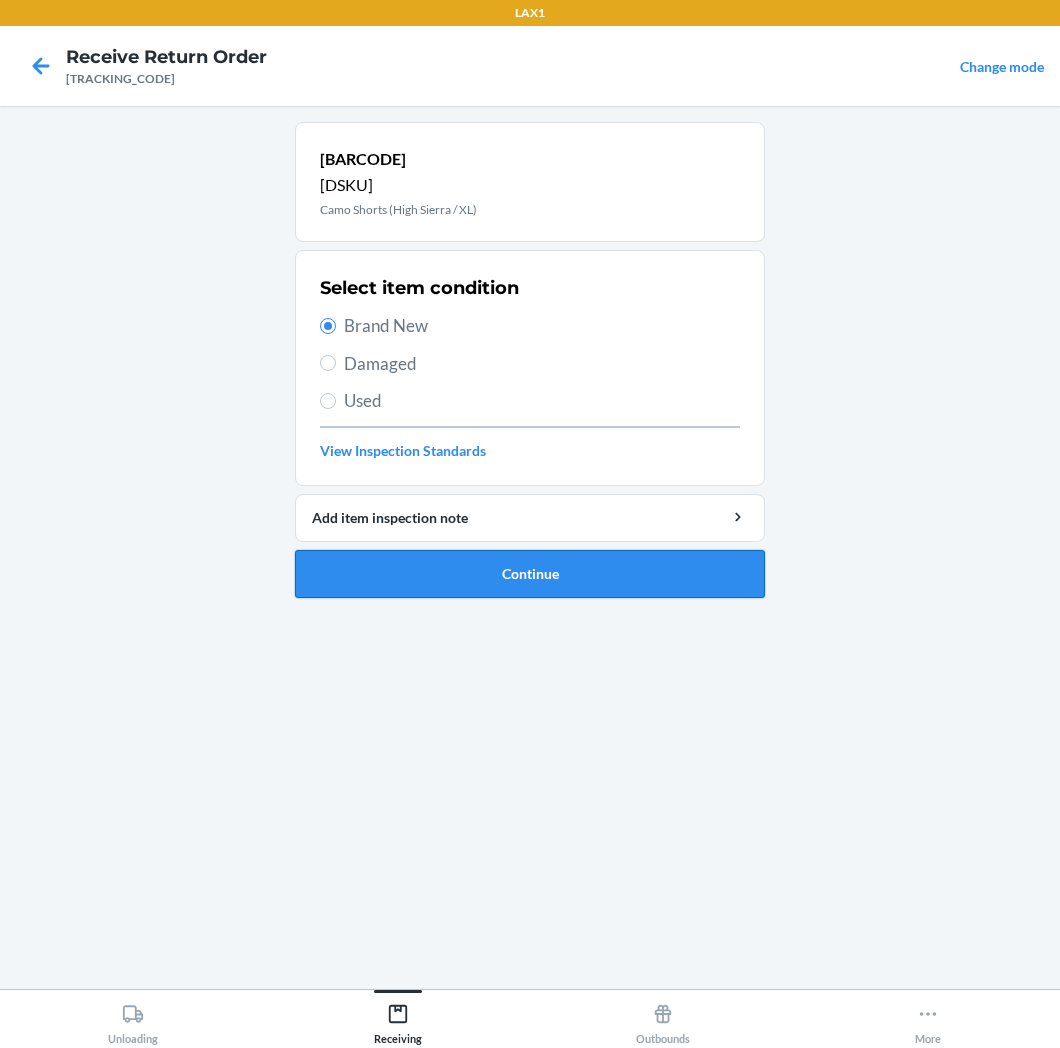 click on "Continue" at bounding box center (530, 574) 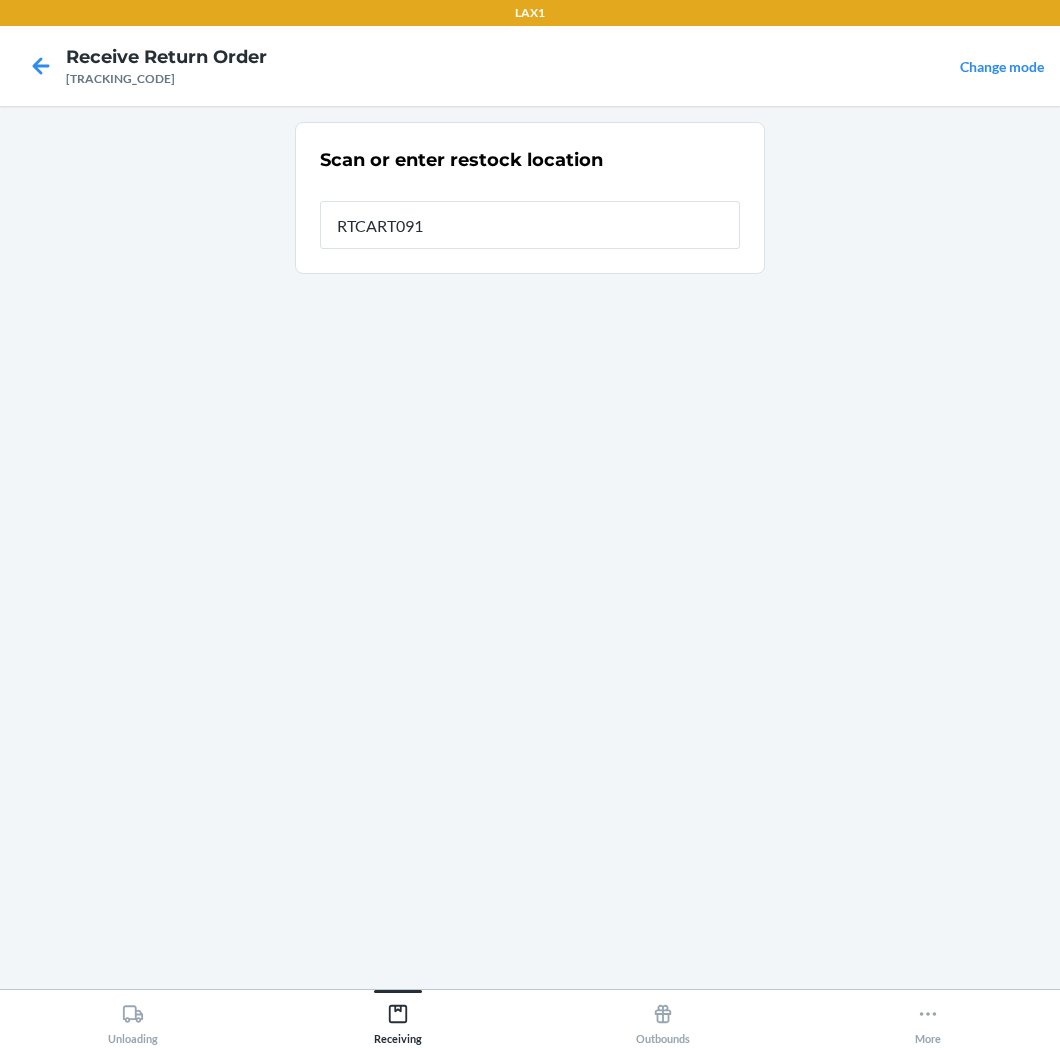 type on "RTCART091" 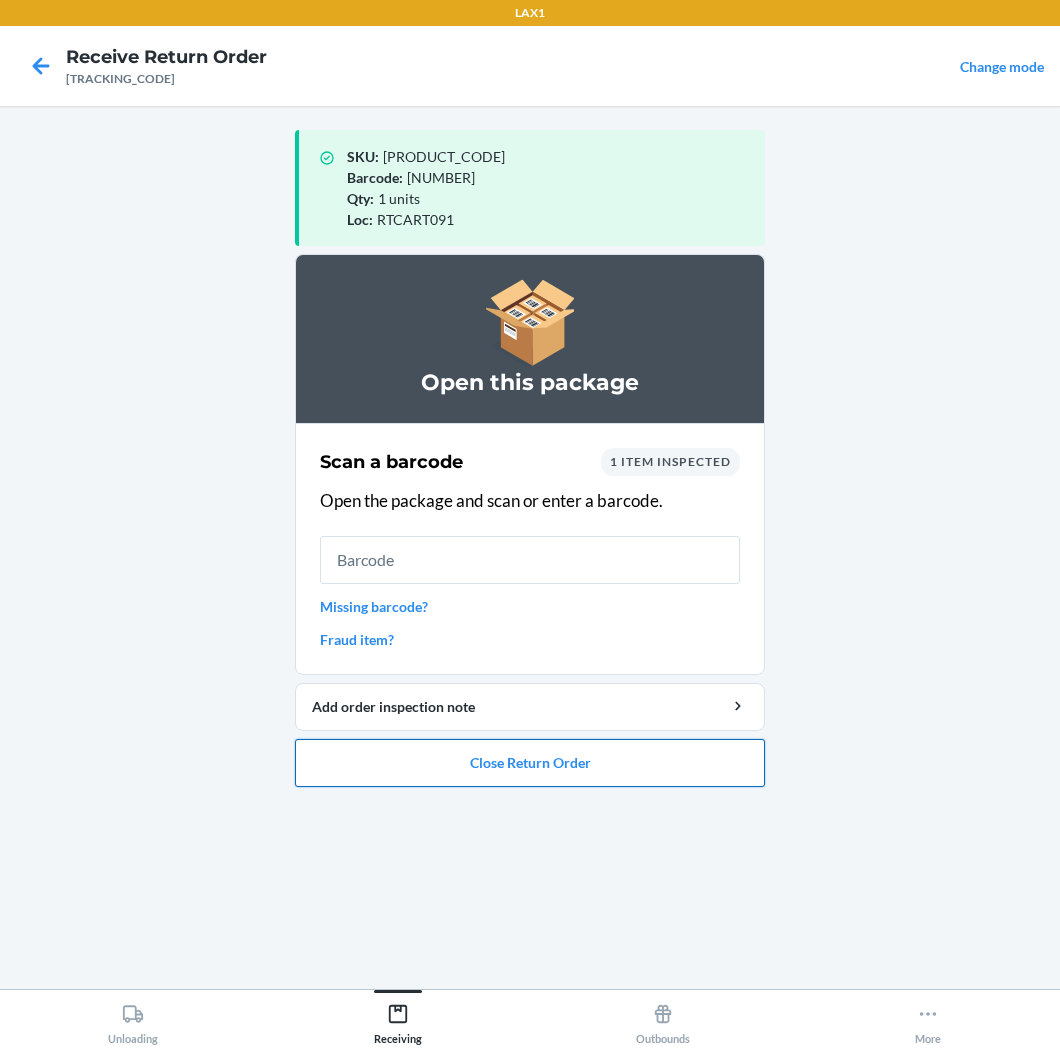 click on "Close Return Order" at bounding box center [530, 763] 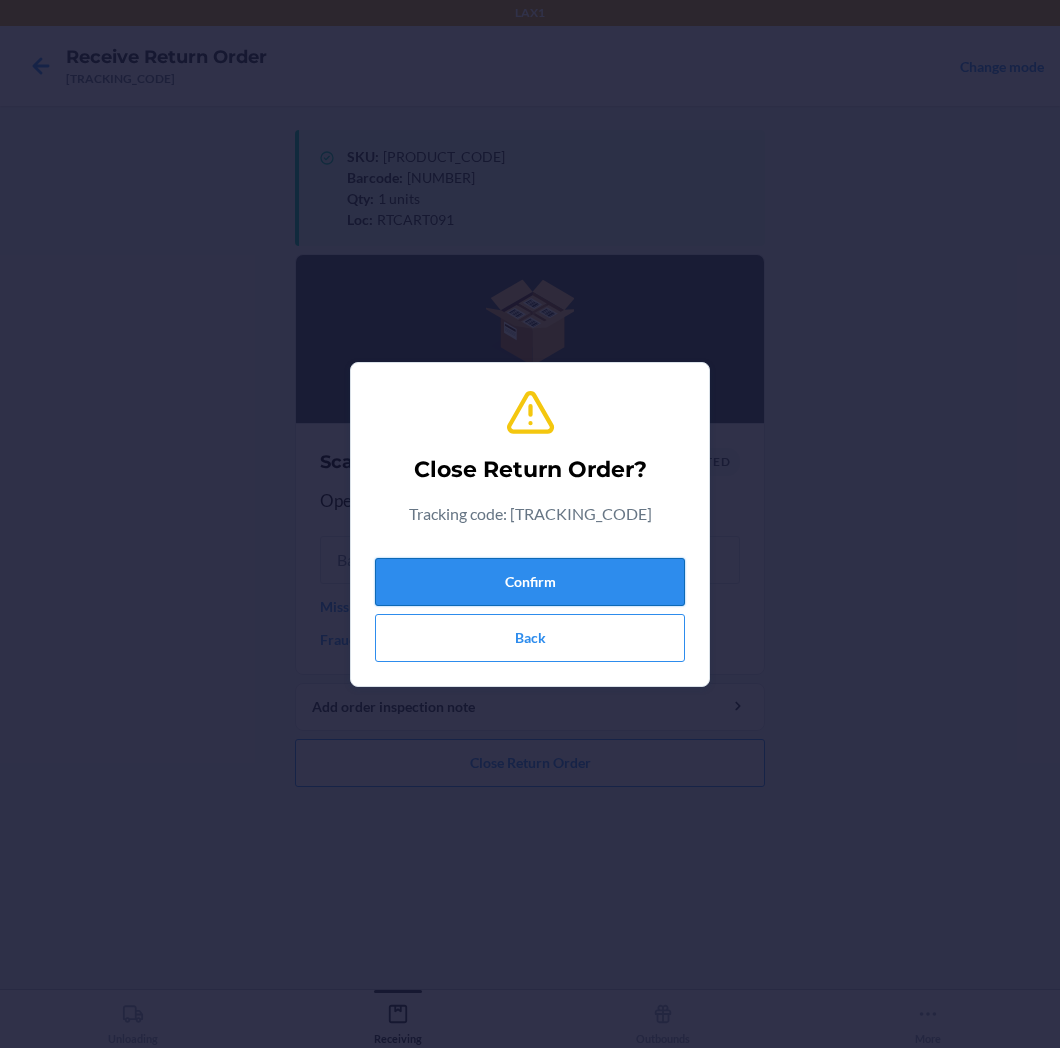 click on "Confirm" at bounding box center (530, 582) 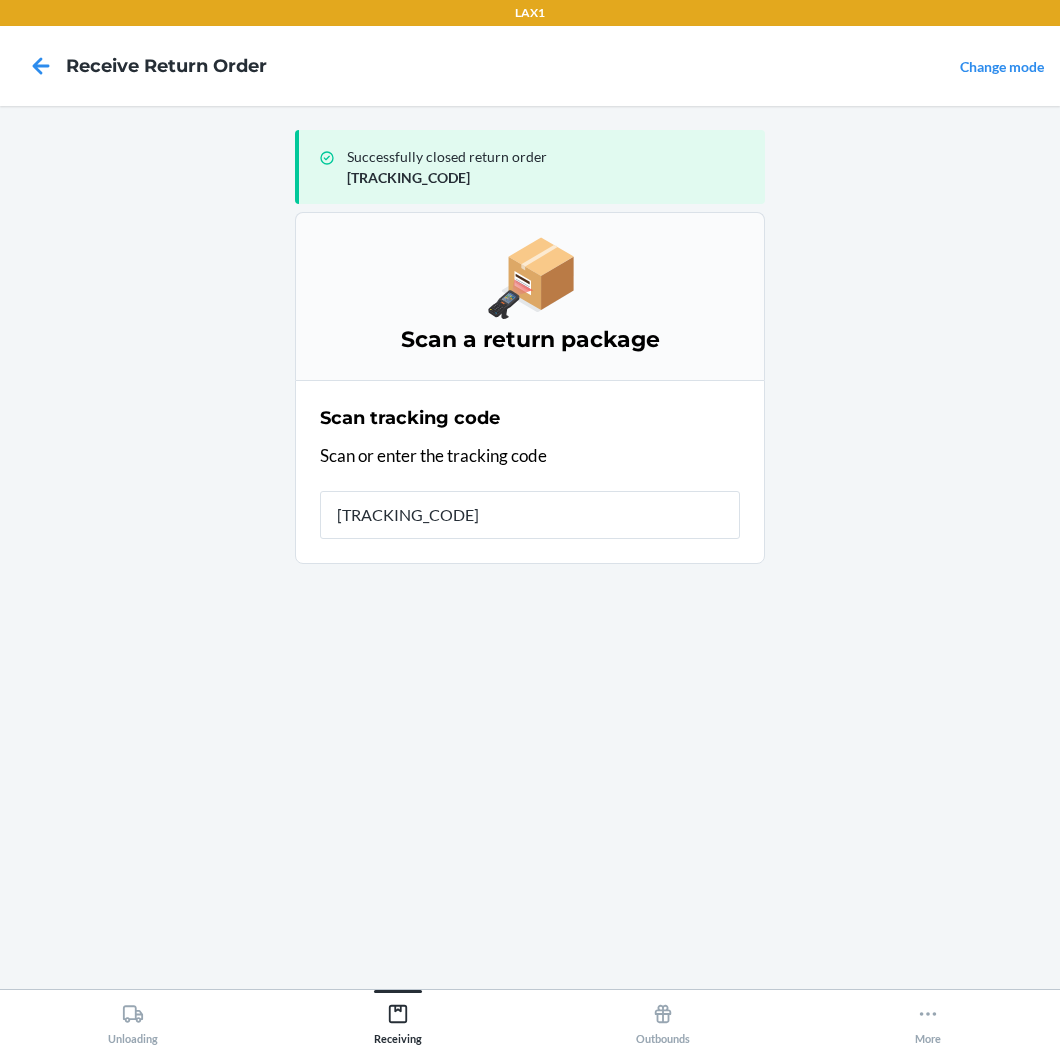 type on "[TRACKING_CODE]" 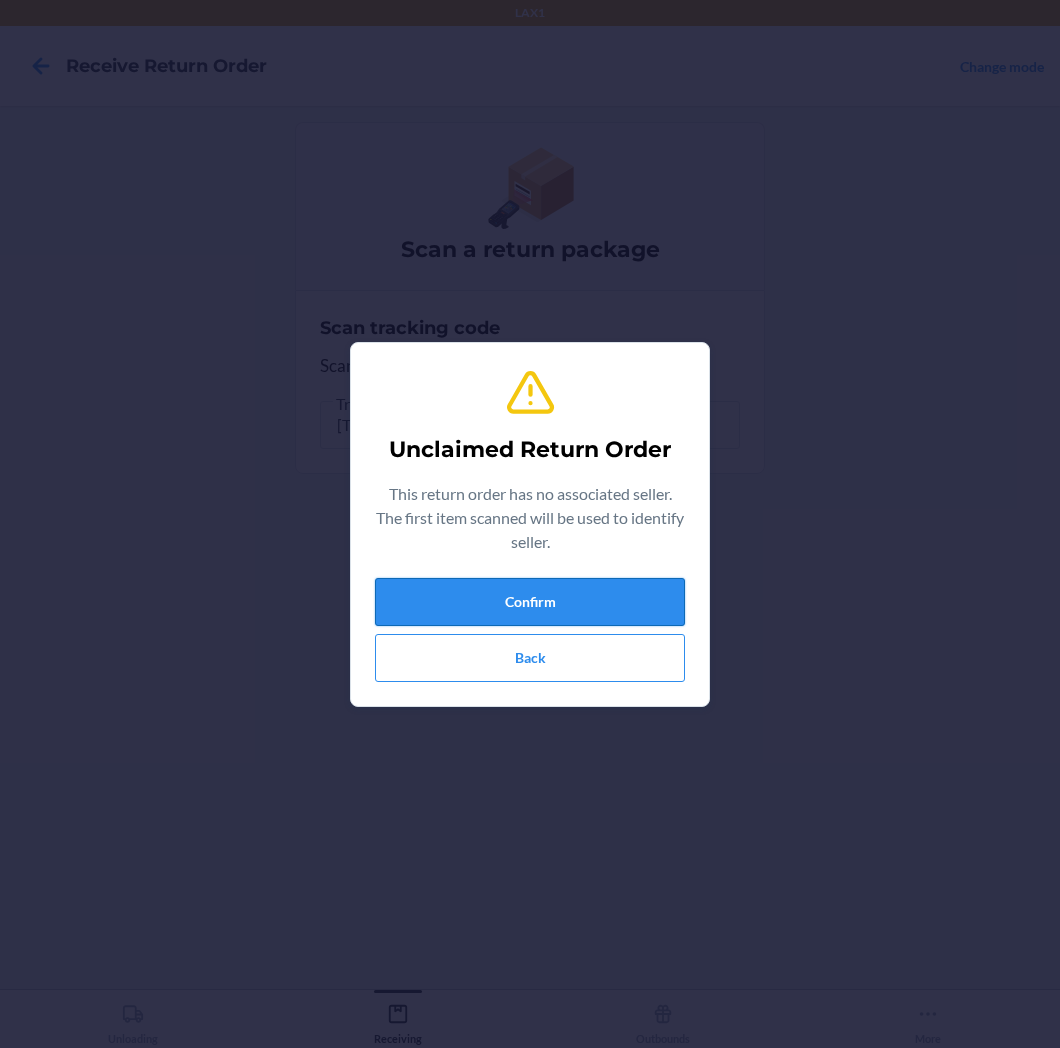 click on "Confirm" at bounding box center (530, 602) 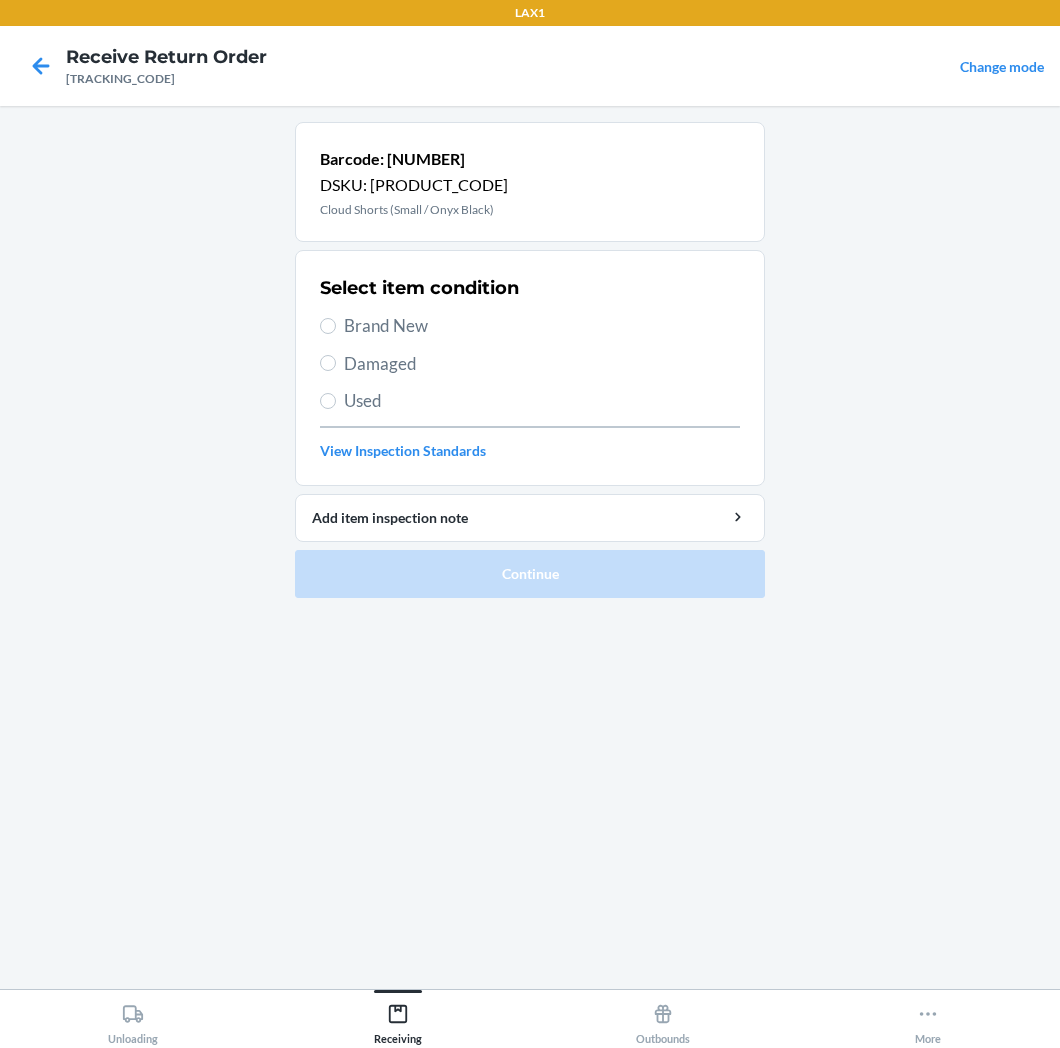 click on "Brand New" at bounding box center [542, 326] 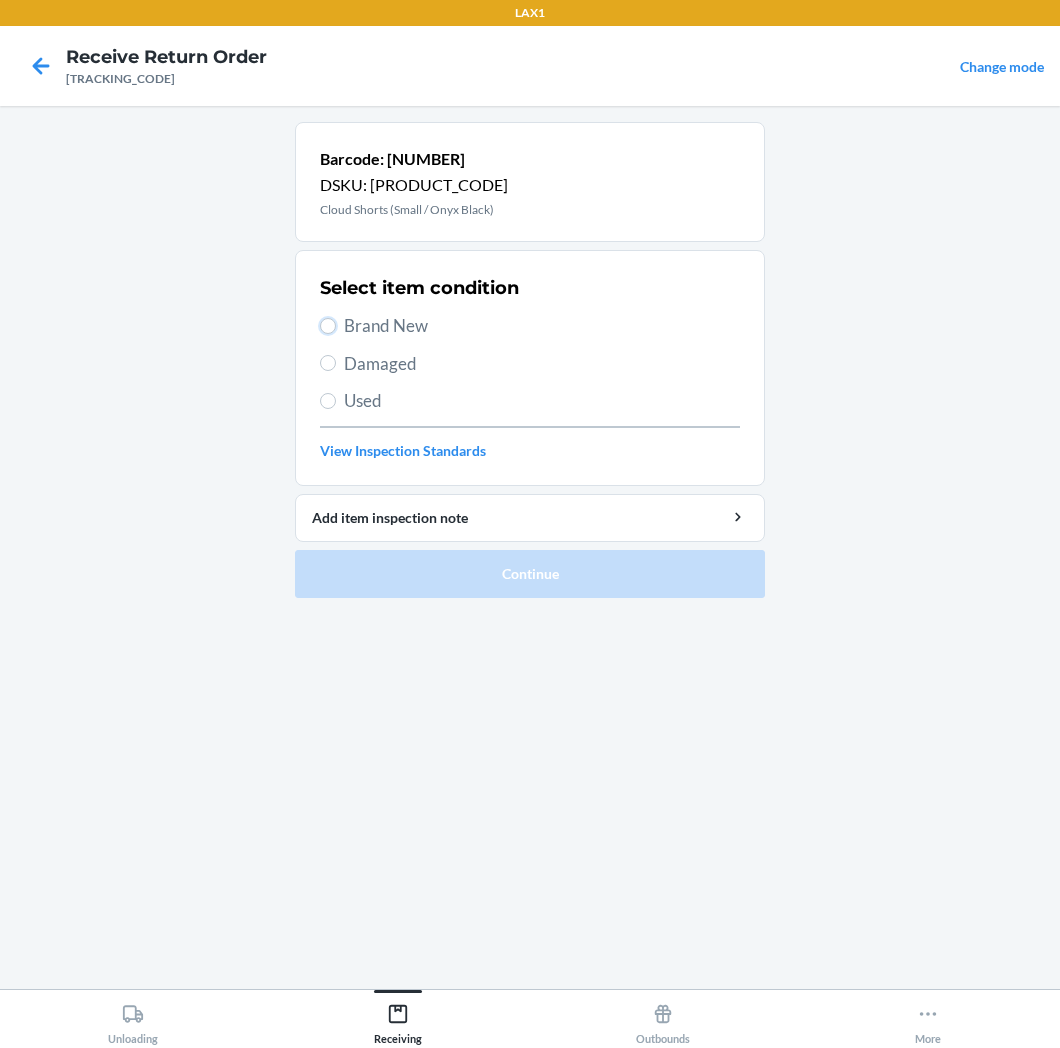 click on "Brand New" at bounding box center [328, 326] 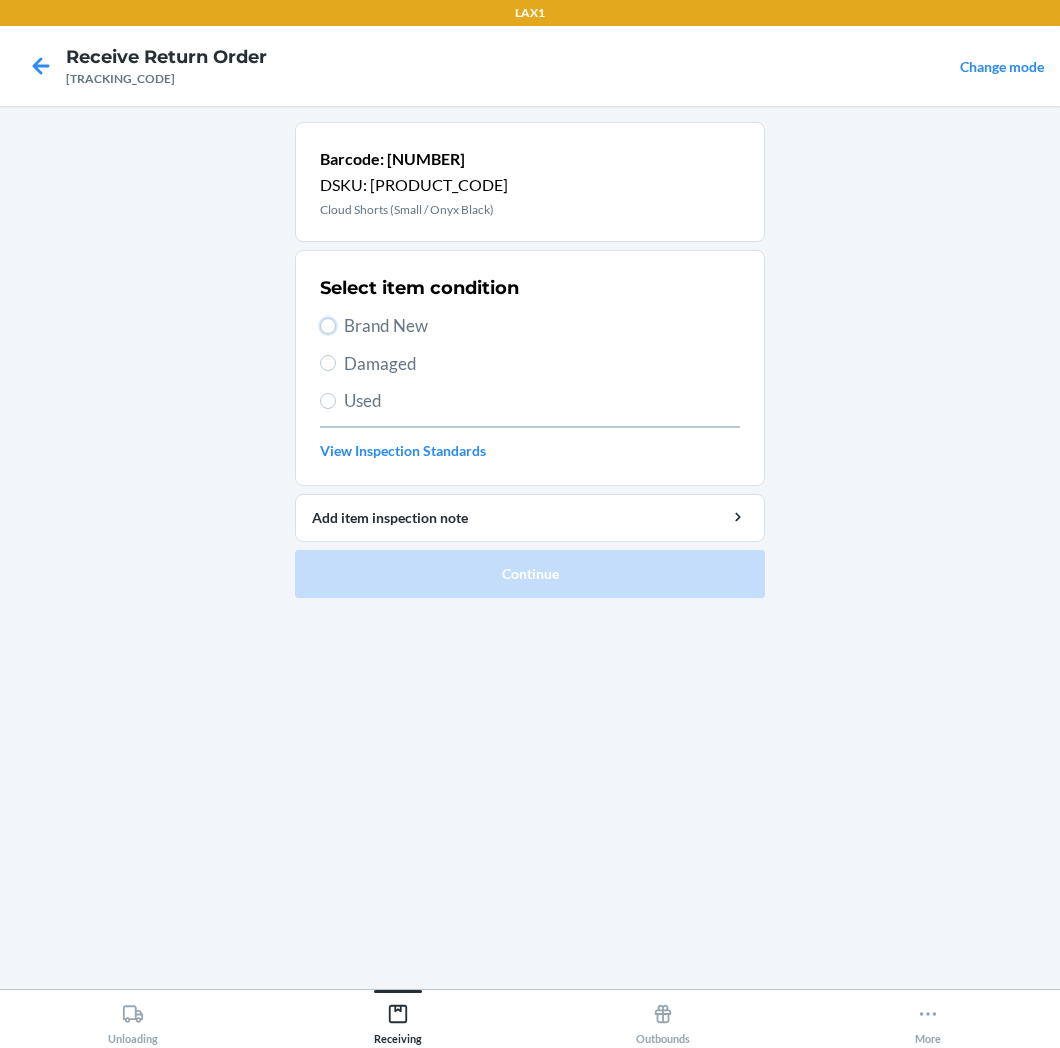 radio on "true" 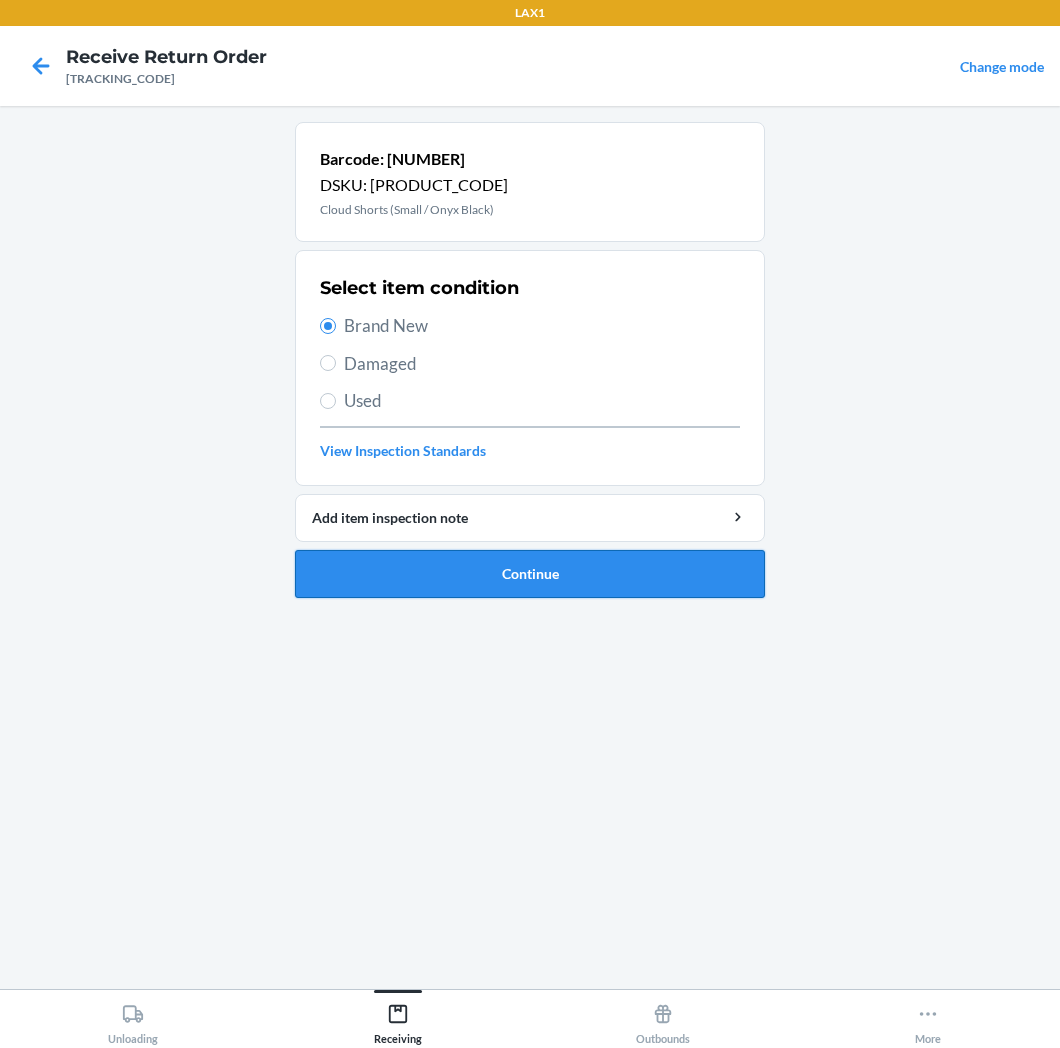 click on "Continue" at bounding box center [530, 574] 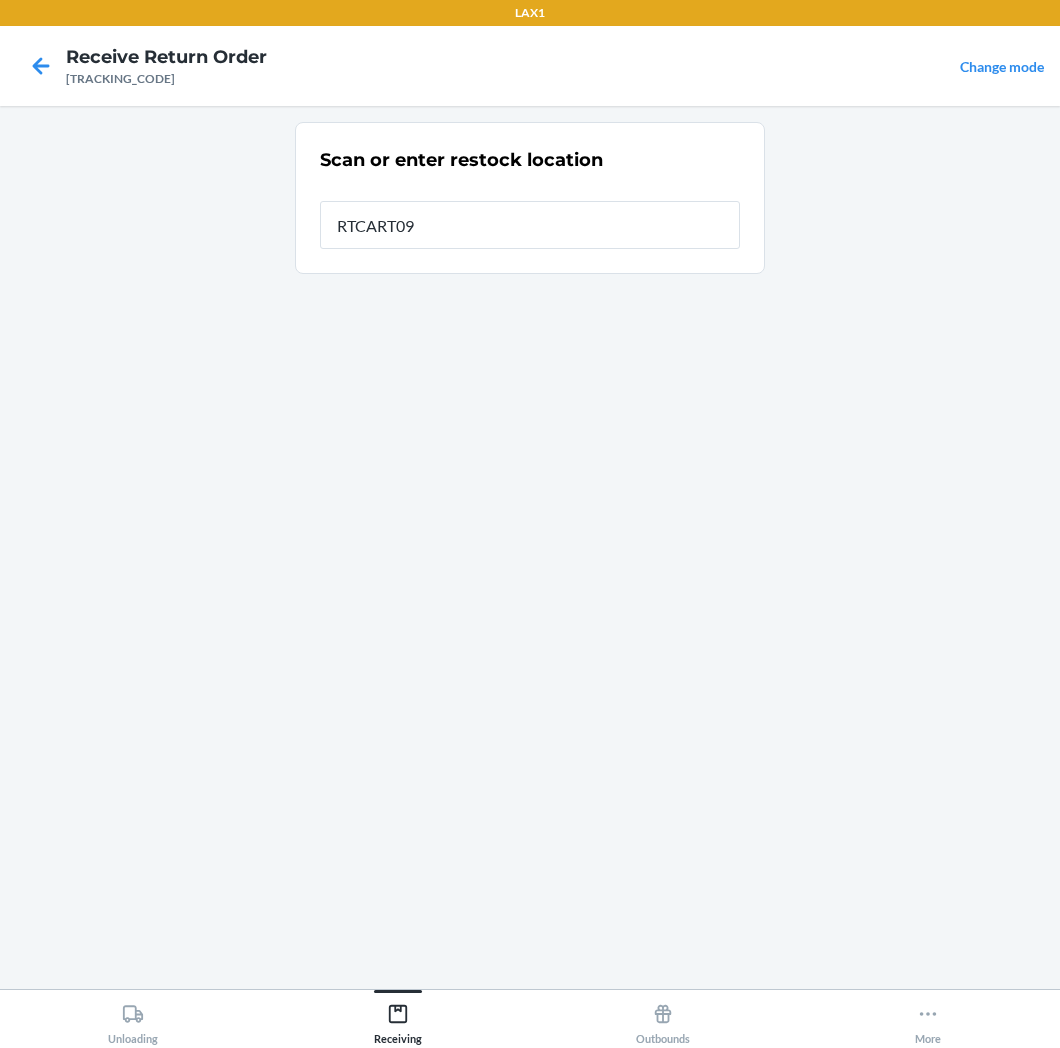 type on "RTCART091" 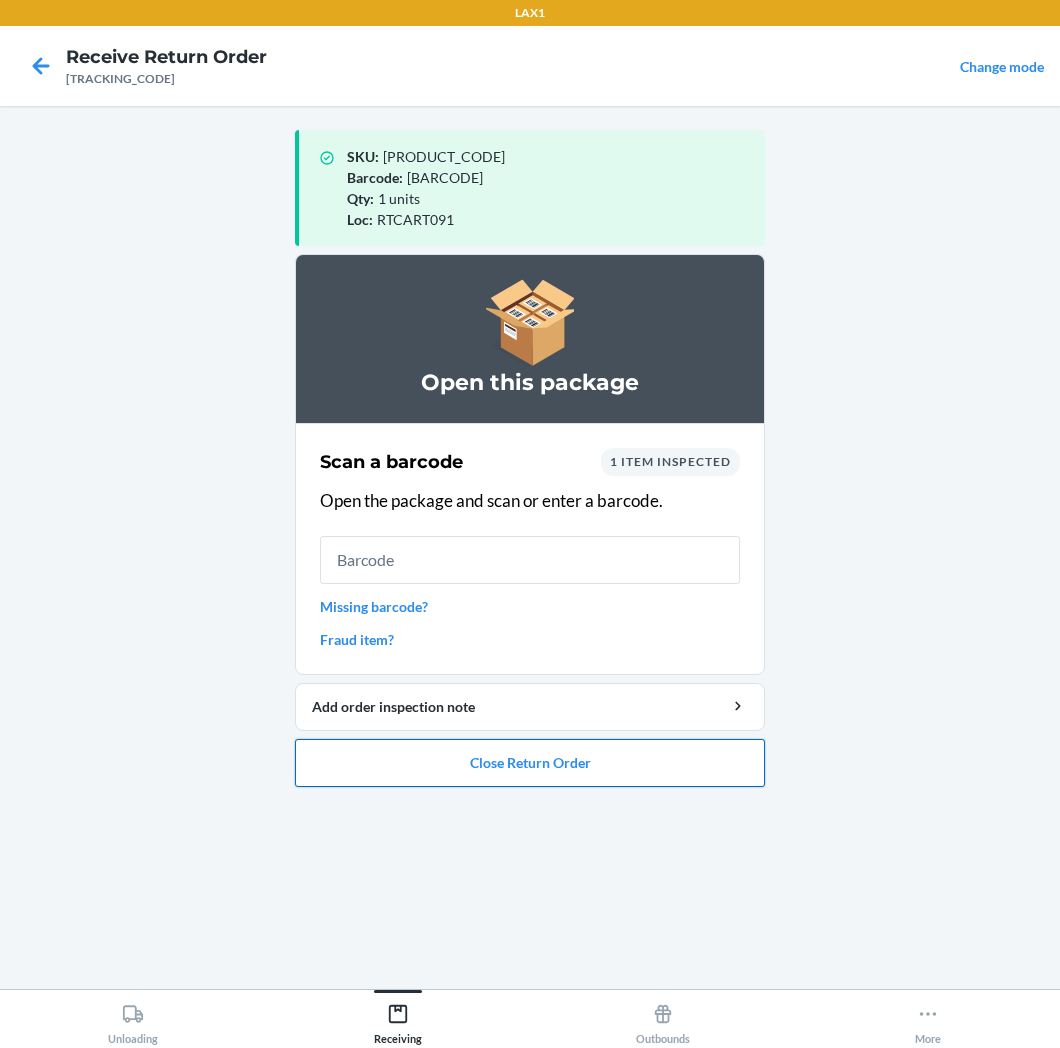 click on "Close Return Order" at bounding box center [530, 763] 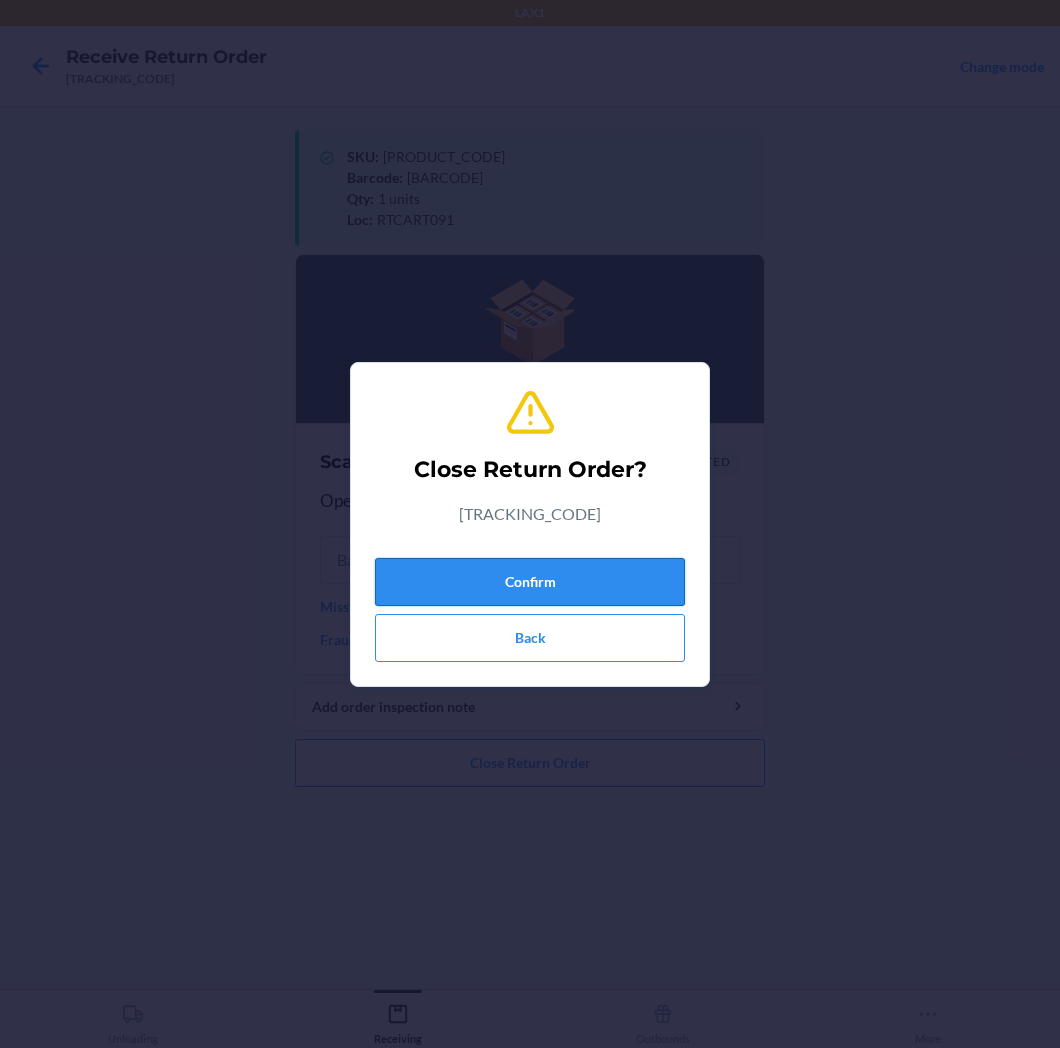 click on "Confirm" at bounding box center (530, 582) 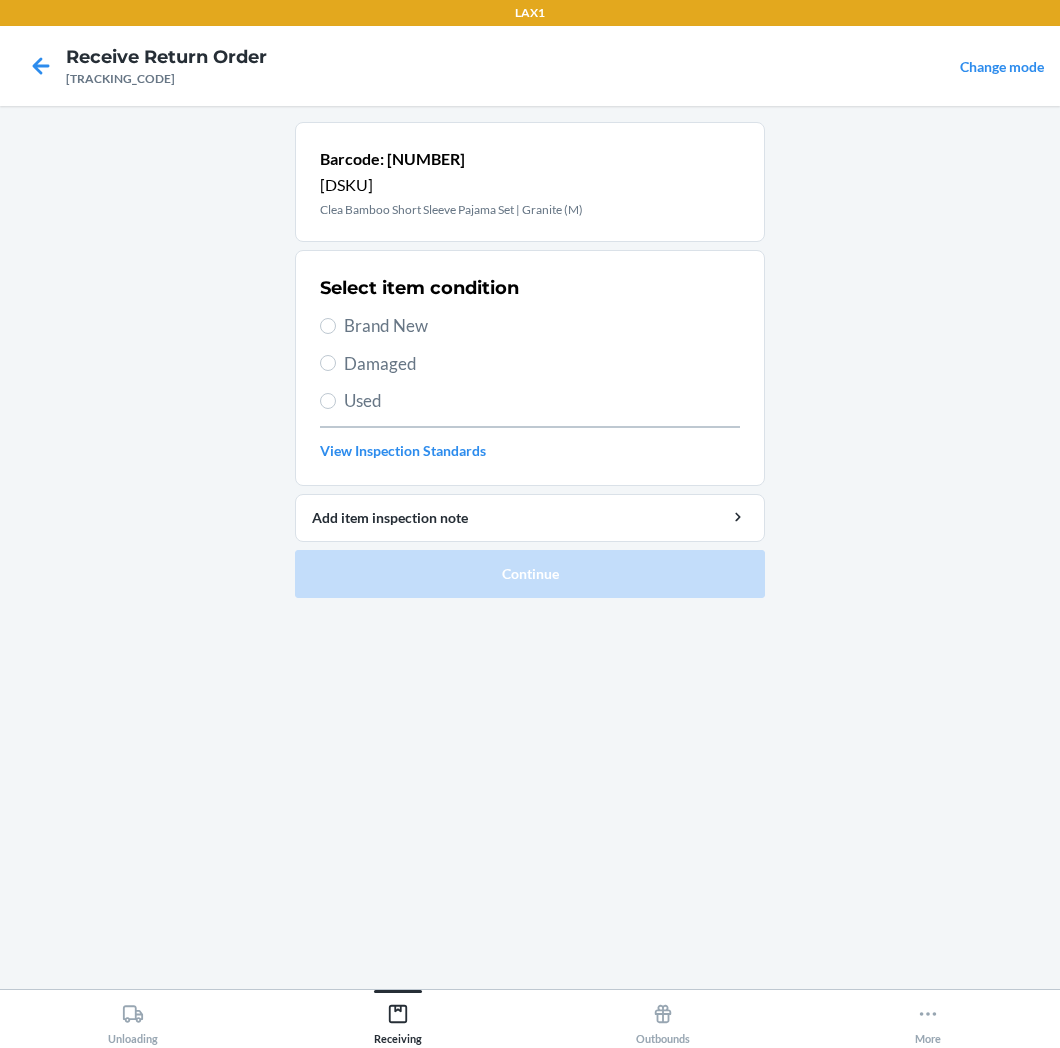 click on "Brand New" at bounding box center (530, 326) 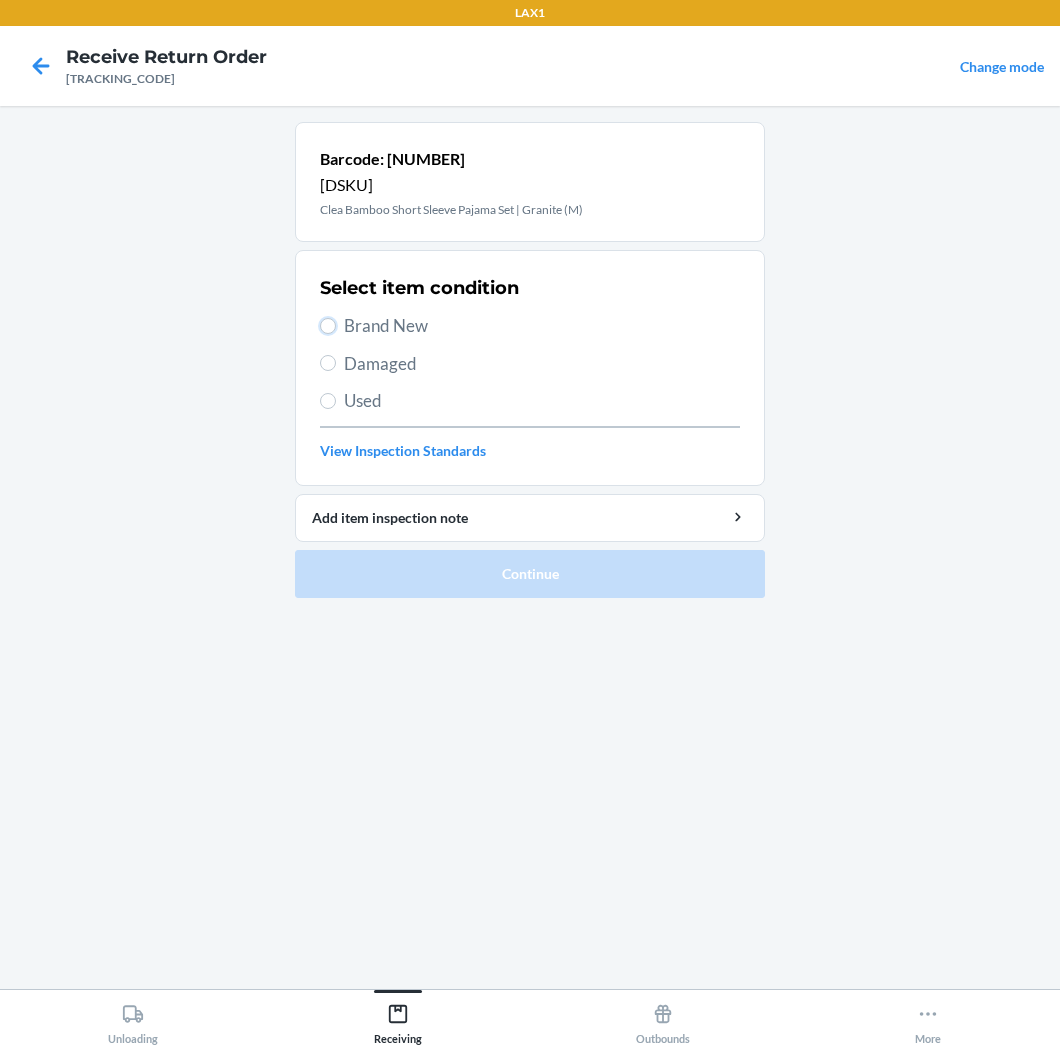 click on "Brand New" at bounding box center [328, 326] 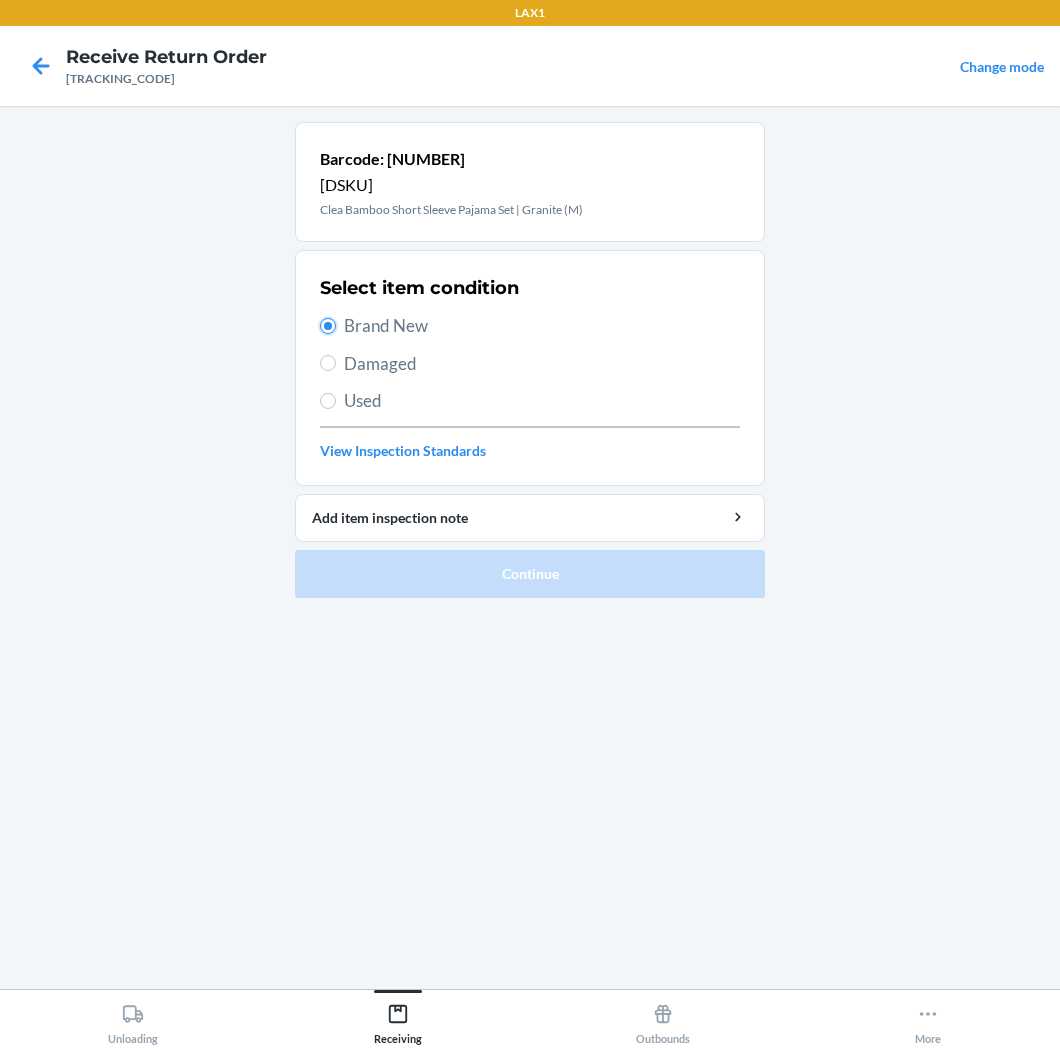 radio on "true" 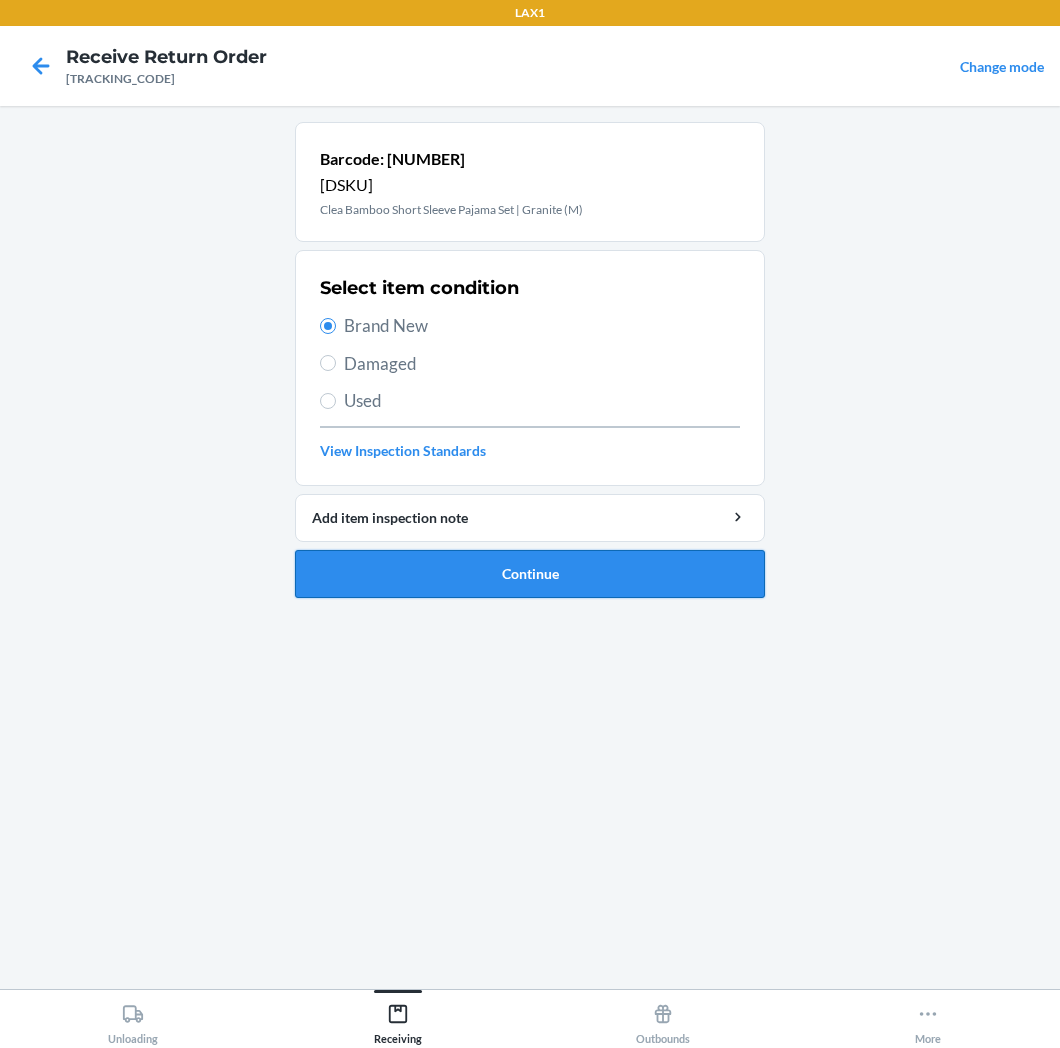 click on "Continue" at bounding box center [530, 574] 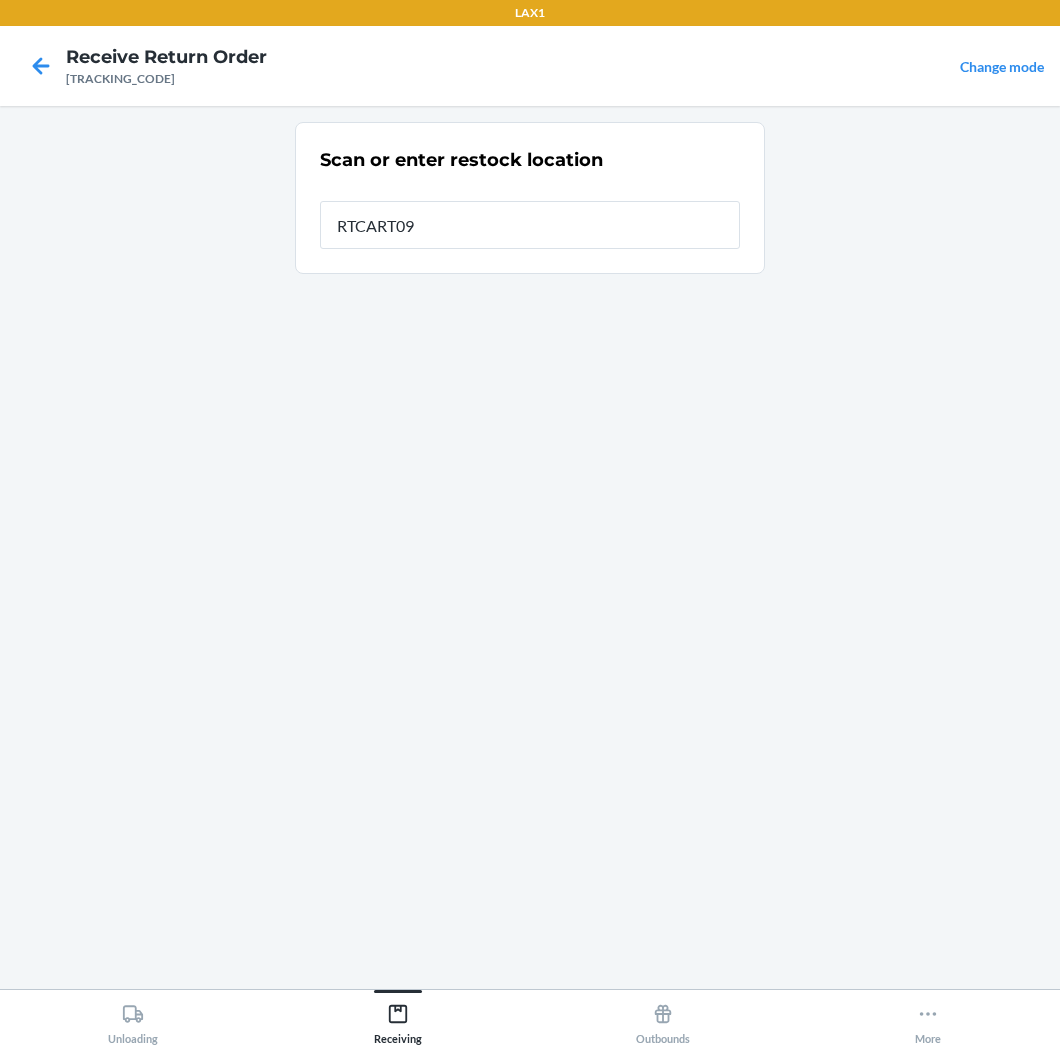 type on "RTCART091" 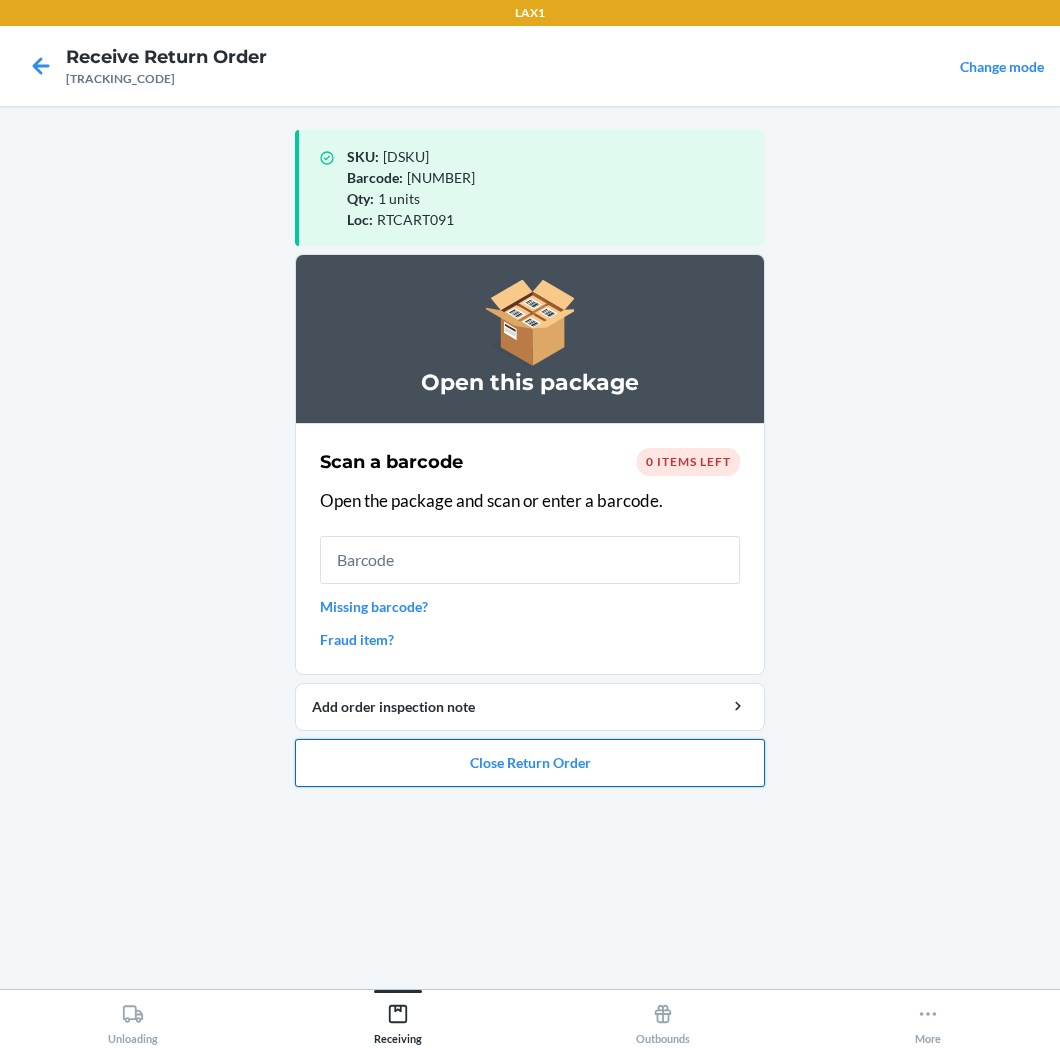 click on "Close Return Order" at bounding box center (530, 763) 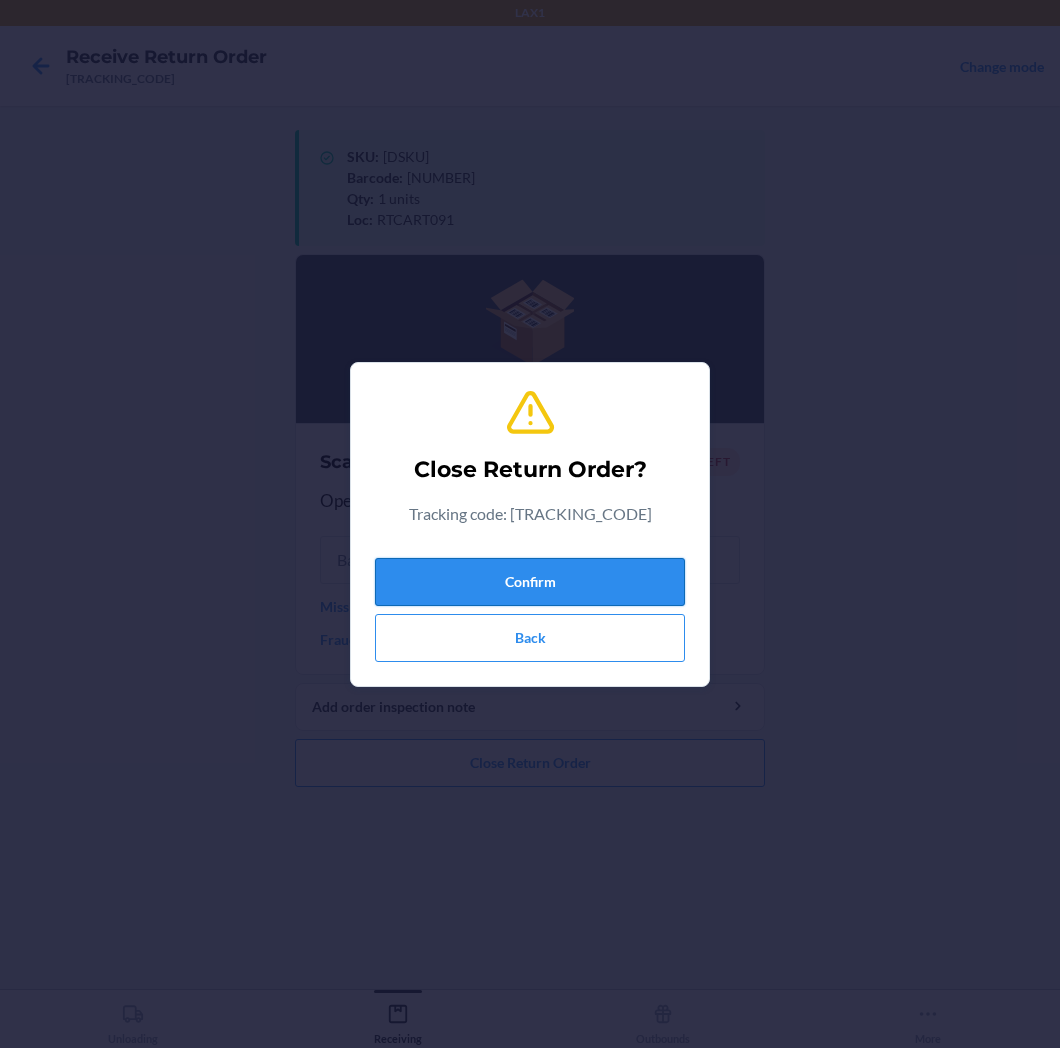 click on "Confirm" at bounding box center (530, 582) 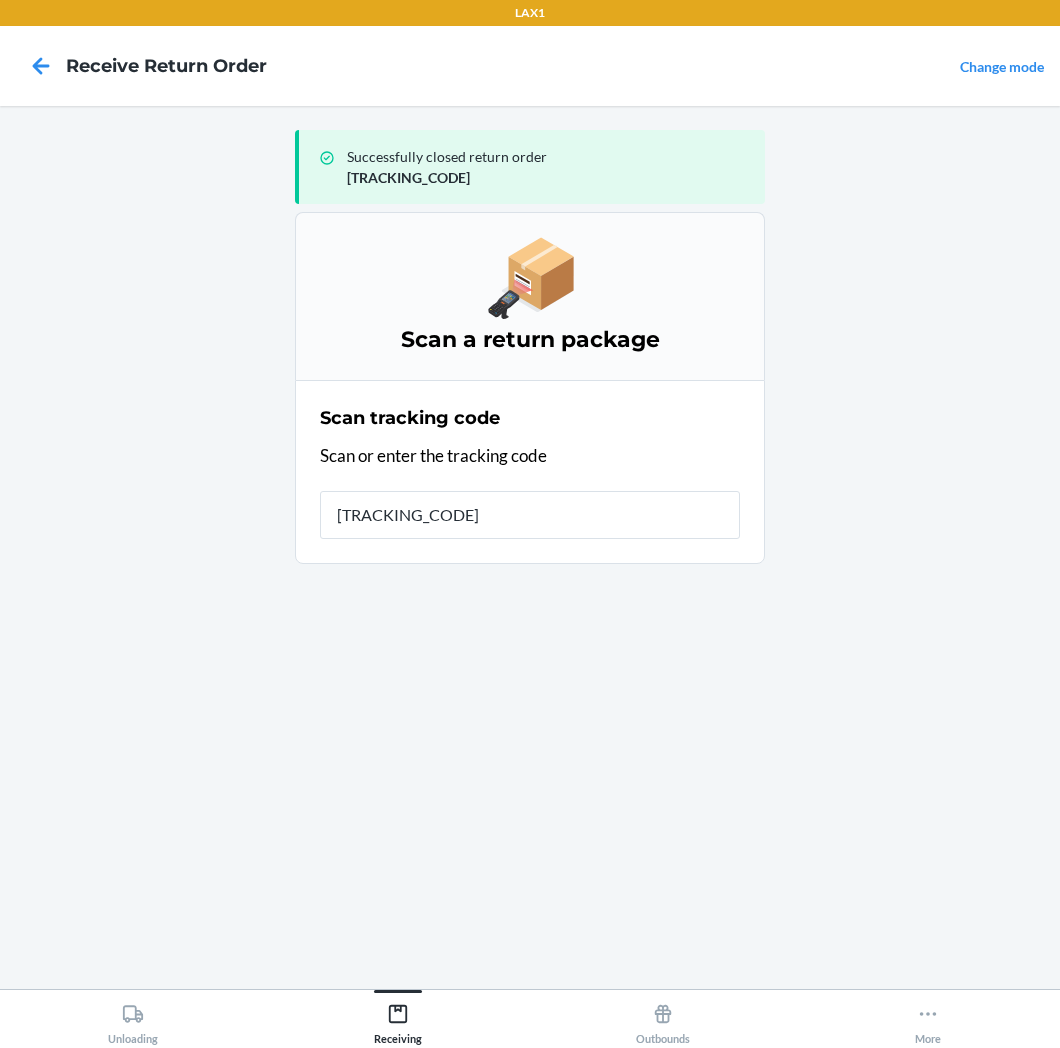 type on "1ZR08H69" 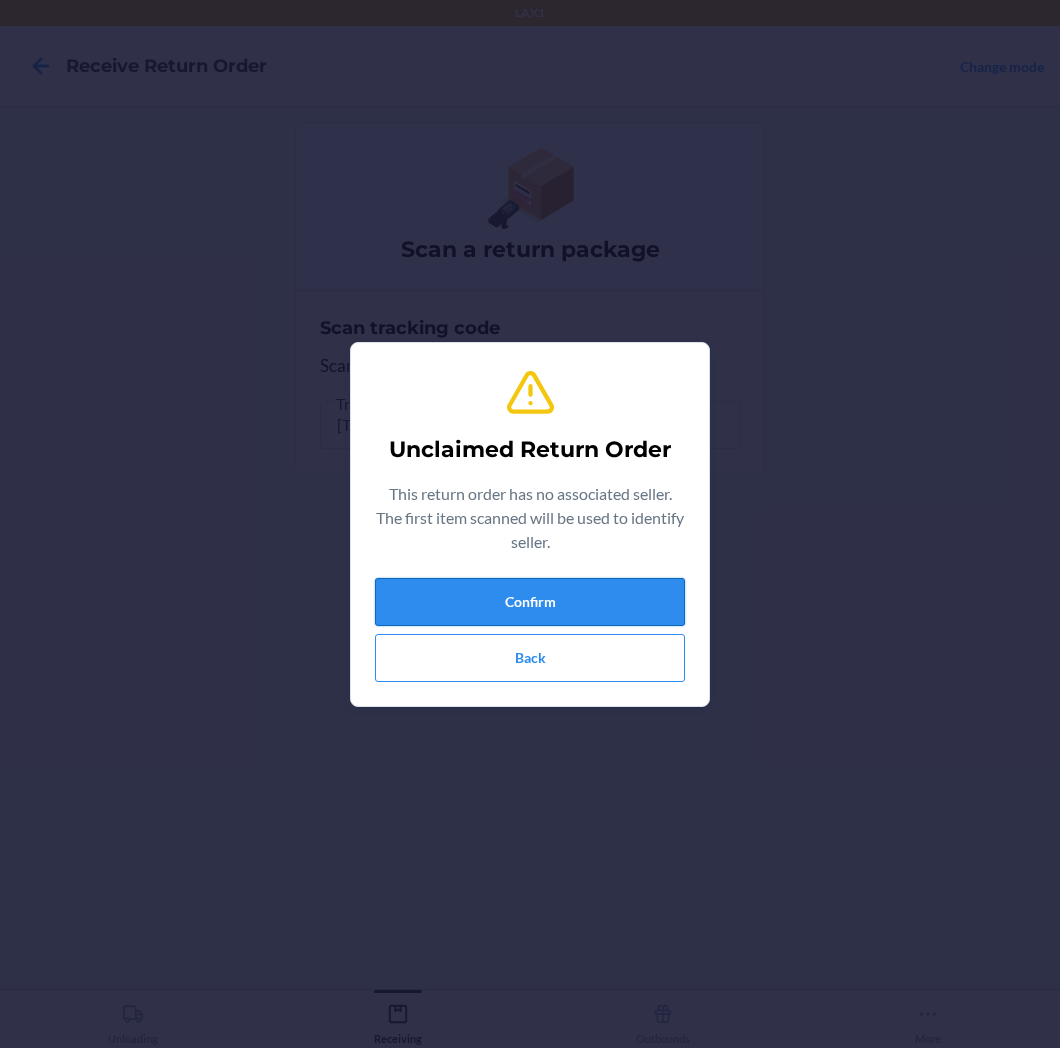 click on "Confirm" at bounding box center [530, 602] 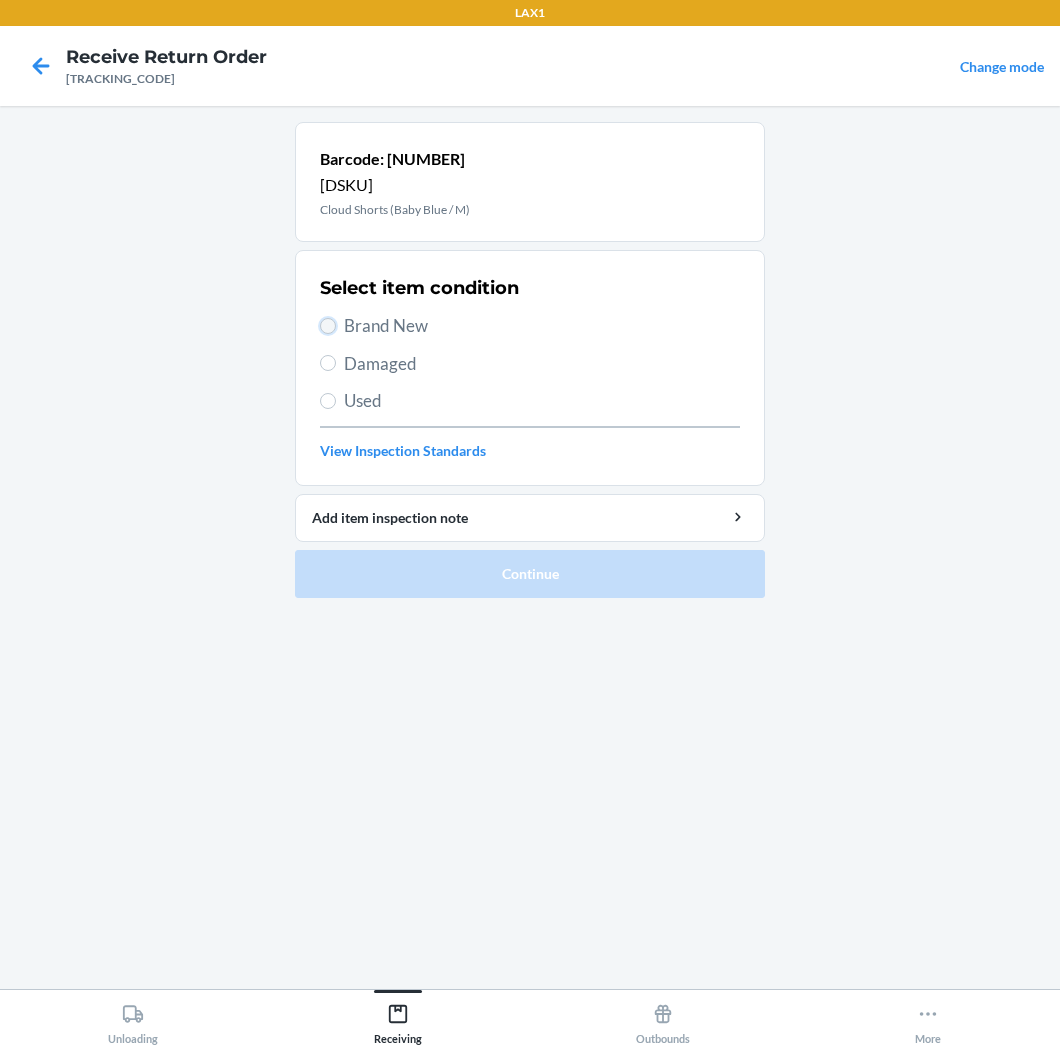 click on "Brand New" at bounding box center [328, 326] 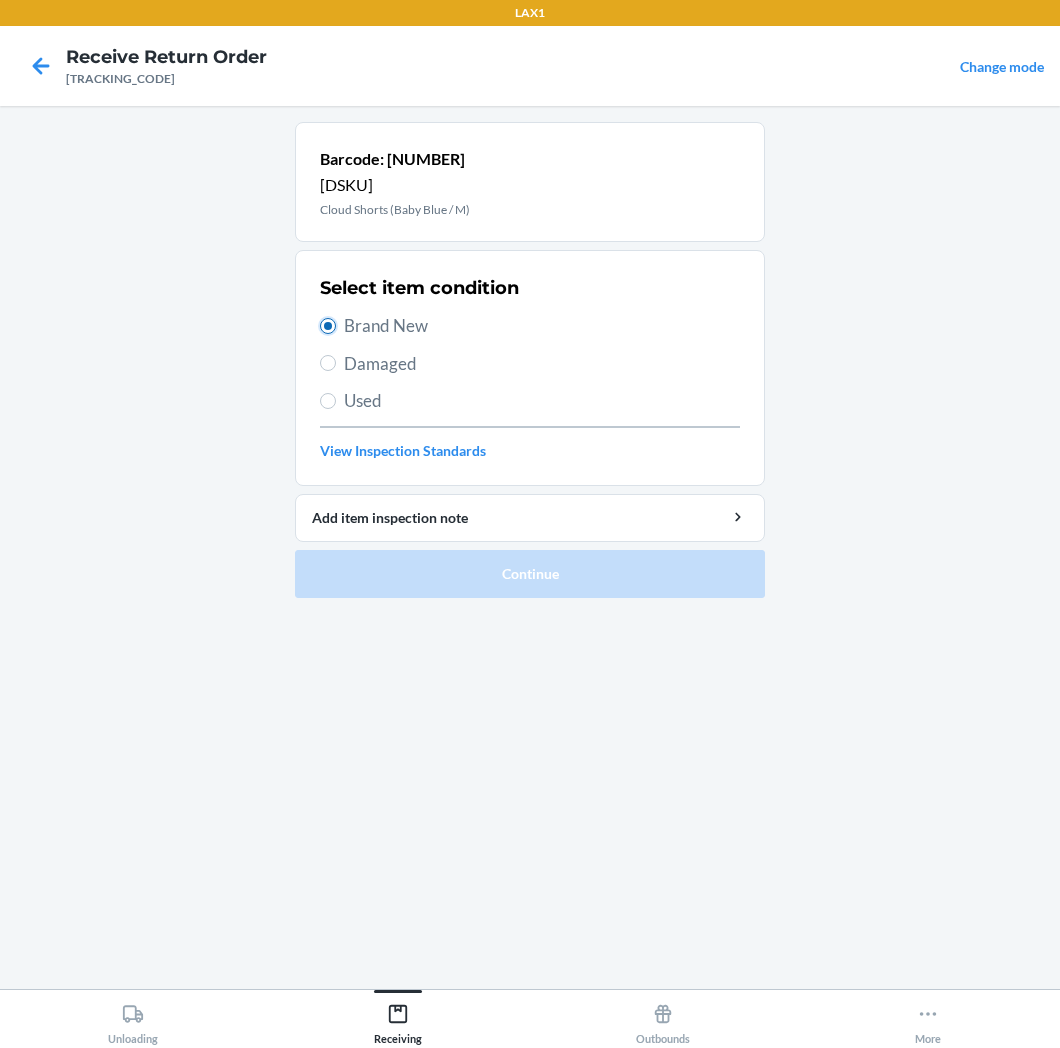 radio on "true" 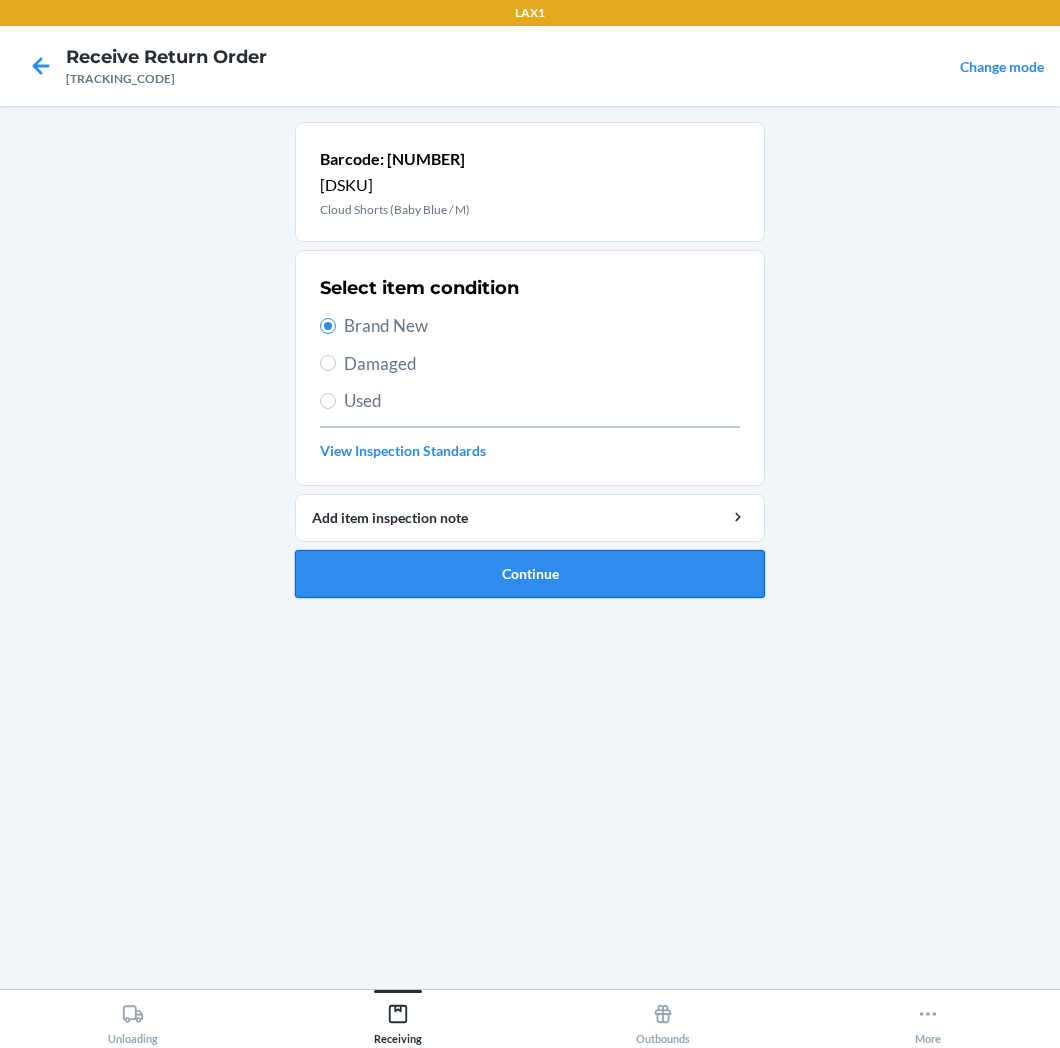 click on "Continue" at bounding box center [530, 574] 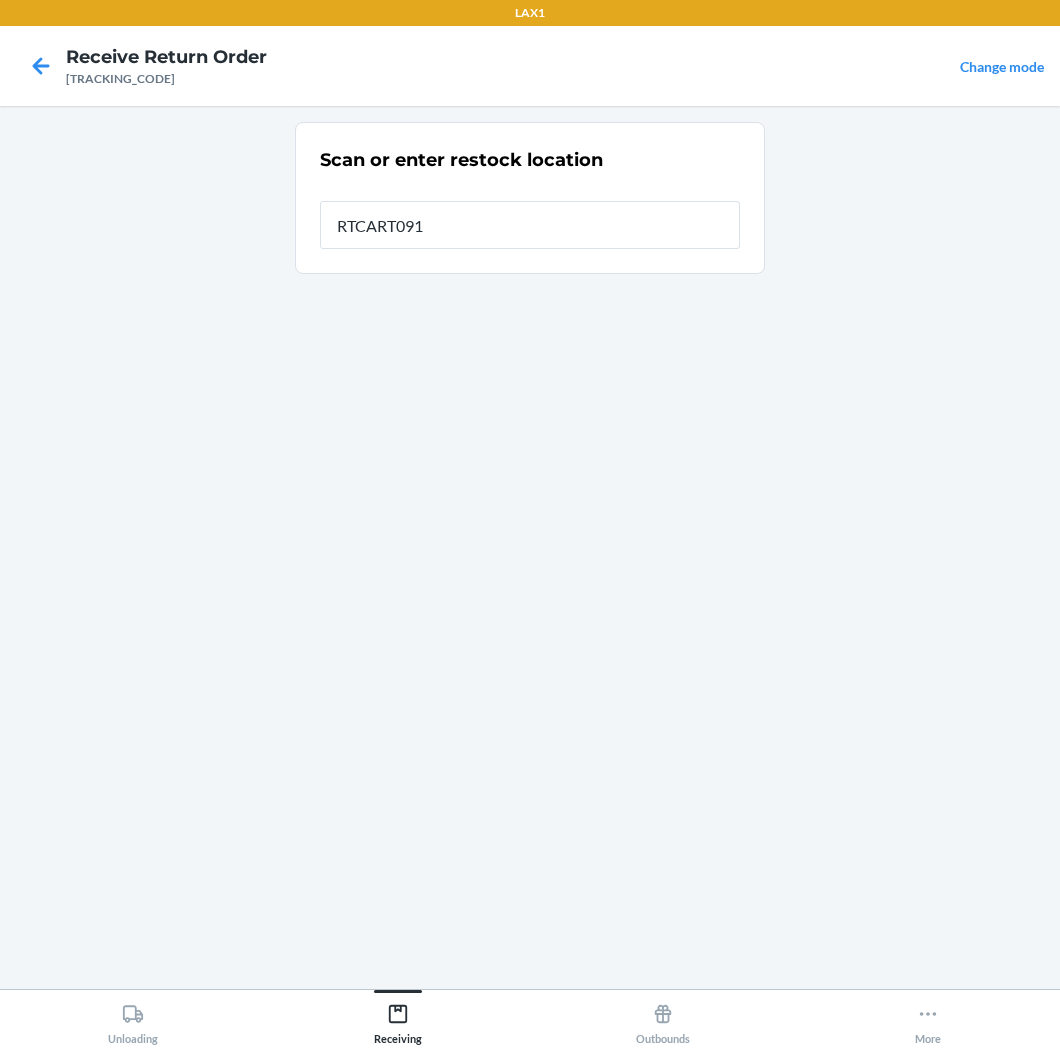 type on "RTCART091" 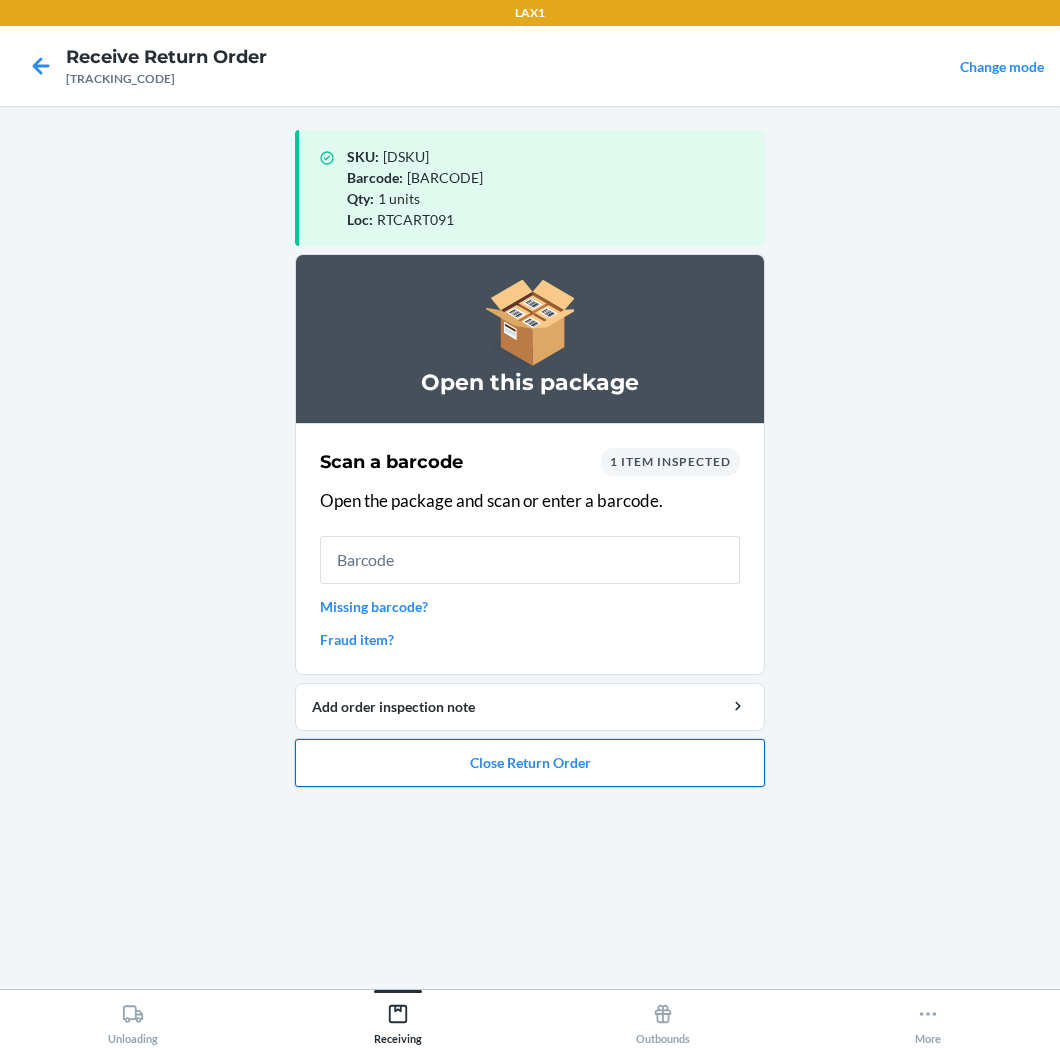 click on "Close Return Order" at bounding box center (530, 763) 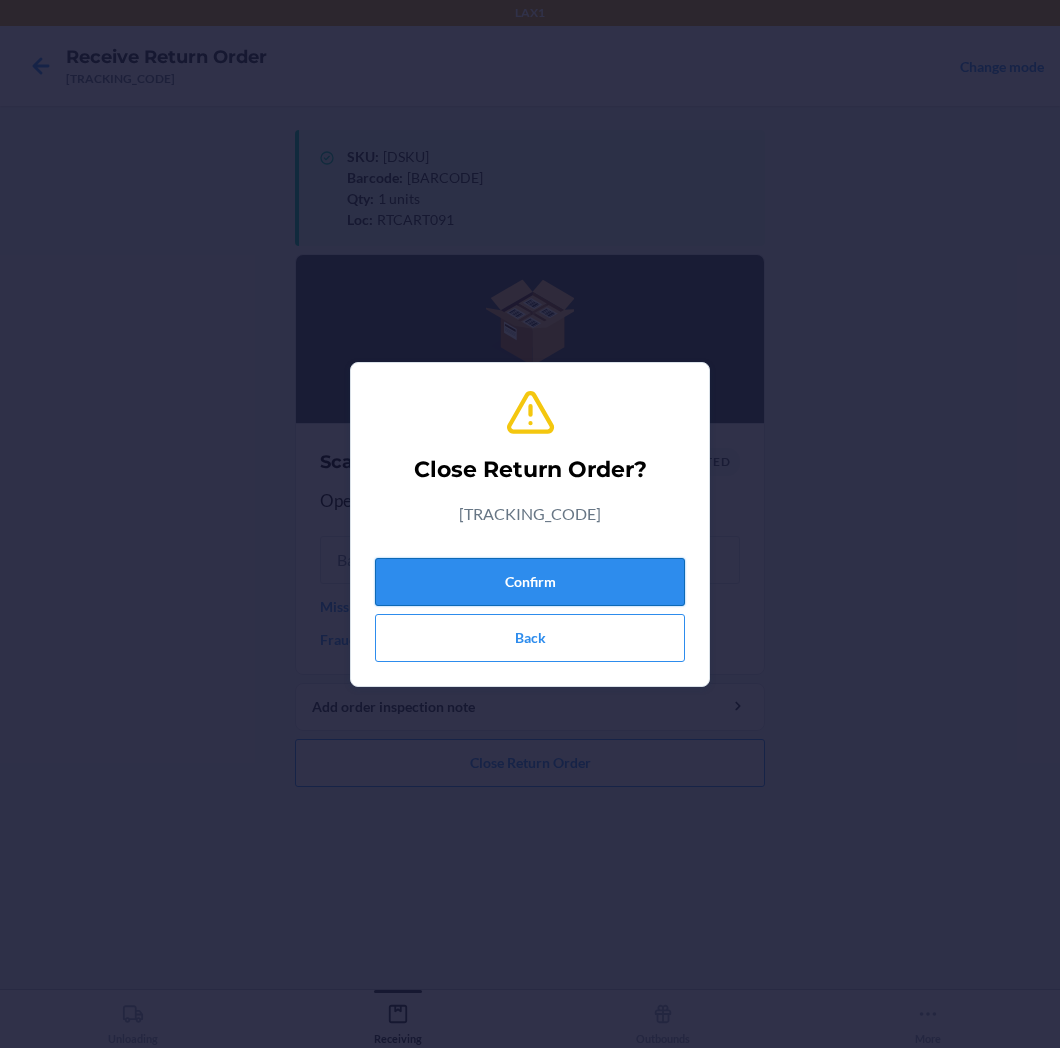 click on "Confirm" at bounding box center (530, 582) 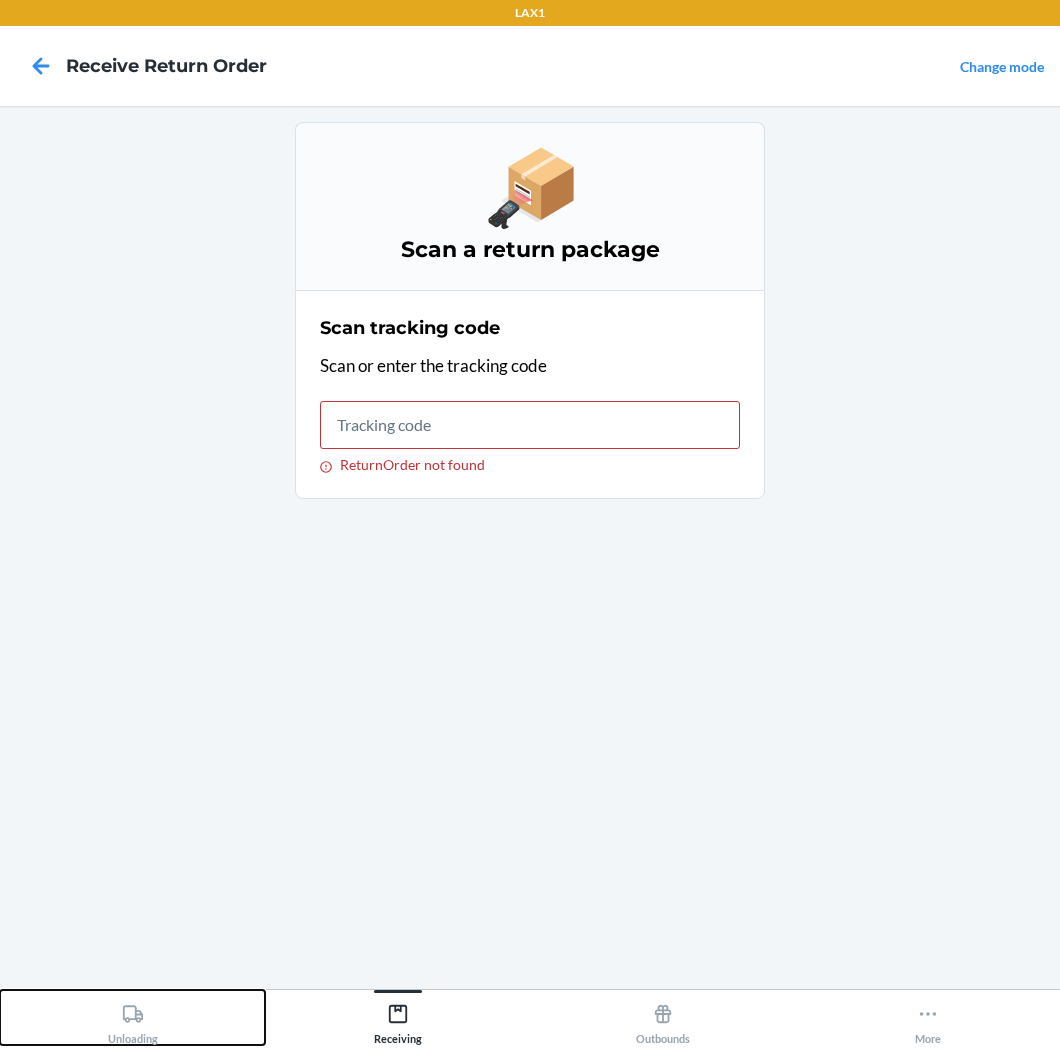 click on "Unloading" at bounding box center (133, 1020) 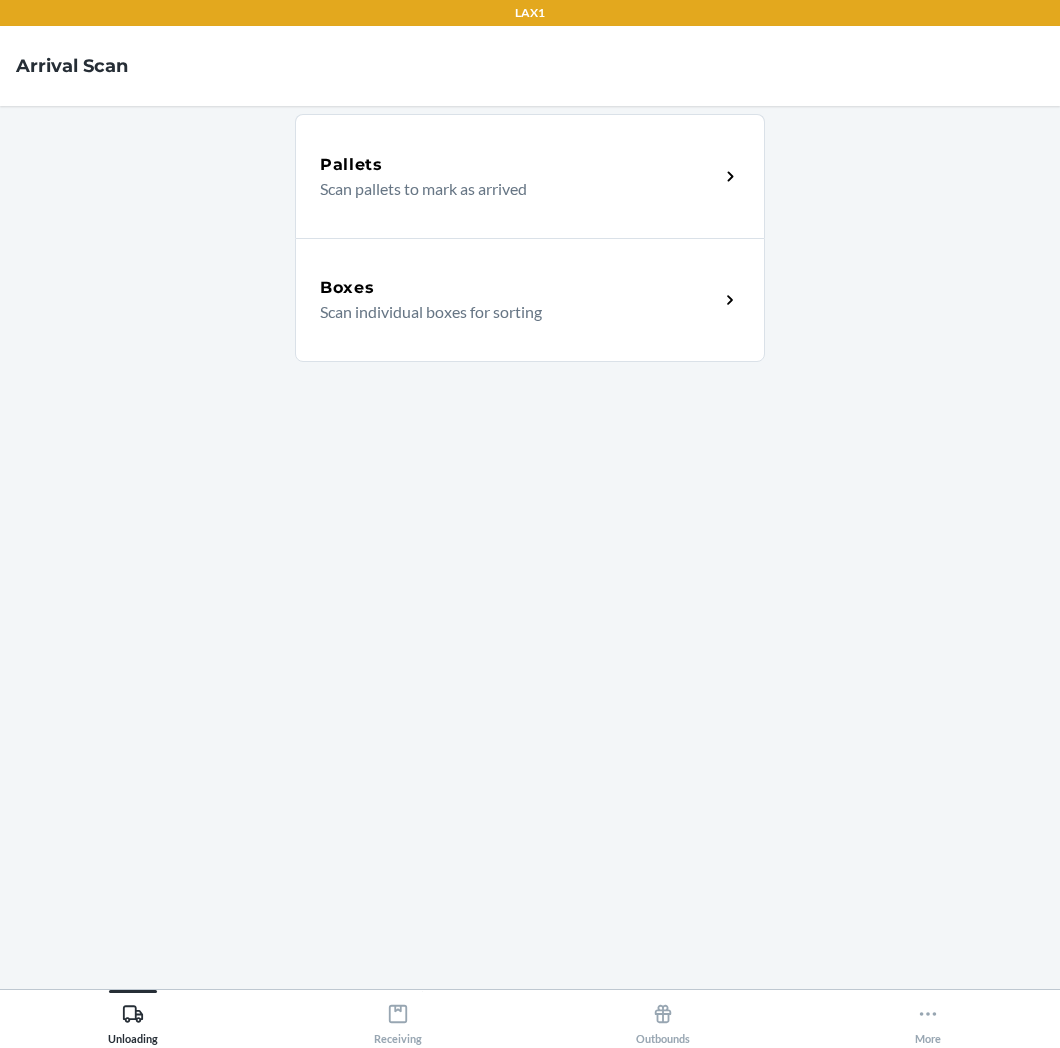 click on "Scan individual boxes for sorting" at bounding box center (511, 312) 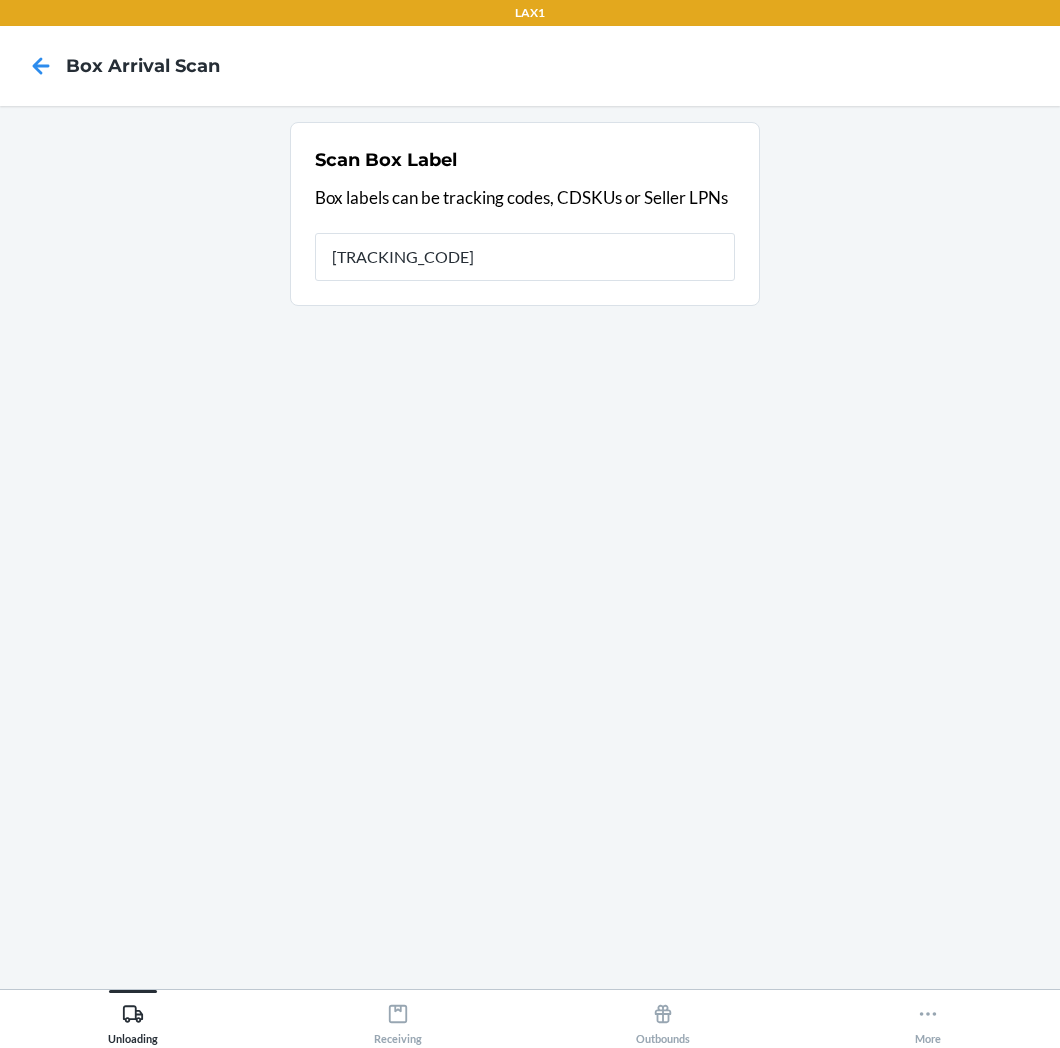 type on "[TRACKING_CODE]" 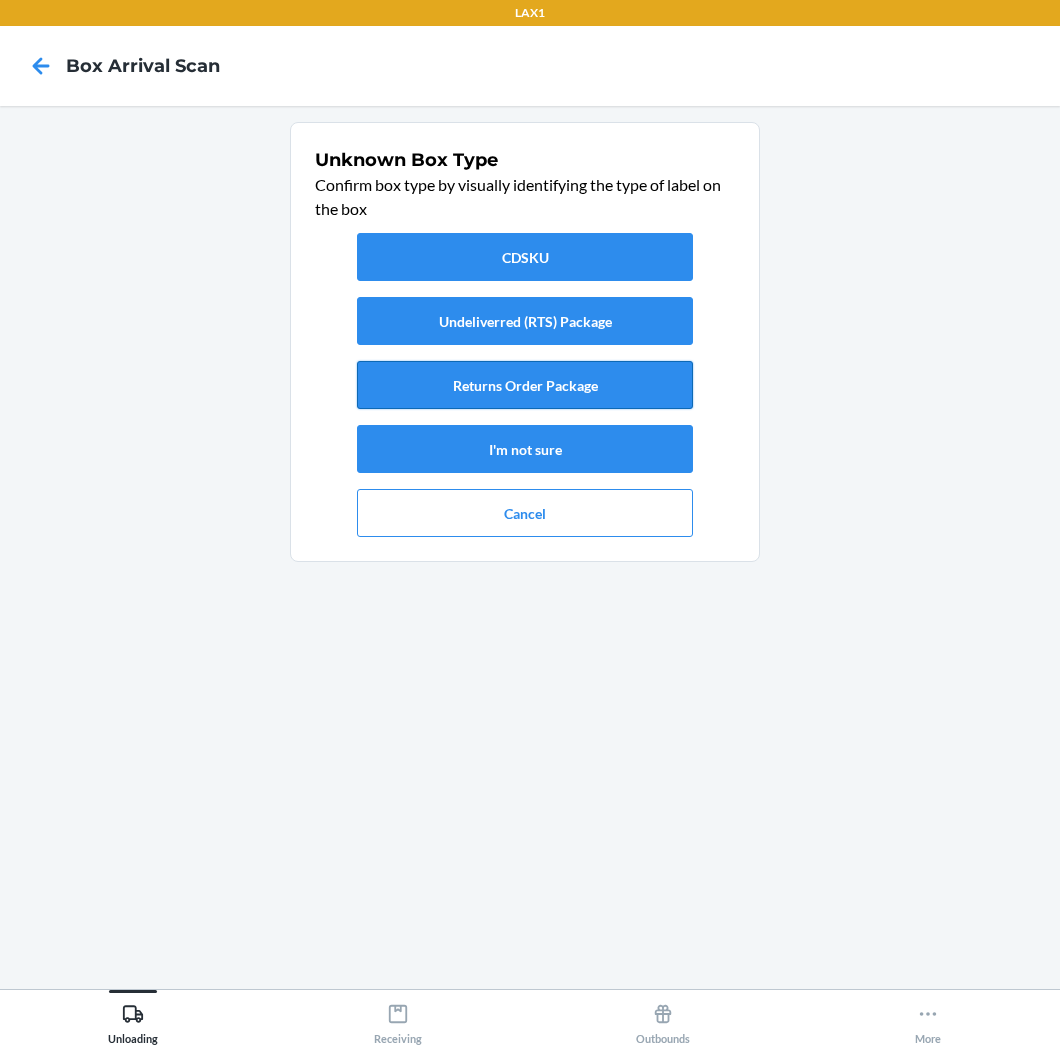 click on "Returns Order Package" at bounding box center [525, 385] 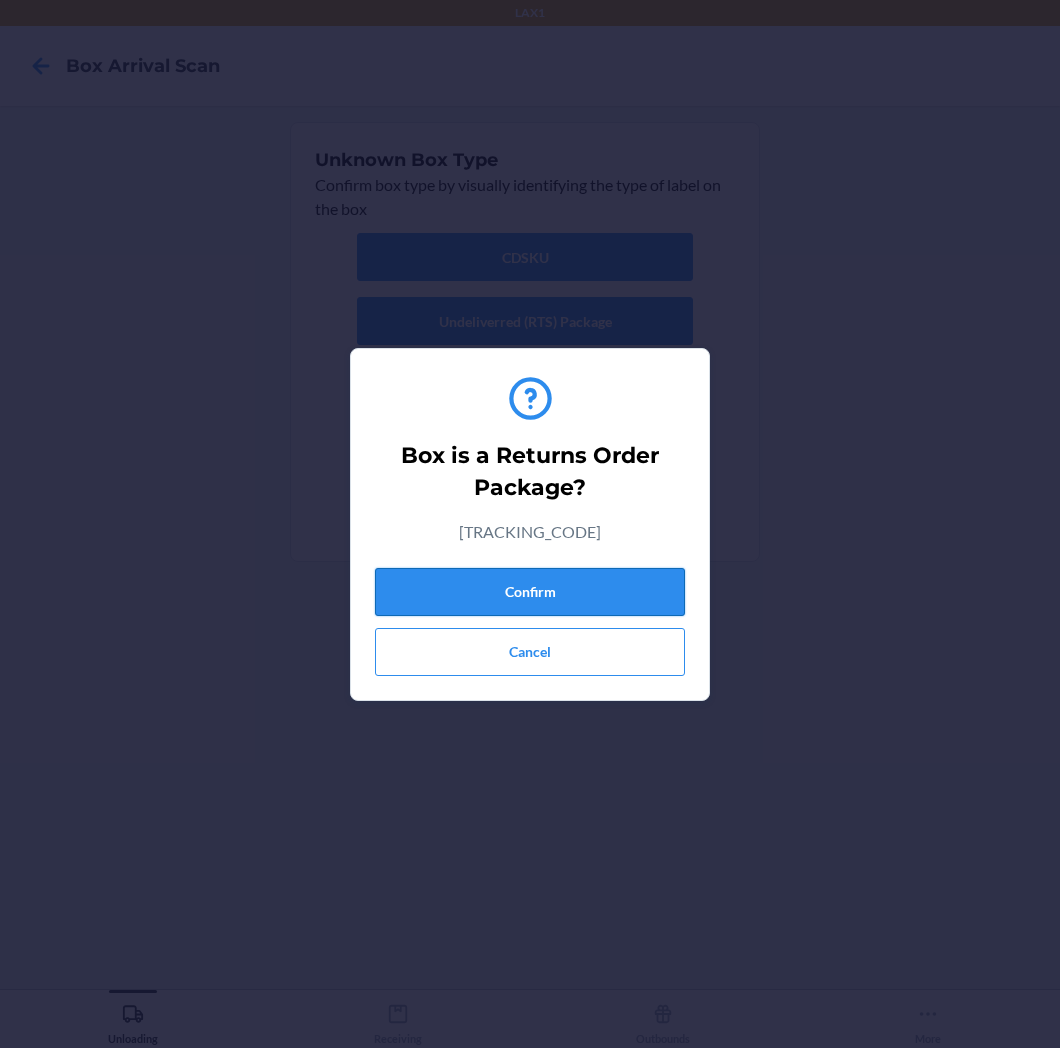 click on "Confirm" at bounding box center [530, 592] 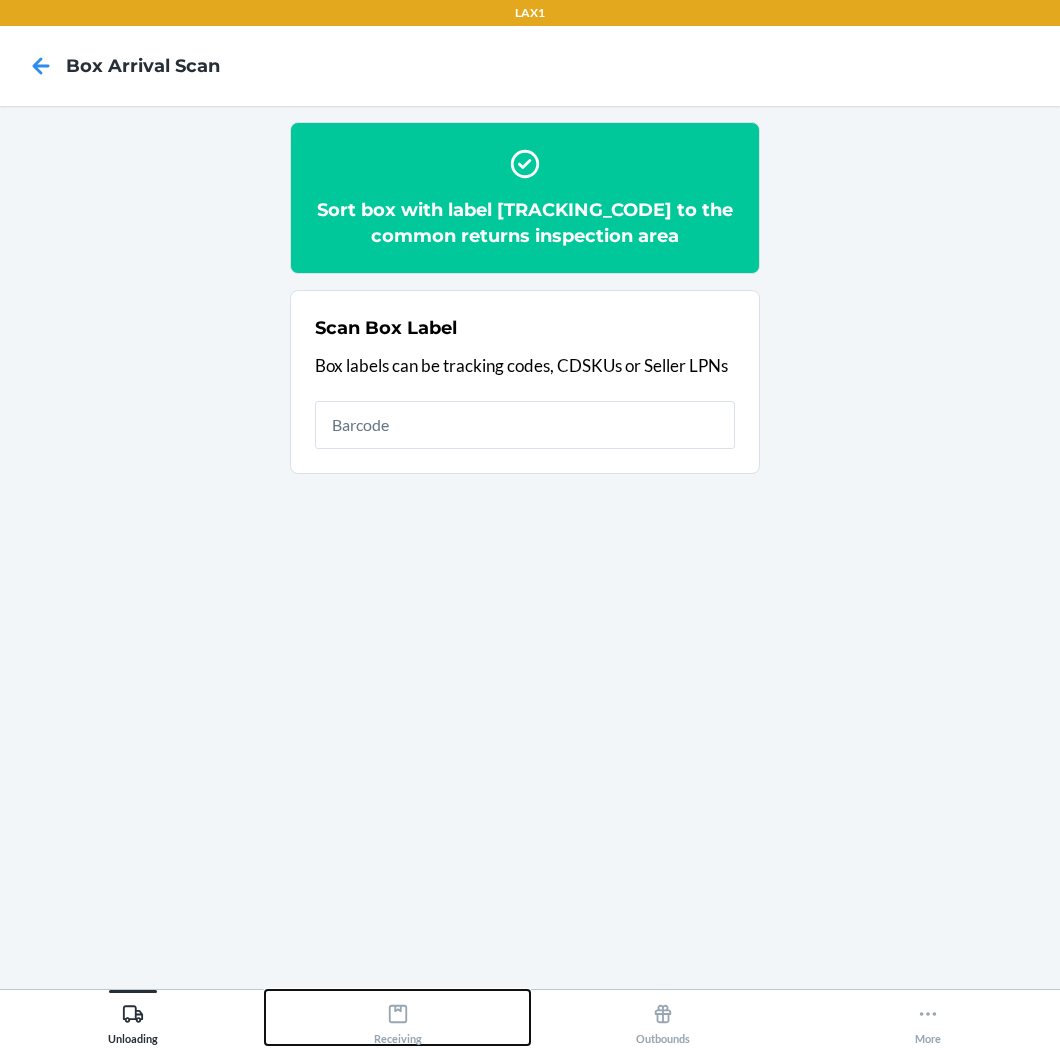 click 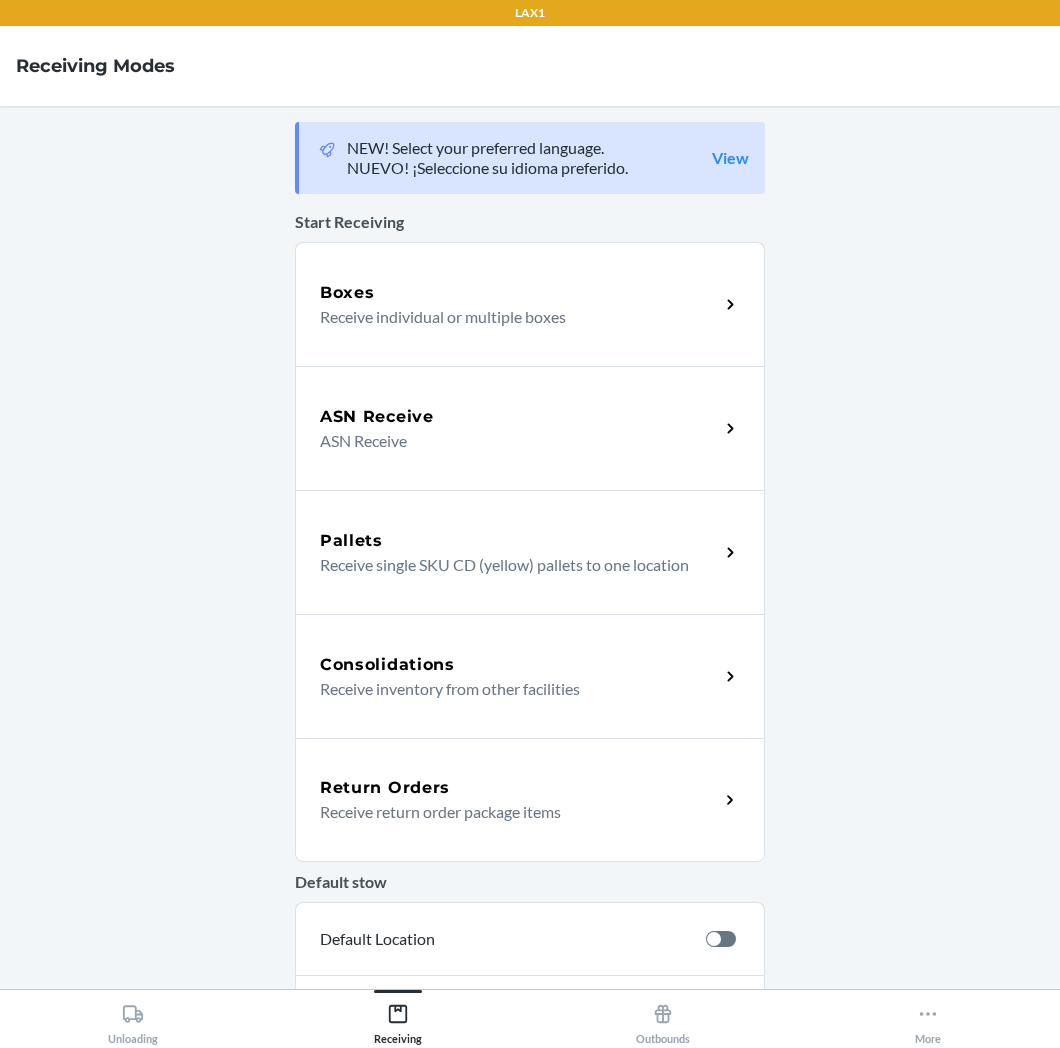 click on "Receive return order package items" at bounding box center (511, 812) 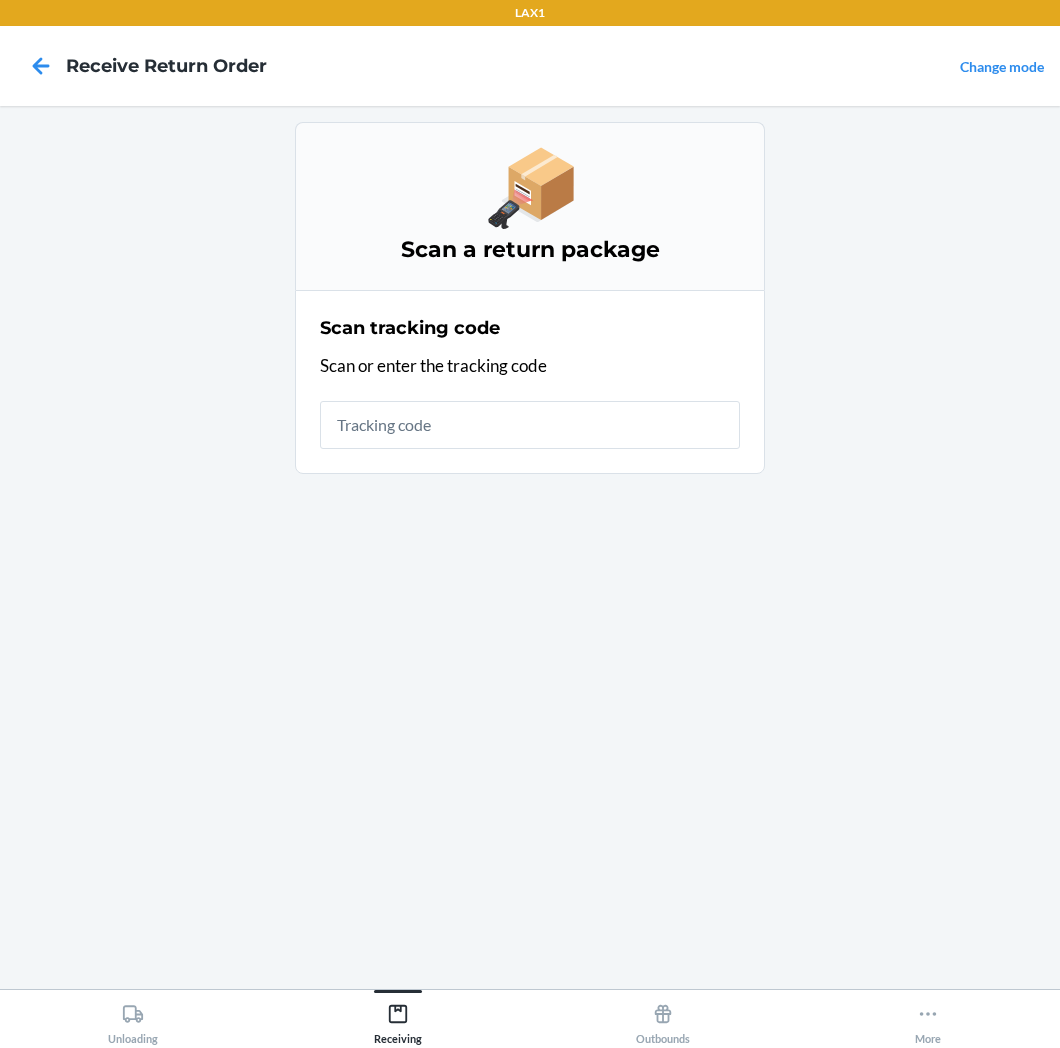 click at bounding box center (530, 425) 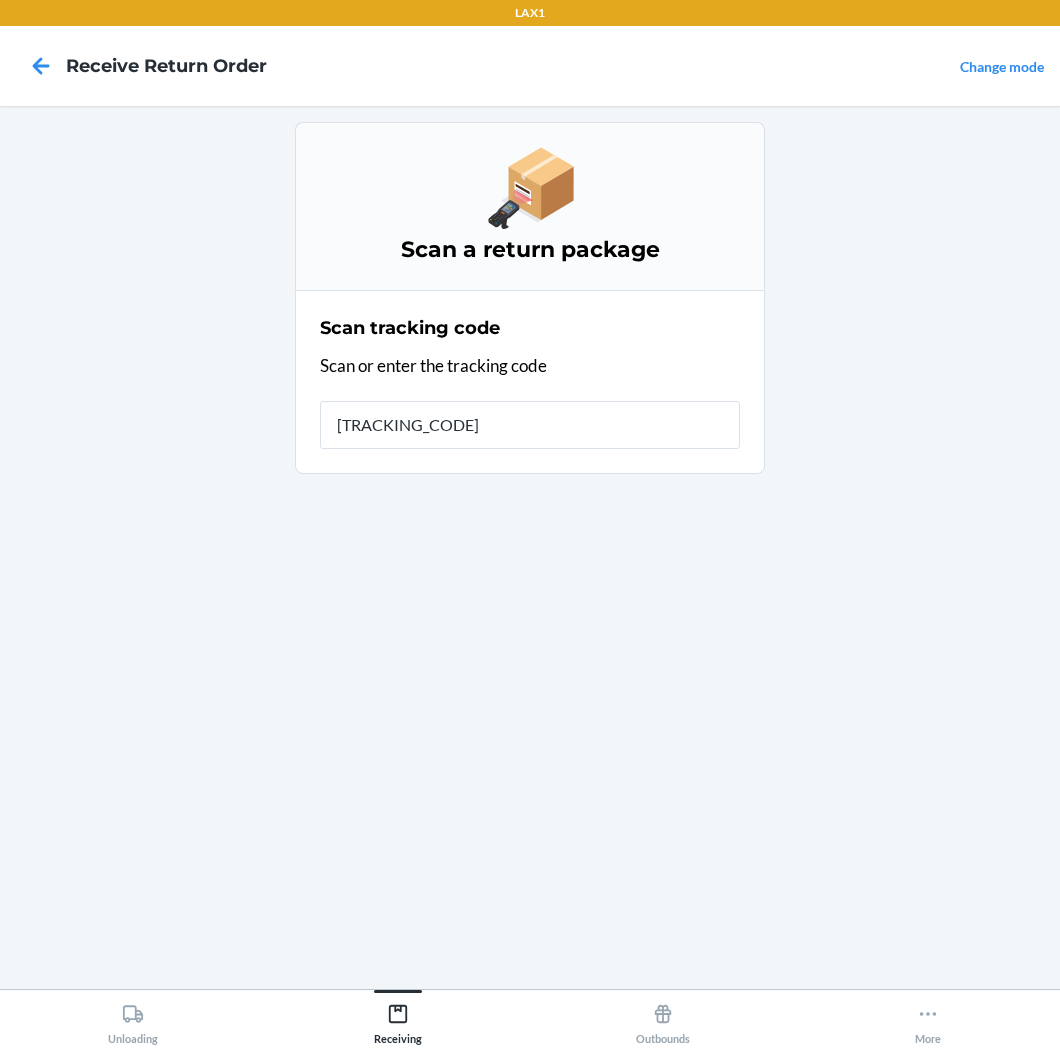 type on "[TRACKING_CODE]" 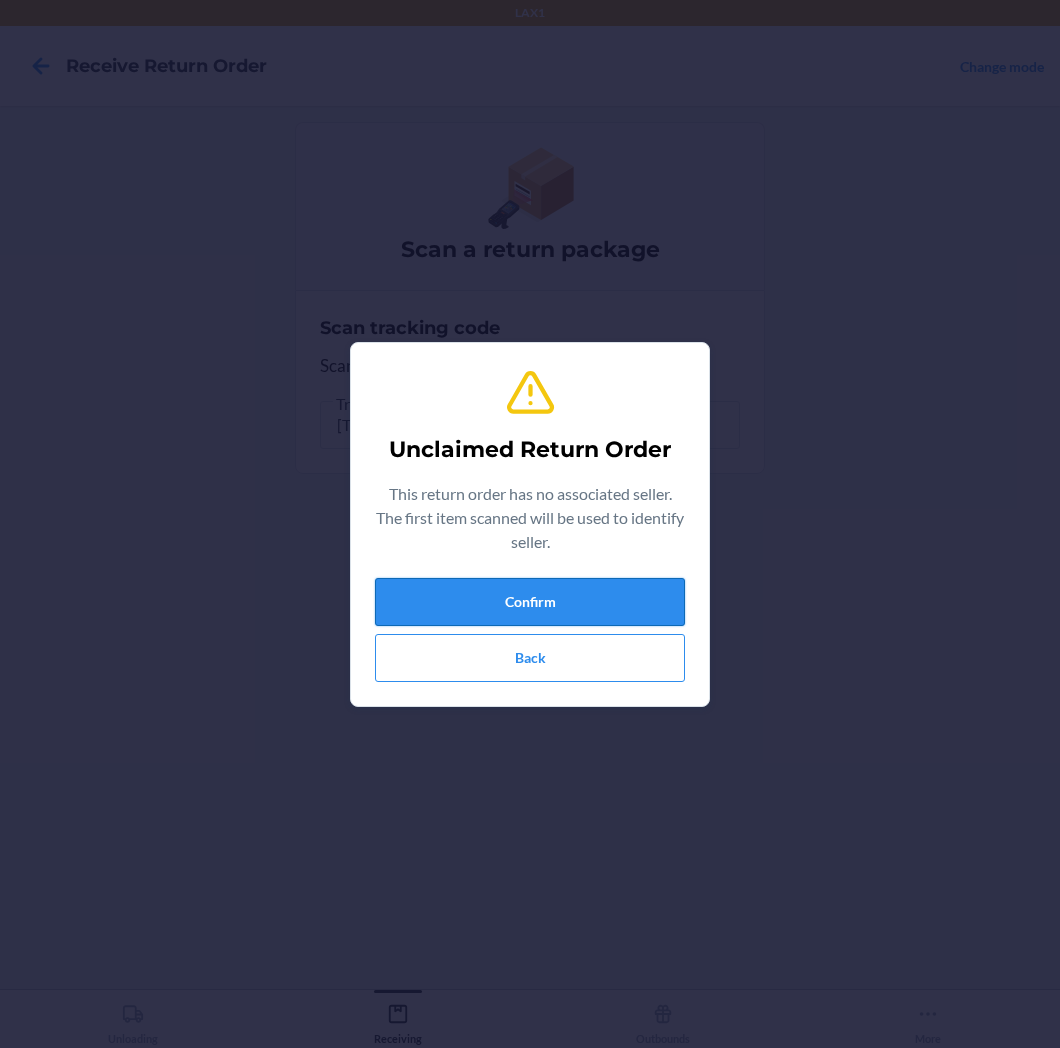 click on "Confirm" at bounding box center [530, 602] 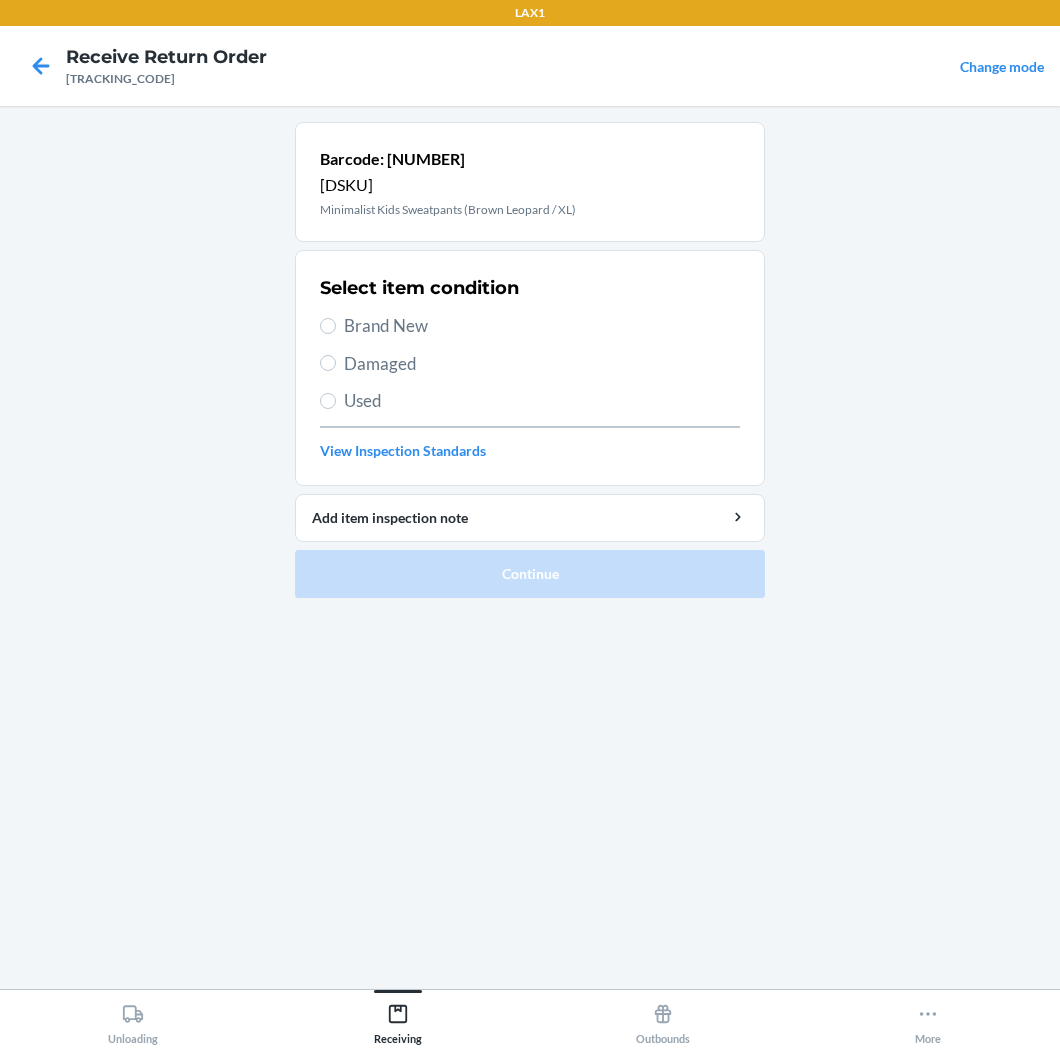 click on "Brand New" at bounding box center [542, 326] 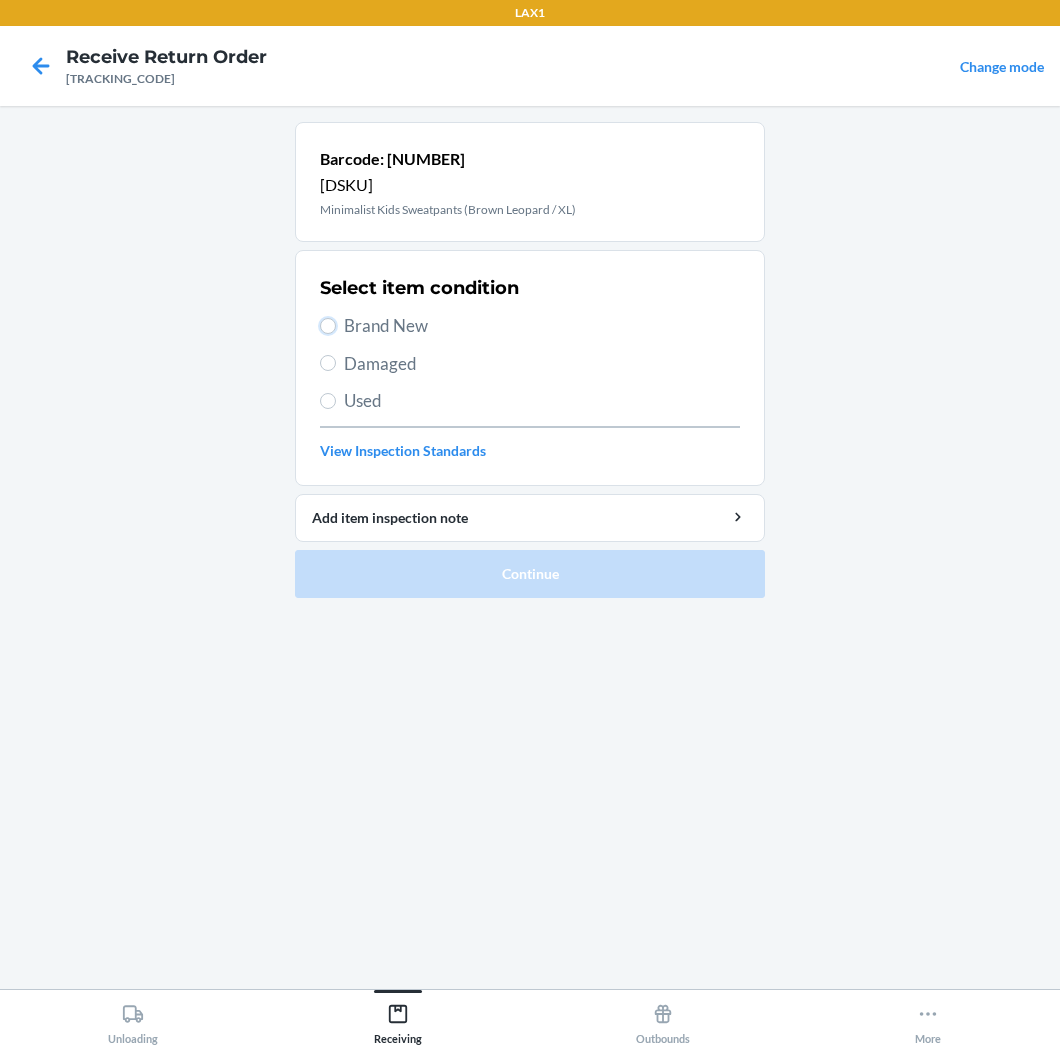 click on "Brand New" at bounding box center (328, 326) 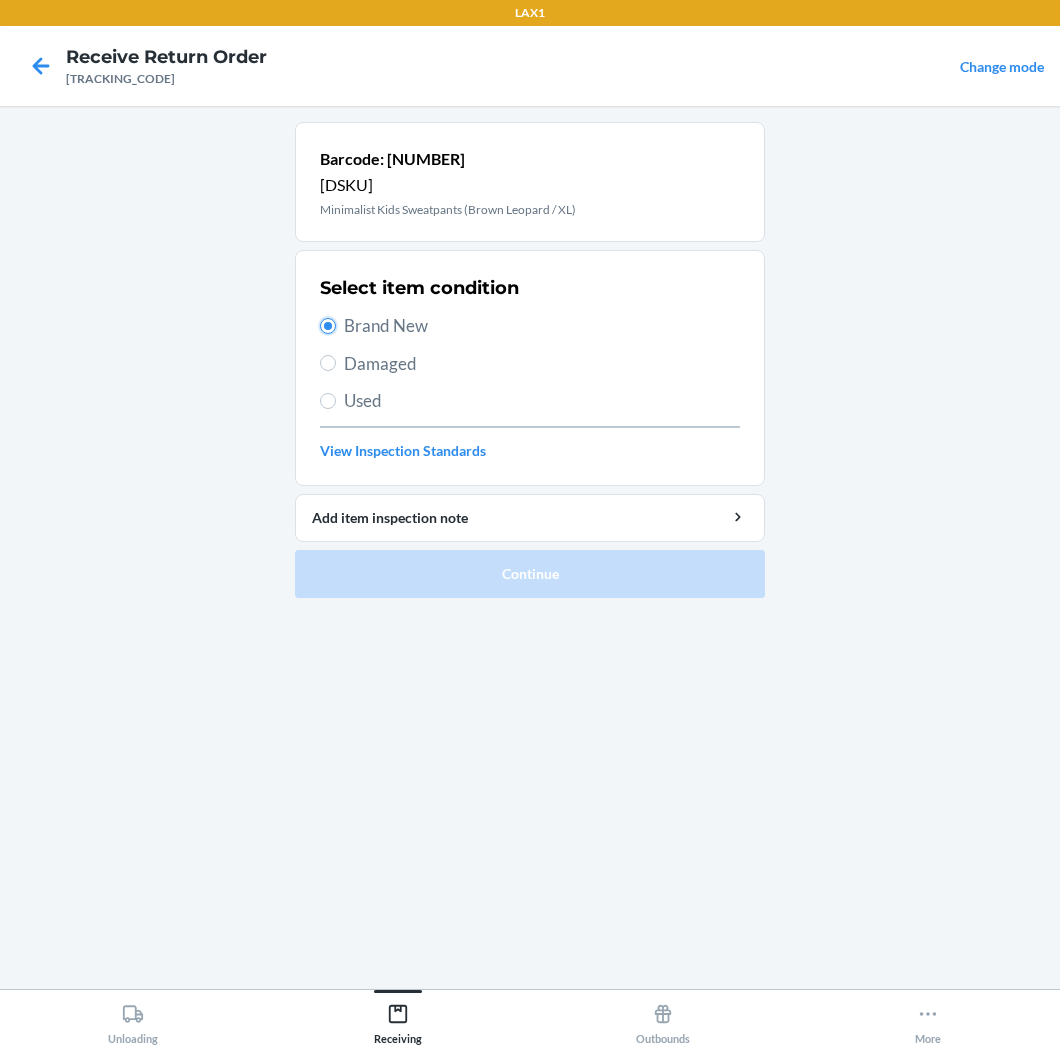 radio on "true" 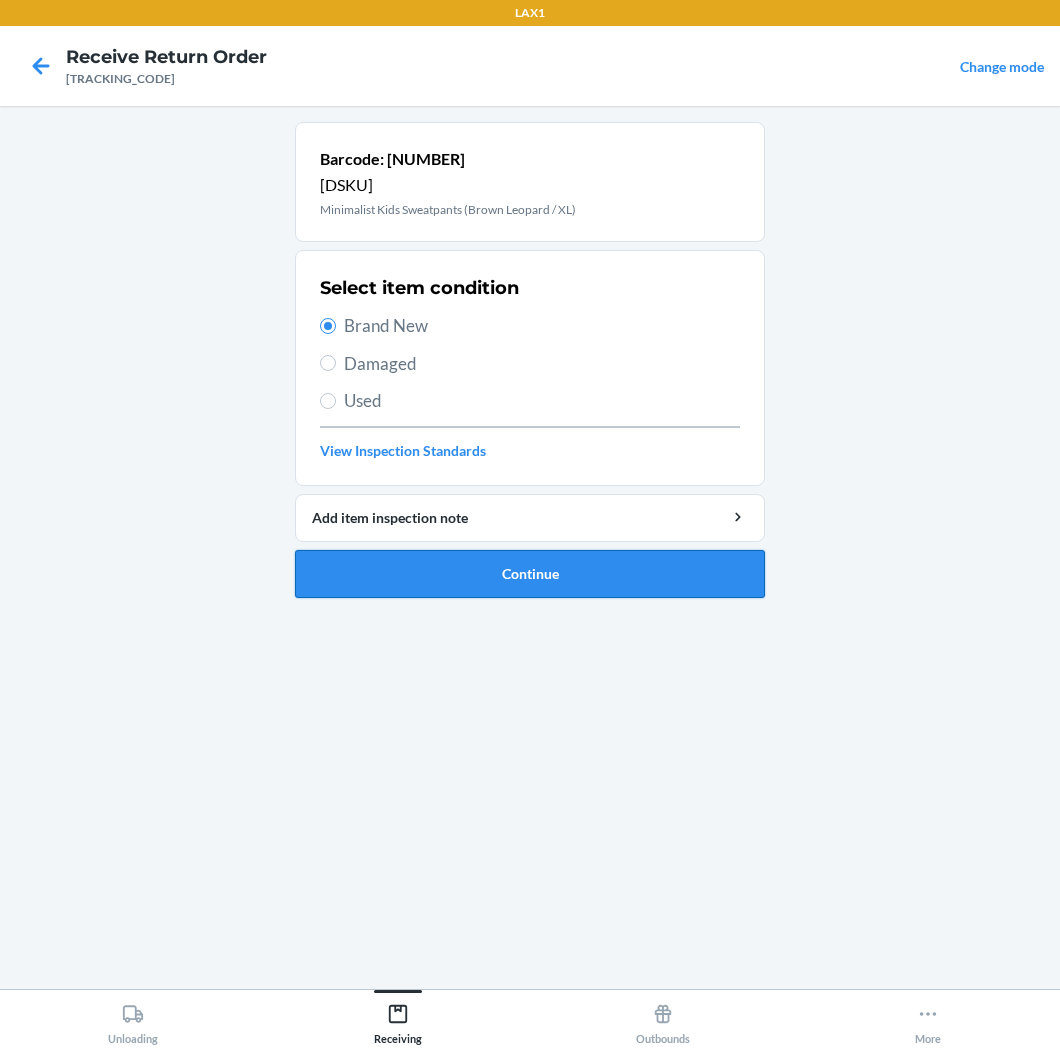 click on "Continue" at bounding box center [530, 574] 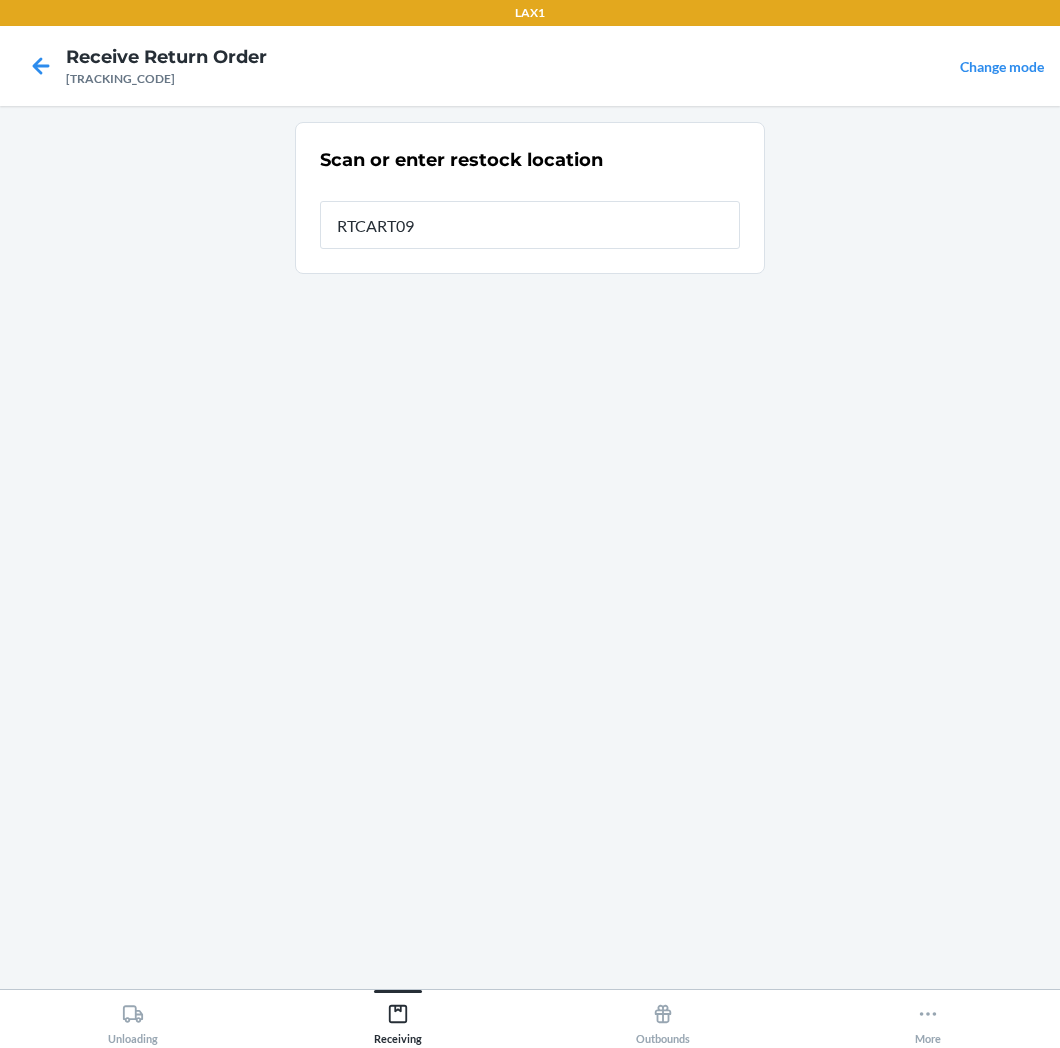 type on "RTCART091" 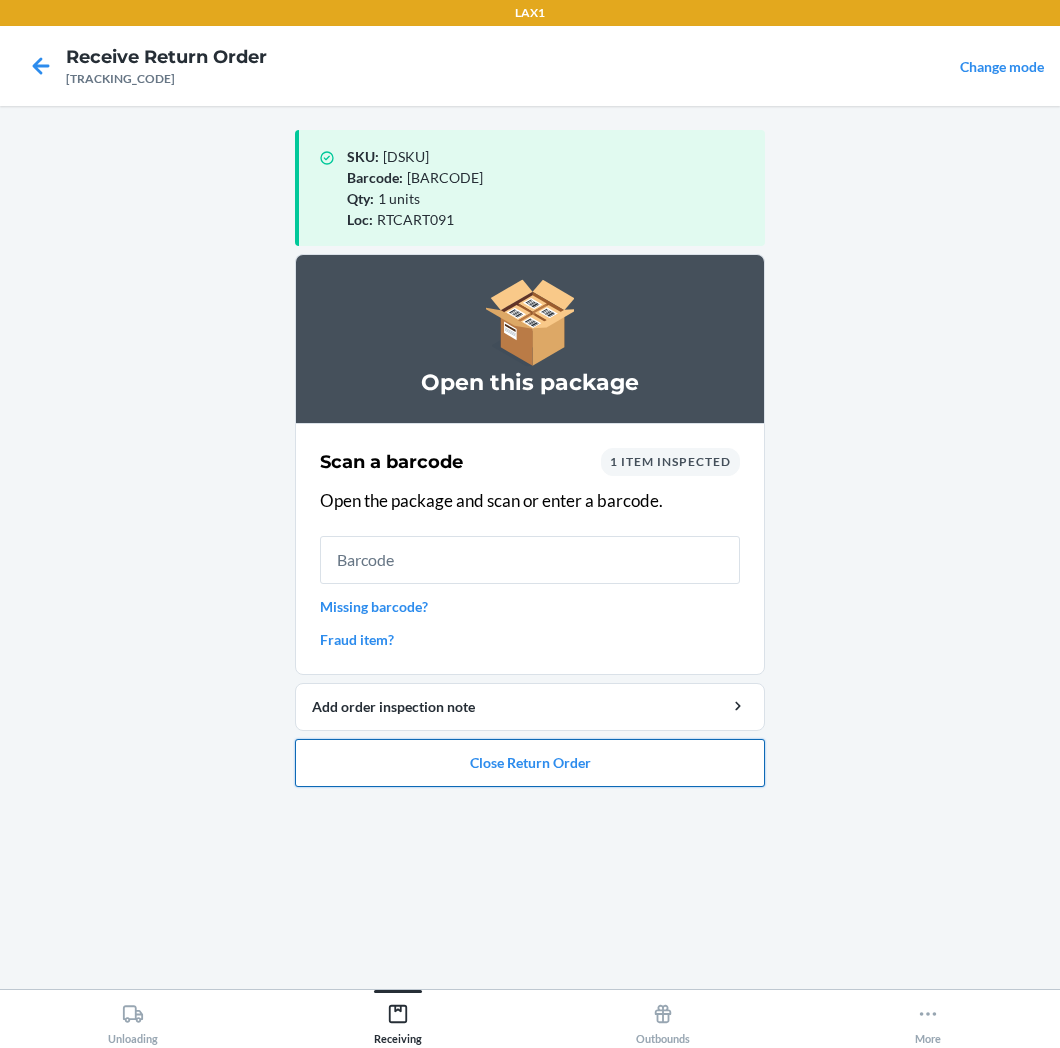 click on "Close Return Order" at bounding box center (530, 763) 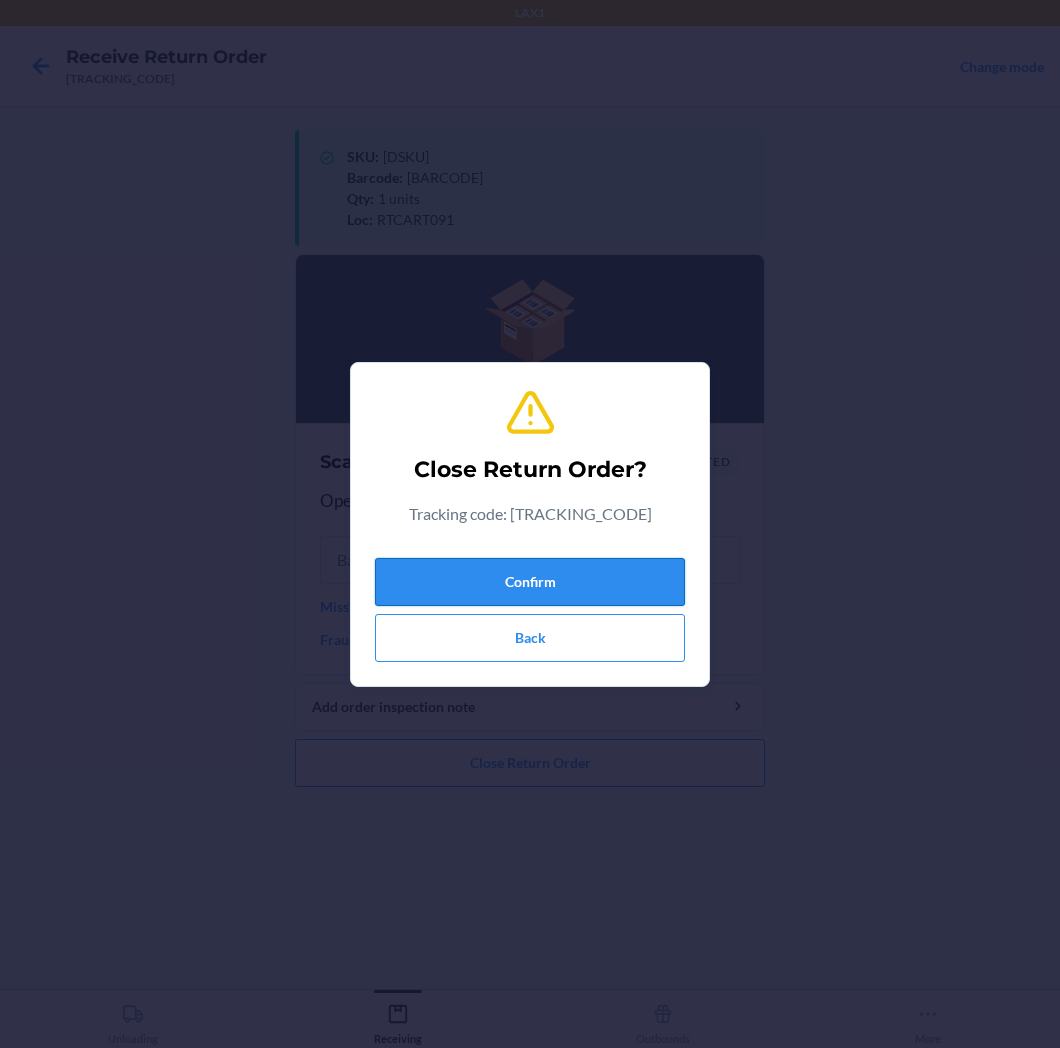 click on "Confirm" at bounding box center (530, 582) 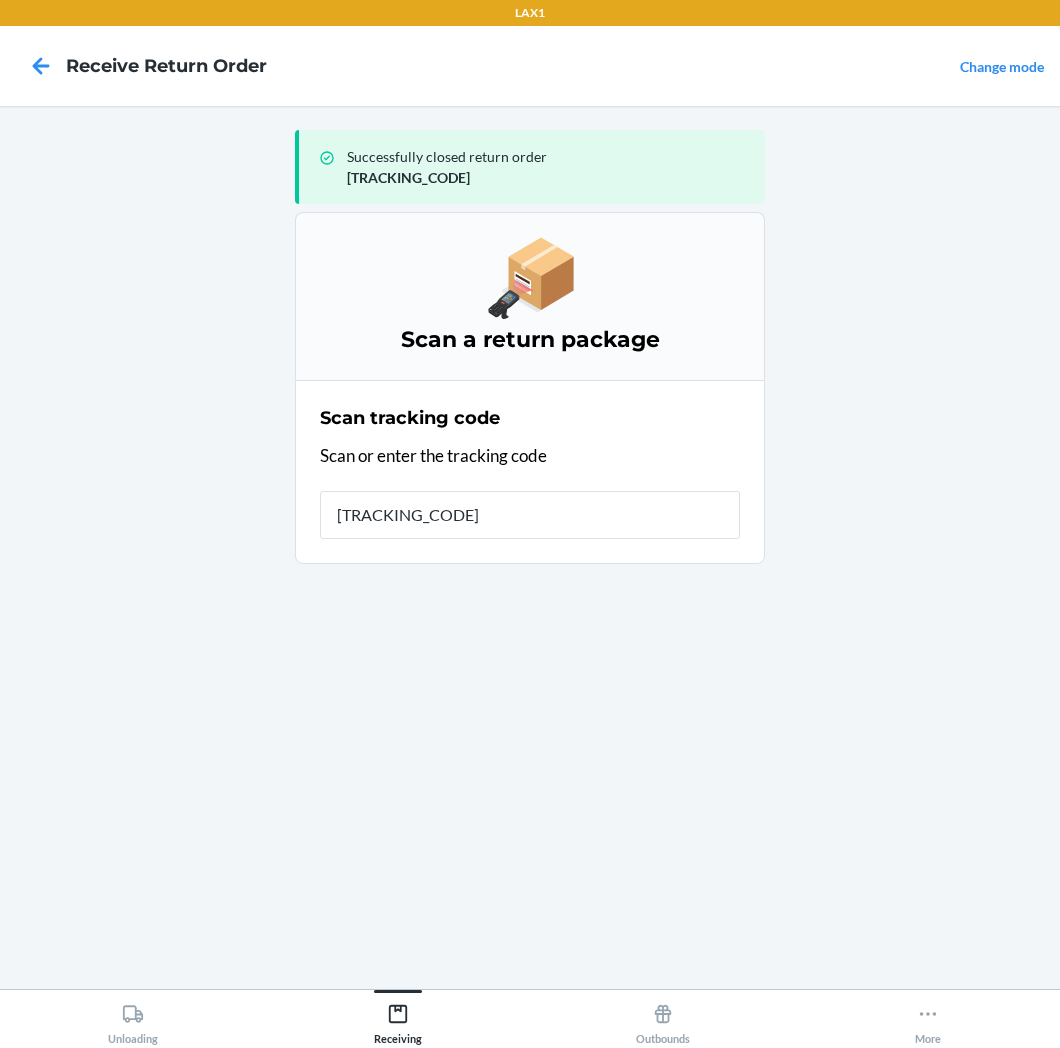 type on "[TRACKING_CODE]" 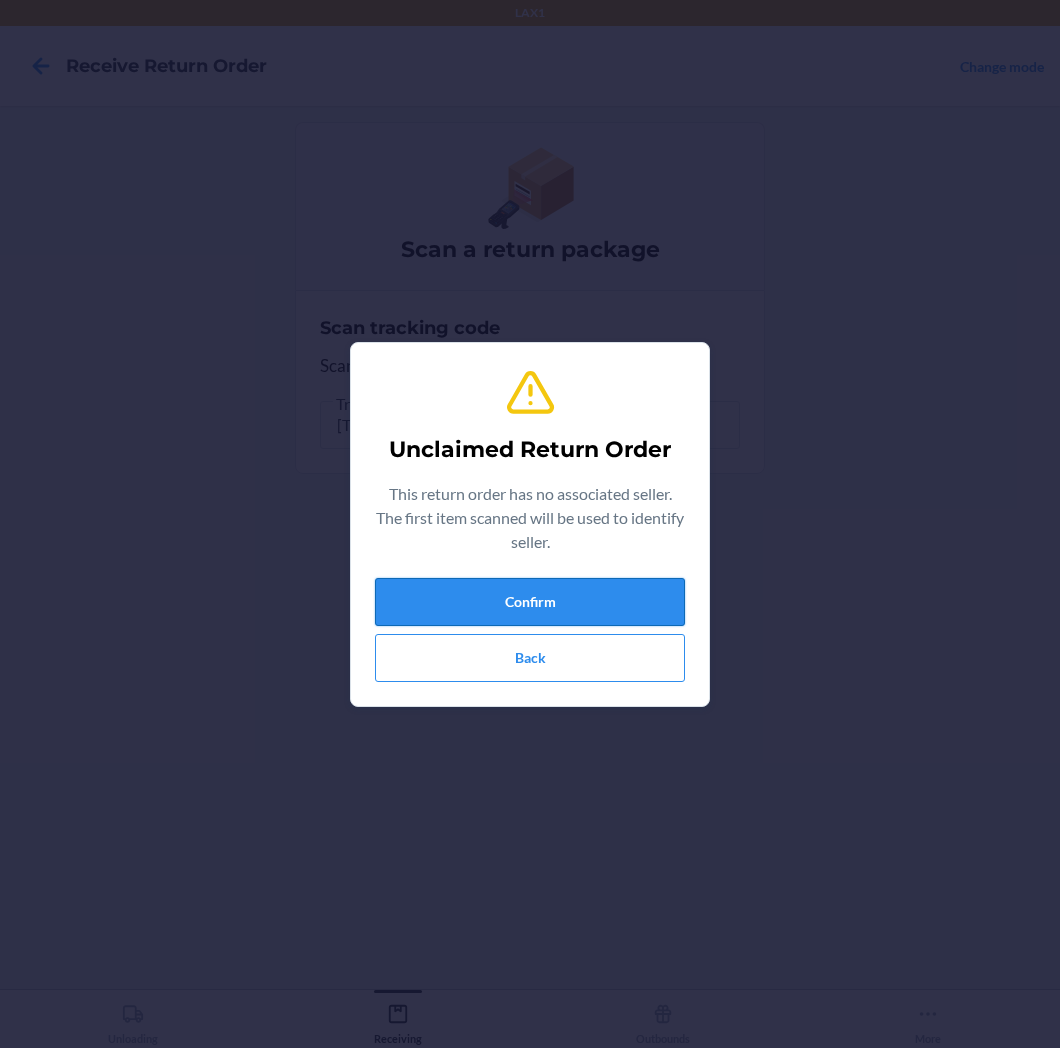 click on "Confirm" at bounding box center (530, 602) 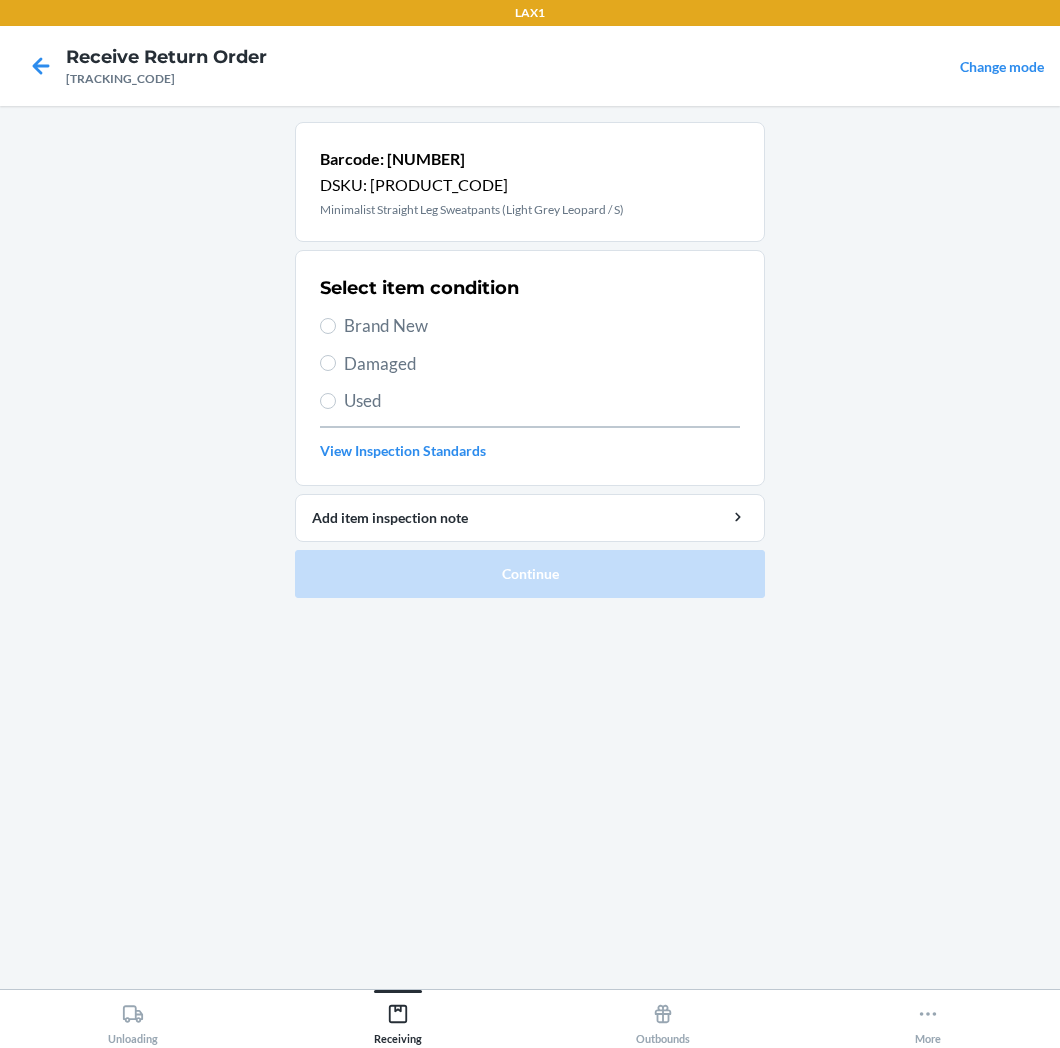 click on "Brand New" at bounding box center (542, 326) 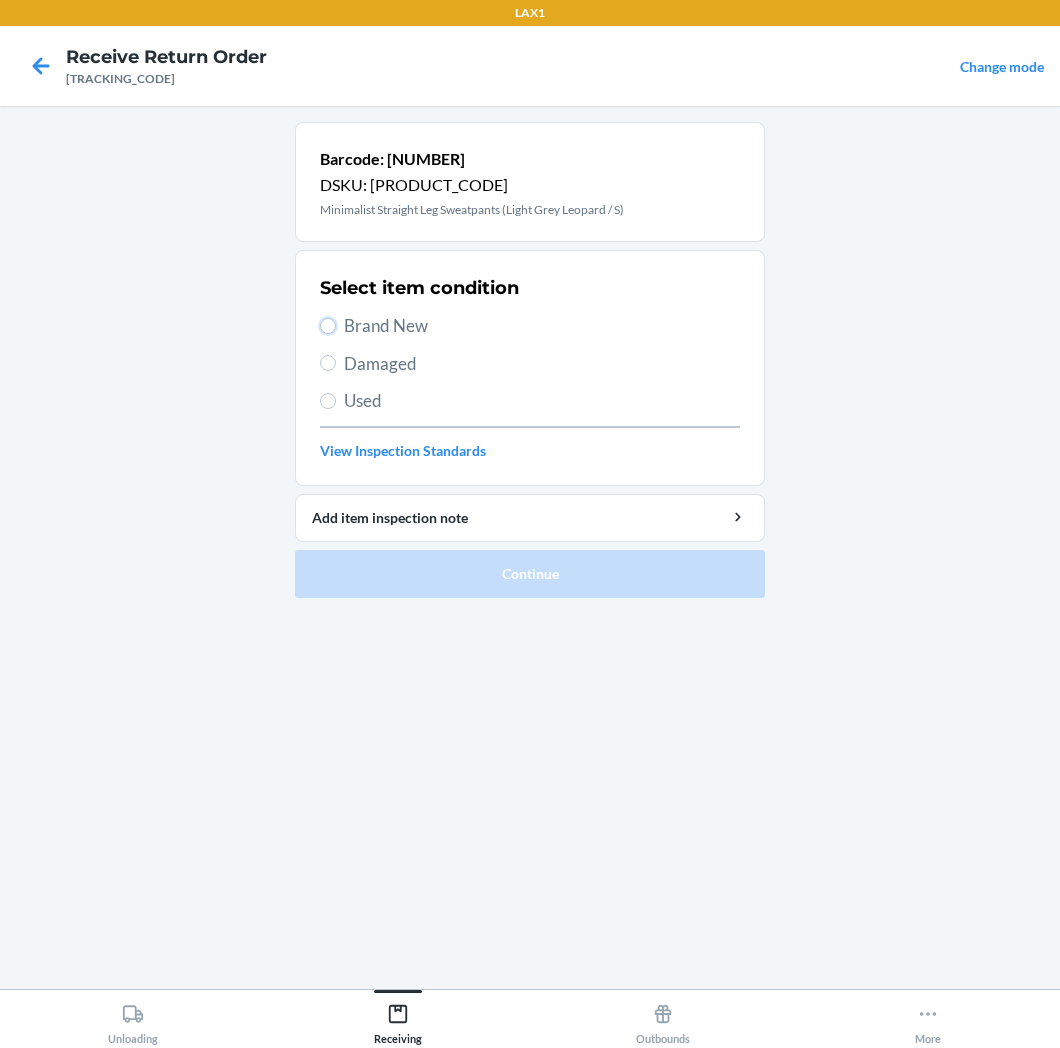 click on "Brand New" at bounding box center [328, 326] 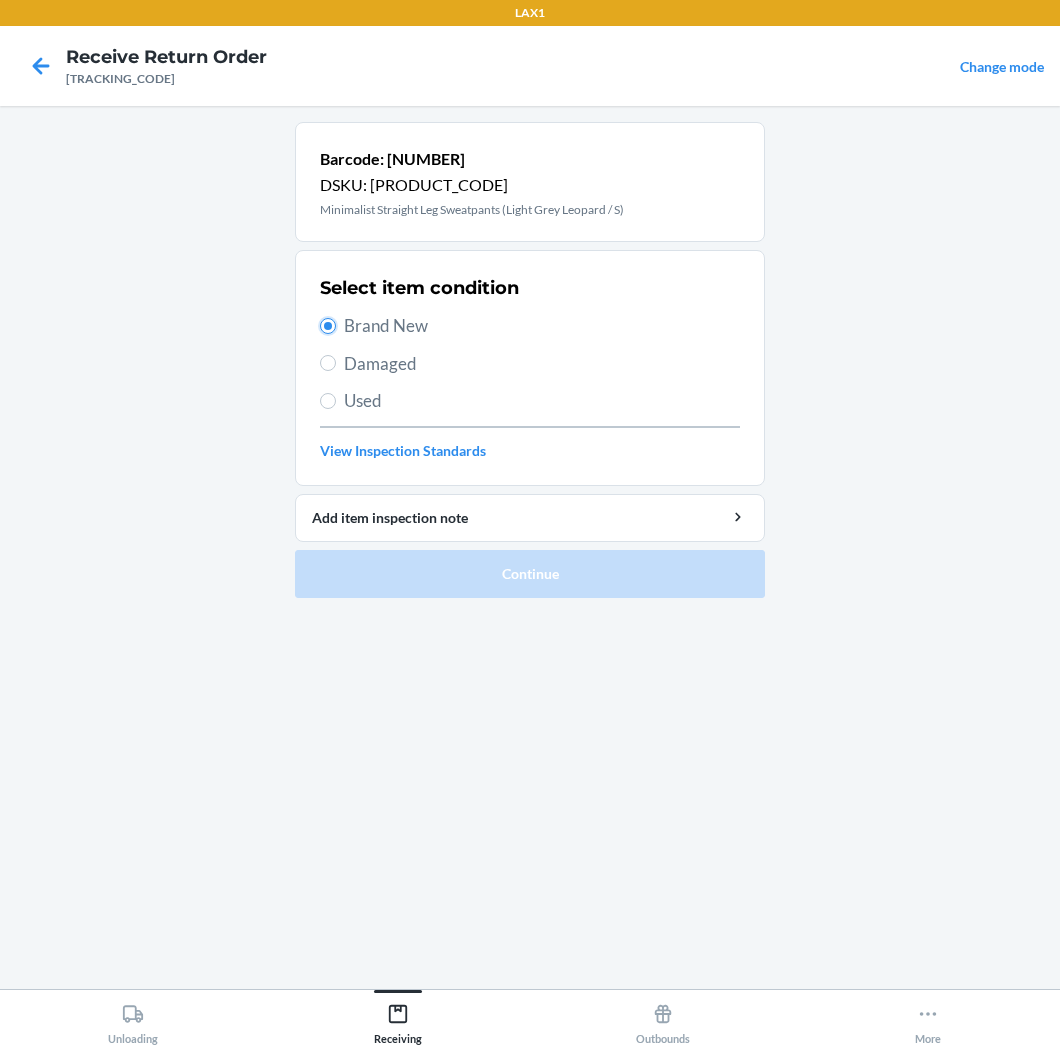 radio on "true" 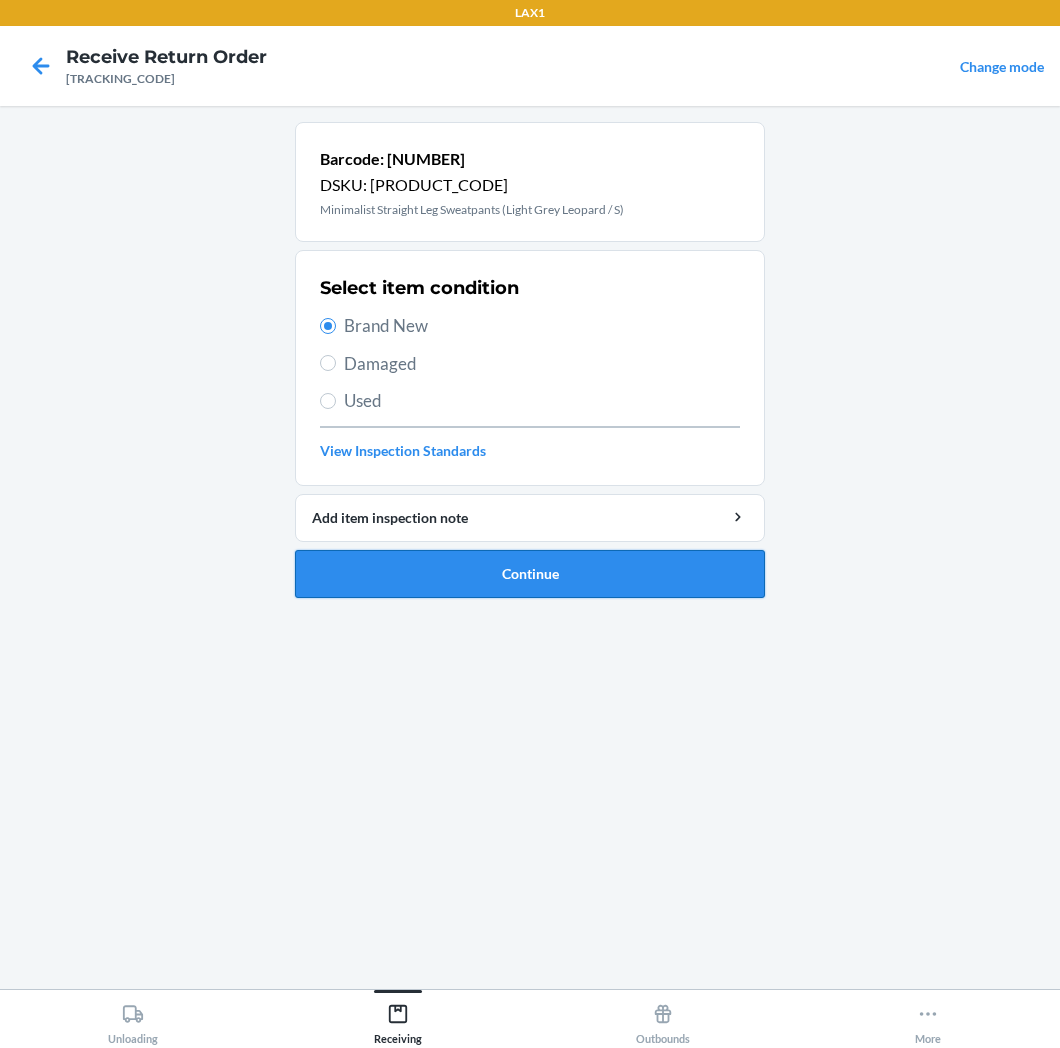 click on "Continue" at bounding box center [530, 574] 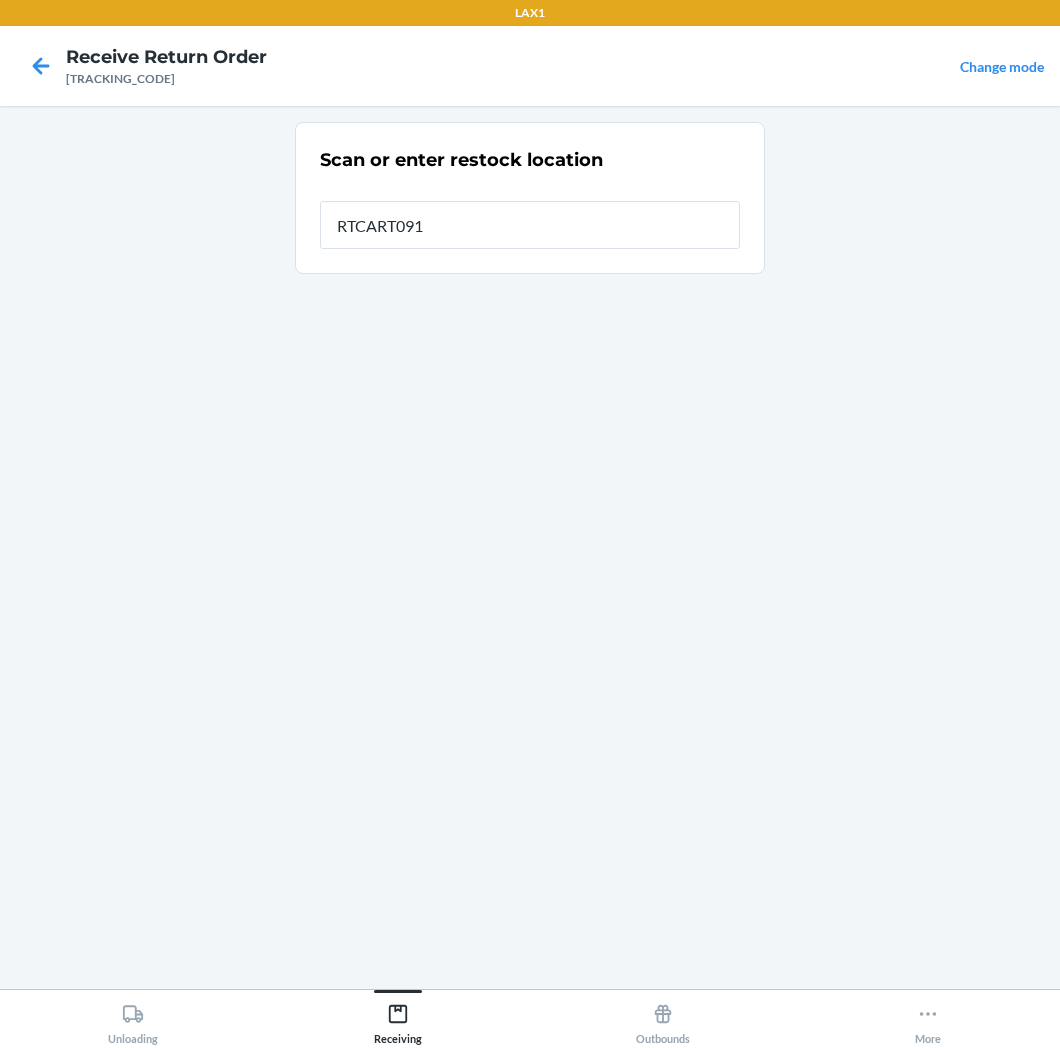 type on "RTCART091" 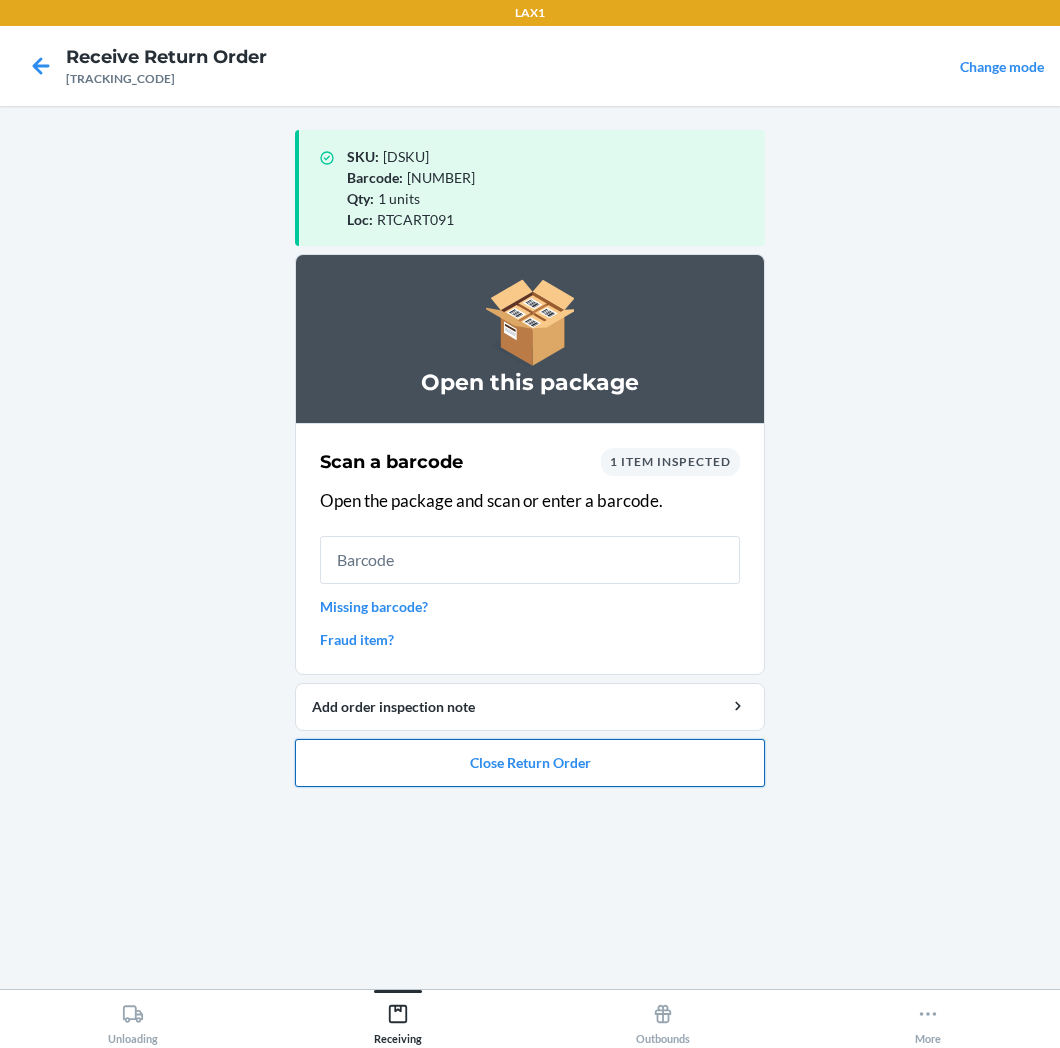 click on "Close Return Order" at bounding box center [530, 763] 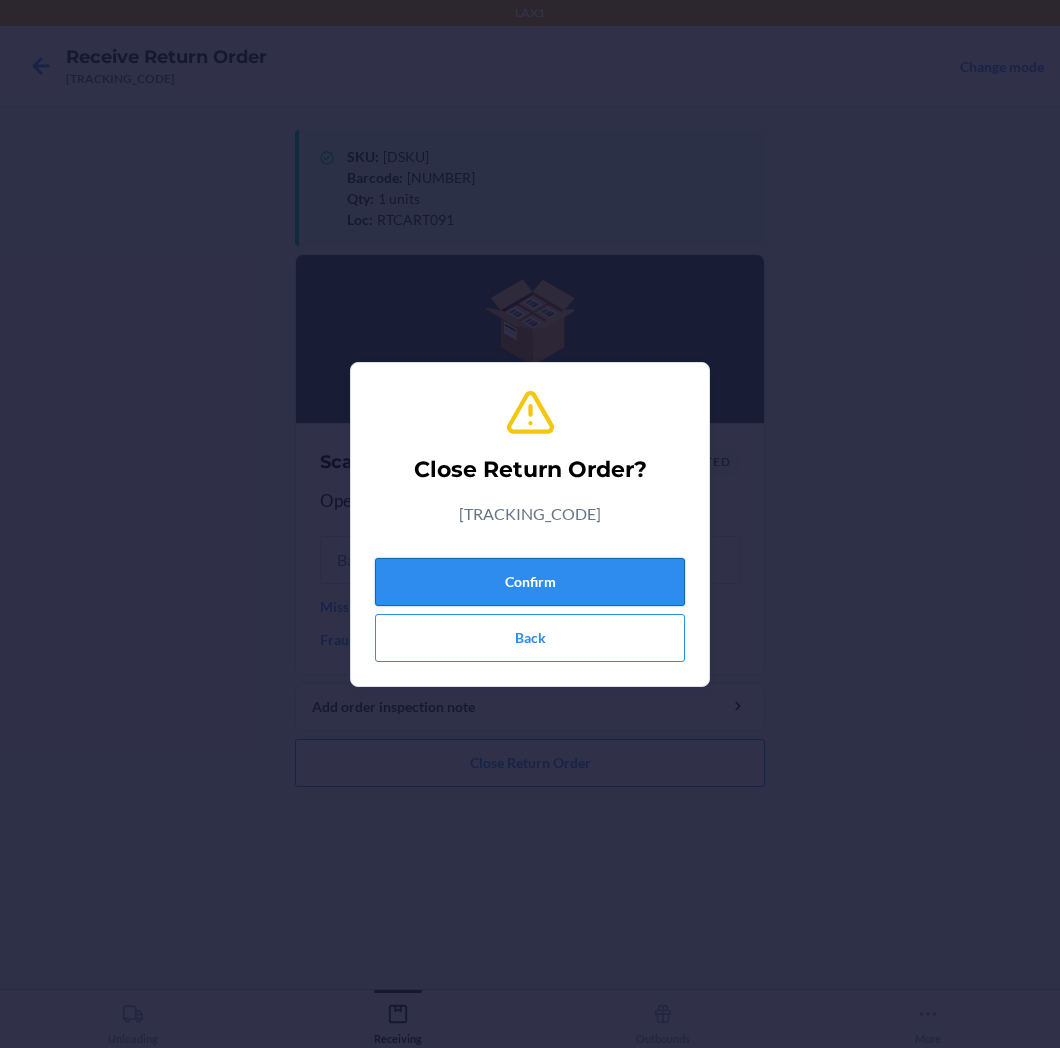 click on "Confirm" at bounding box center [530, 582] 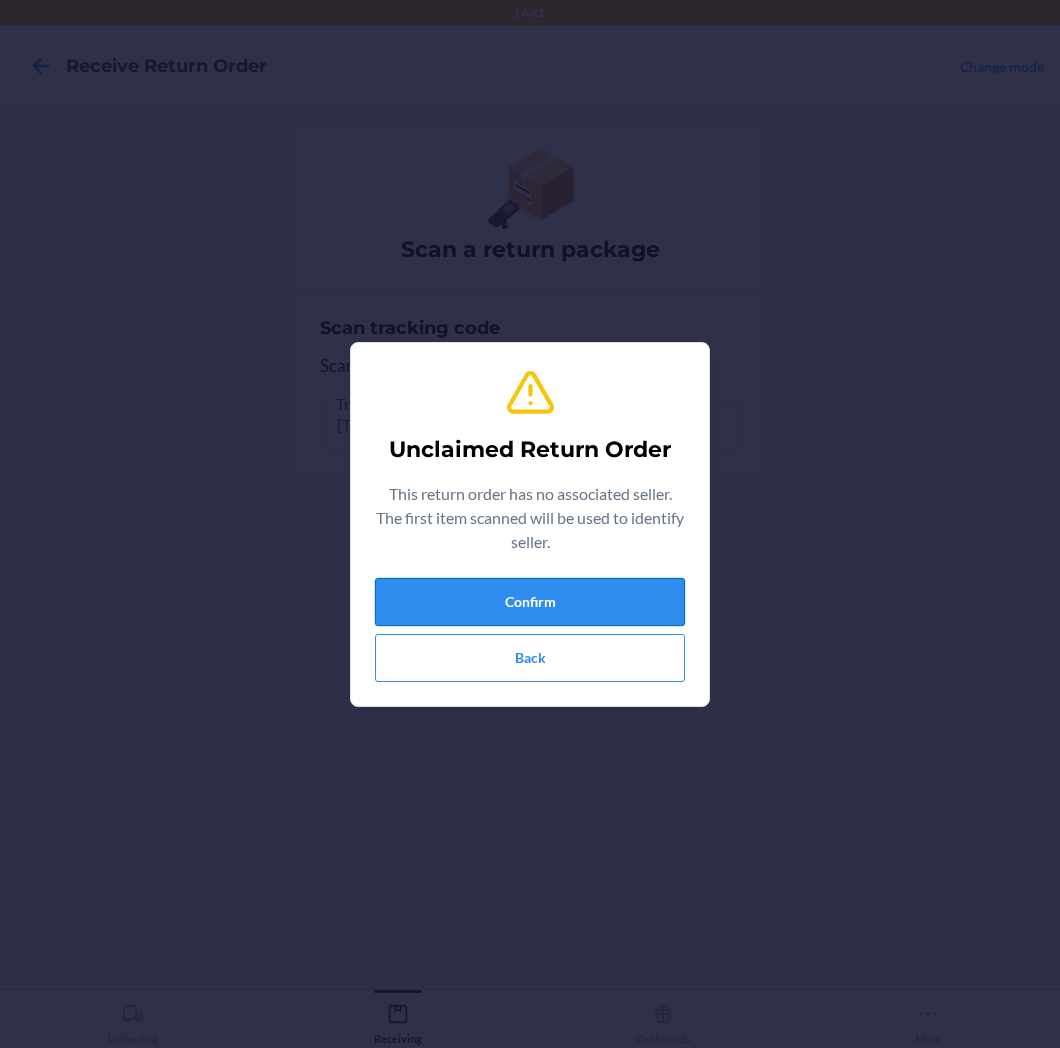 click on "Confirm" at bounding box center [530, 602] 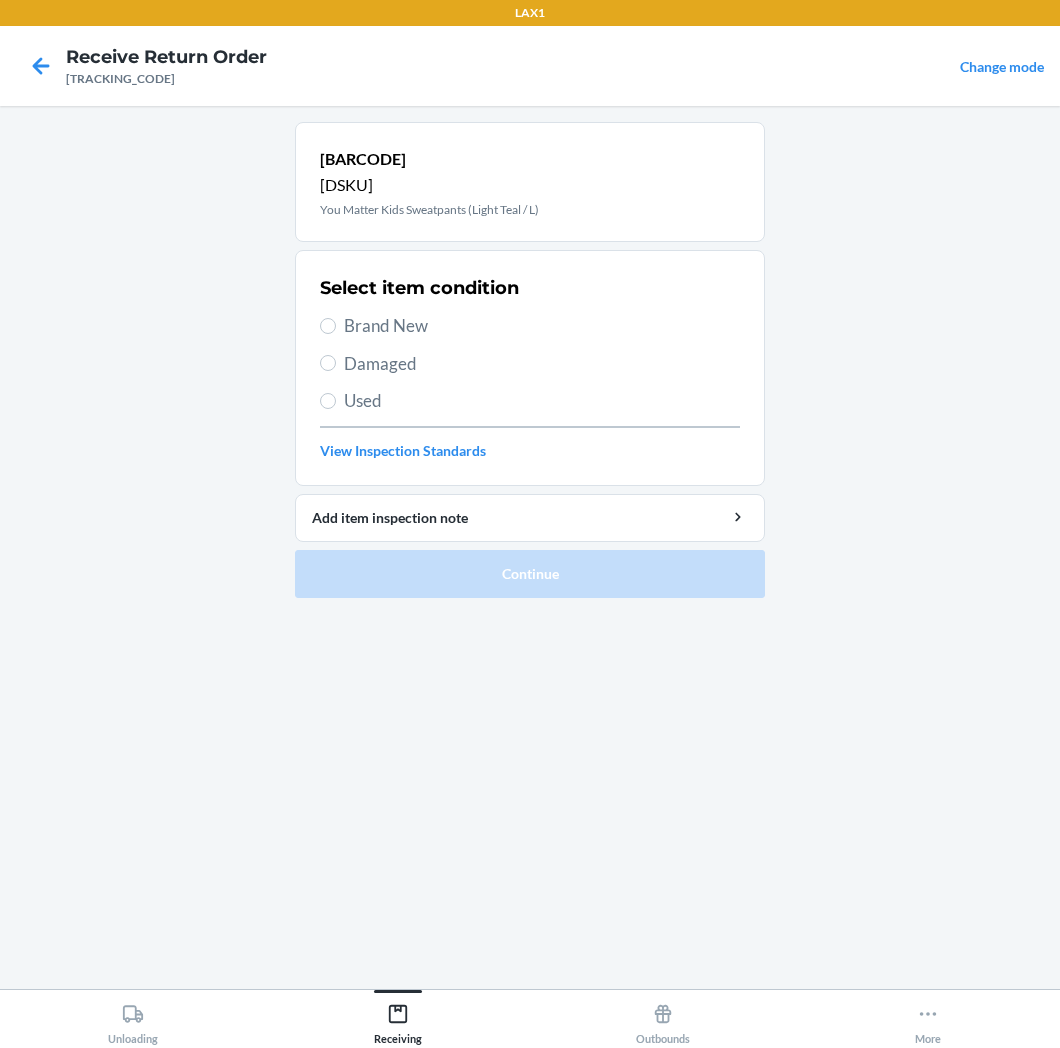 click on "Brand New" at bounding box center [542, 326] 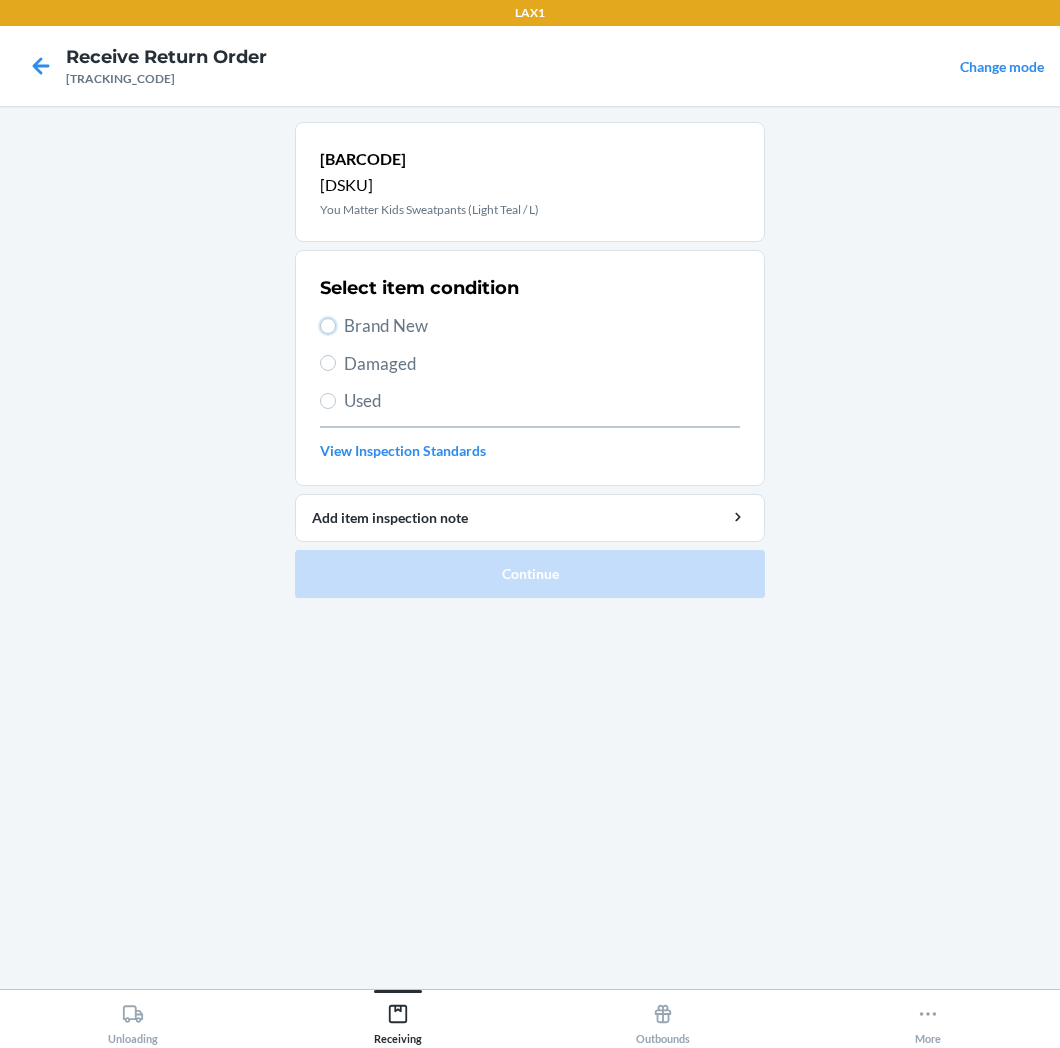 click on "Brand New" at bounding box center [328, 326] 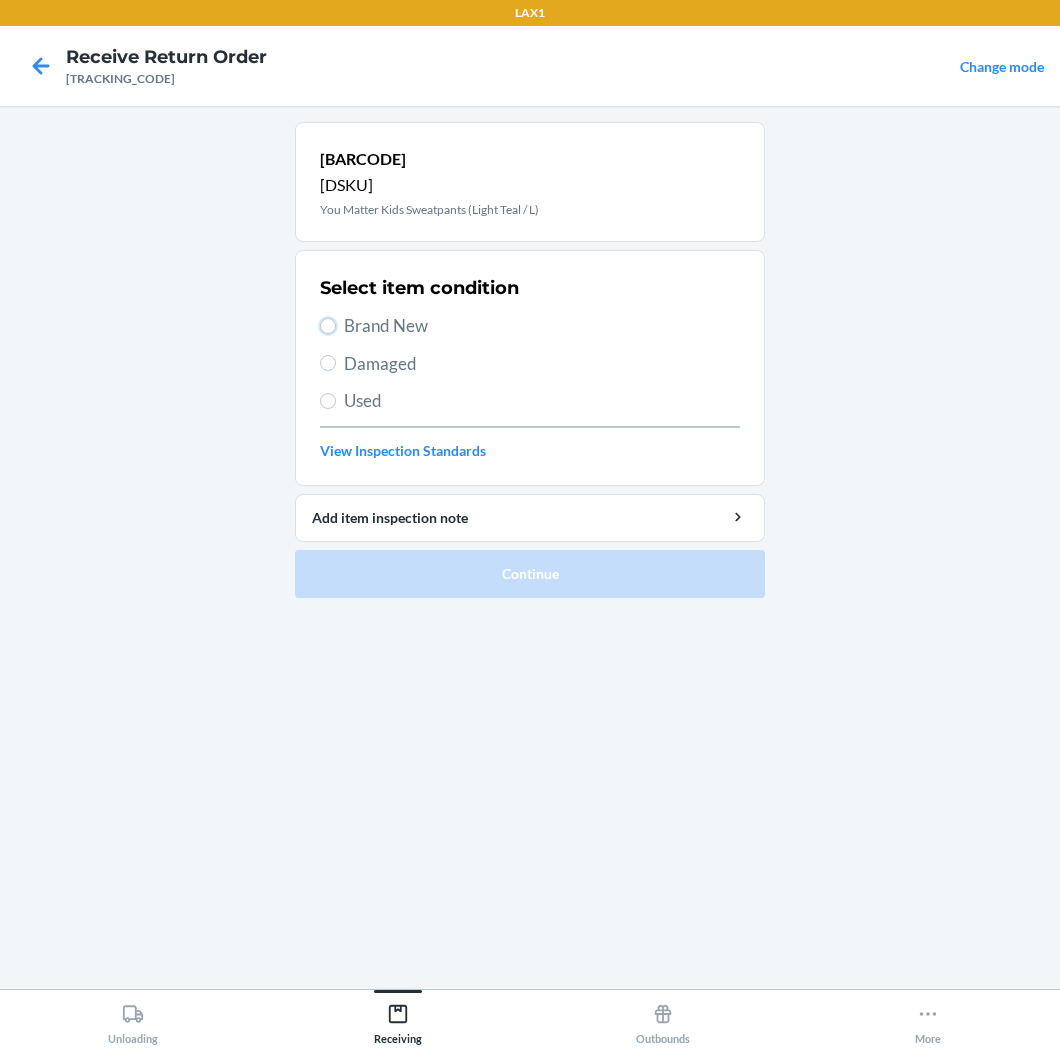 radio on "true" 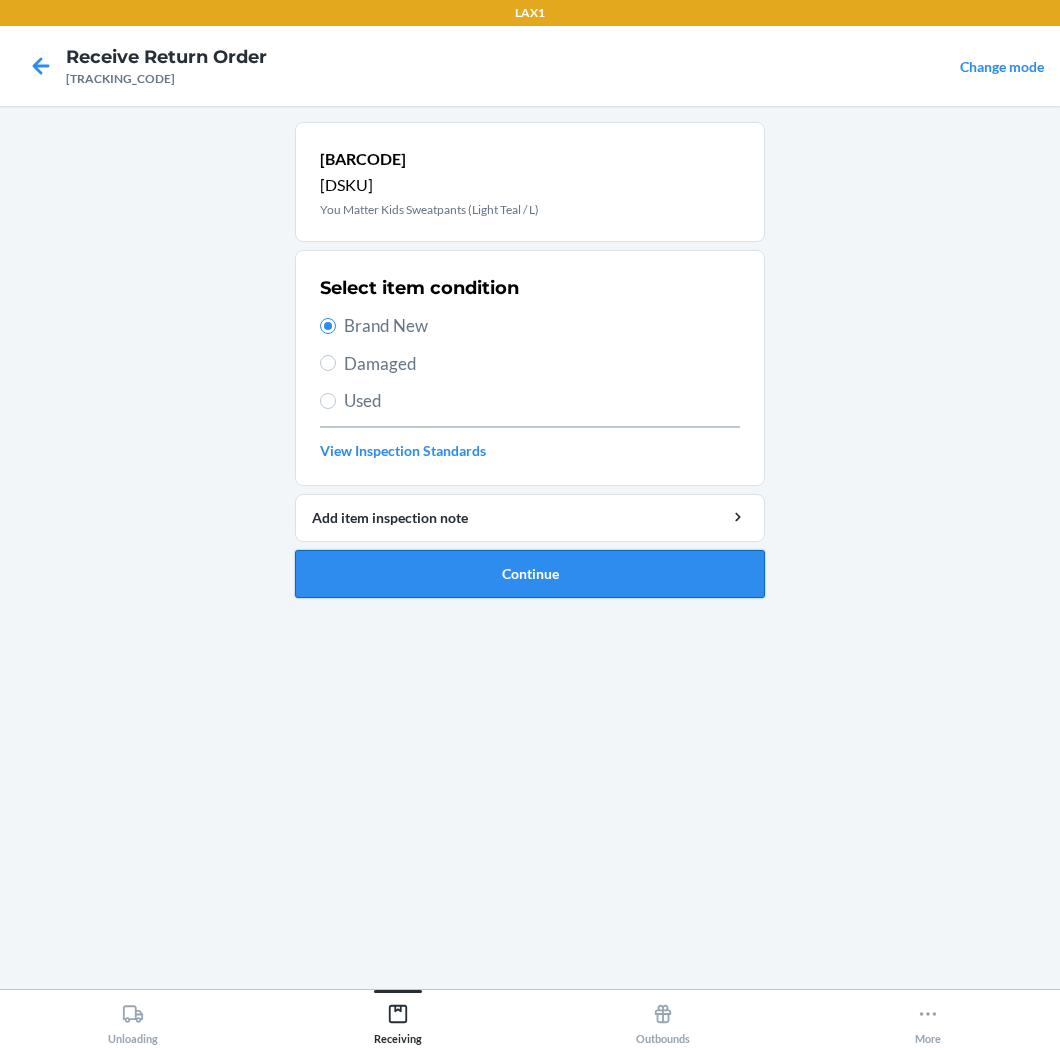 click on "Continue" at bounding box center (530, 574) 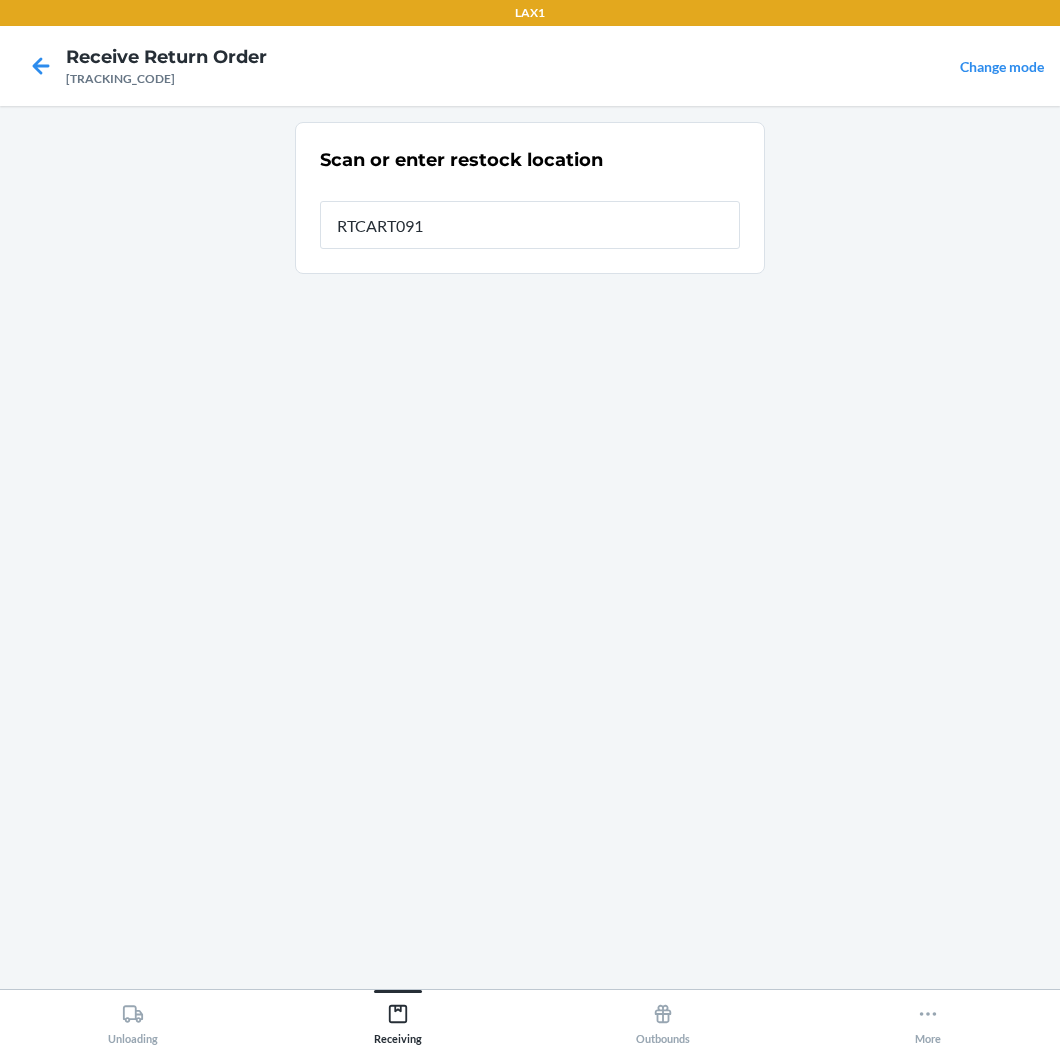 type on "RTCART091" 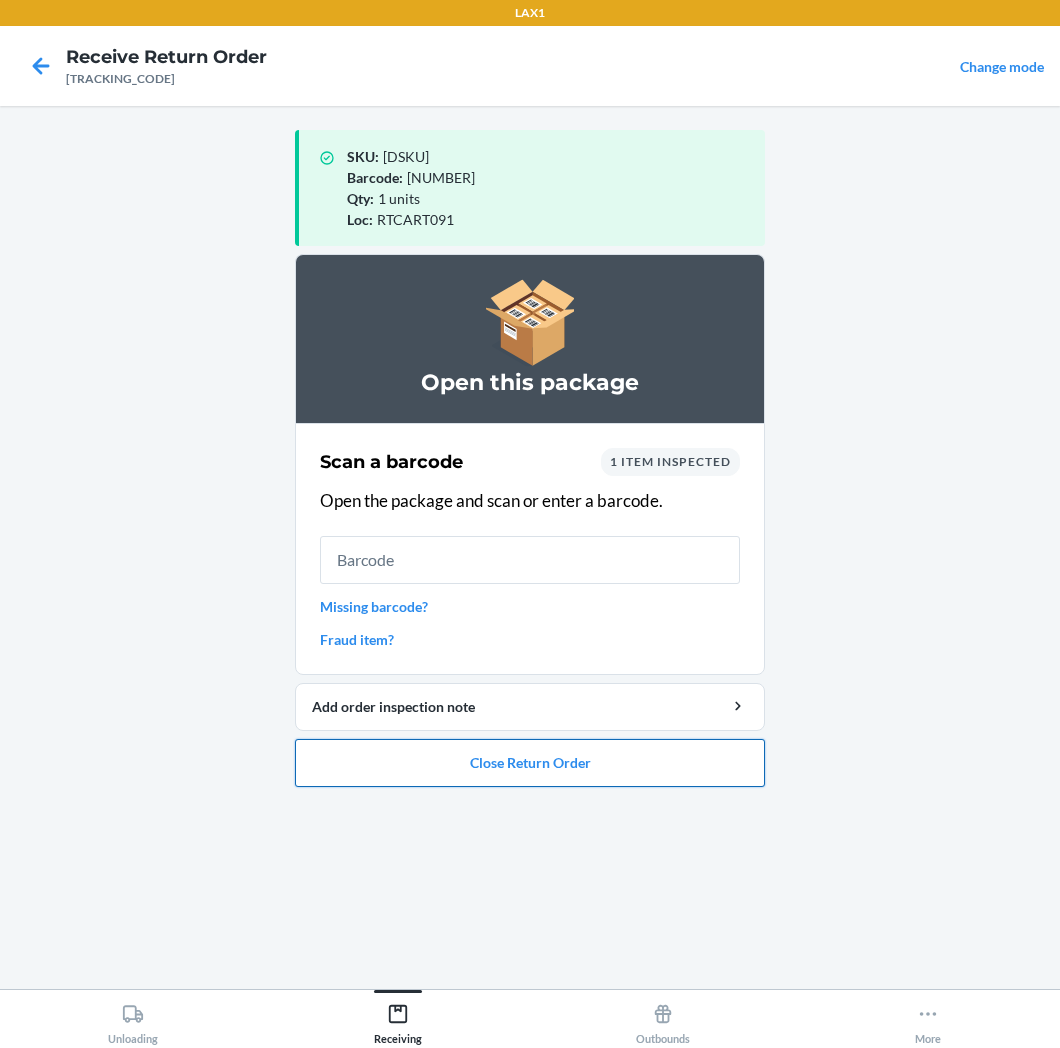 click on "Close Return Order" at bounding box center [530, 763] 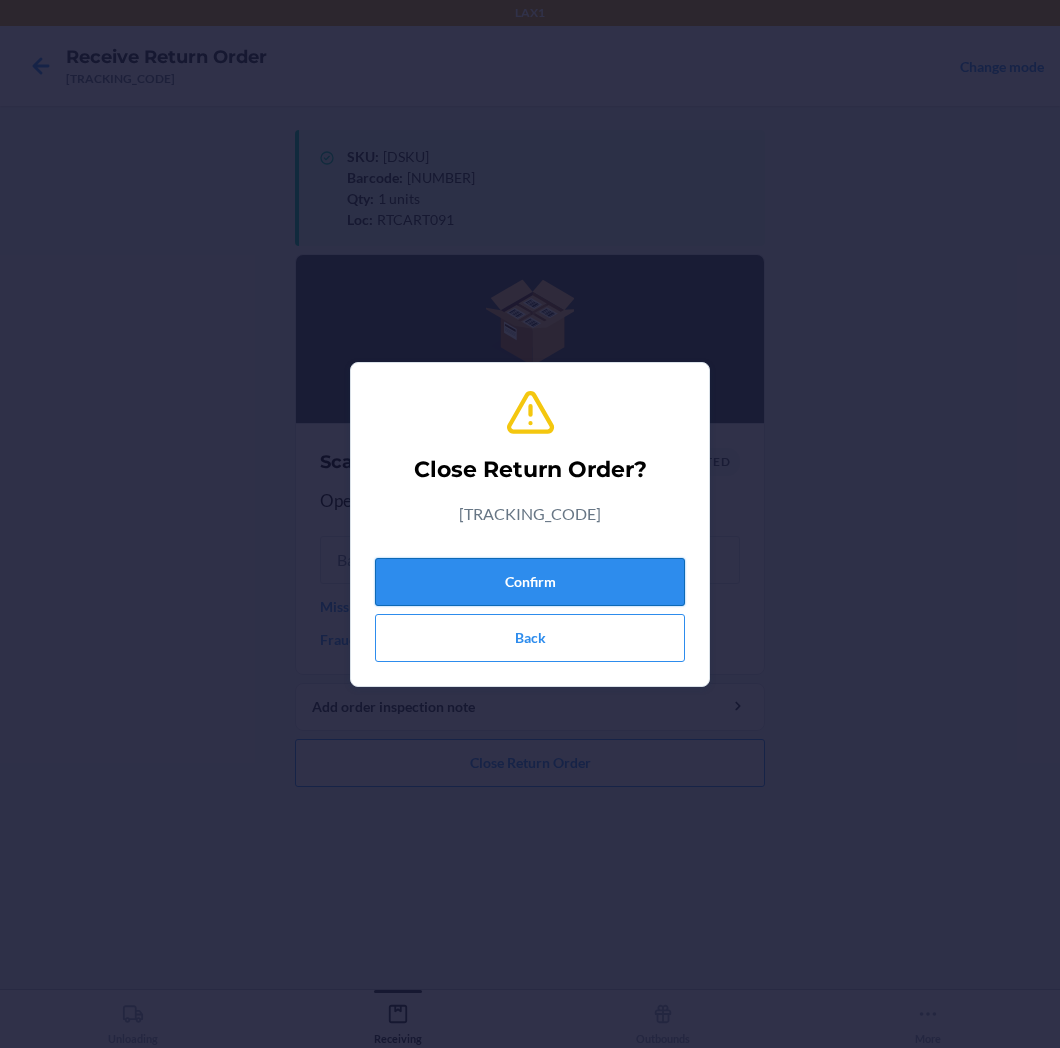 click on "Confirm" at bounding box center (530, 582) 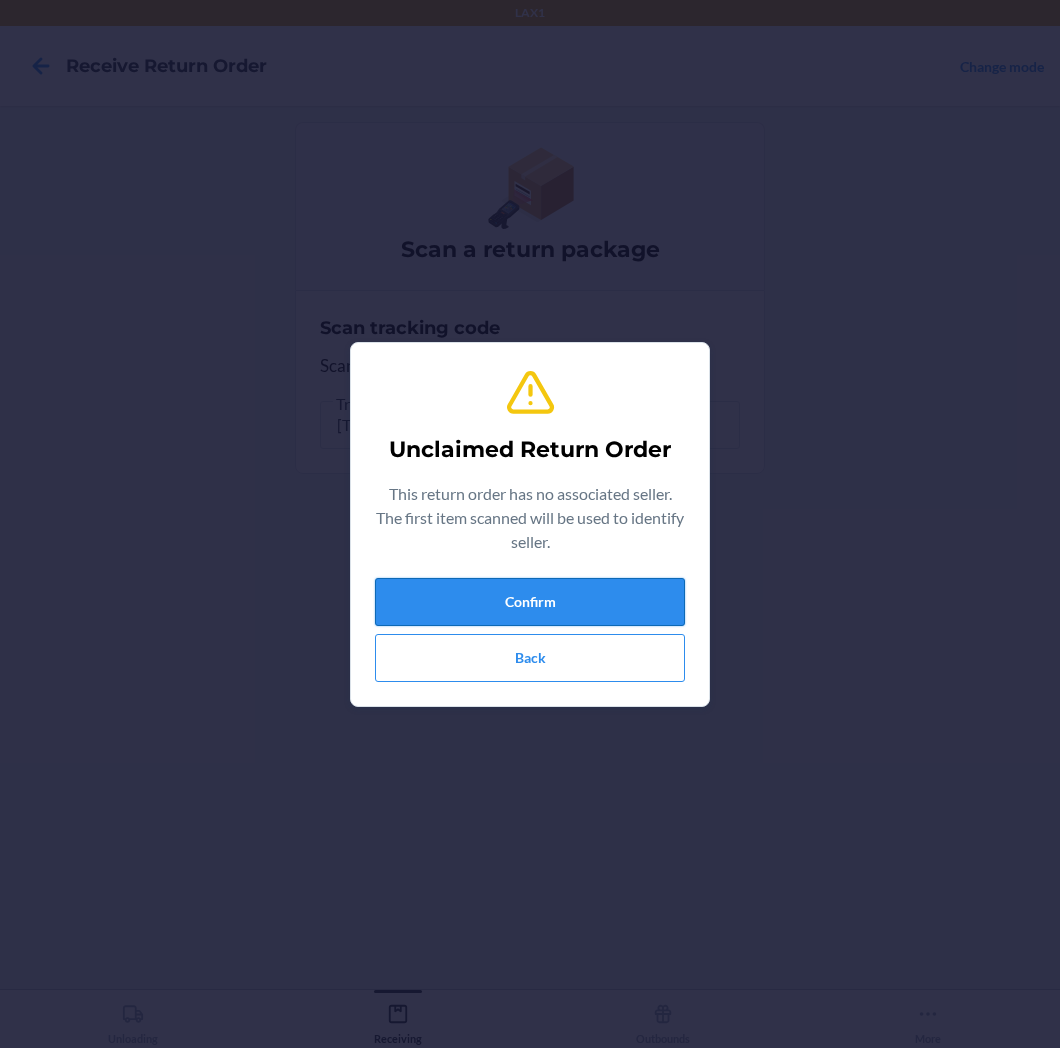 click on "Confirm" at bounding box center [530, 602] 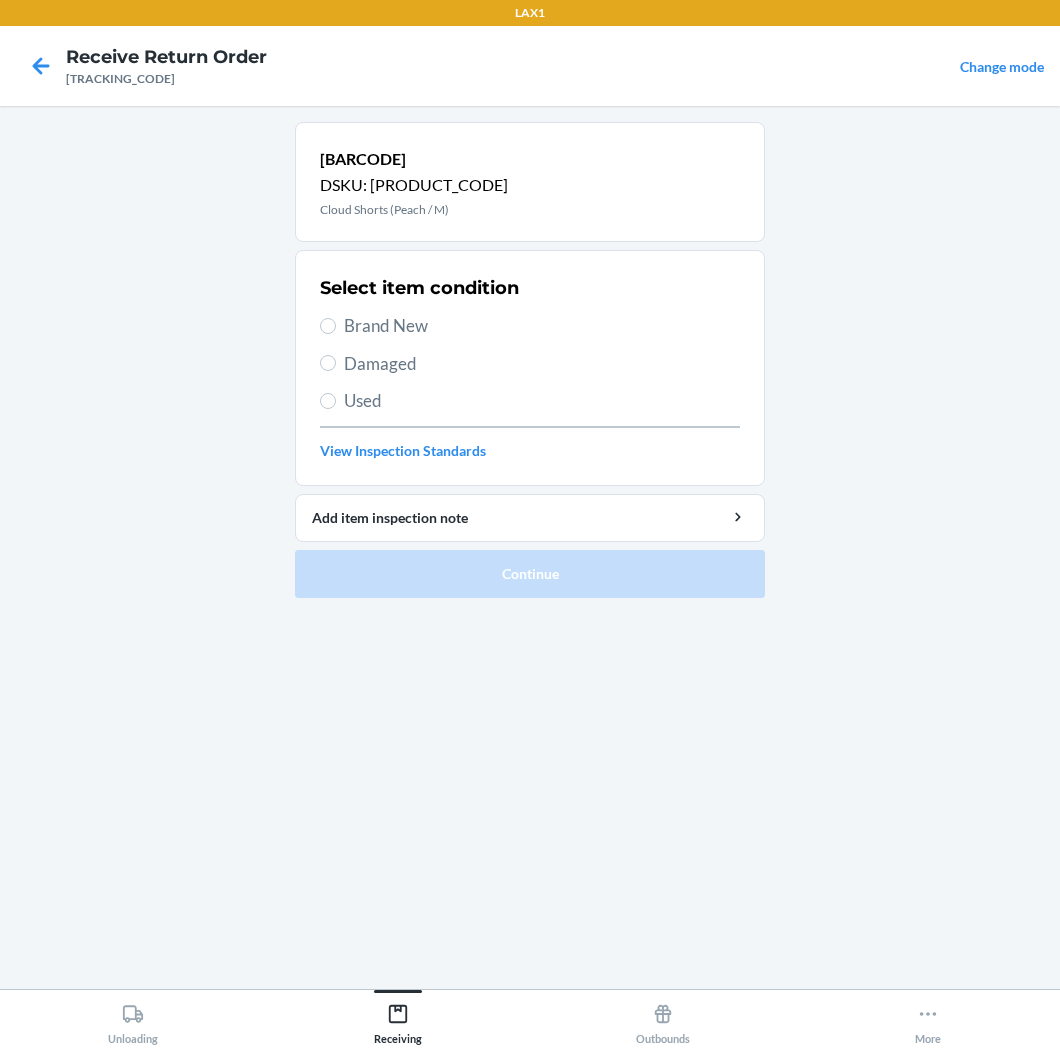 click on "Brand New" at bounding box center [542, 326] 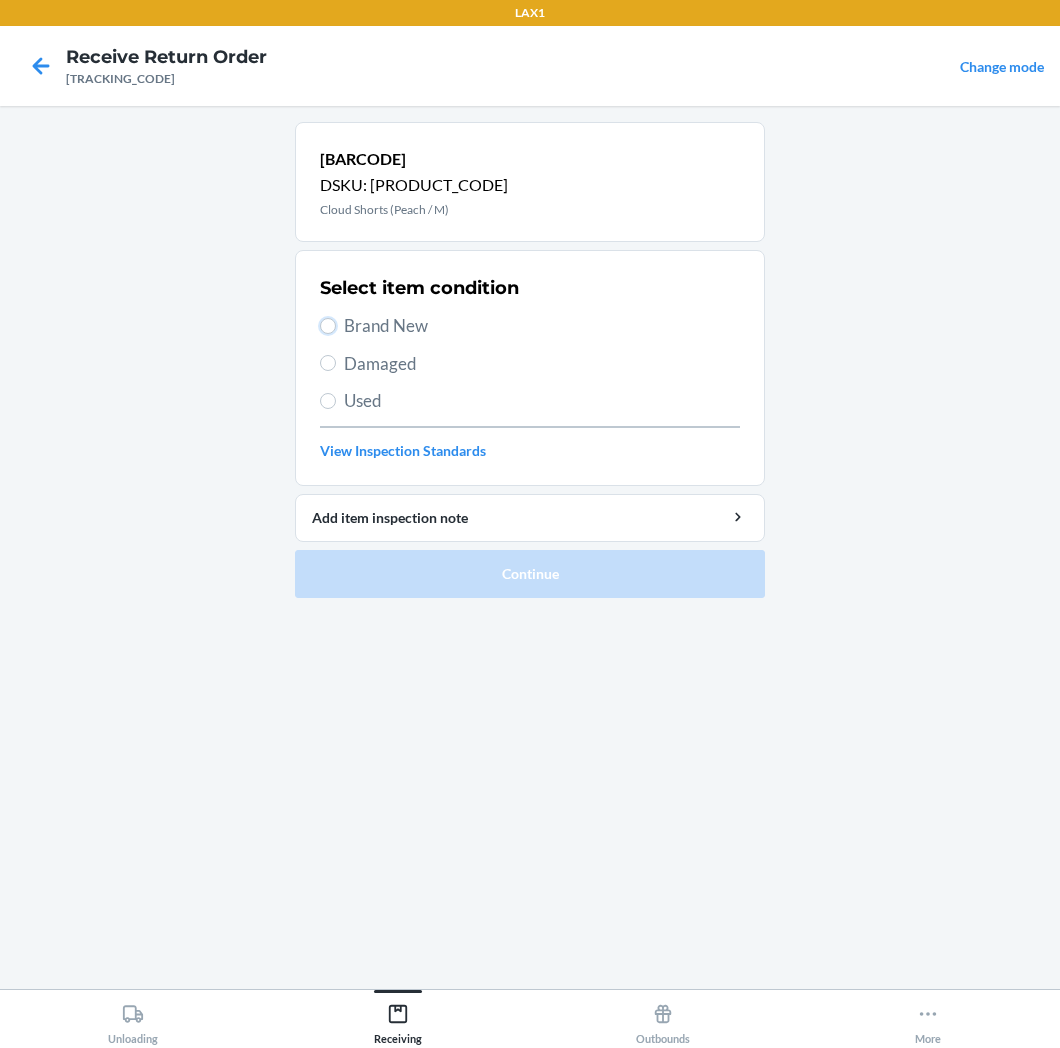 click on "Brand New" at bounding box center [328, 326] 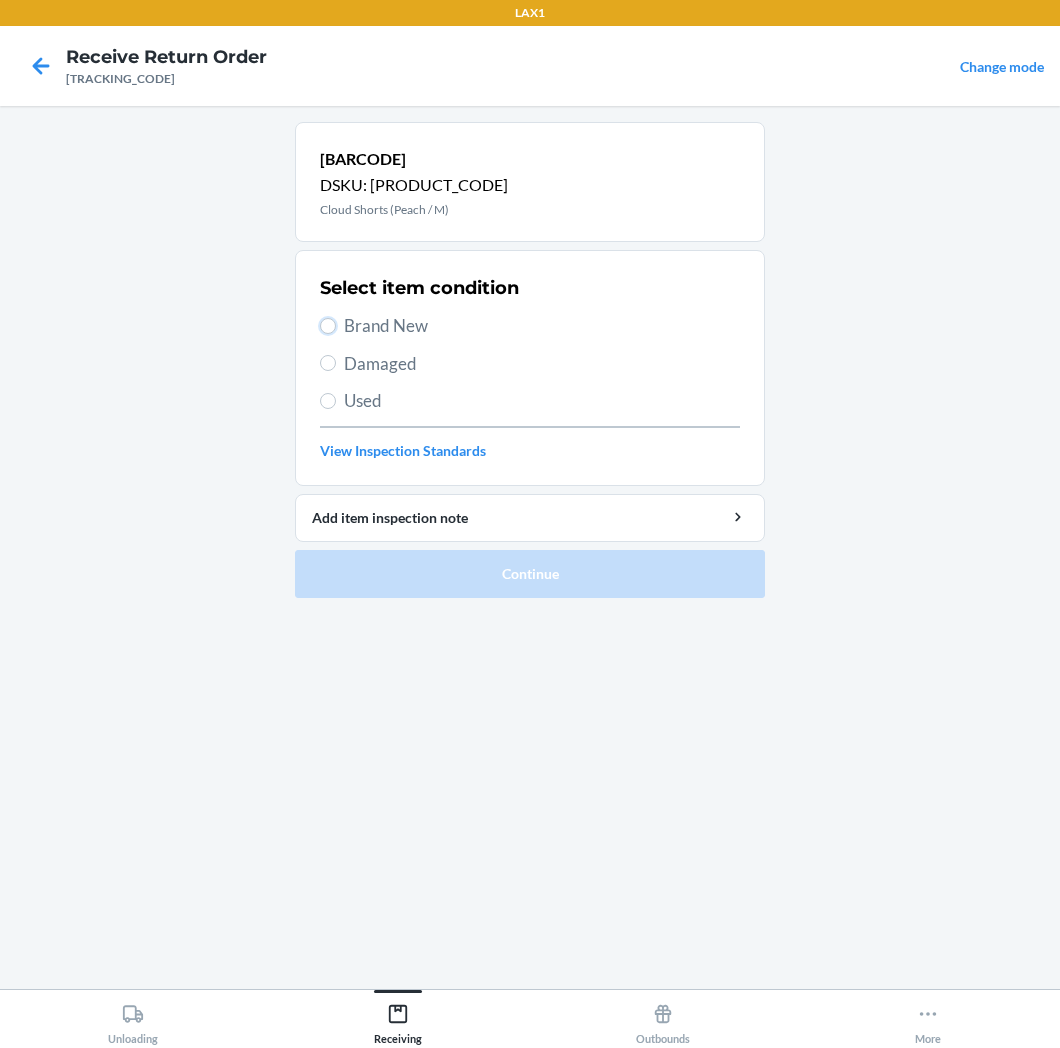 radio on "true" 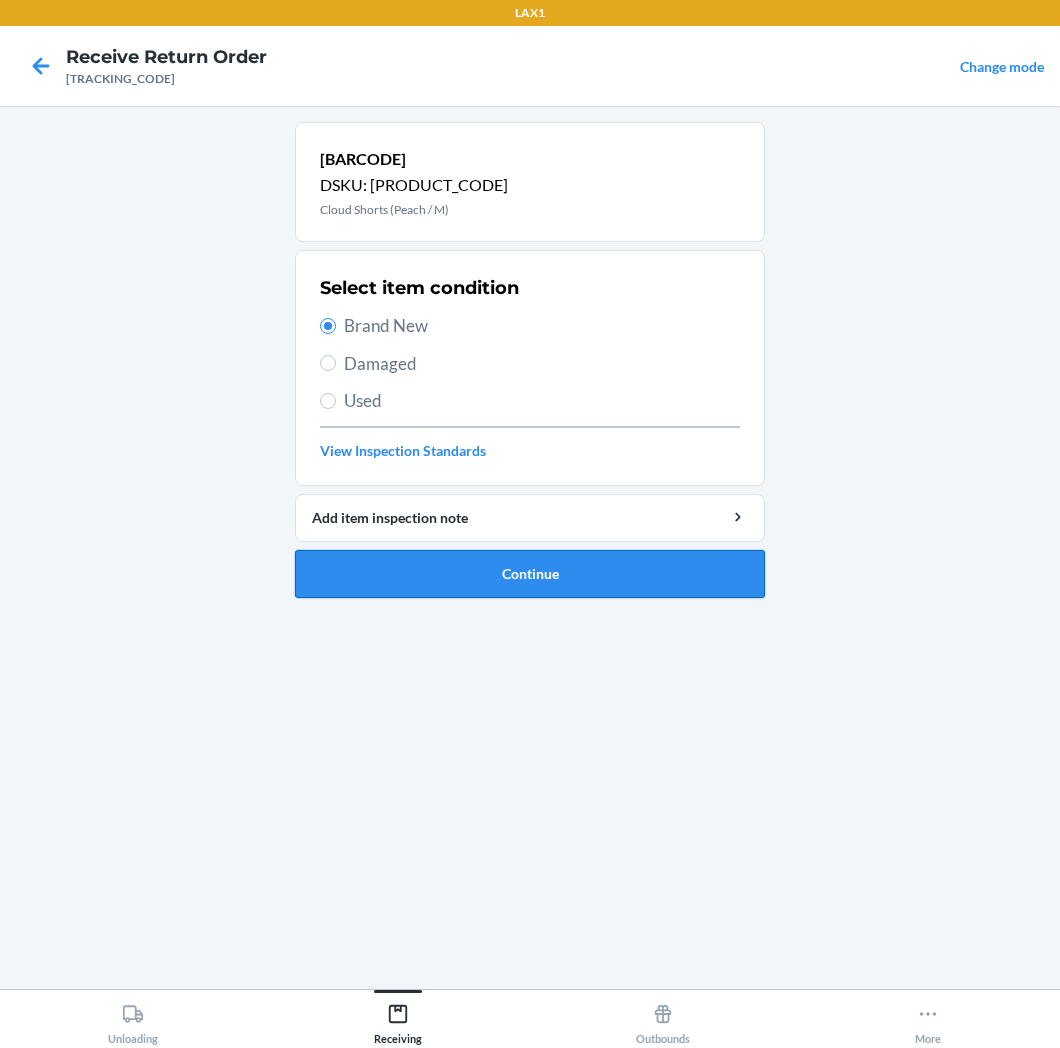 click on "Continue" at bounding box center [530, 574] 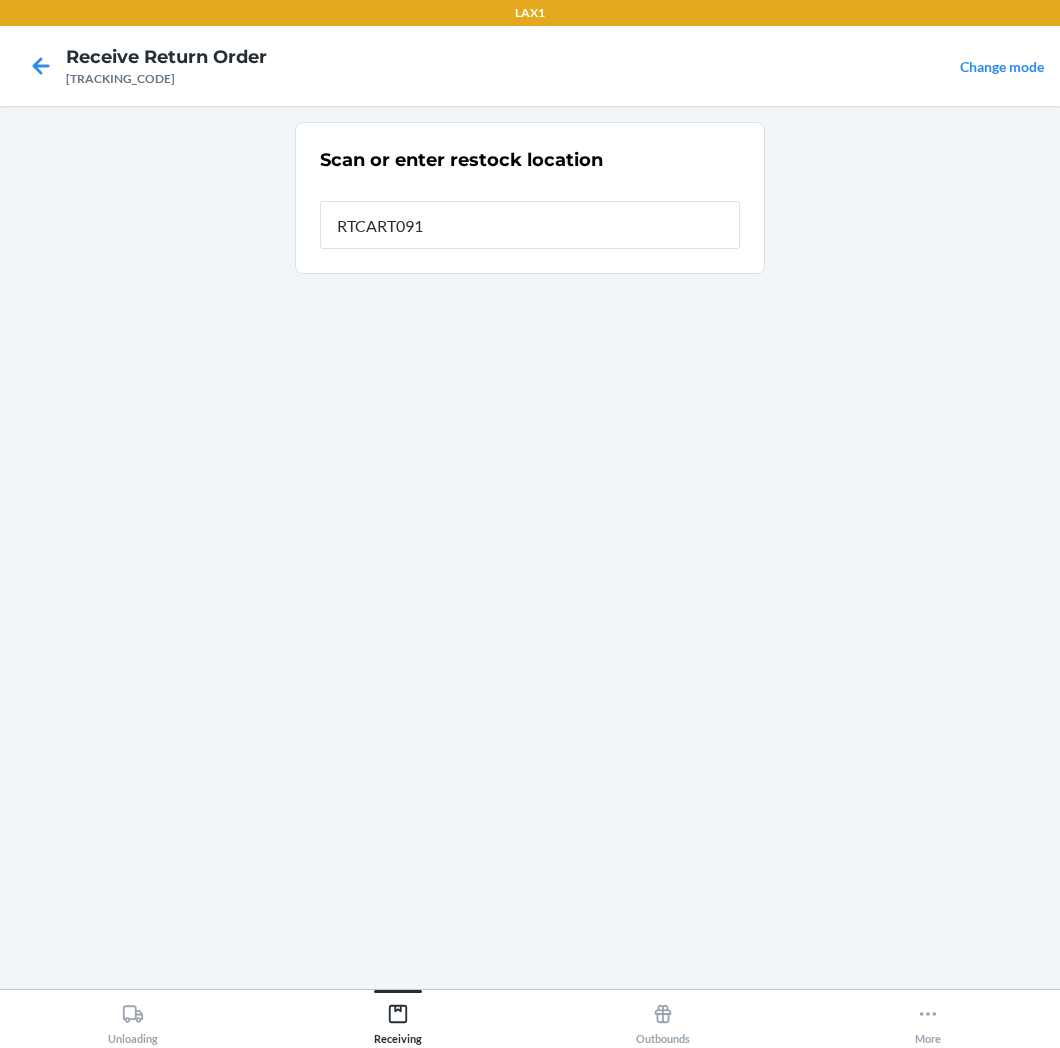 type on "RTCART091" 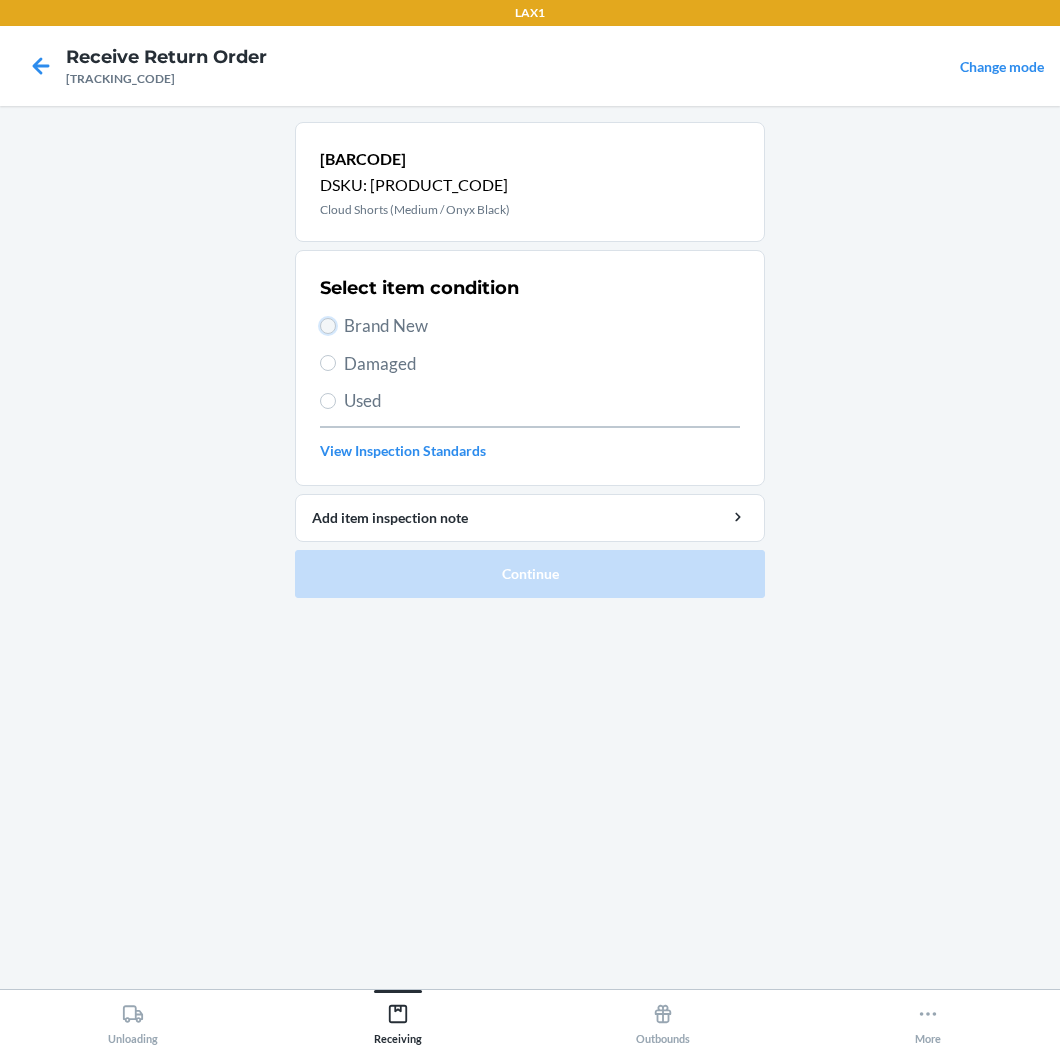 click on "Brand New" at bounding box center (328, 326) 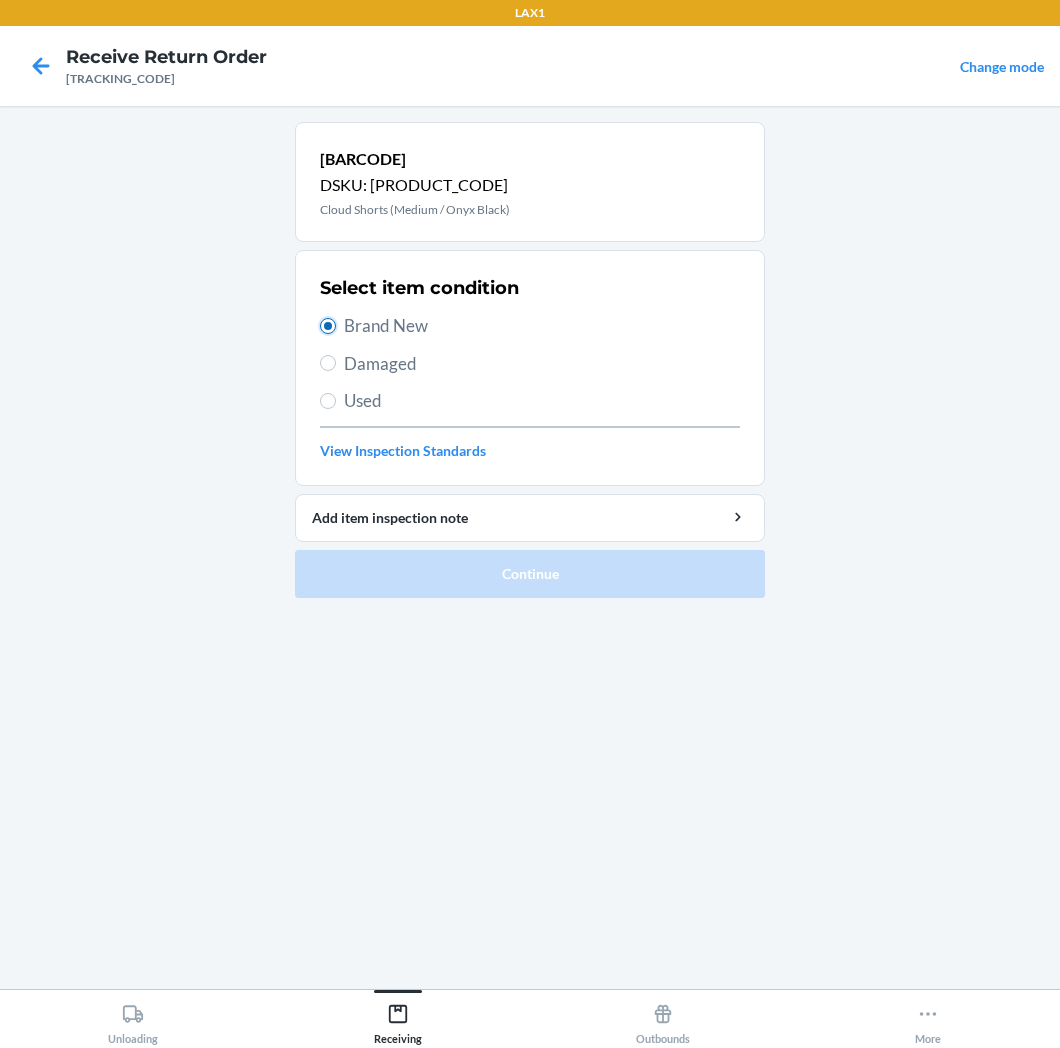 radio on "true" 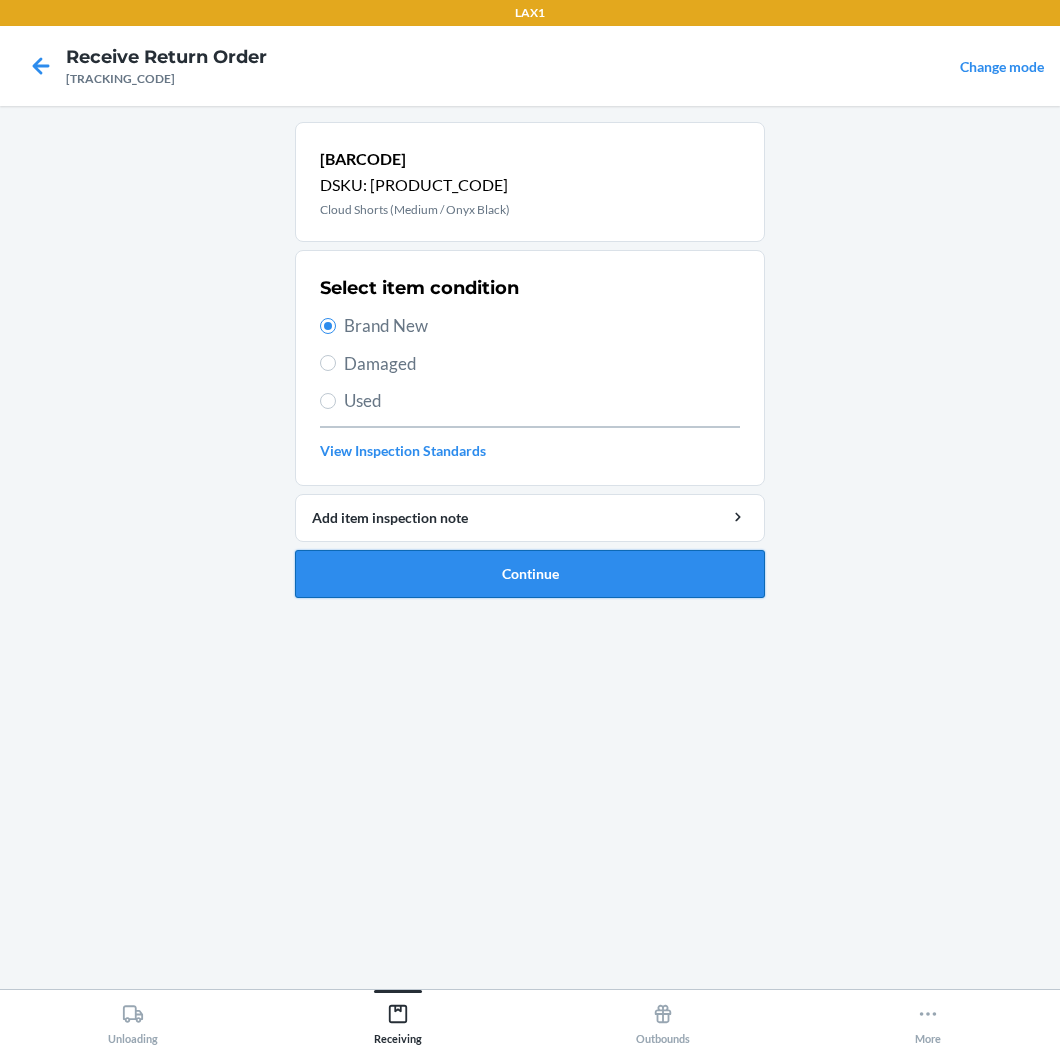 click on "Continue" at bounding box center [530, 574] 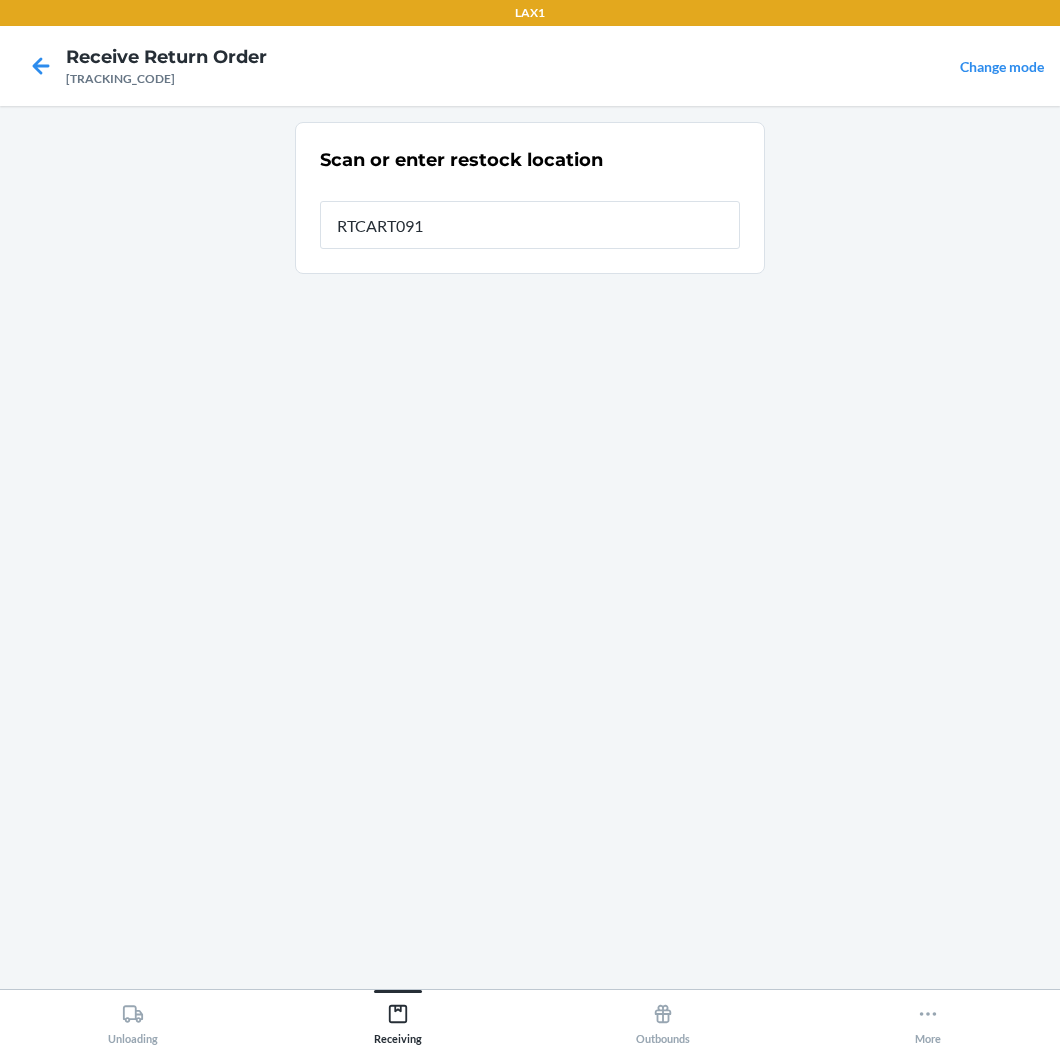 type on "RTCART091" 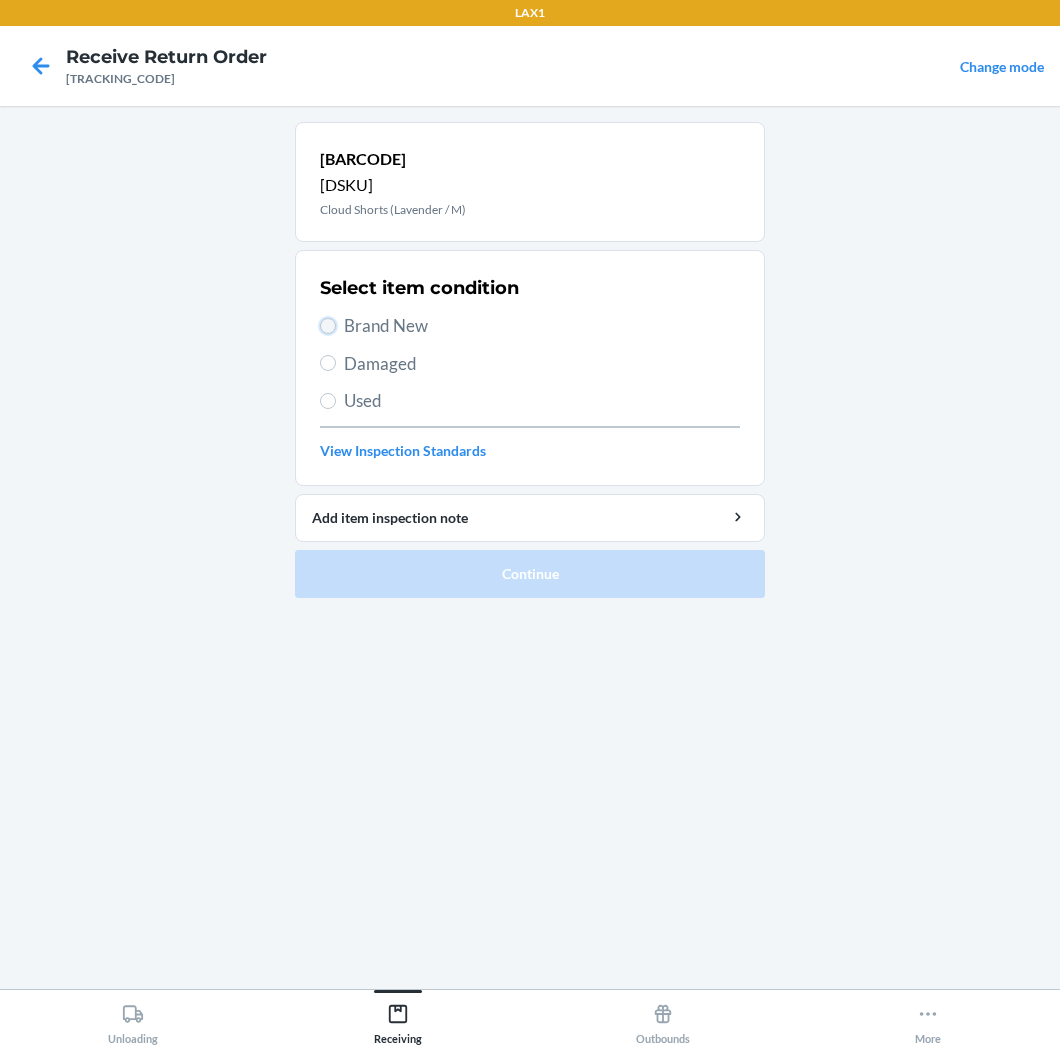 click on "Brand New" at bounding box center [328, 326] 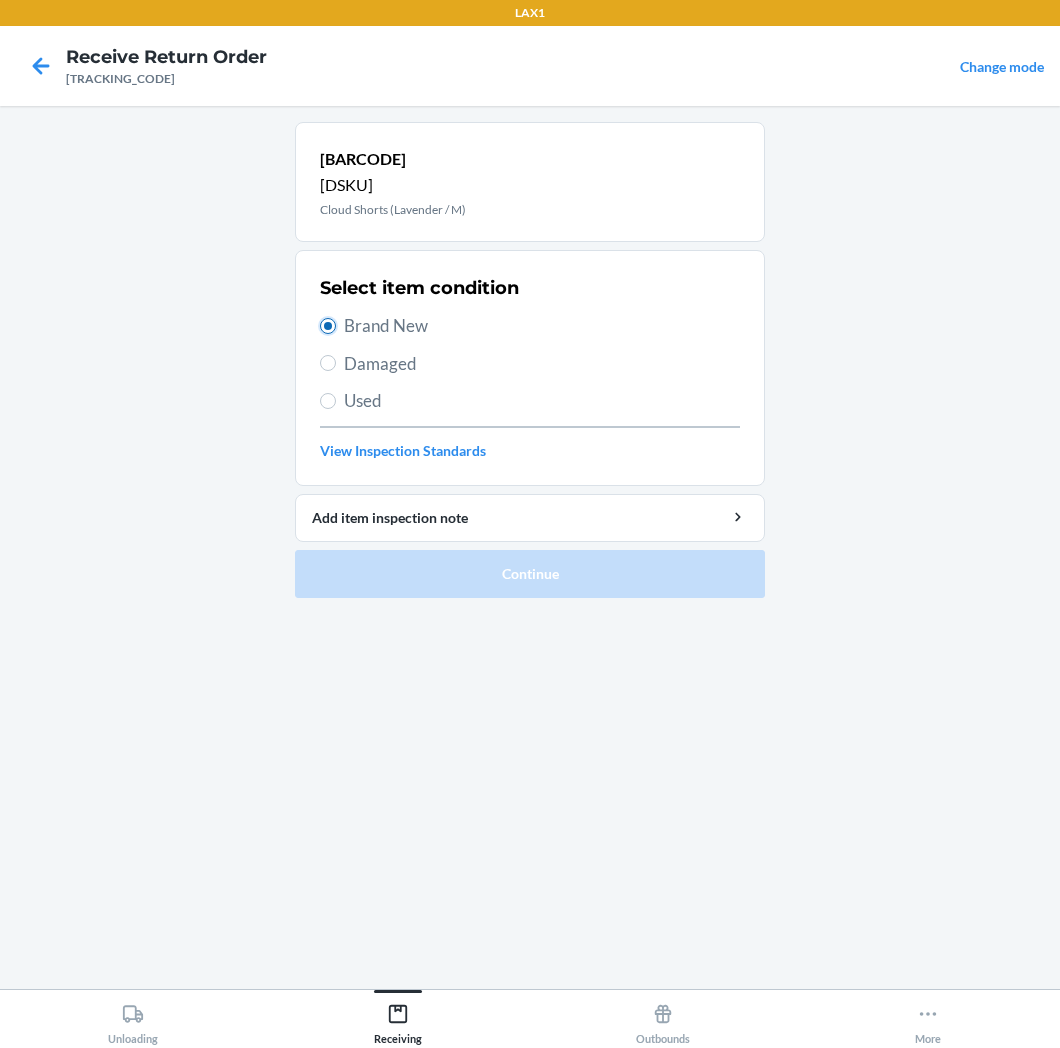 radio on "true" 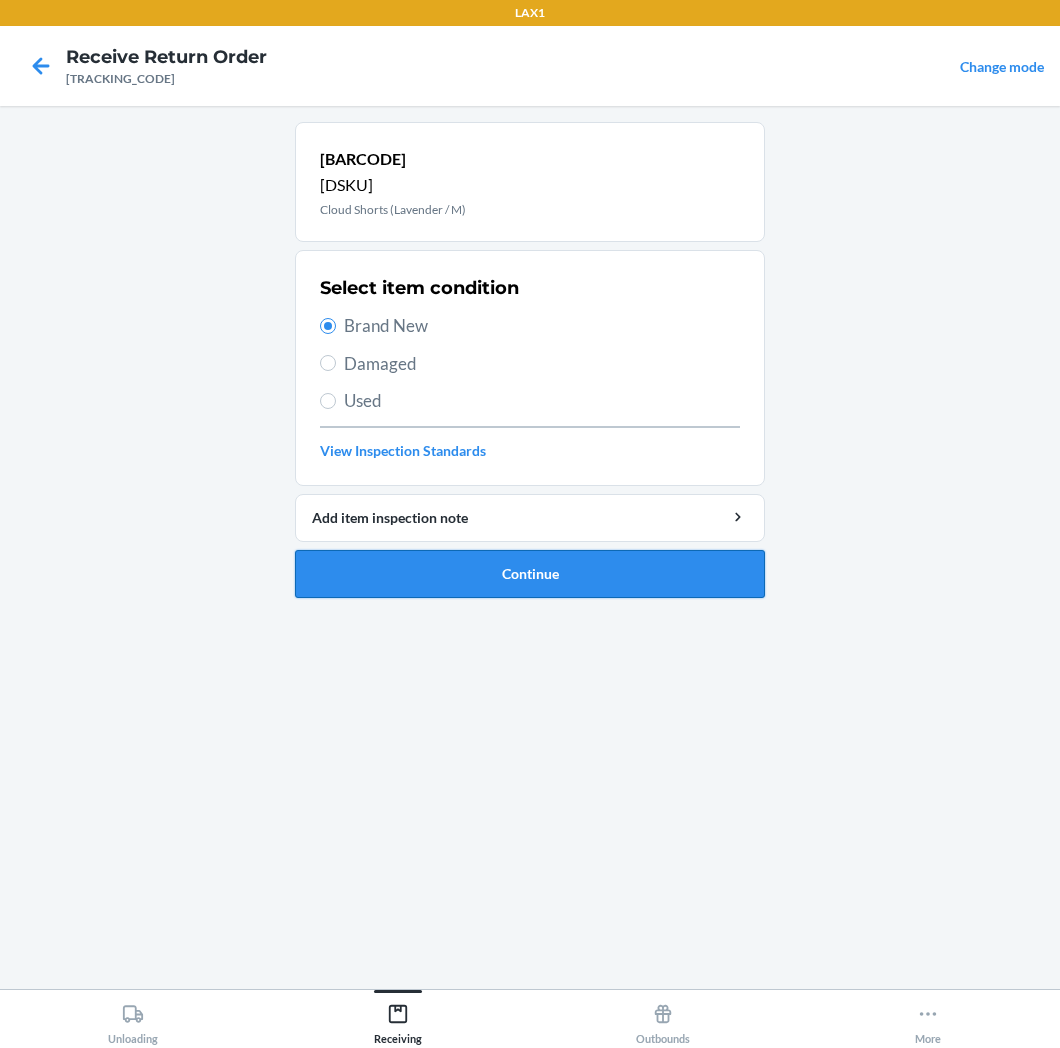 click on "Continue" at bounding box center [530, 574] 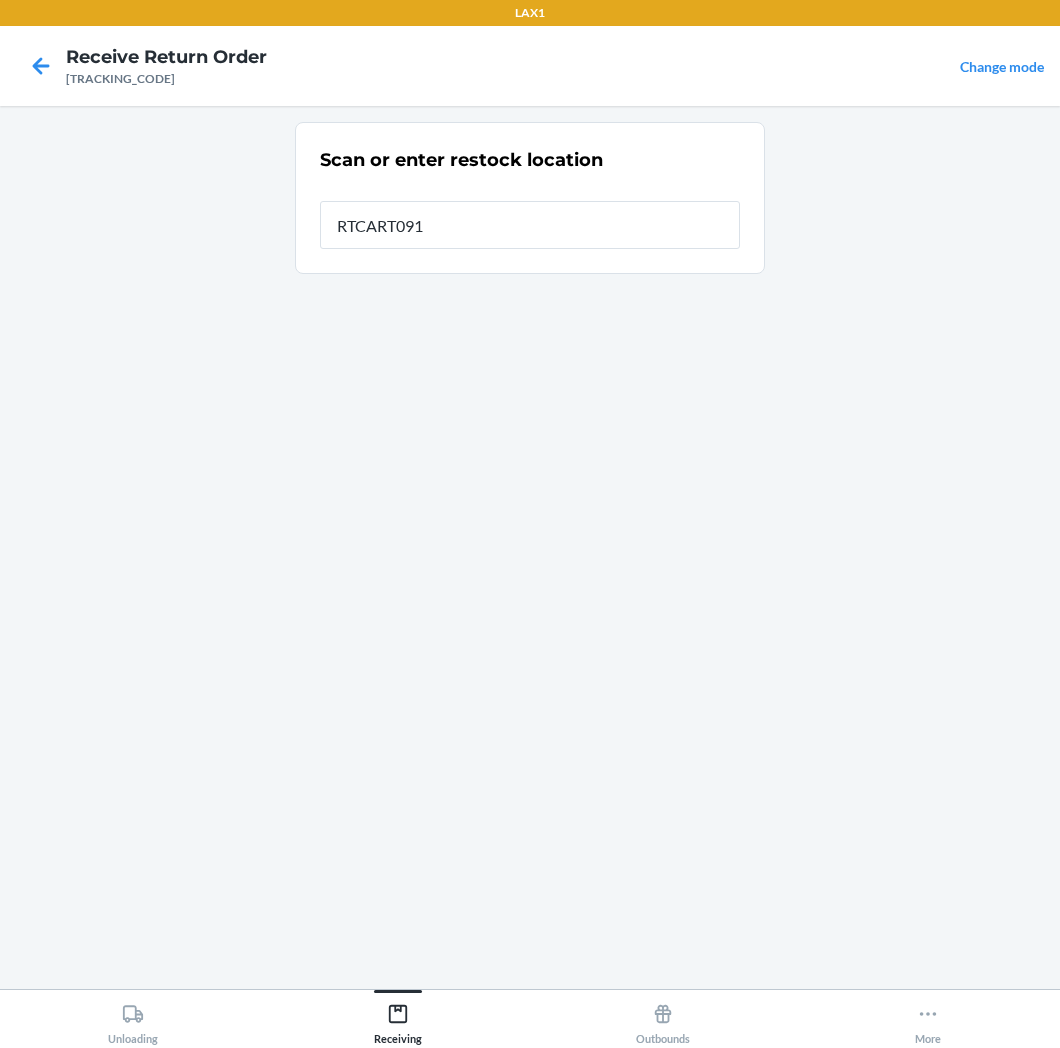 type on "RTCART091" 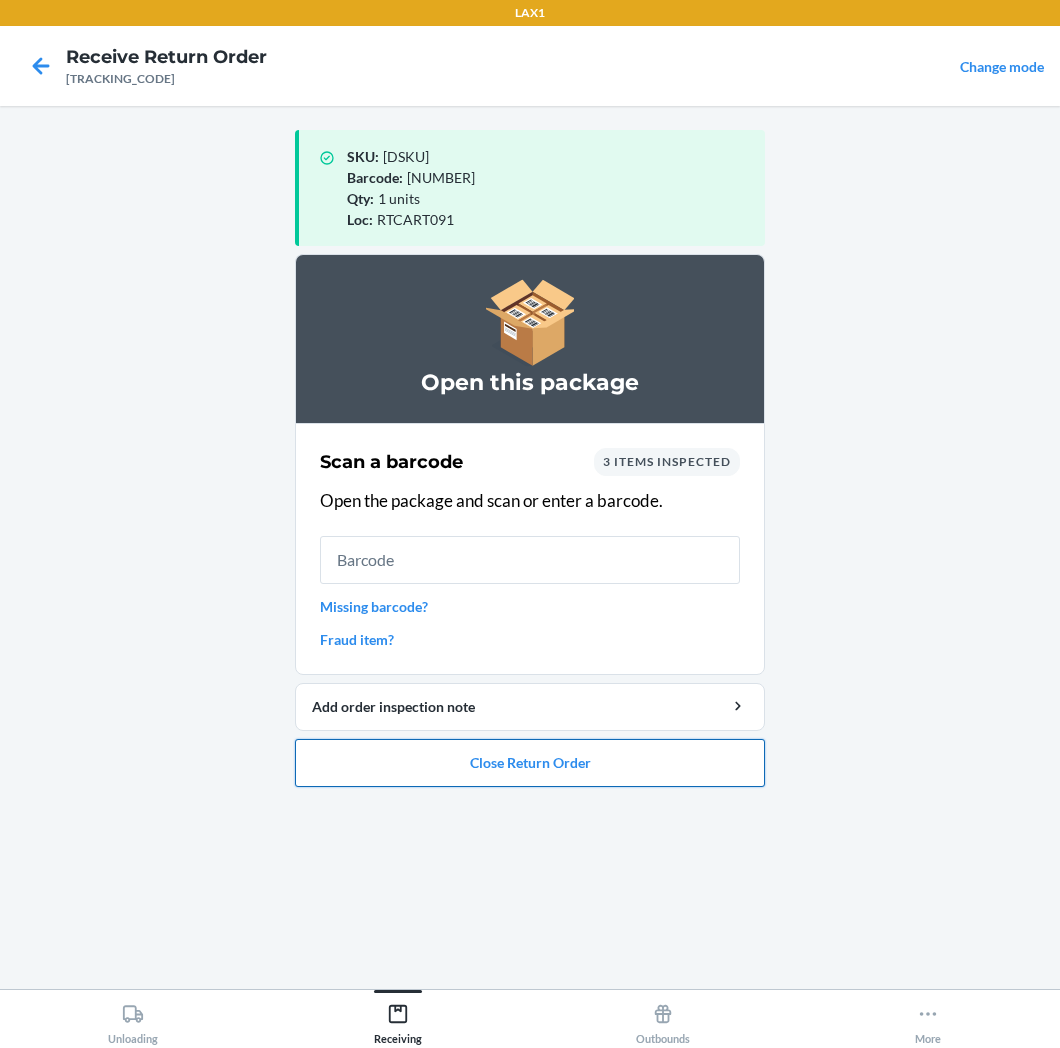 click on "Close Return Order" at bounding box center [530, 763] 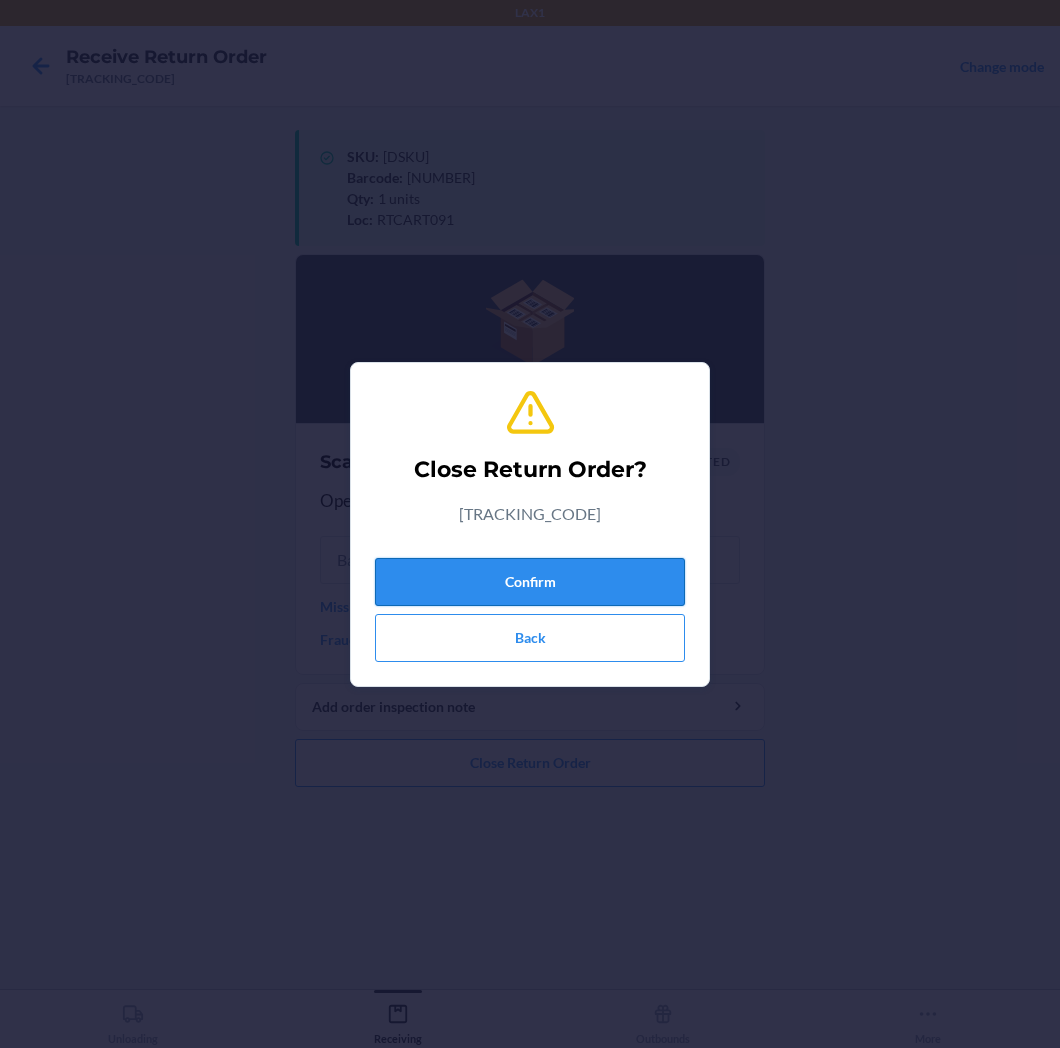 click on "Confirm" at bounding box center (530, 582) 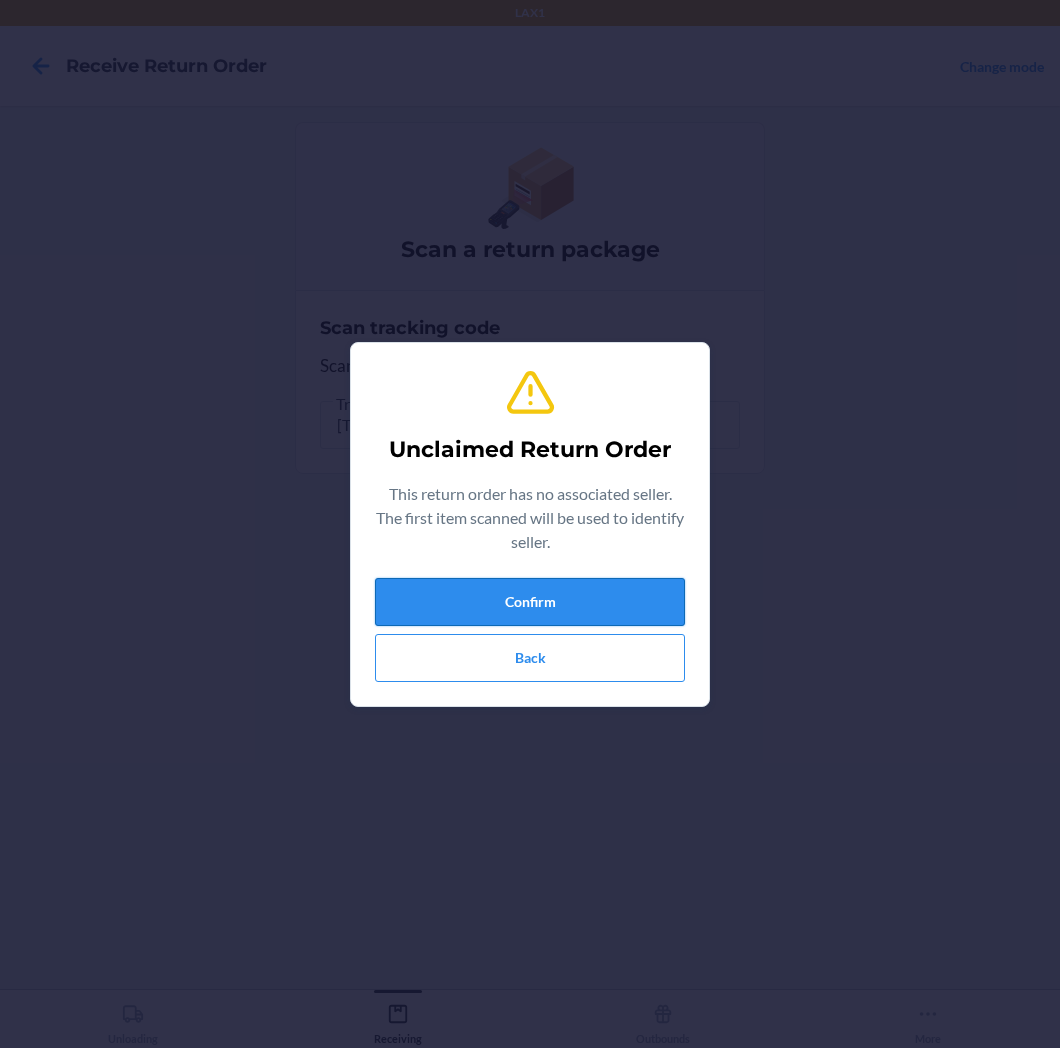 click on "Confirm" at bounding box center [530, 602] 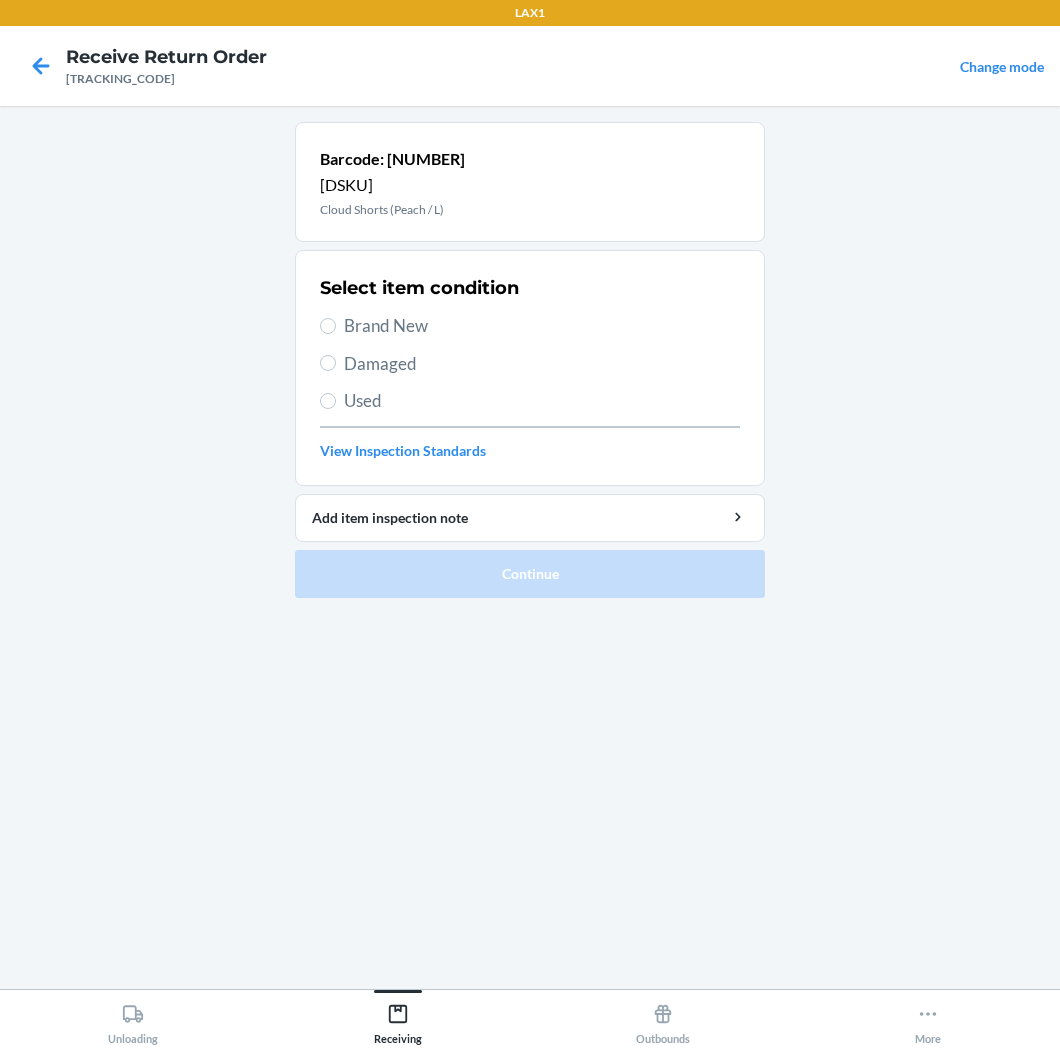click on "Brand New" at bounding box center (542, 326) 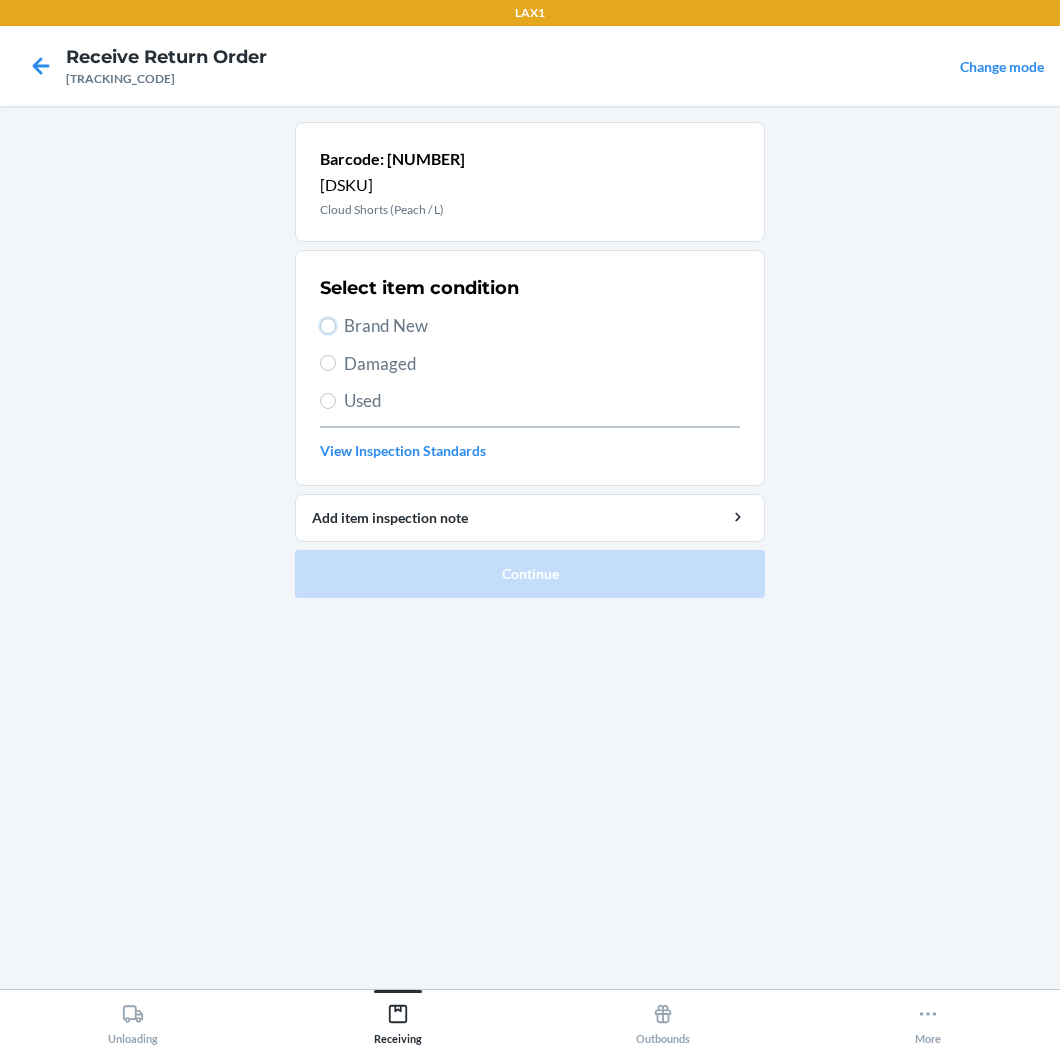 click on "Brand New" at bounding box center [328, 326] 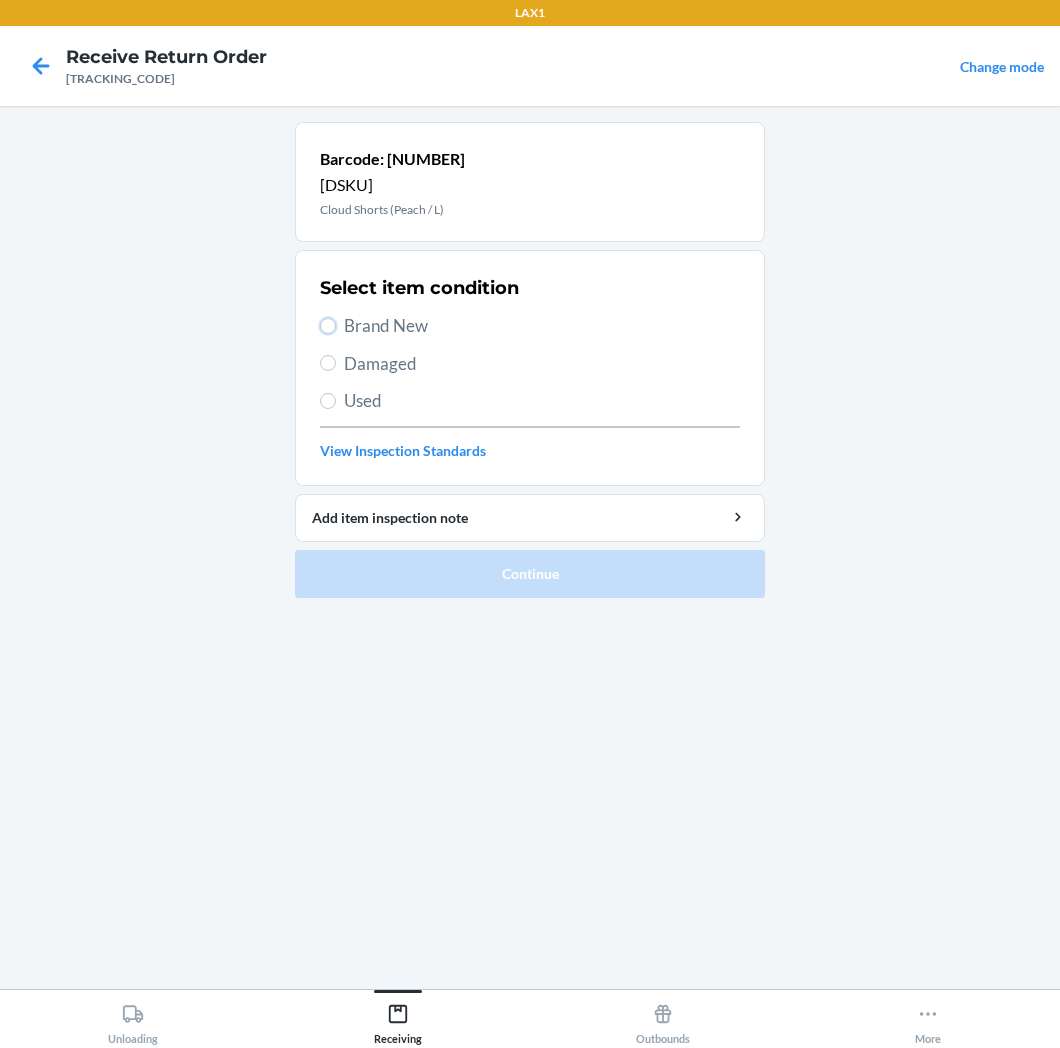 radio on "true" 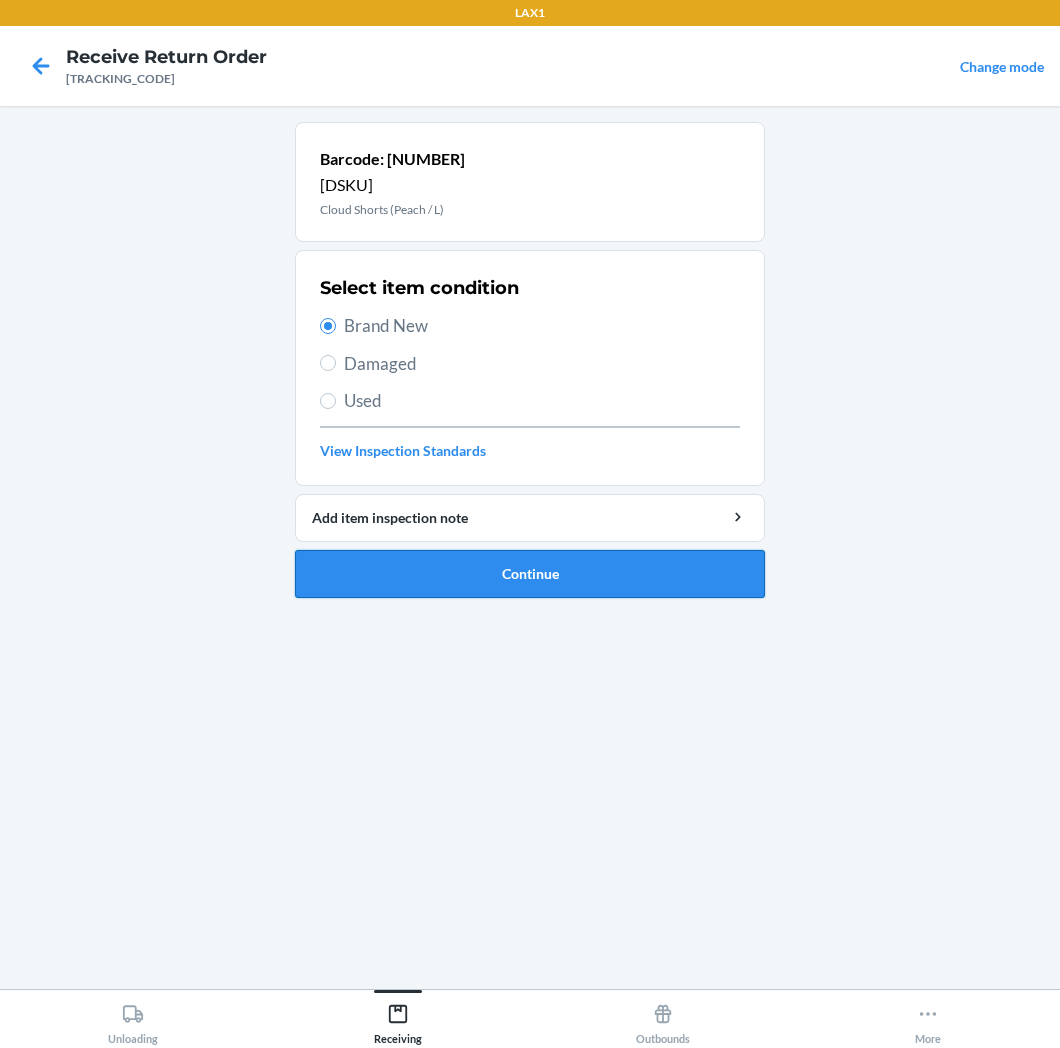 click on "Continue" at bounding box center [530, 574] 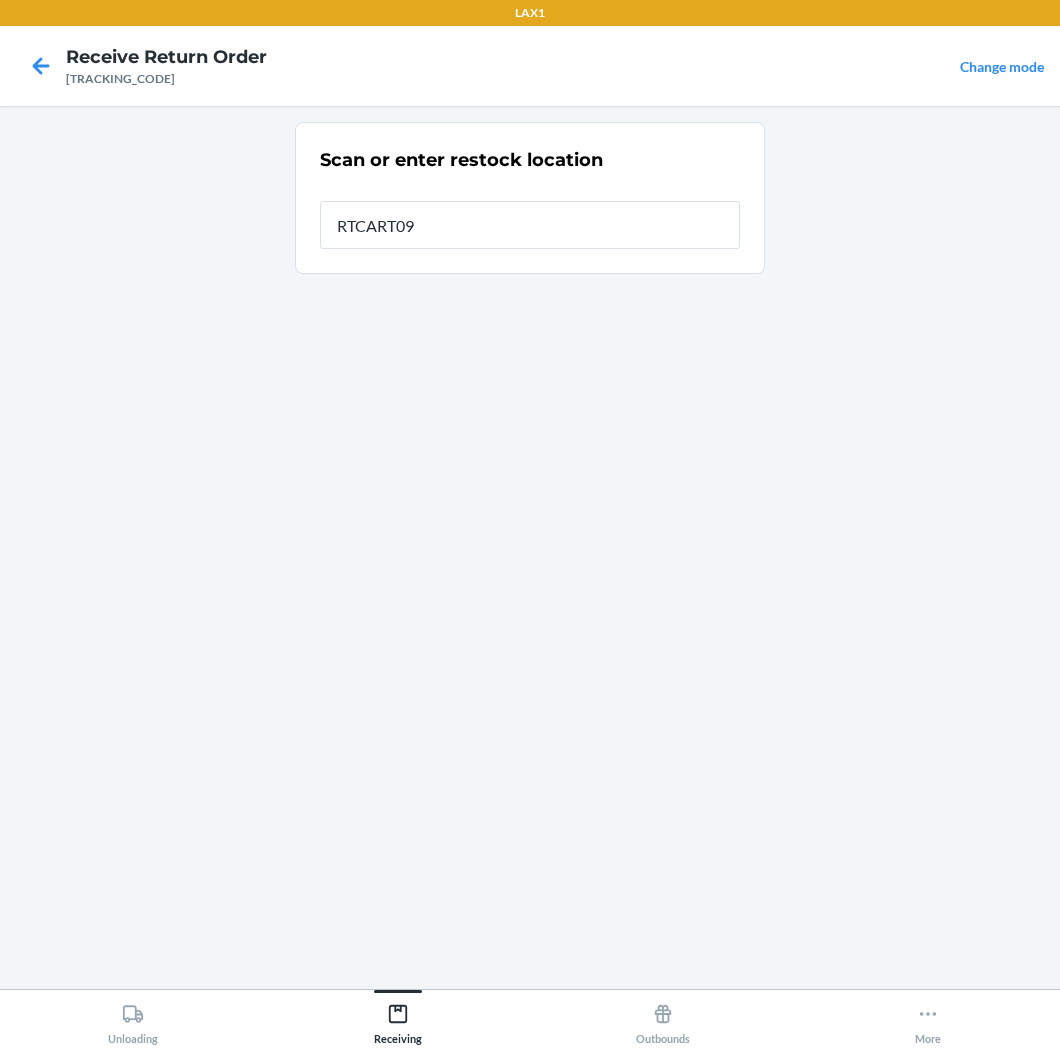 type on "RTCART091" 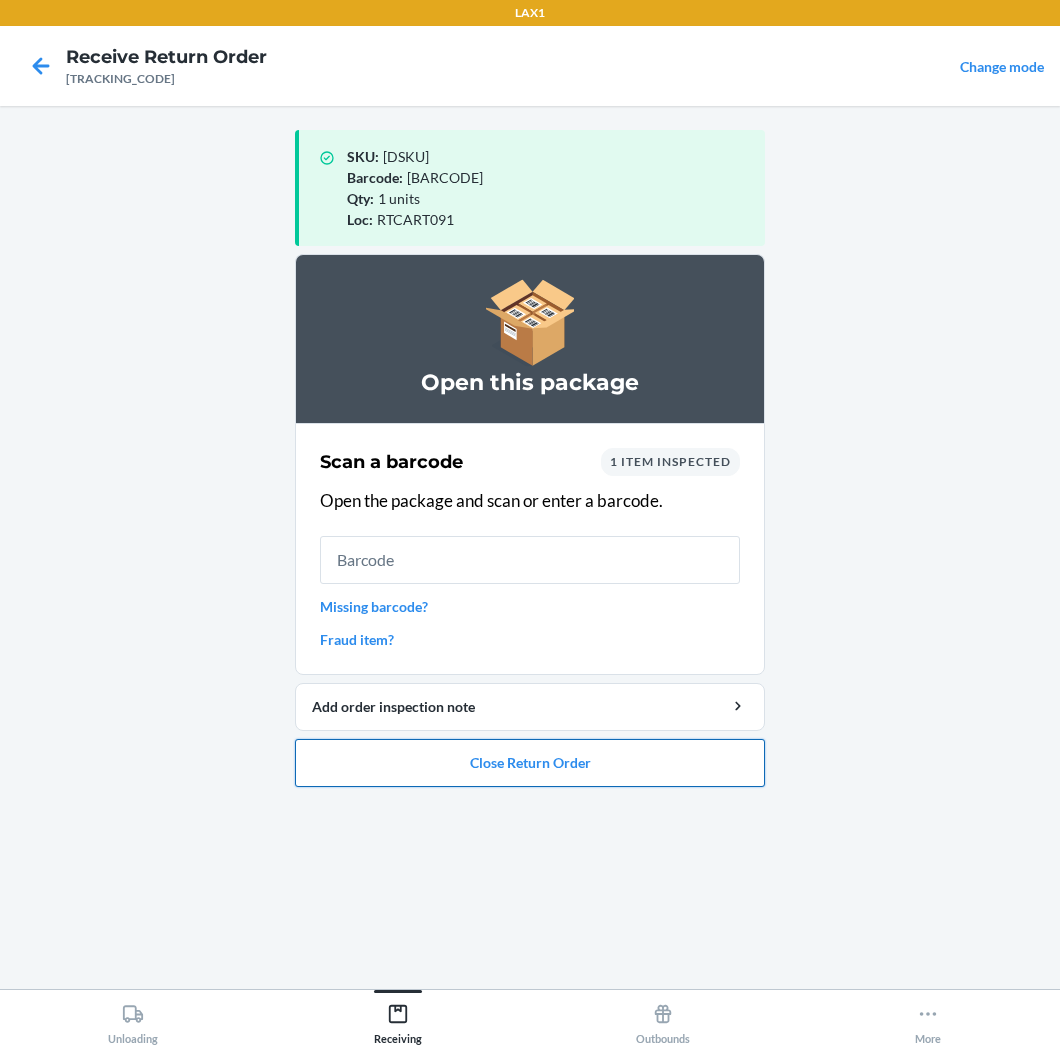 click on "Close Return Order" at bounding box center [530, 763] 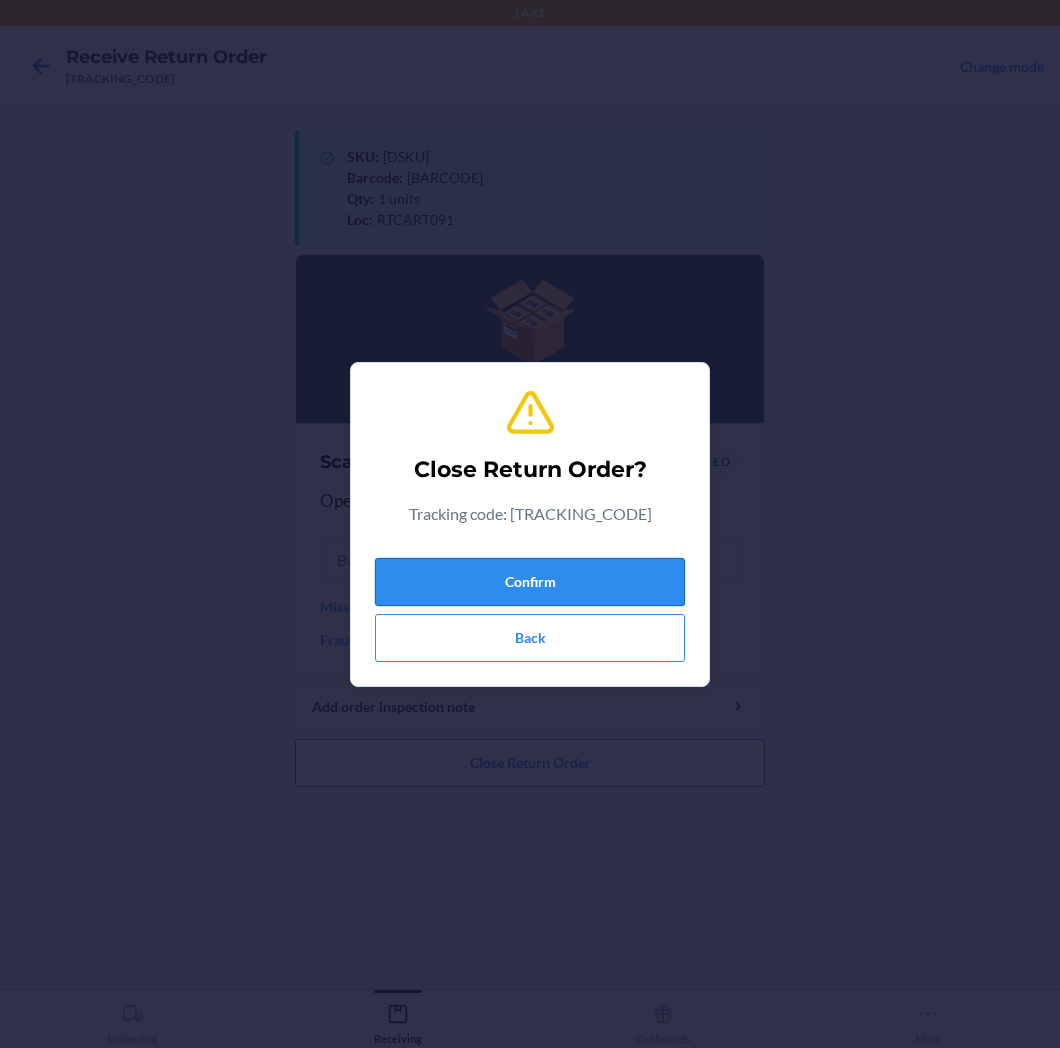 click on "Confirm" at bounding box center [530, 582] 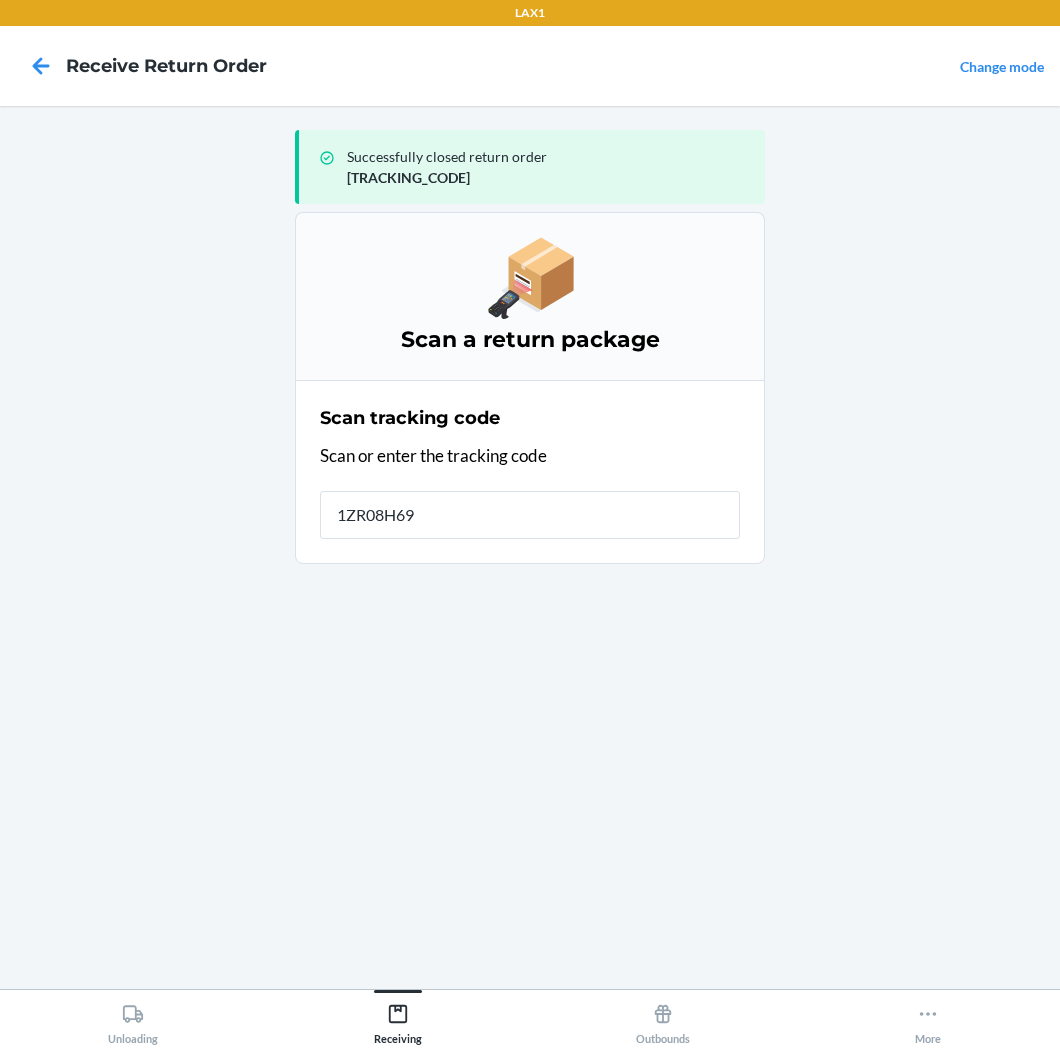 type on "[TRACKING_CODE]" 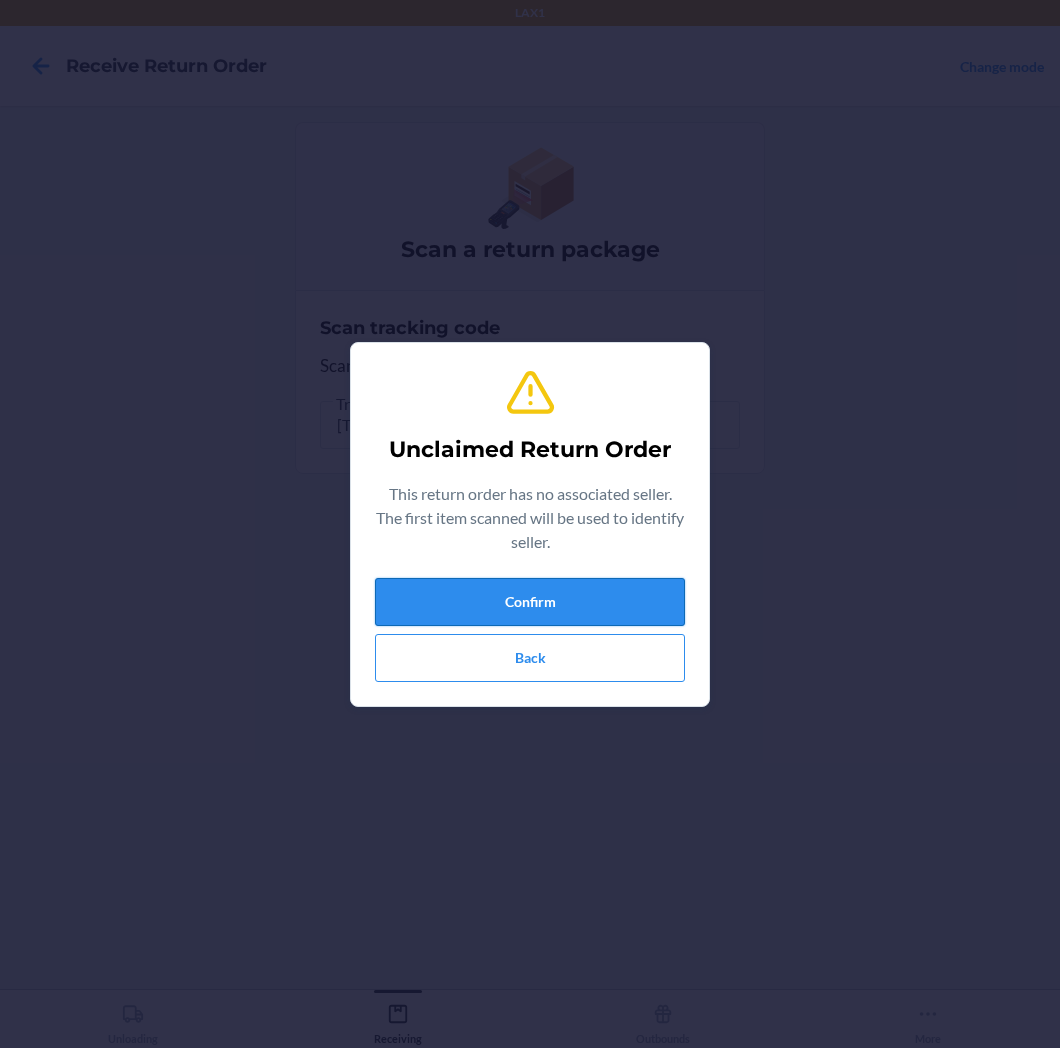click on "Confirm" at bounding box center [530, 602] 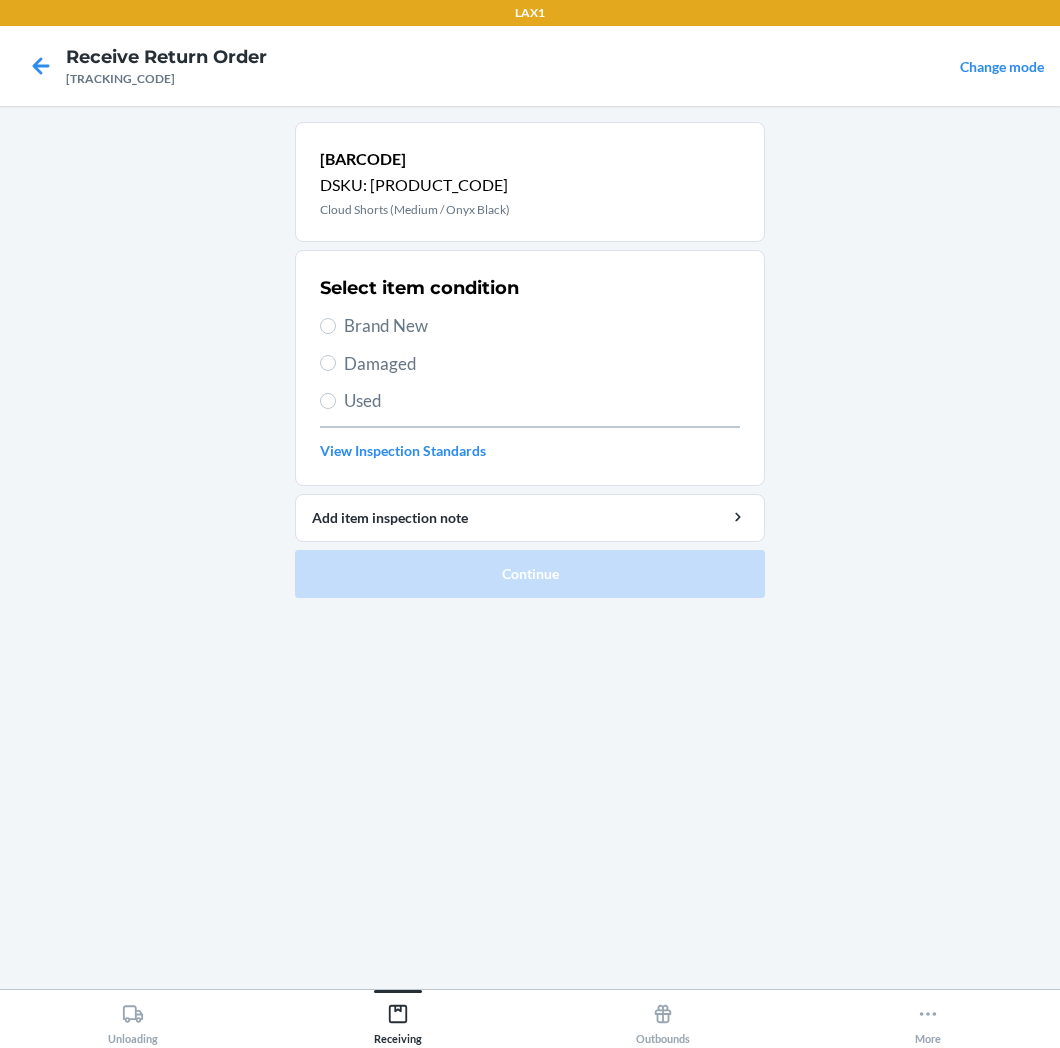 click on "Brand New" at bounding box center [542, 326] 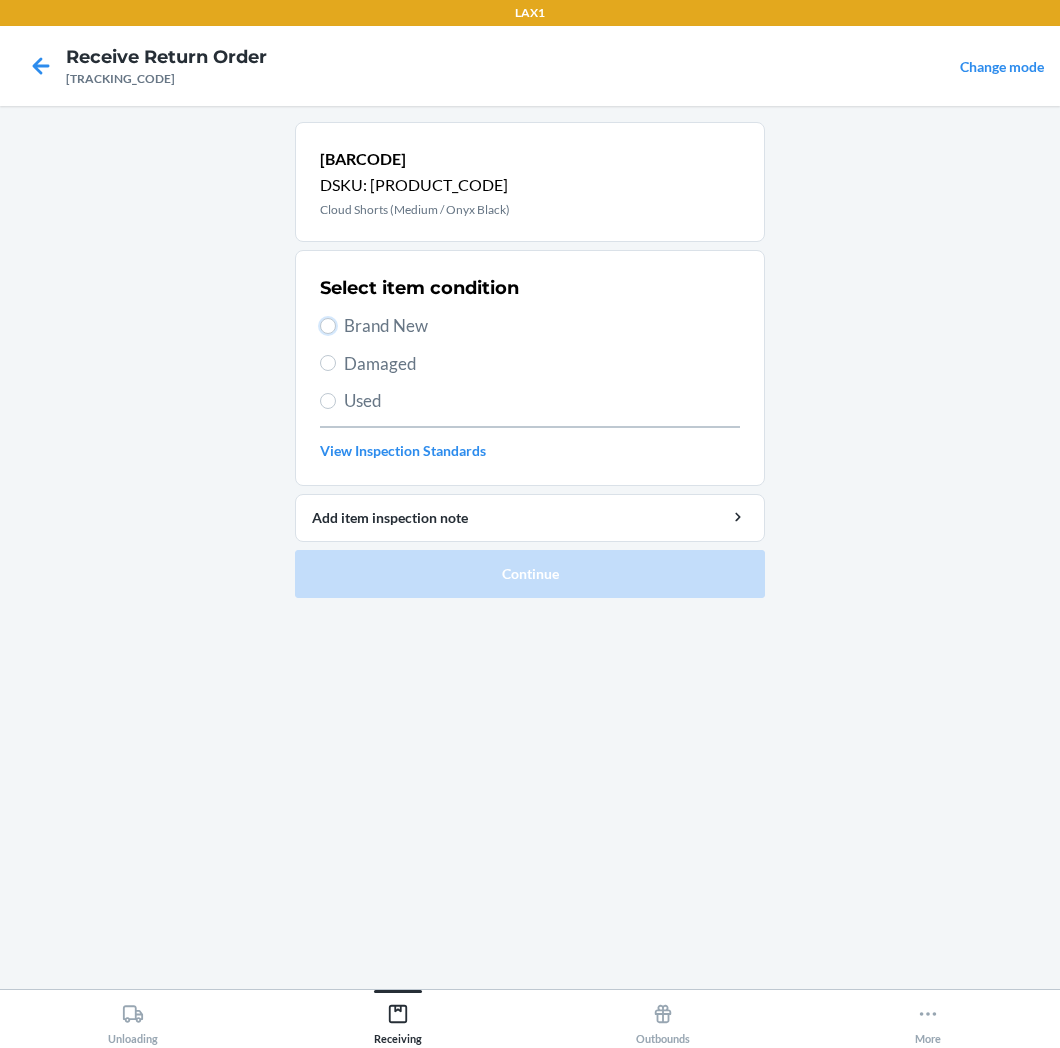 click on "Brand New" at bounding box center (328, 326) 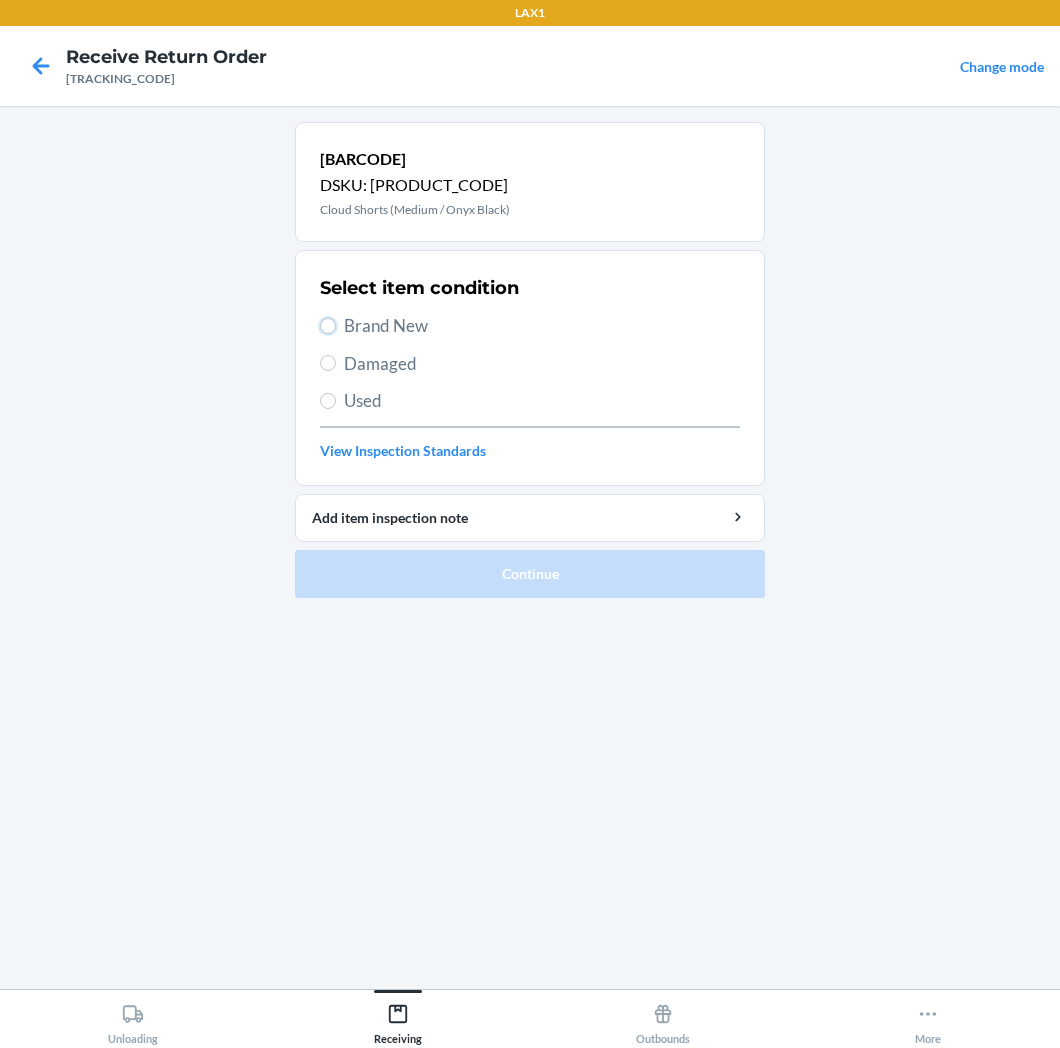 radio on "true" 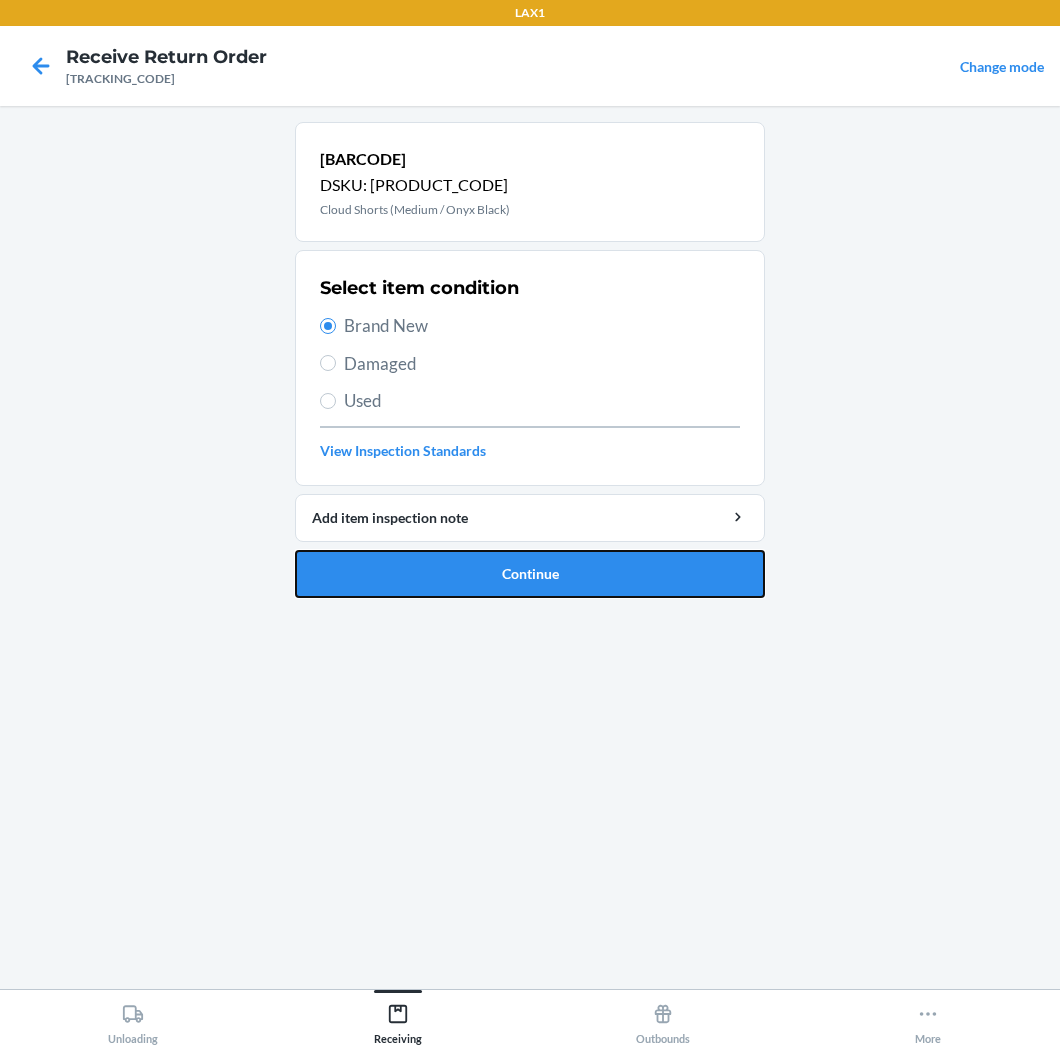 click on "Continue" at bounding box center (530, 574) 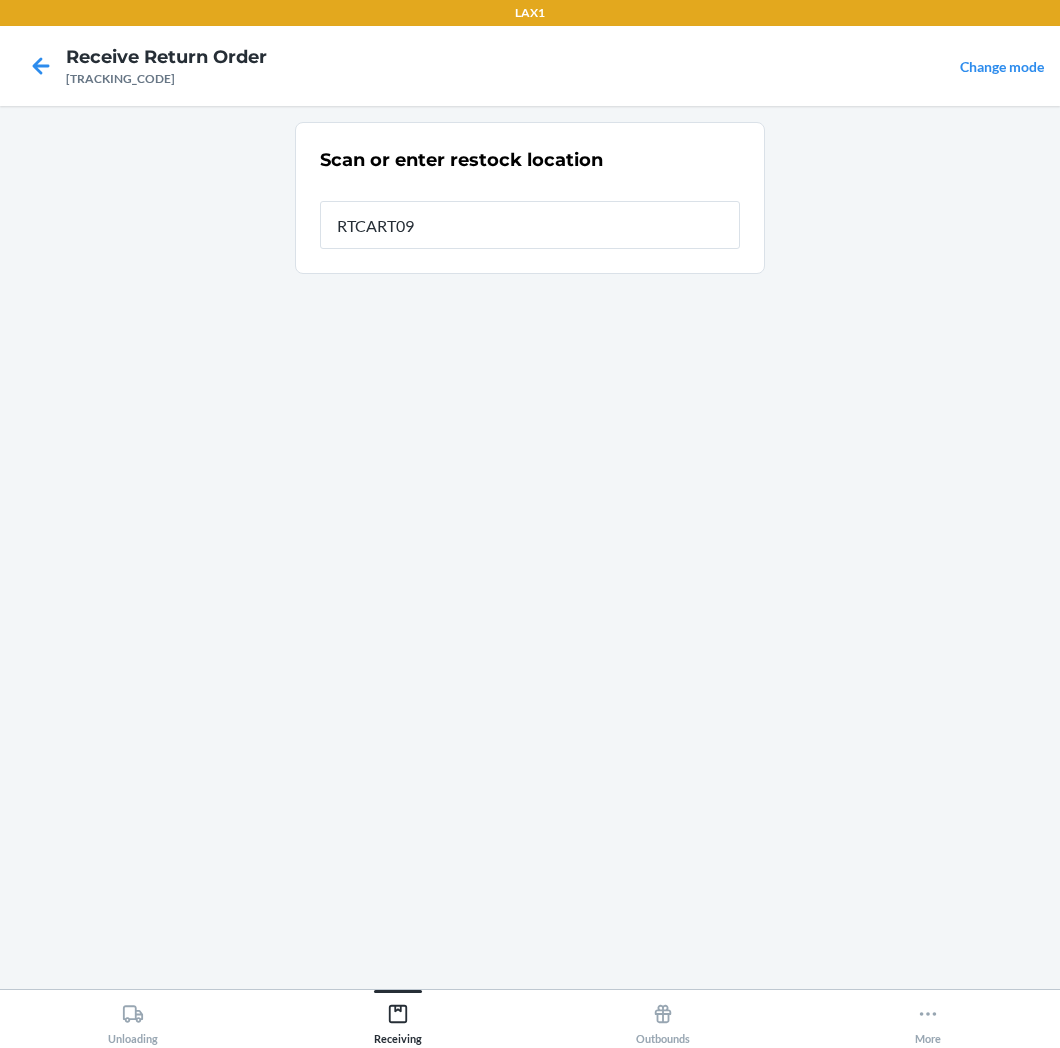 type on "RTCART091" 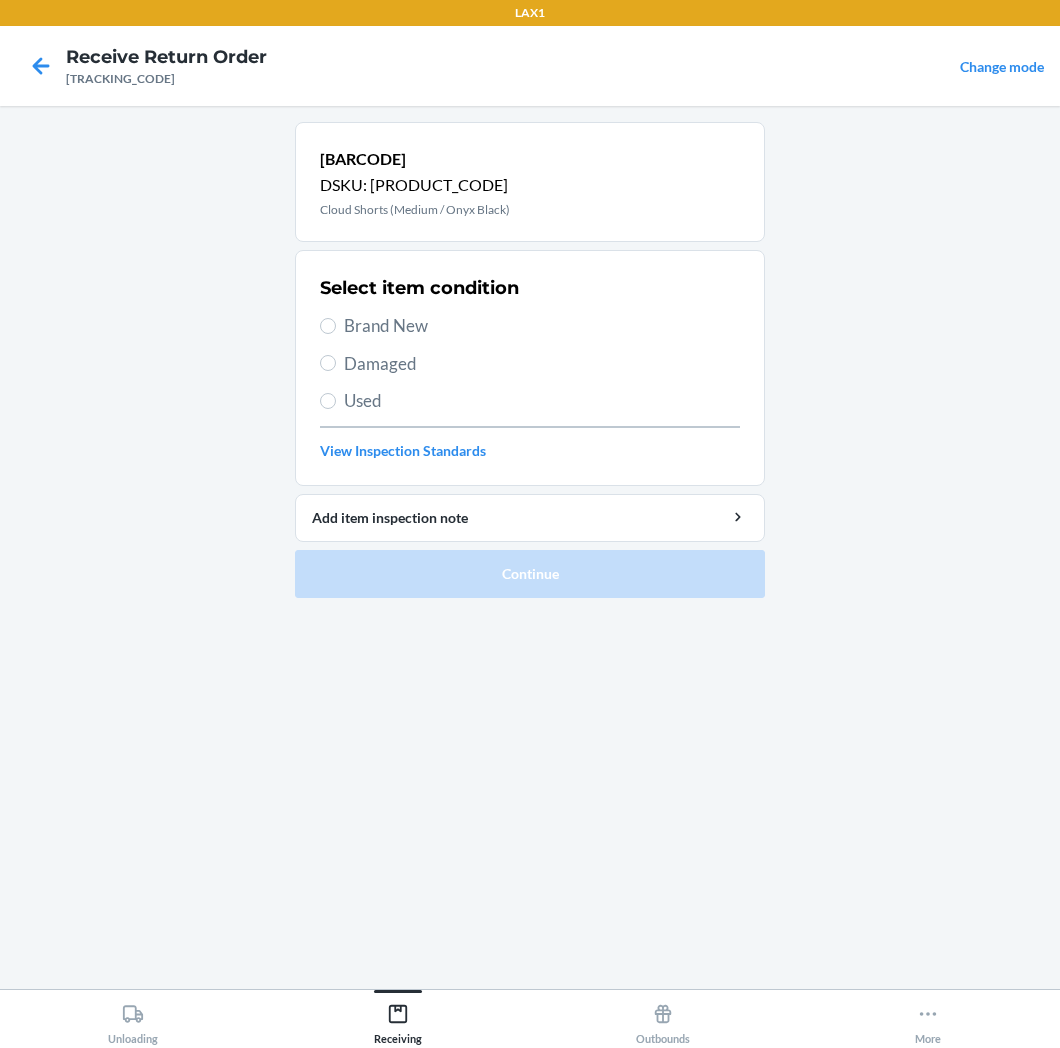 drag, startPoint x: 587, startPoint y: 730, endPoint x: 712, endPoint y: 718, distance: 125.57468 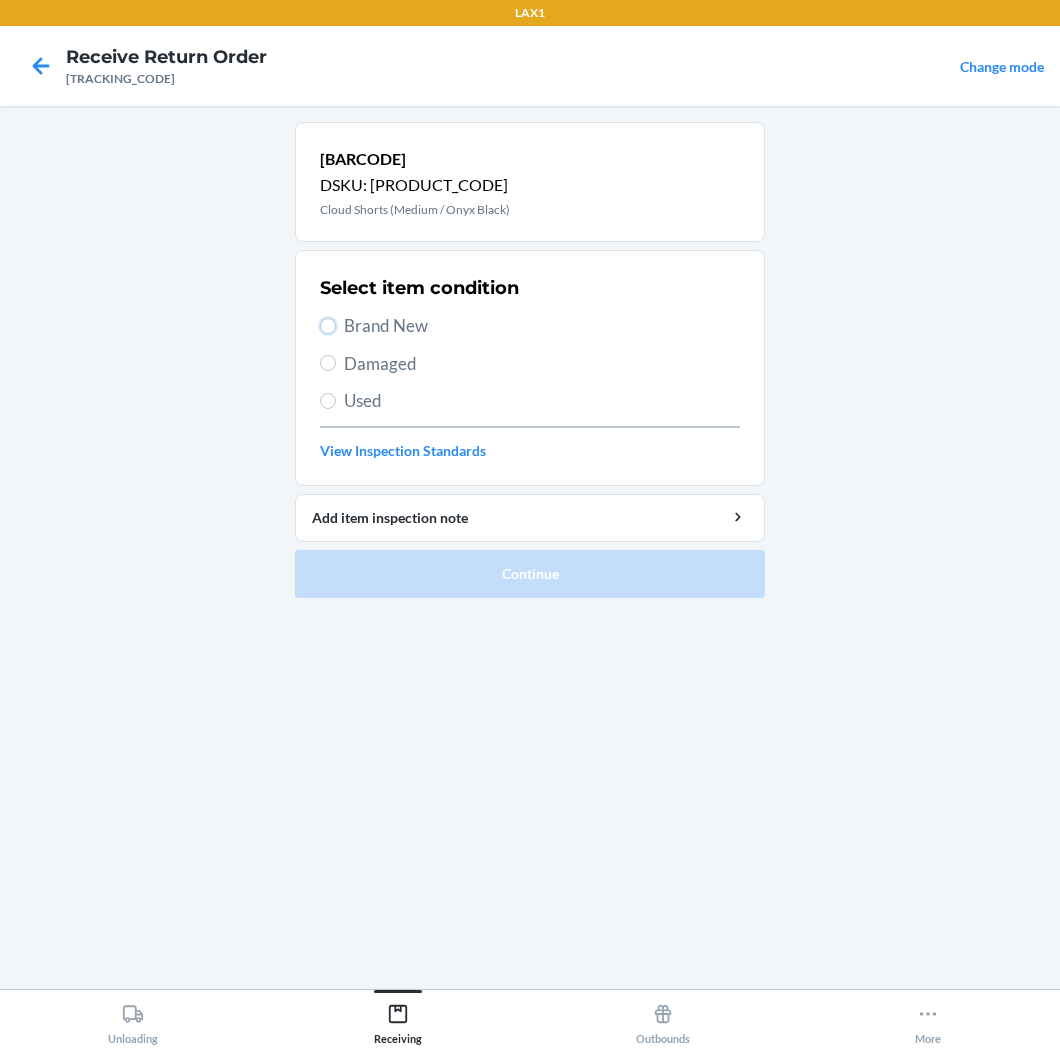 click on "Brand New" at bounding box center (328, 326) 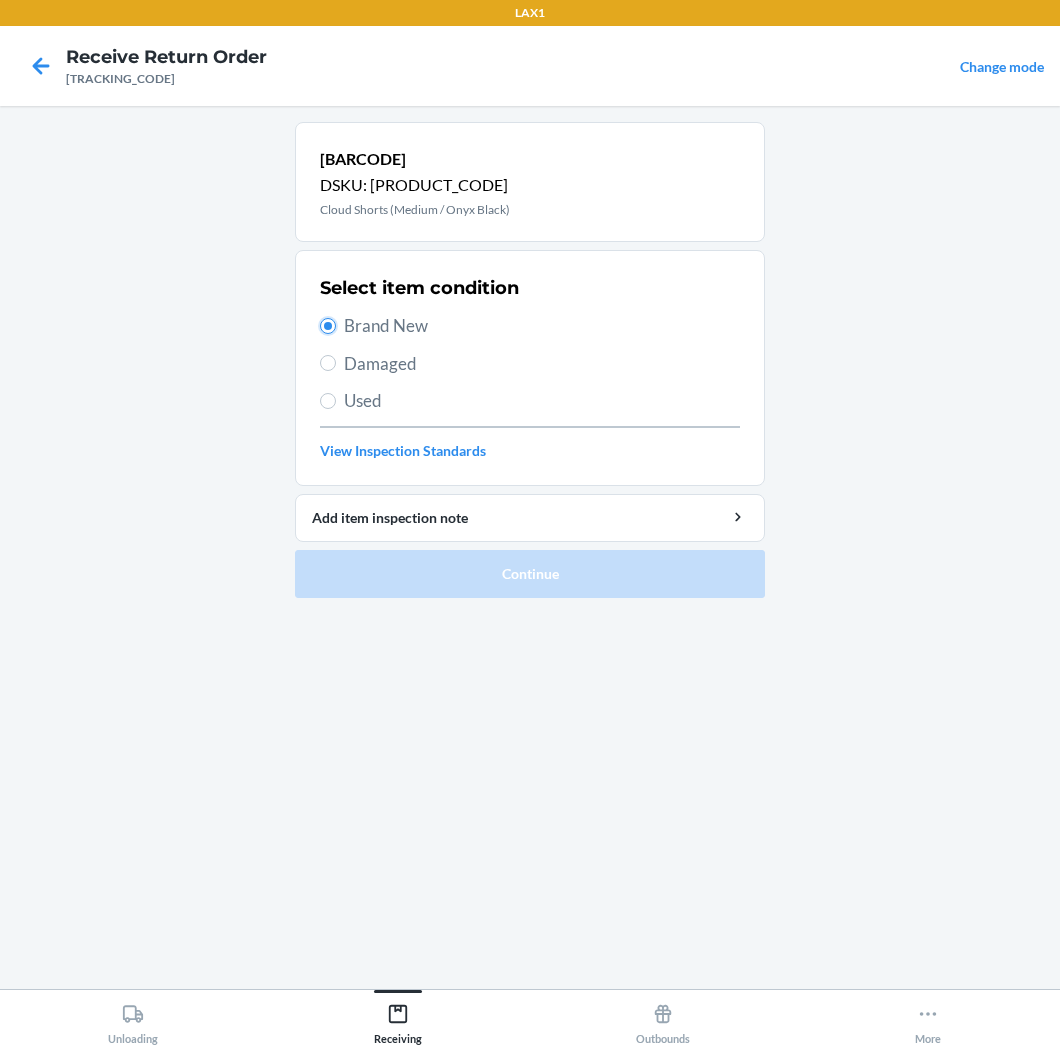 radio on "true" 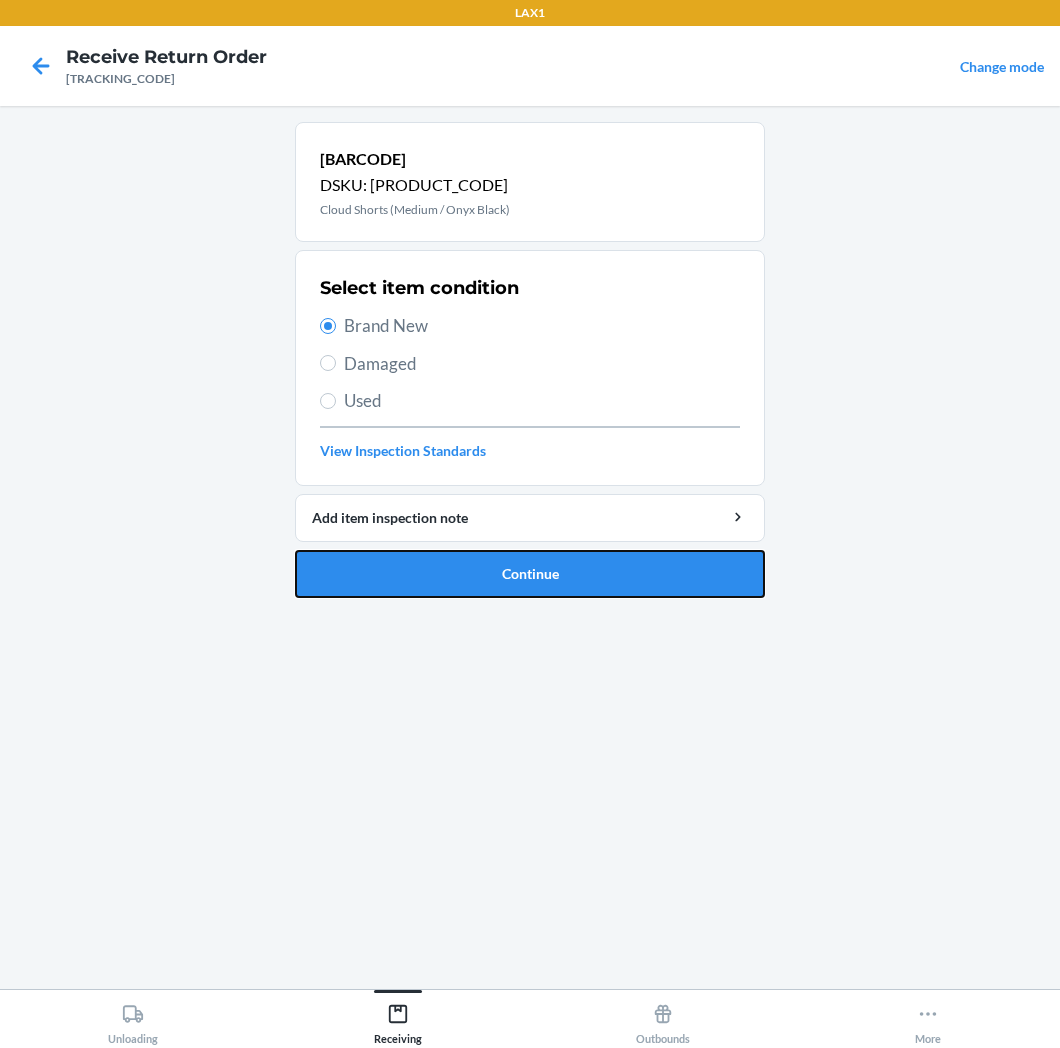 click on "Continue" at bounding box center (530, 574) 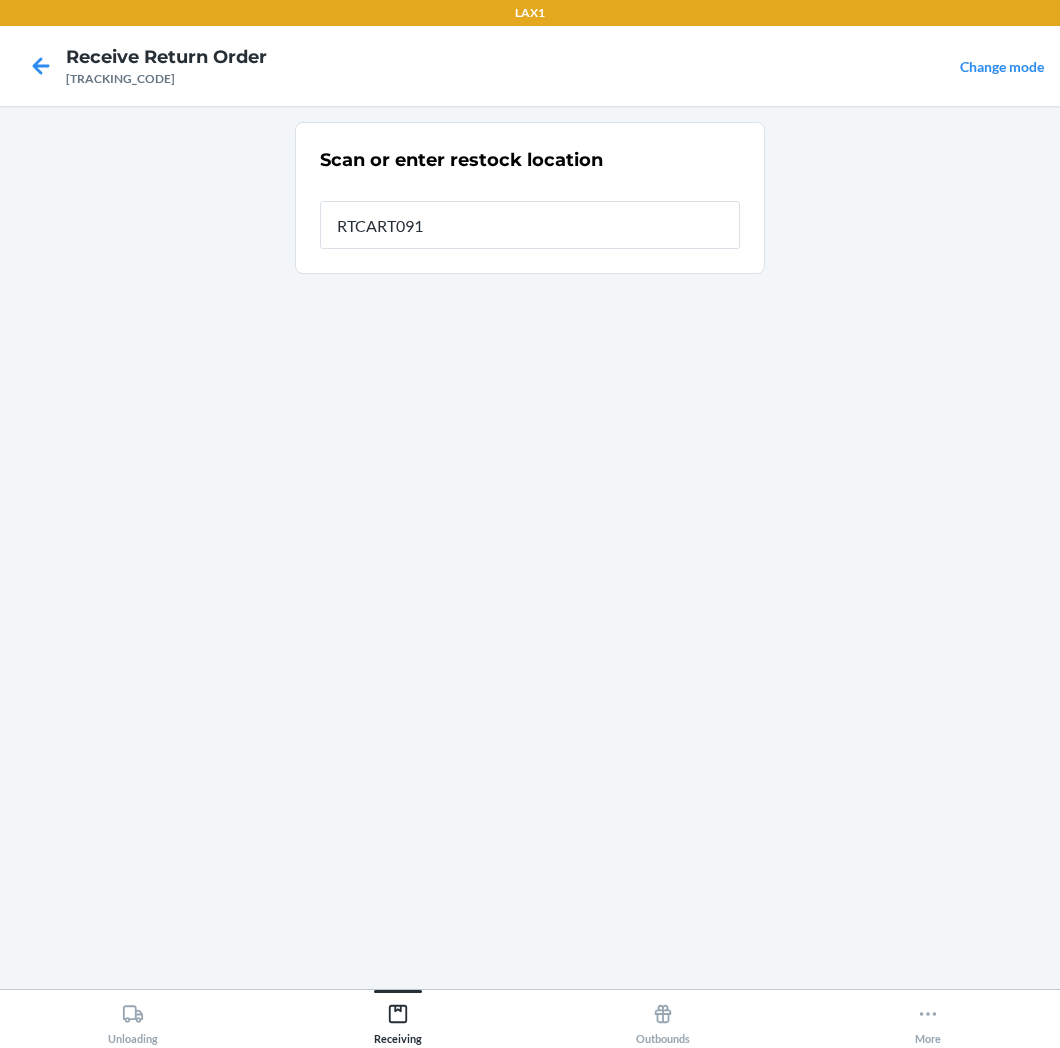 type on "RTCART091" 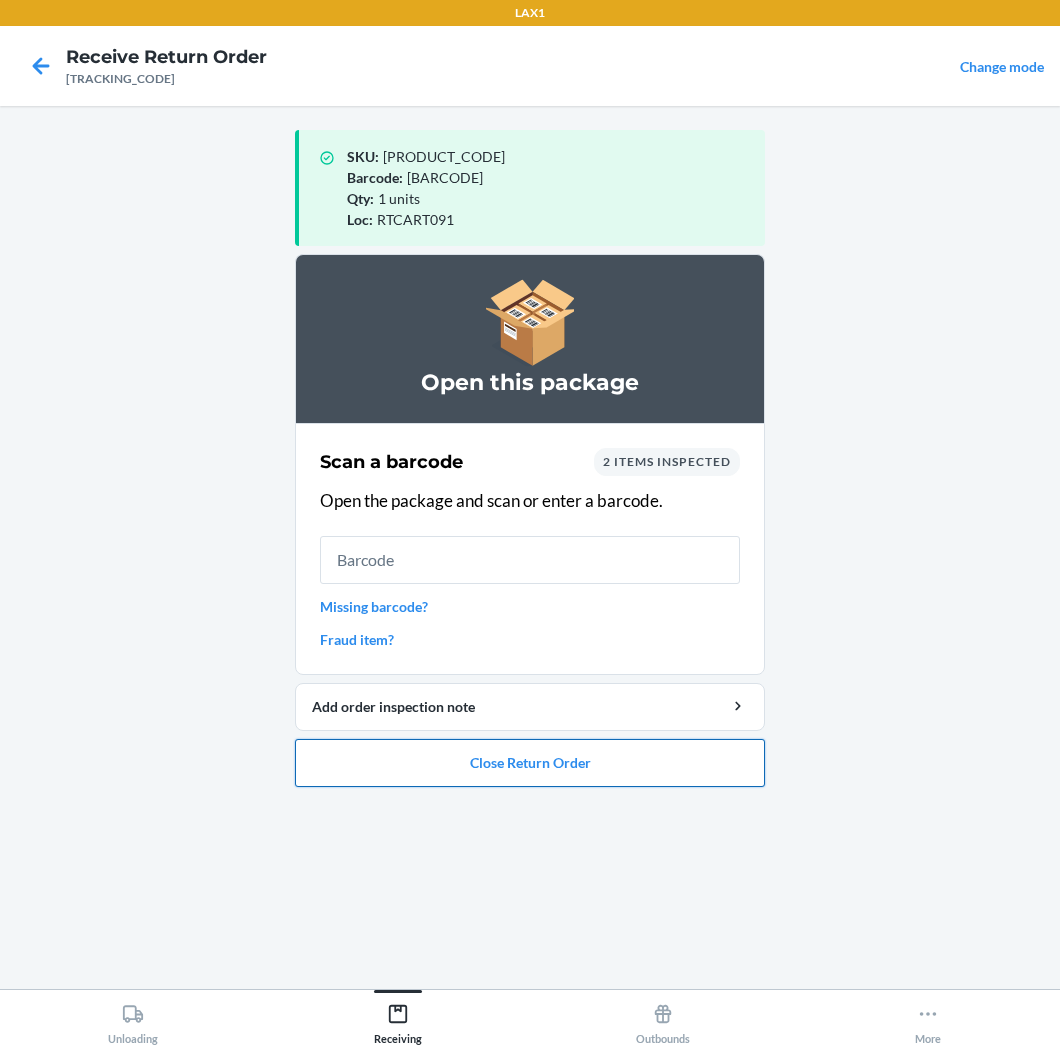 click on "Close Return Order" at bounding box center [530, 763] 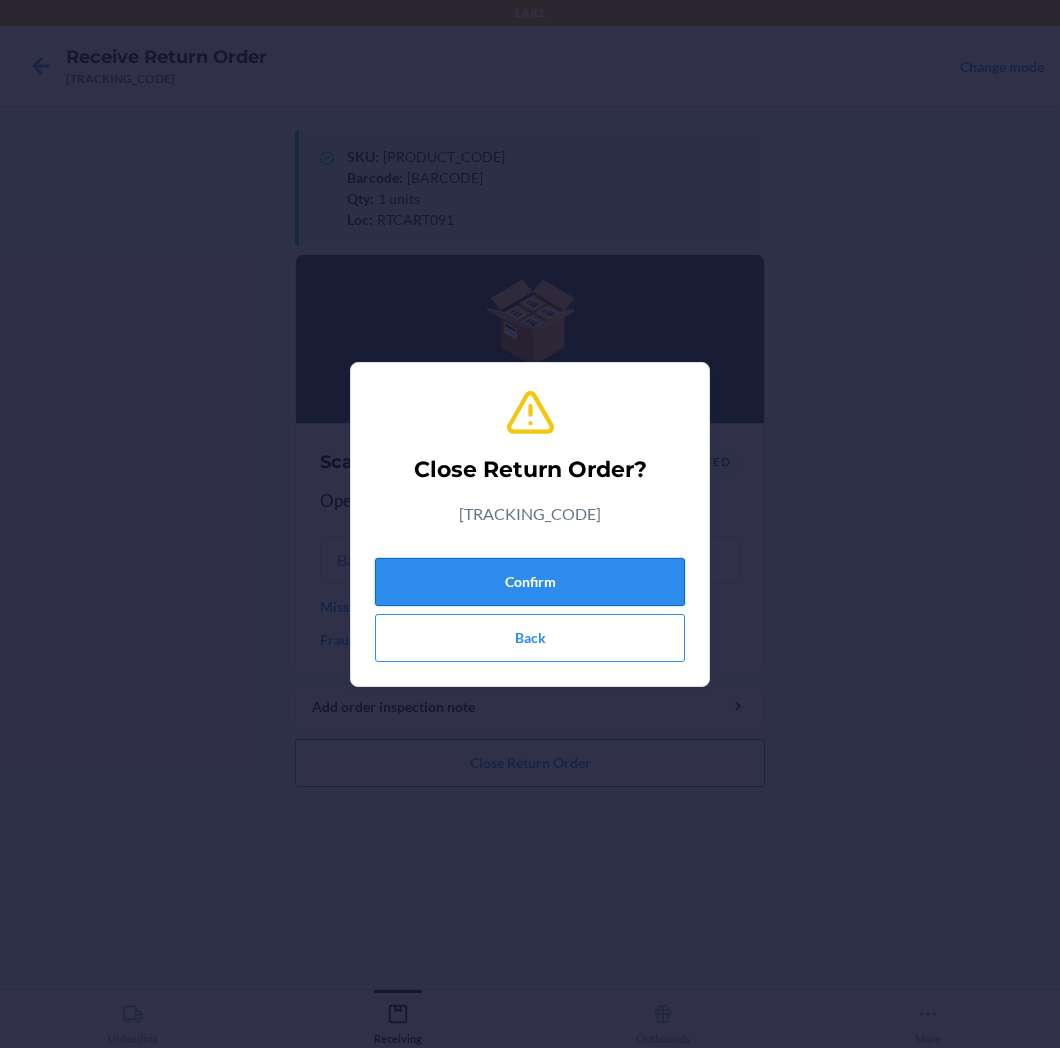 click on "Confirm" at bounding box center (530, 582) 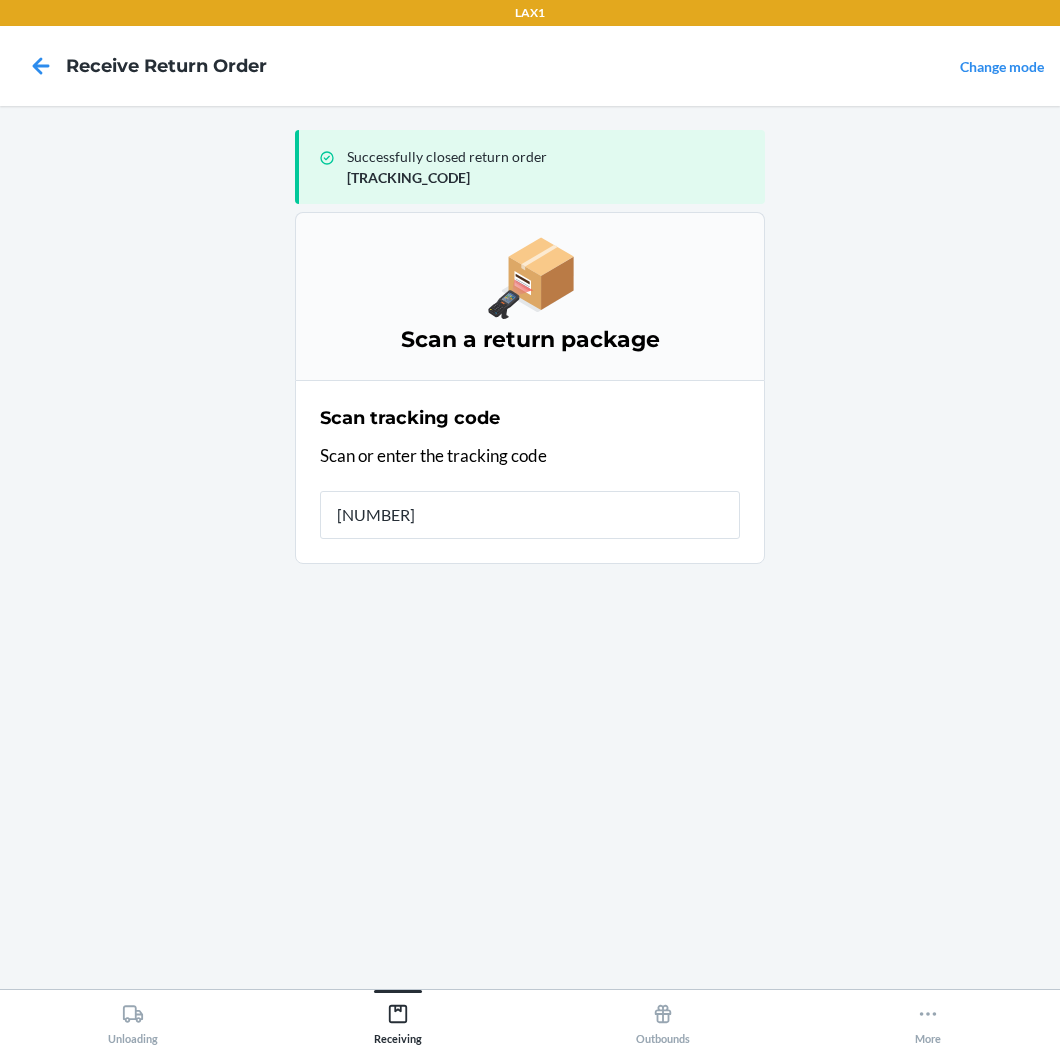 type on "[NUMBER]" 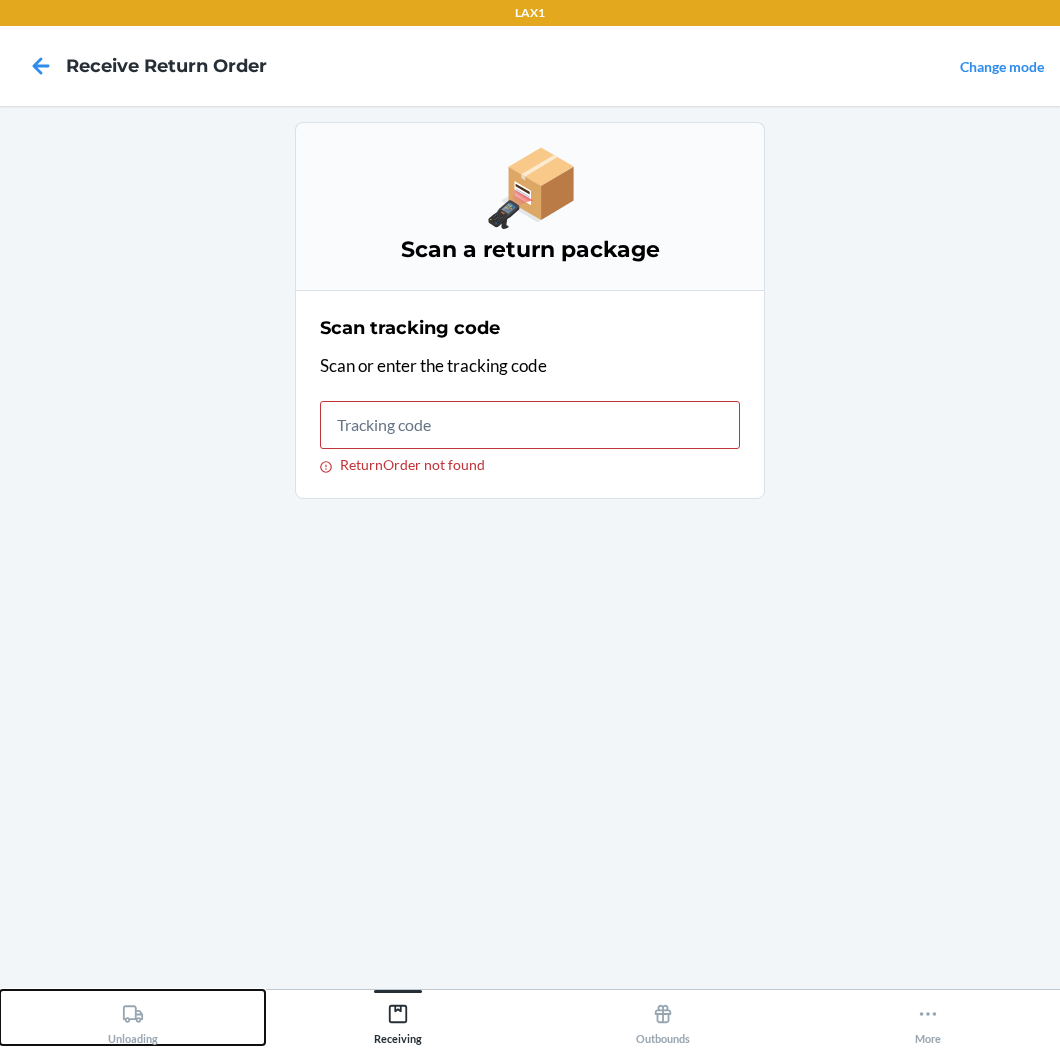 click on "Unloading" at bounding box center (133, 1020) 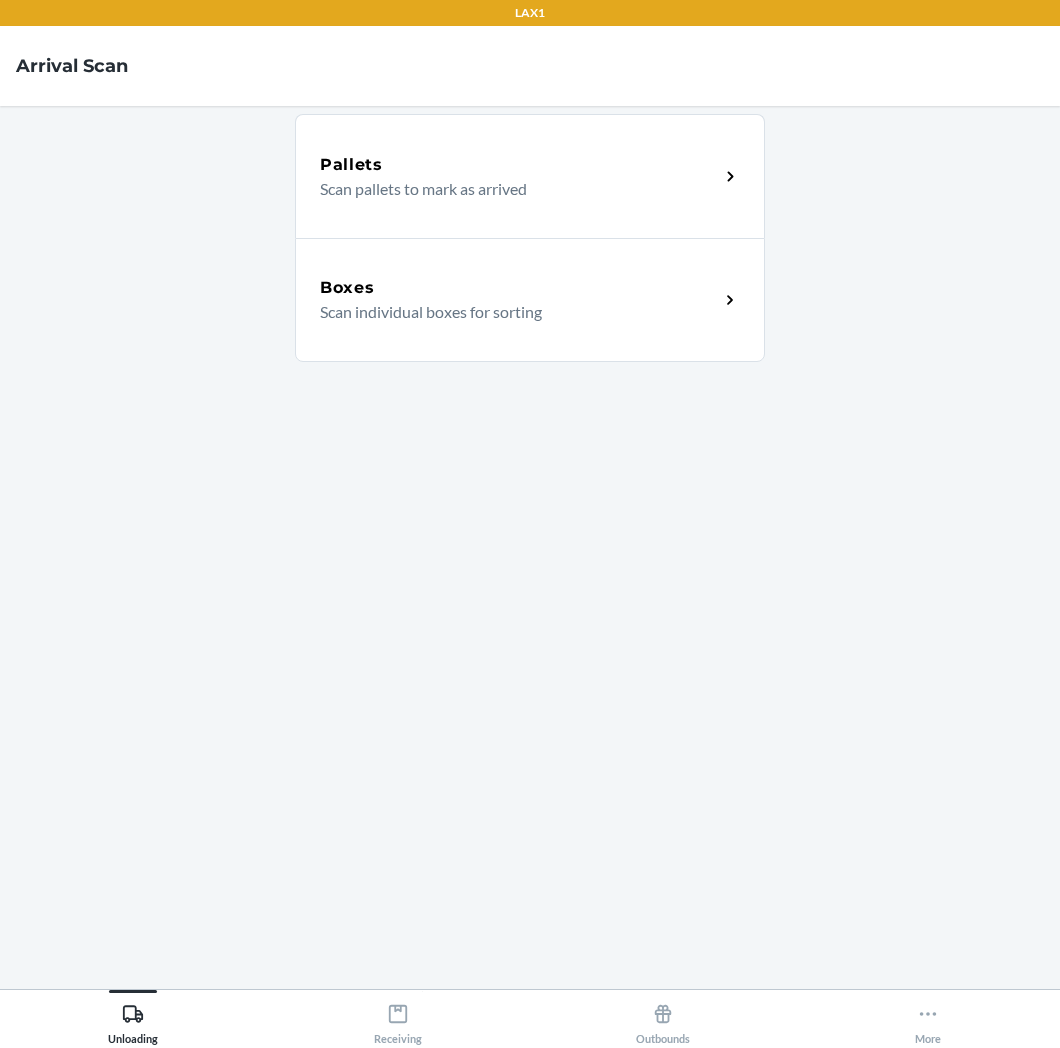 click on "Boxes" at bounding box center (519, 288) 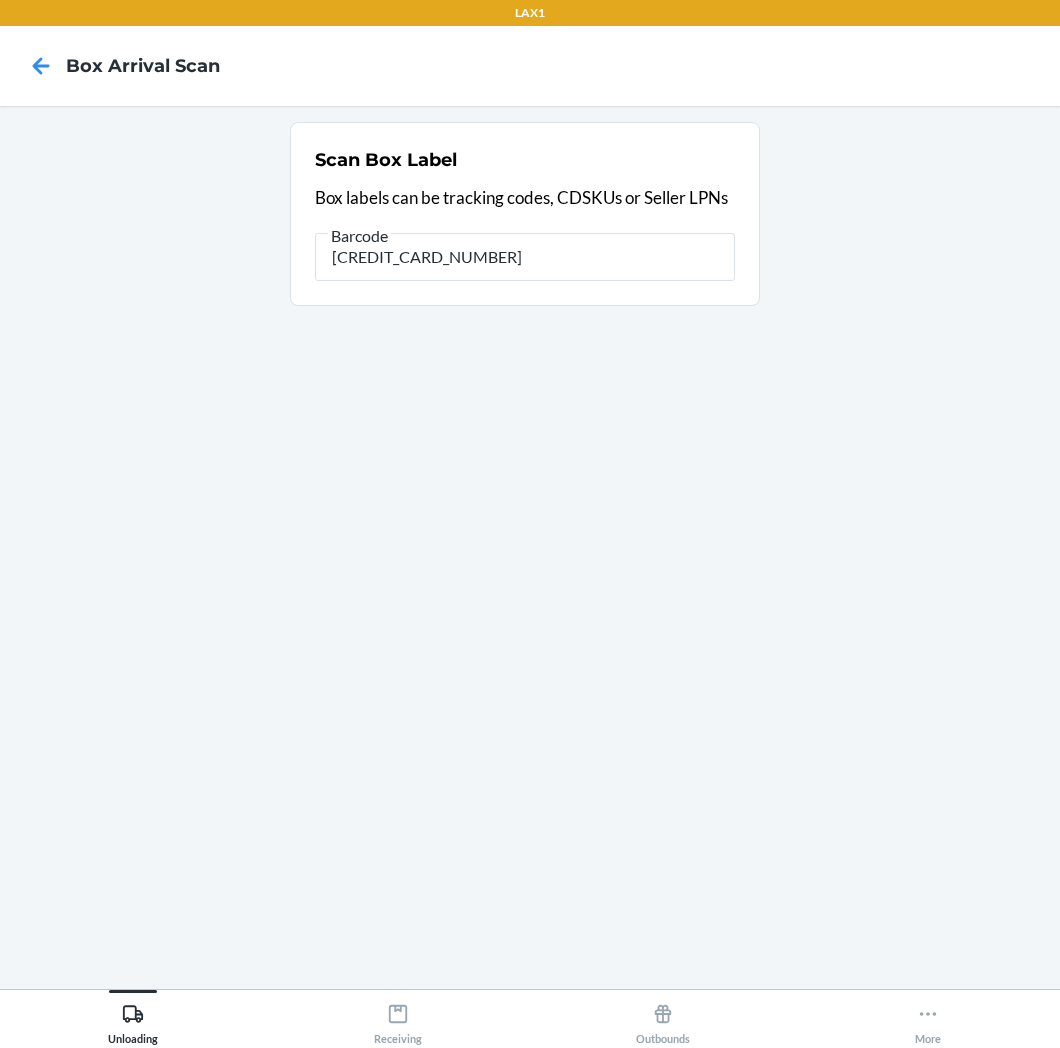type on "[CREDIT_CARD_NUMBER]" 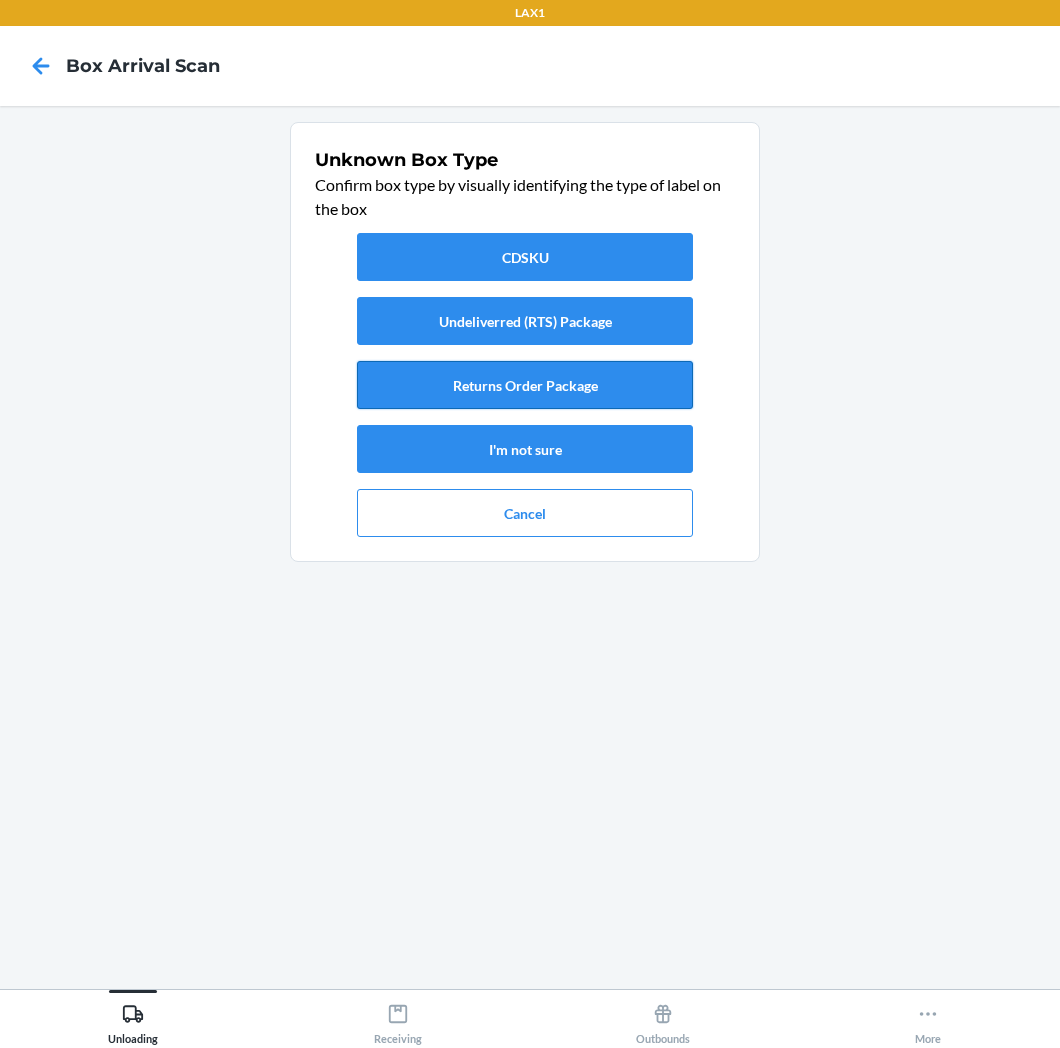 click on "Returns Order Package" at bounding box center (525, 385) 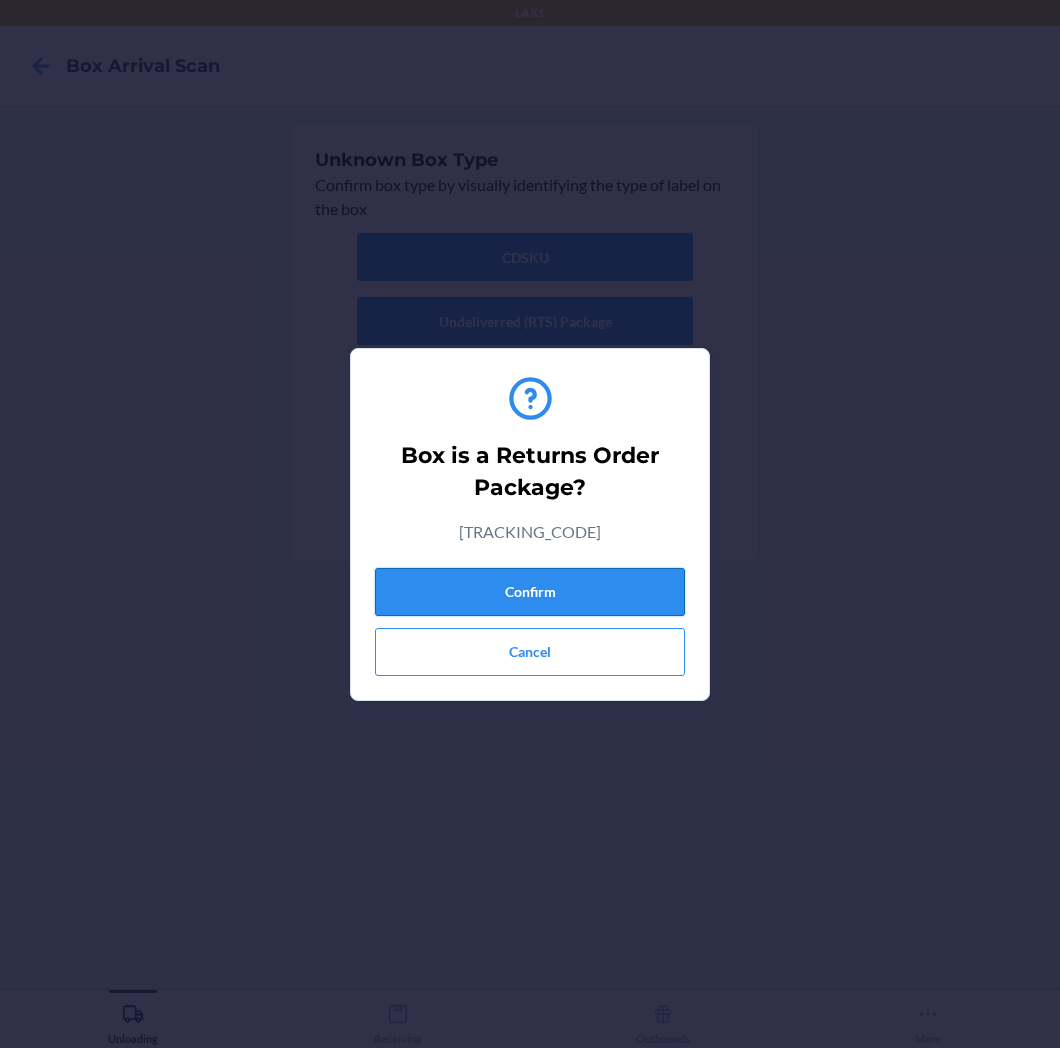click on "Confirm" at bounding box center [530, 592] 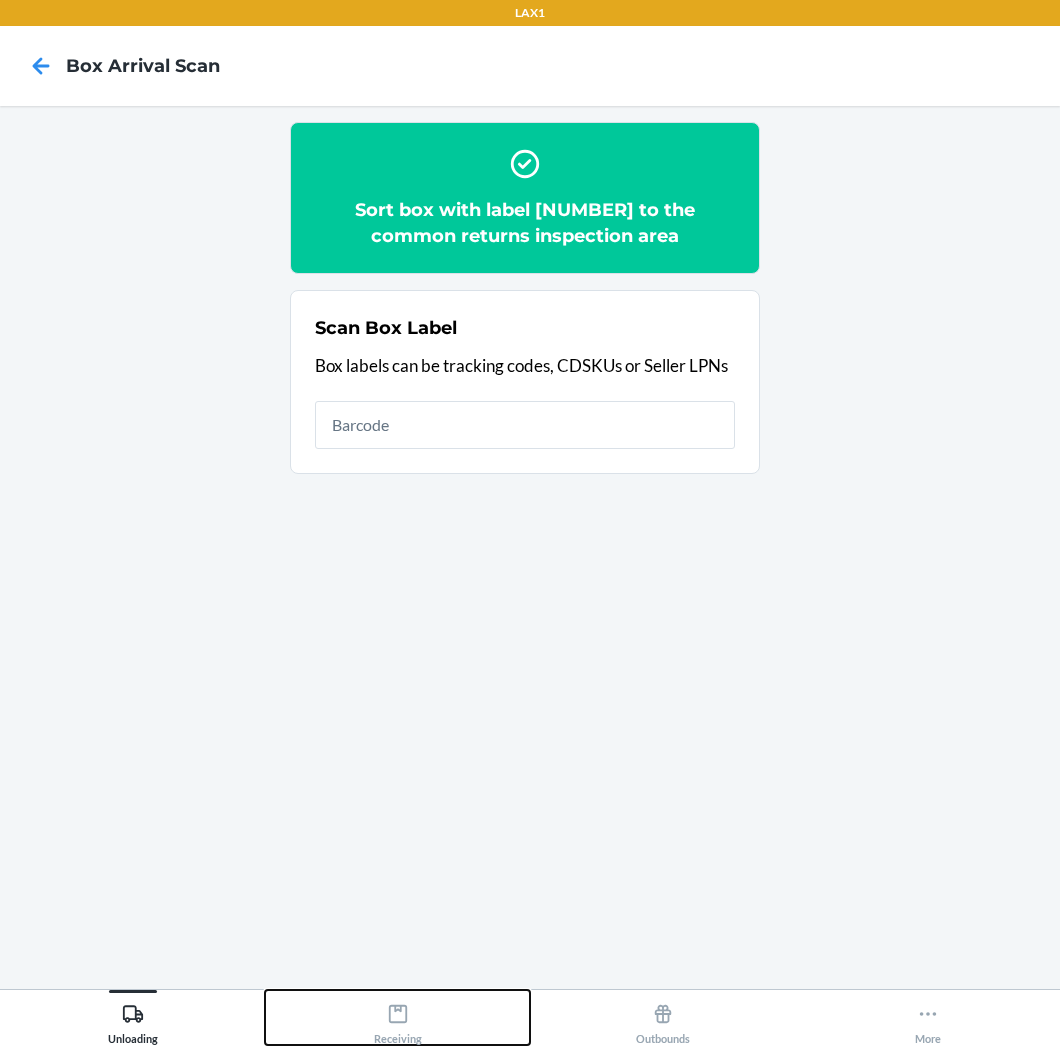 click on "Receiving" at bounding box center (398, 1020) 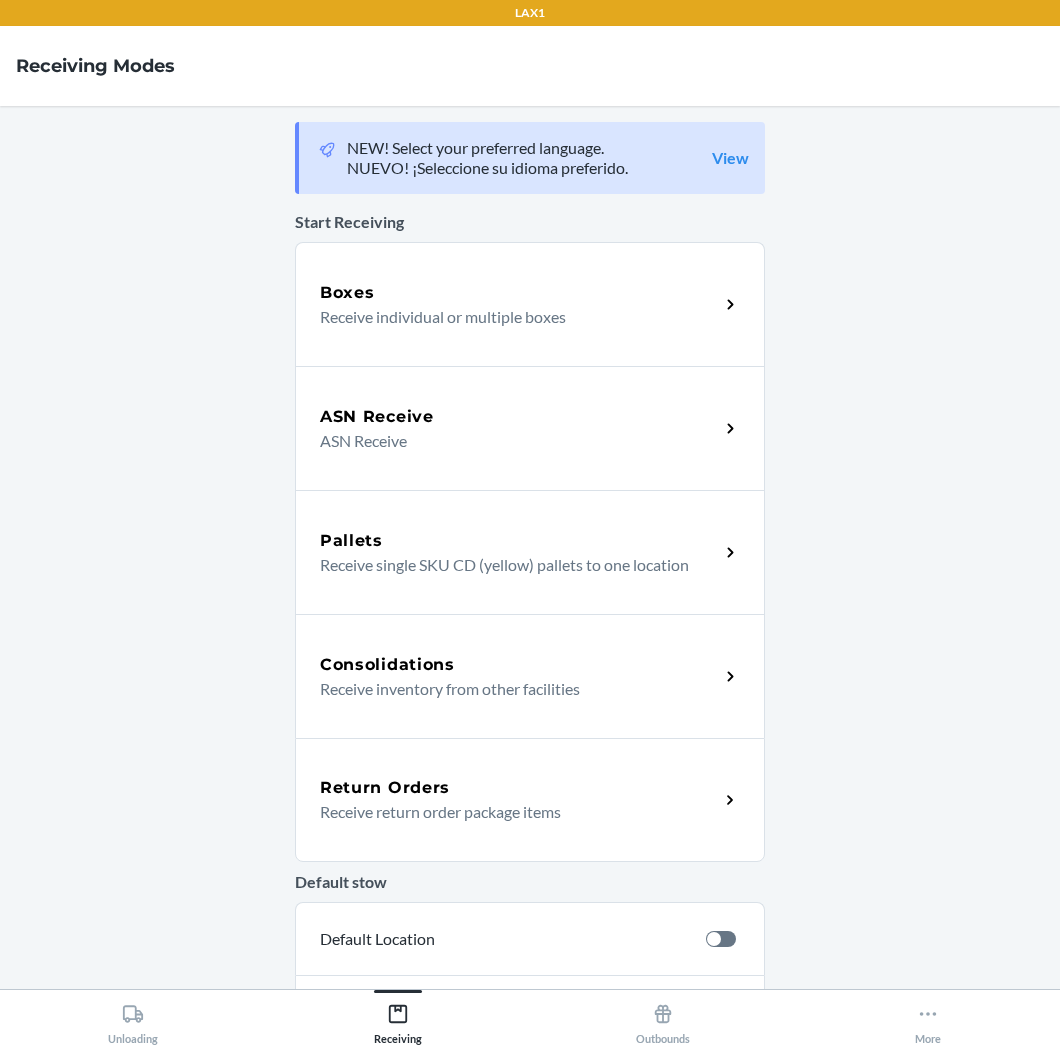 click on "Return Orders" at bounding box center (519, 788) 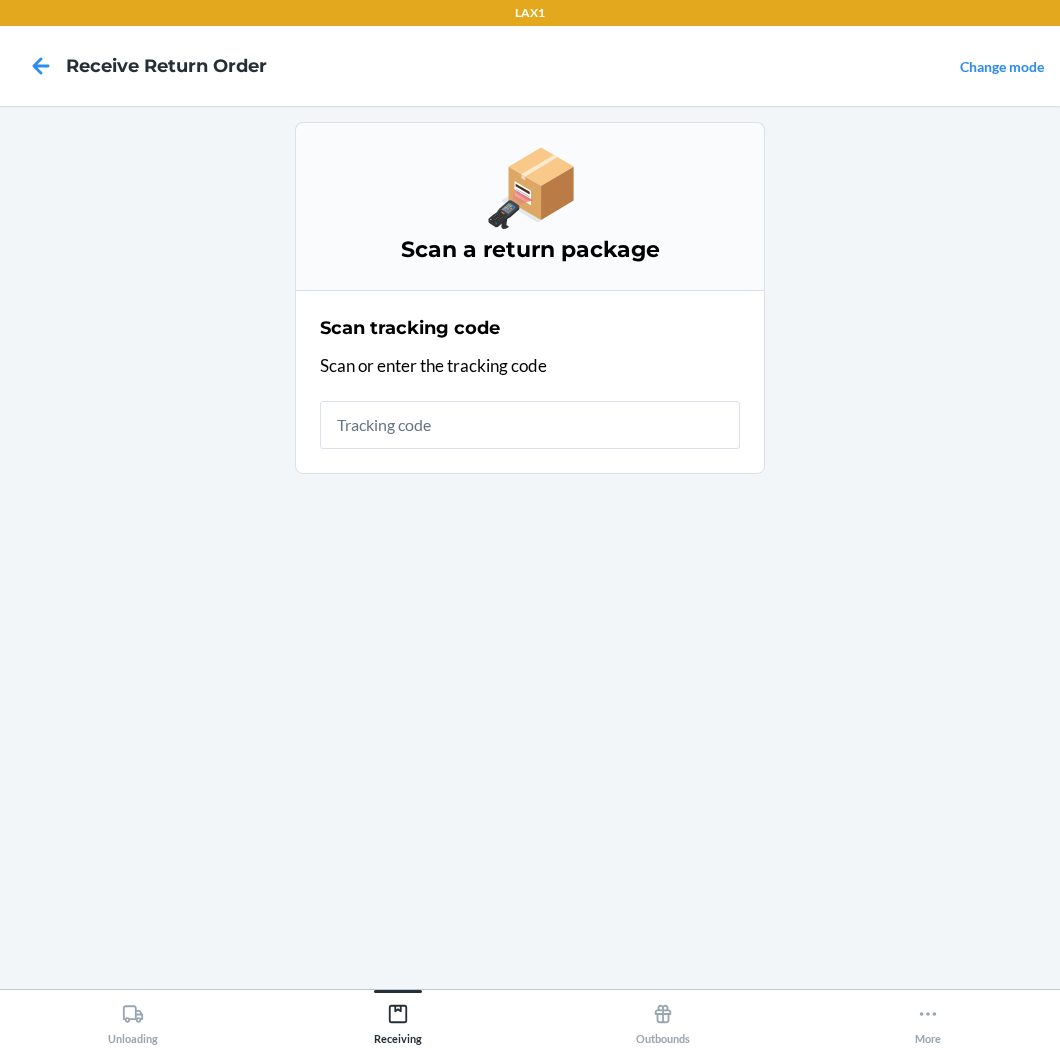 click at bounding box center (530, 425) 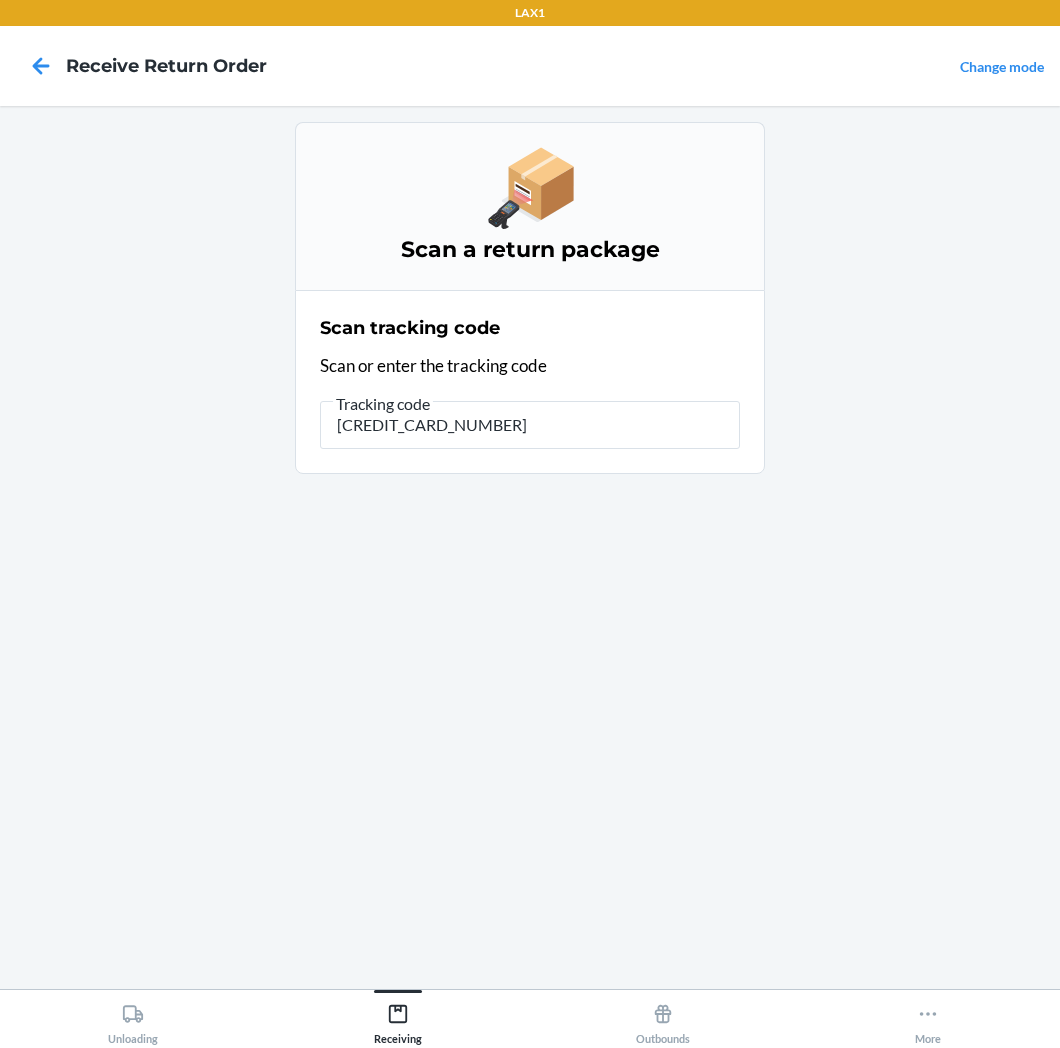 type on "[CREDIT_CARD_NUMBER]" 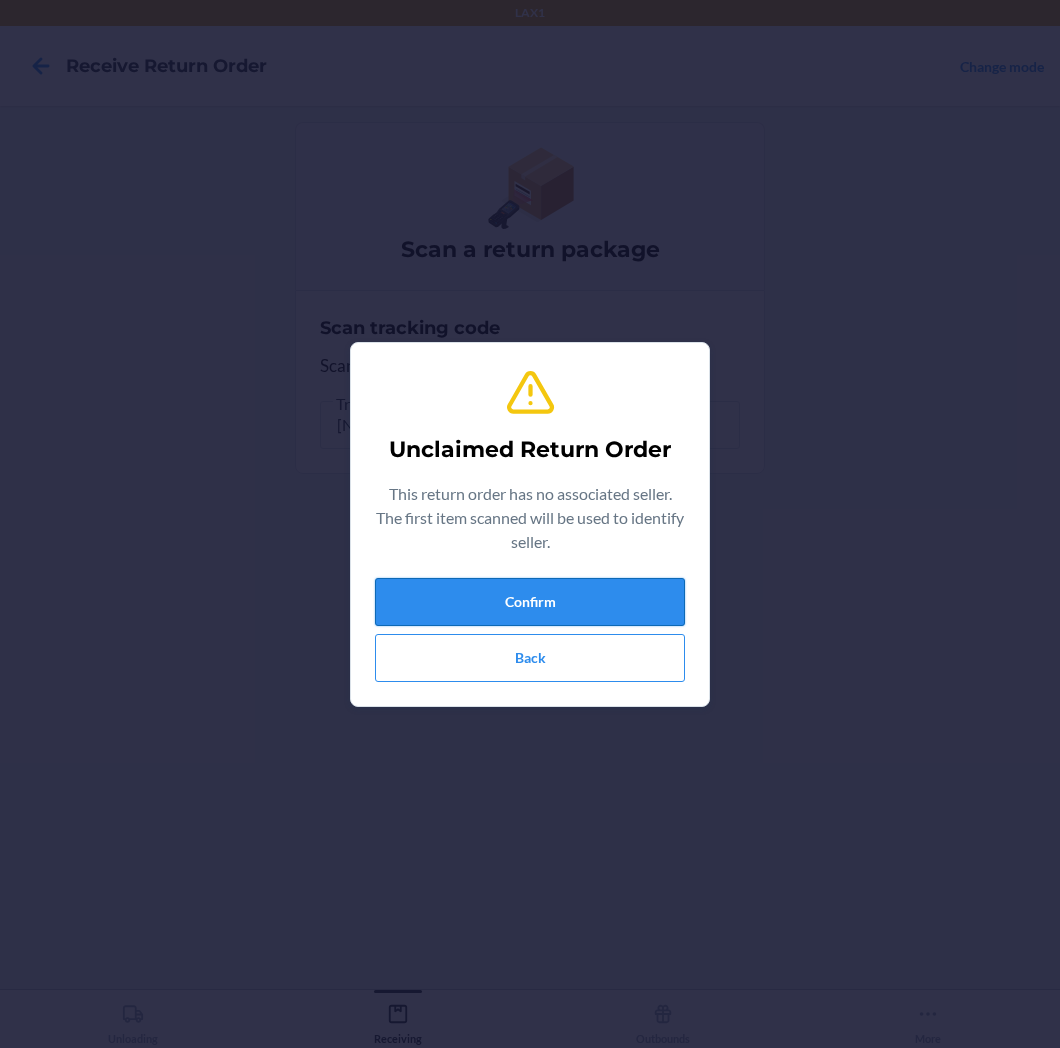 click on "Confirm" at bounding box center [530, 602] 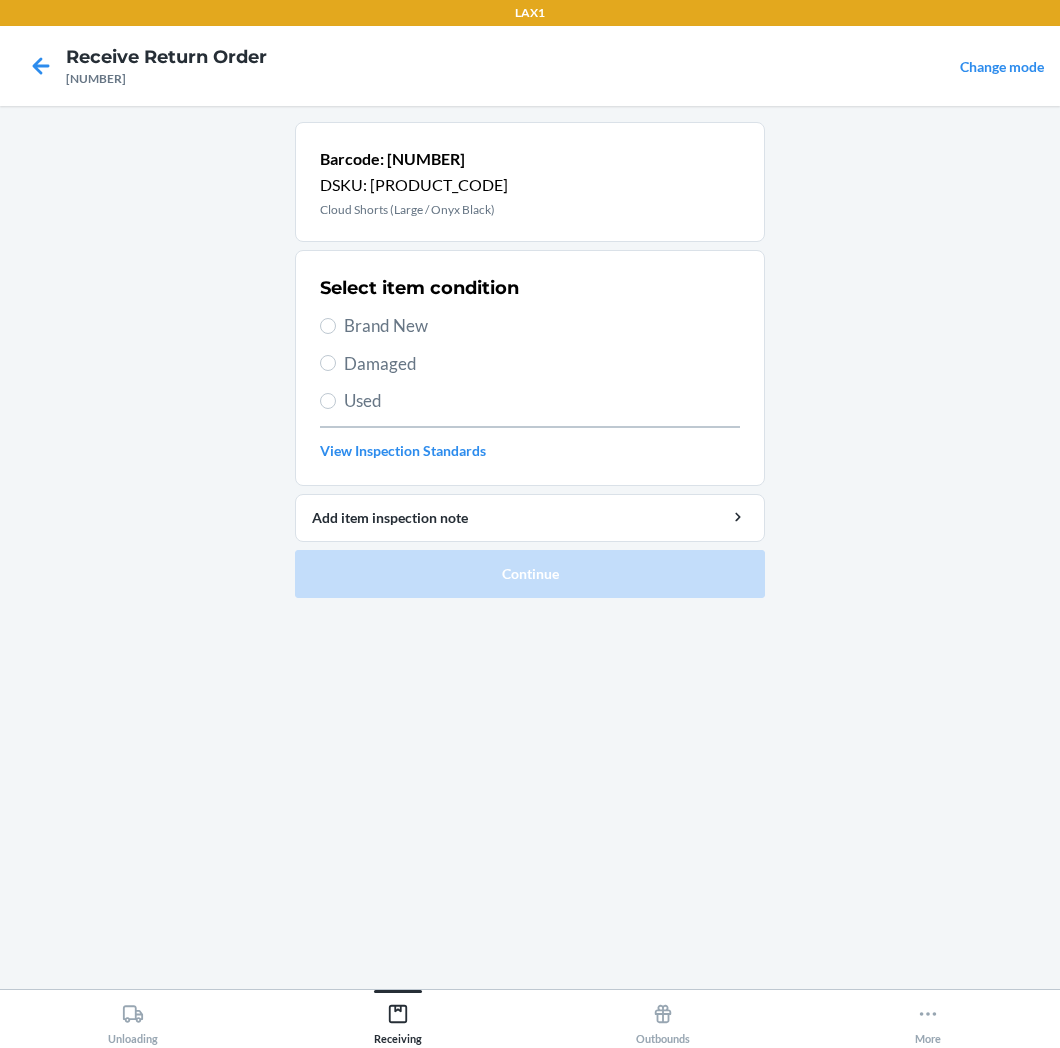 click on "Brand New" at bounding box center (542, 326) 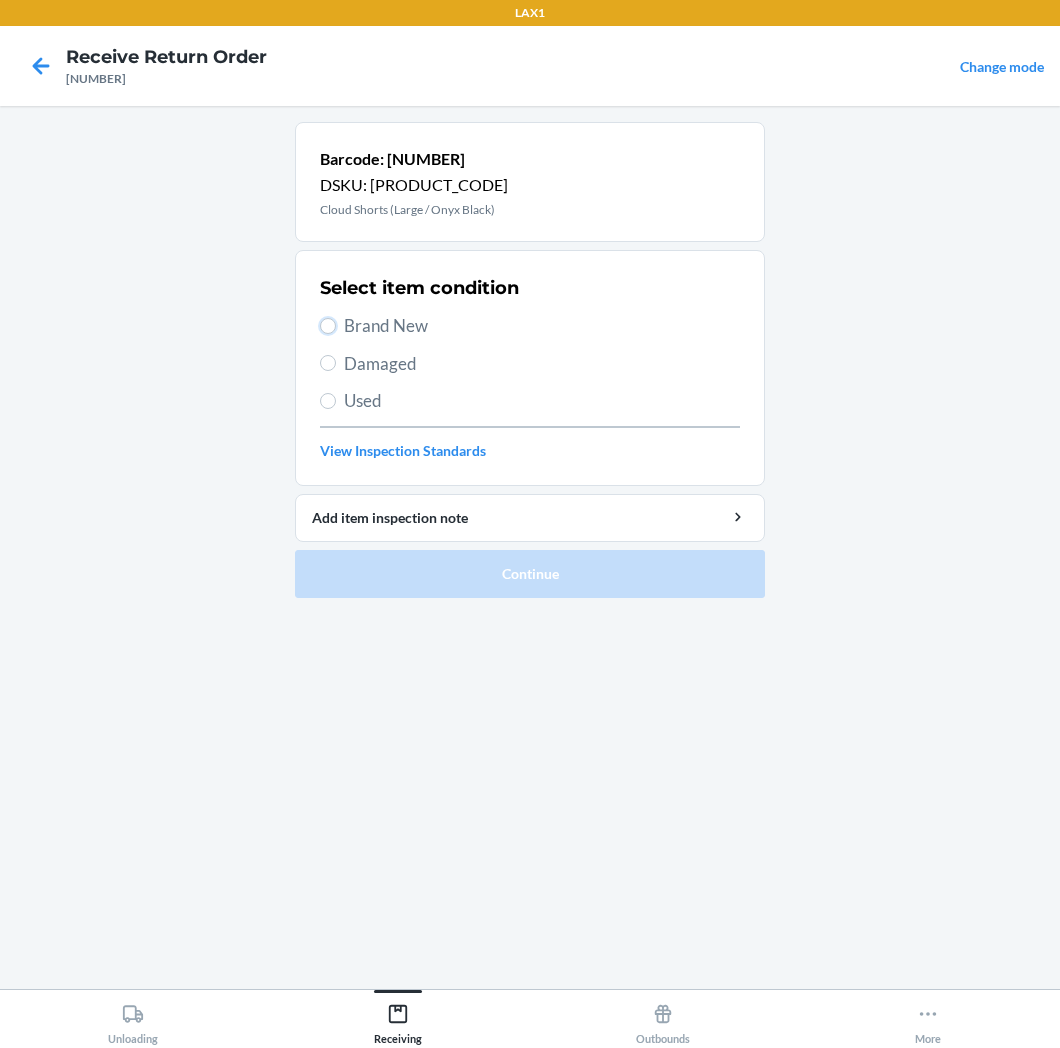 click on "Brand New" at bounding box center (328, 326) 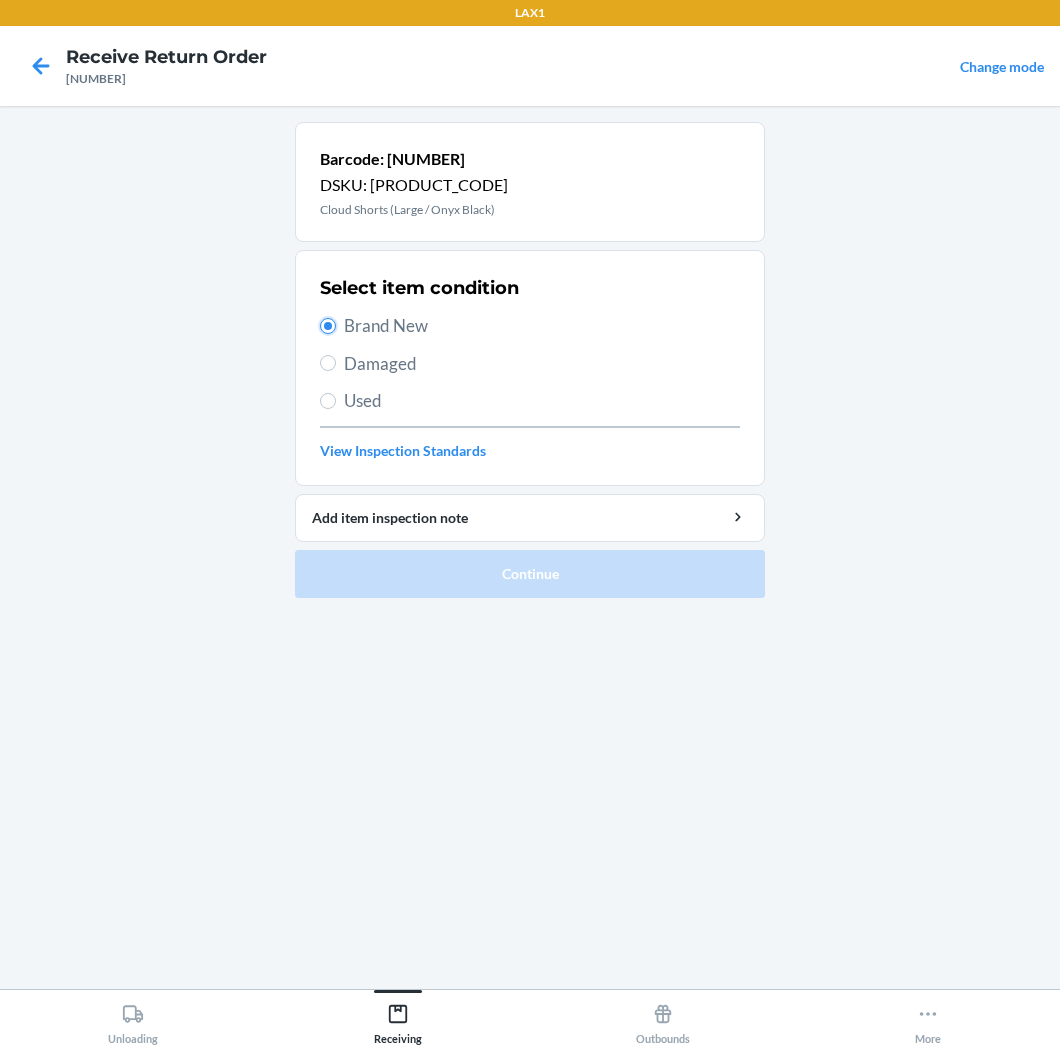 radio on "true" 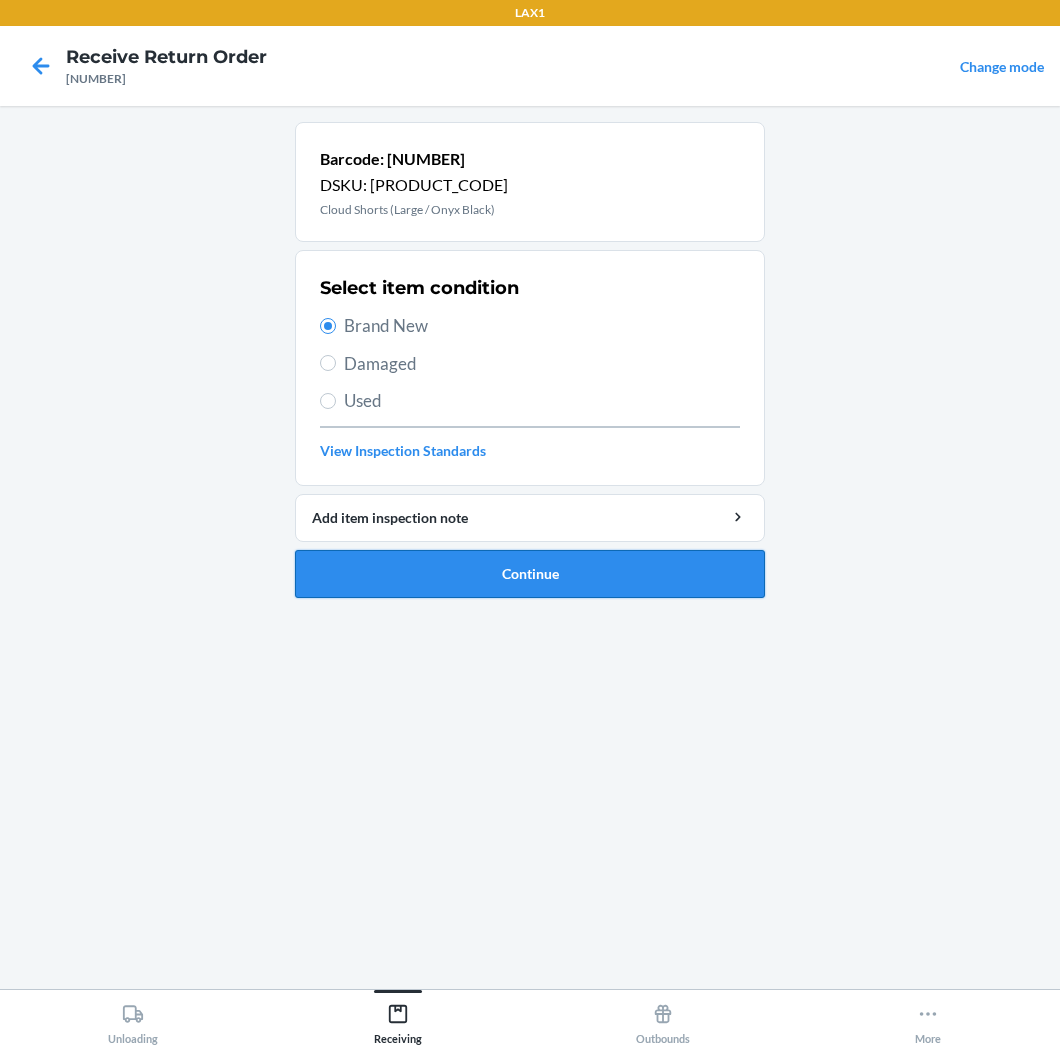 click on "Continue" at bounding box center (530, 574) 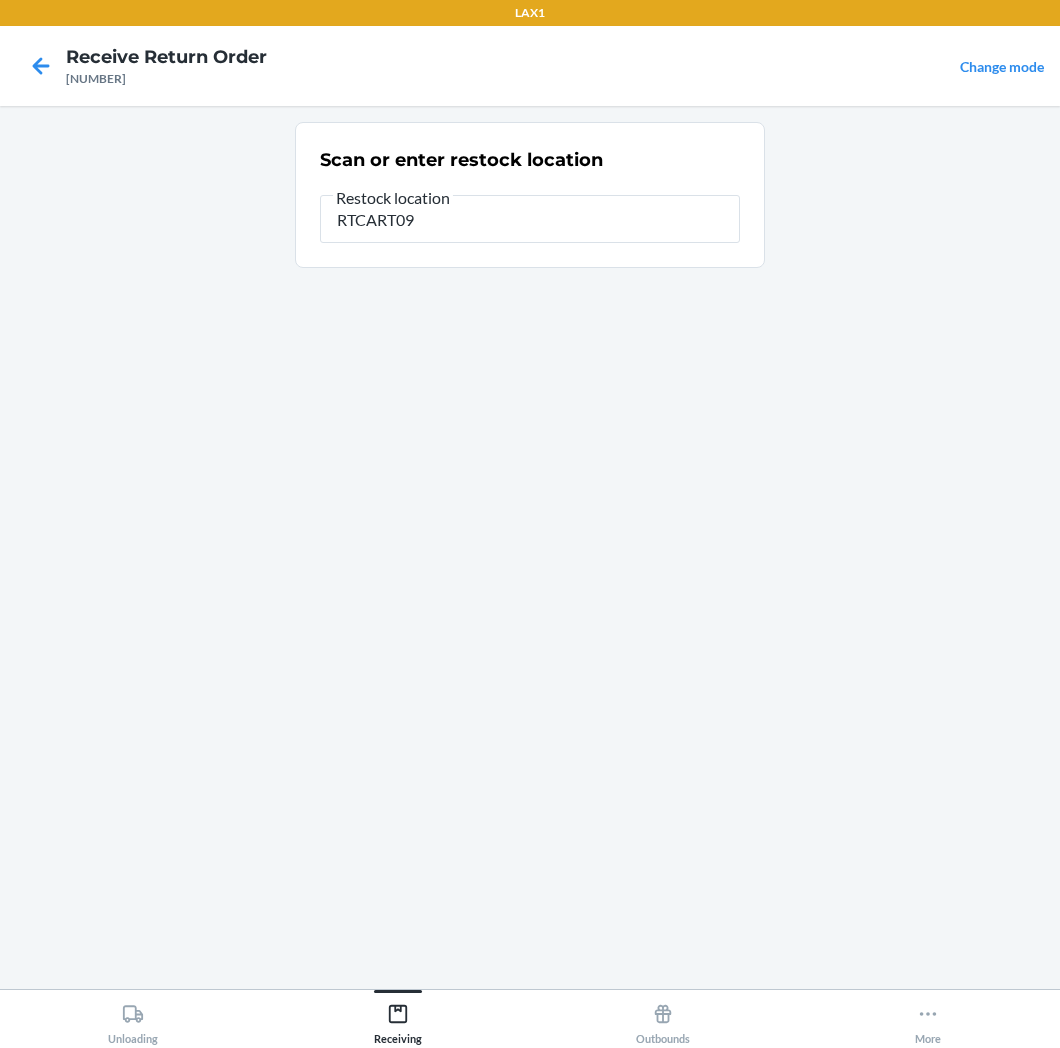 type on "RTCART091" 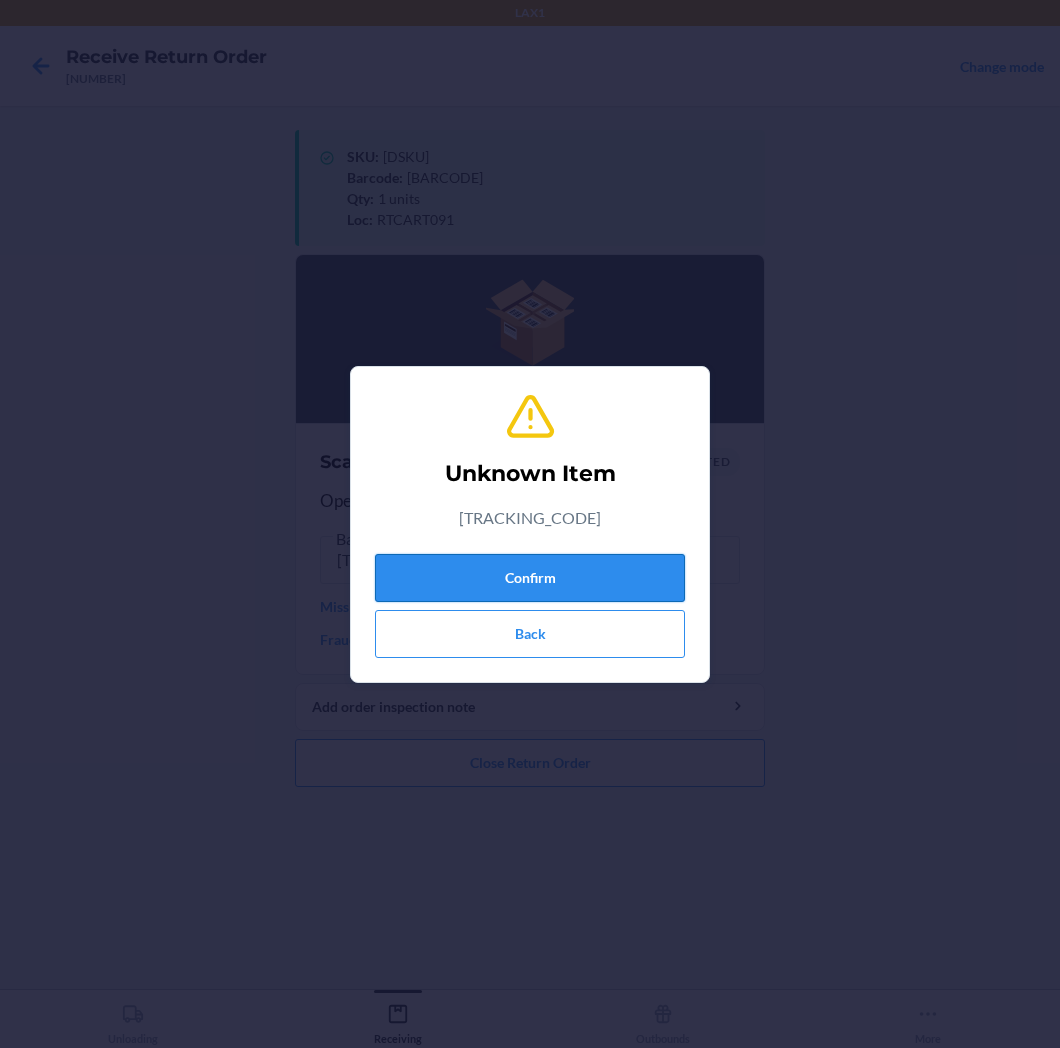 click on "Confirm" at bounding box center (530, 578) 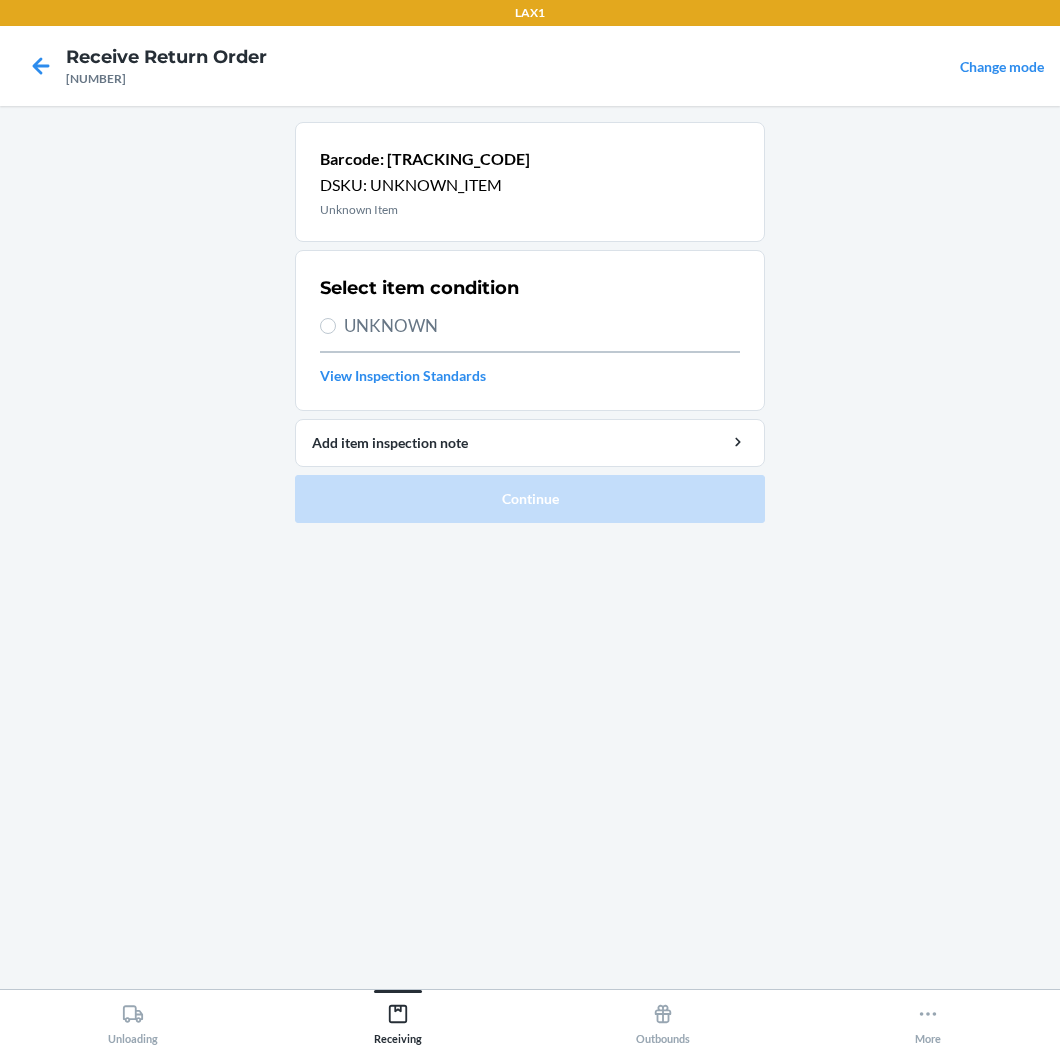 click on "[NUMBER]" at bounding box center (166, 79) 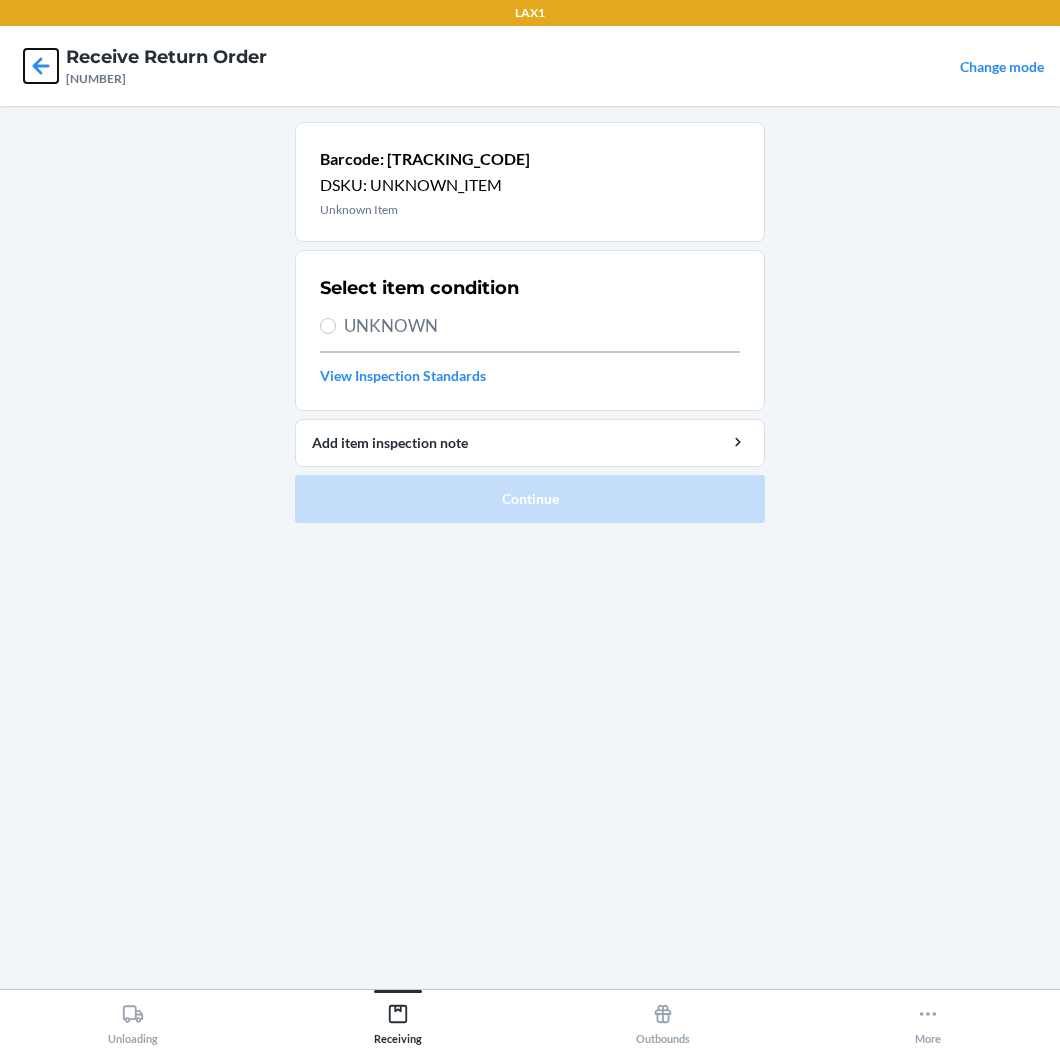 click 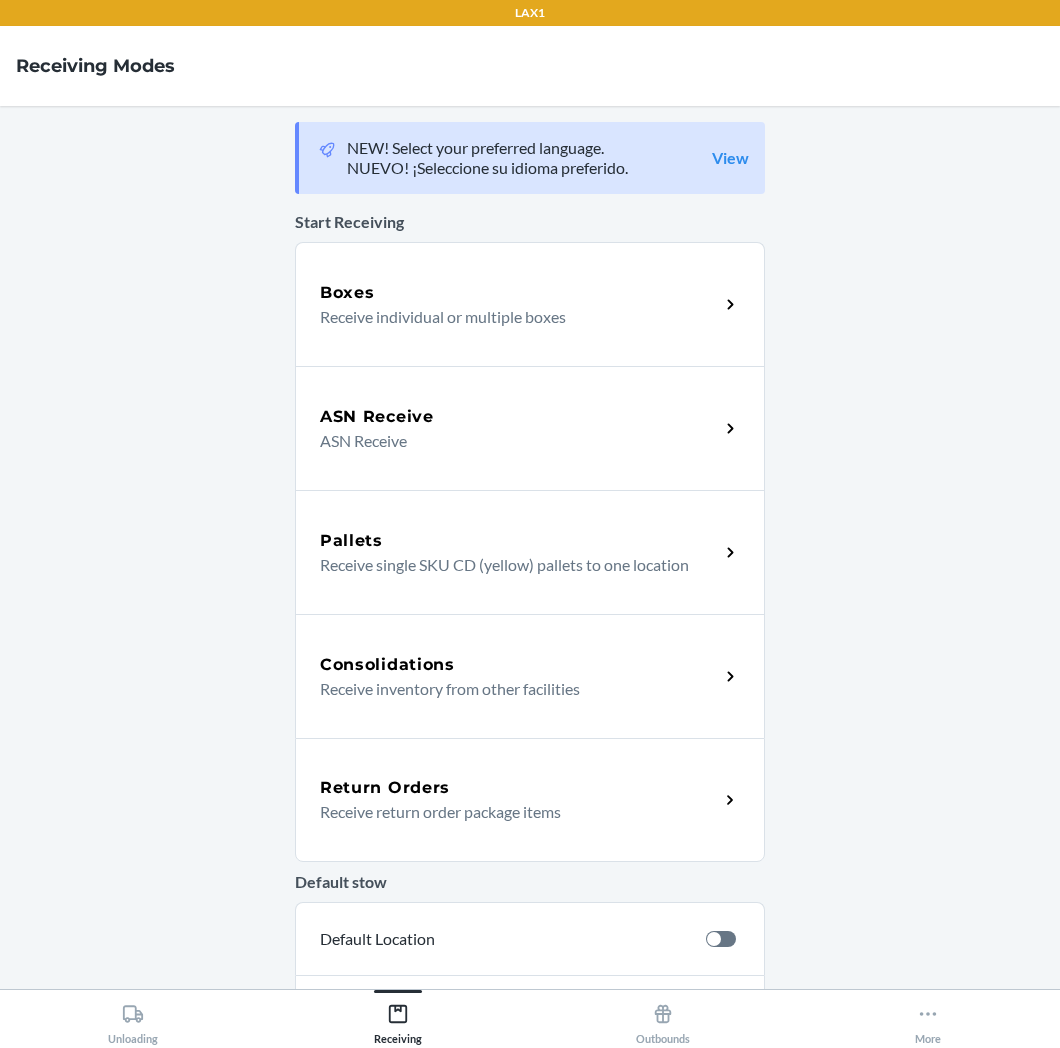 click on "Receive return order package items" at bounding box center [511, 812] 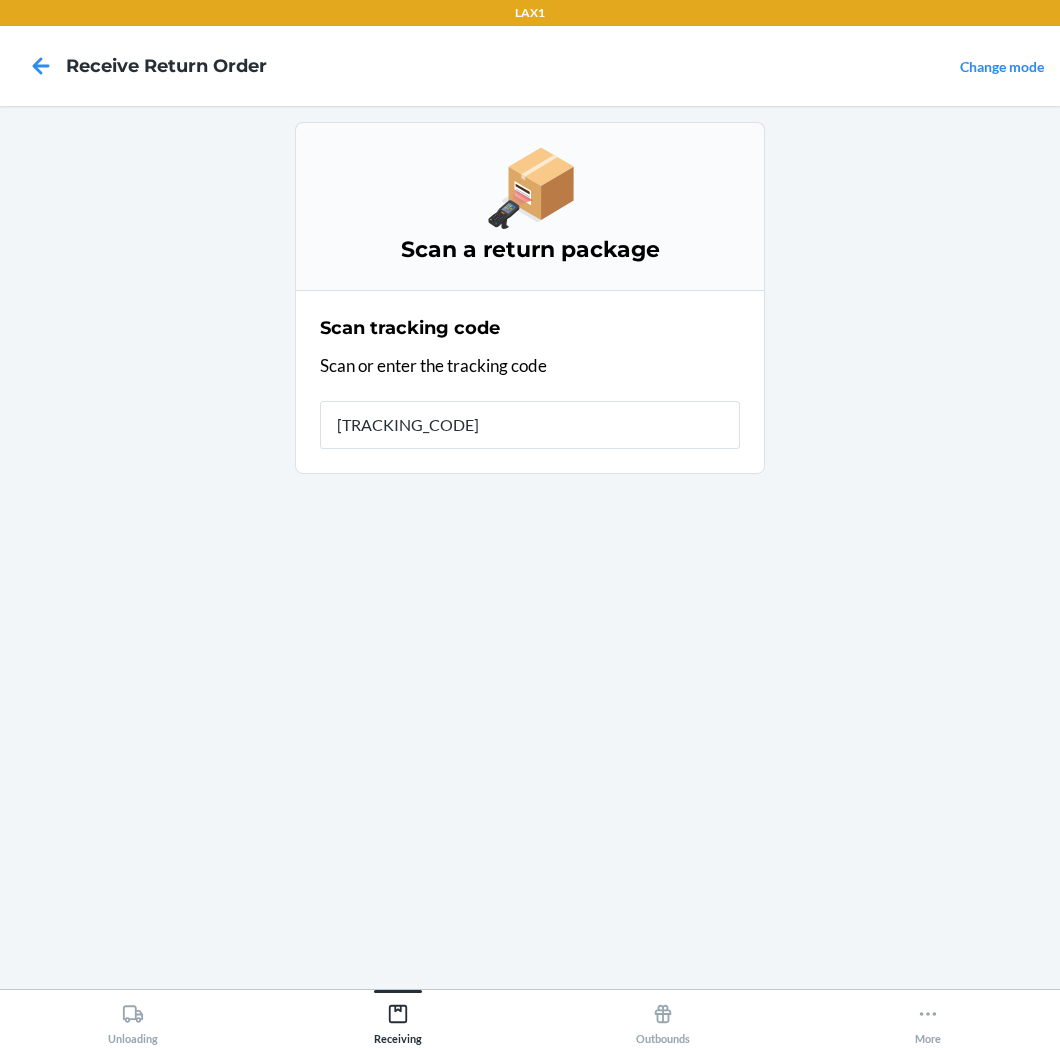 type on "[TRACKING_CODE]" 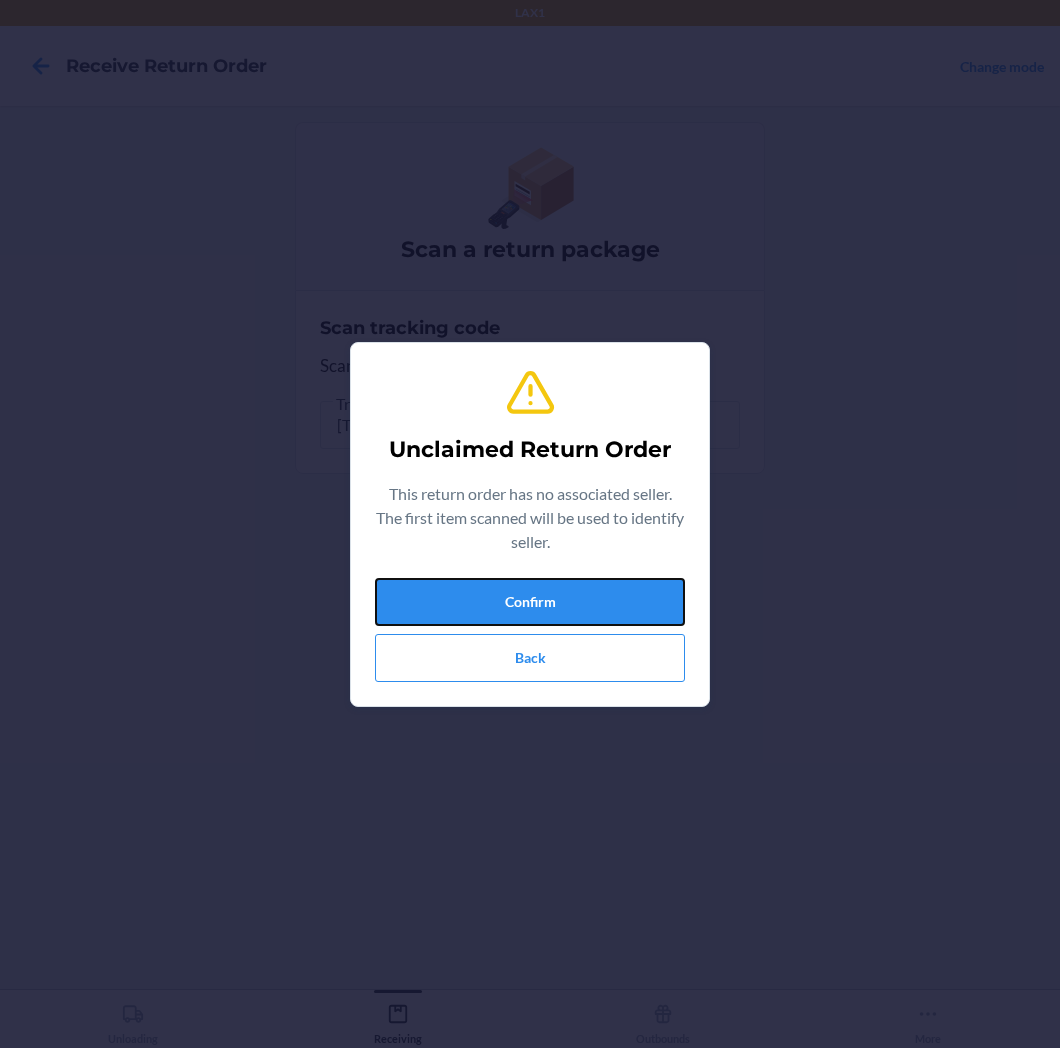 click on "Confirm" at bounding box center (530, 602) 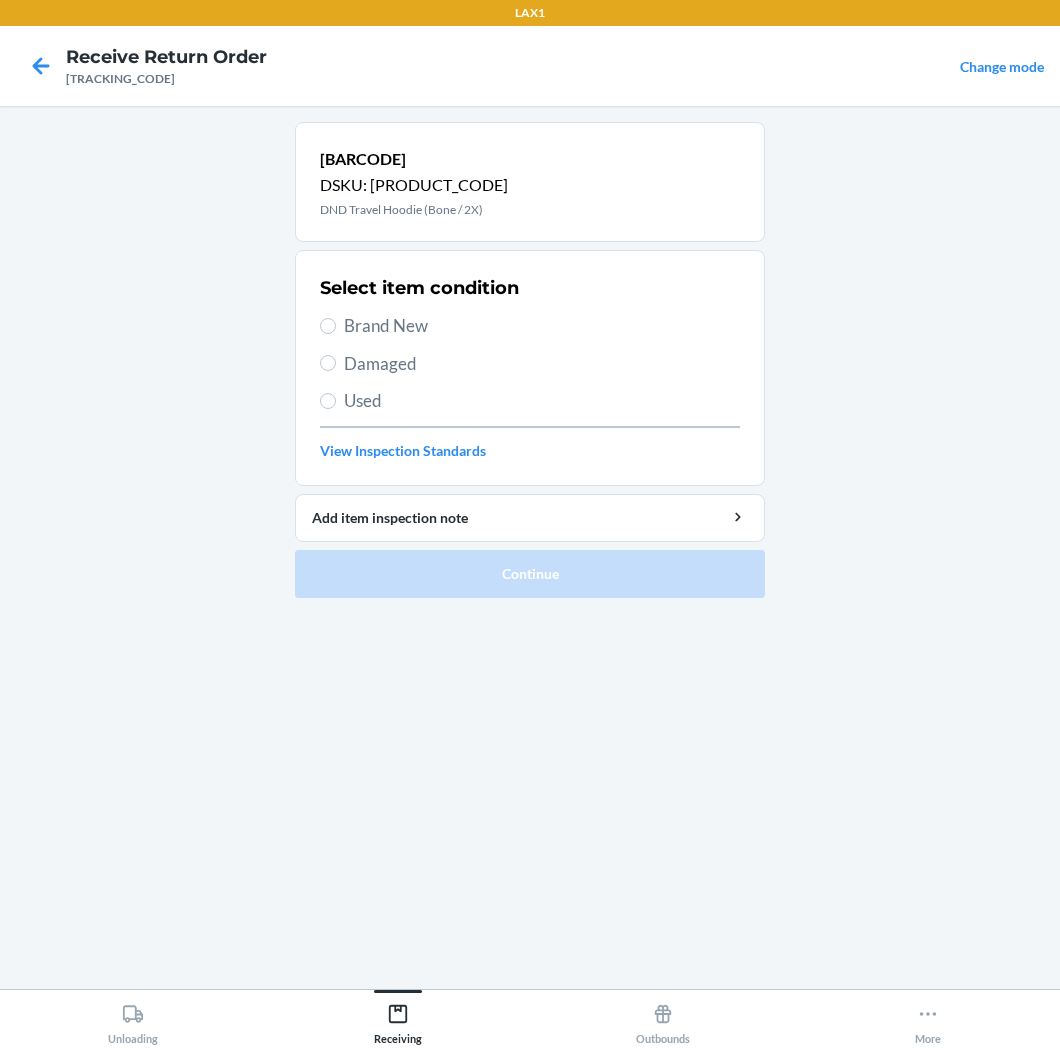 click on "Brand New" at bounding box center (542, 326) 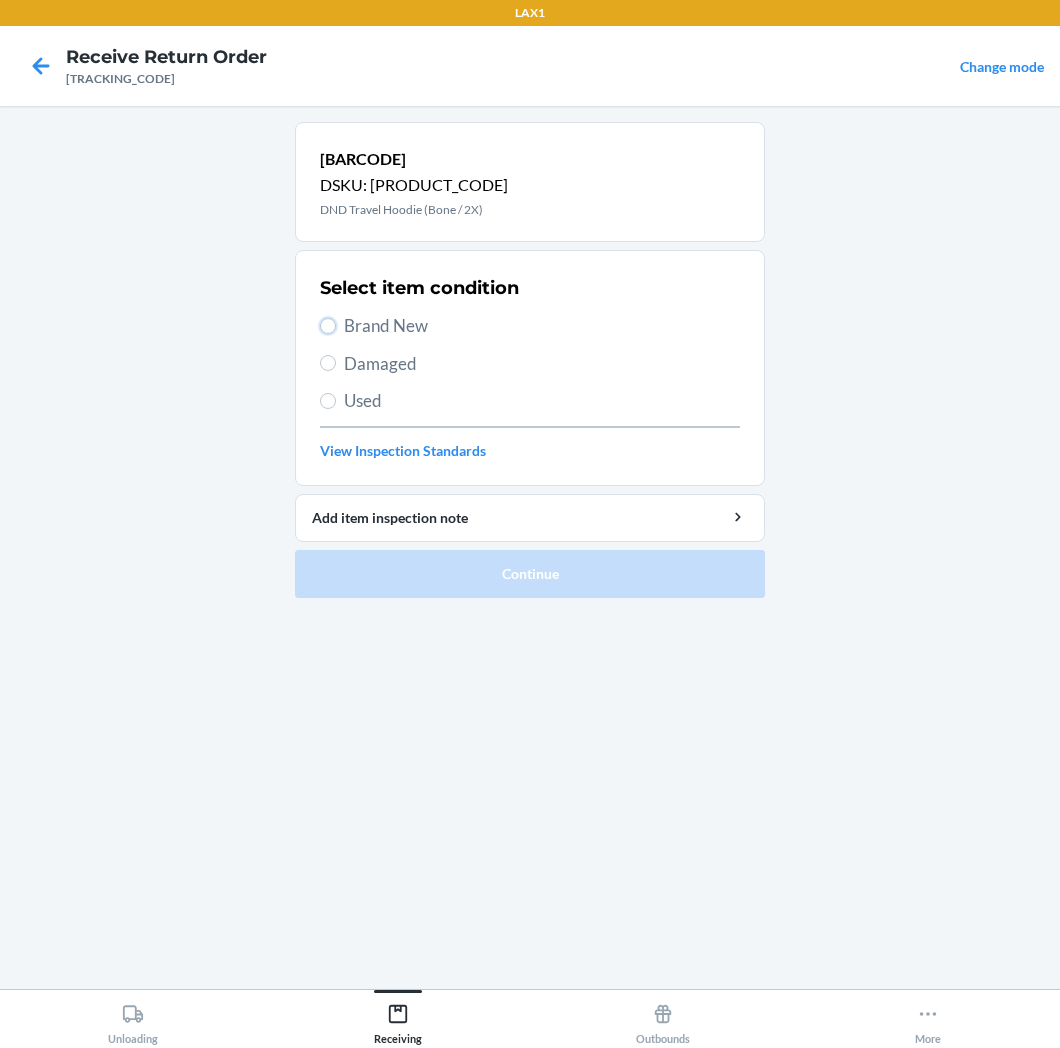 click on "Brand New" at bounding box center (328, 326) 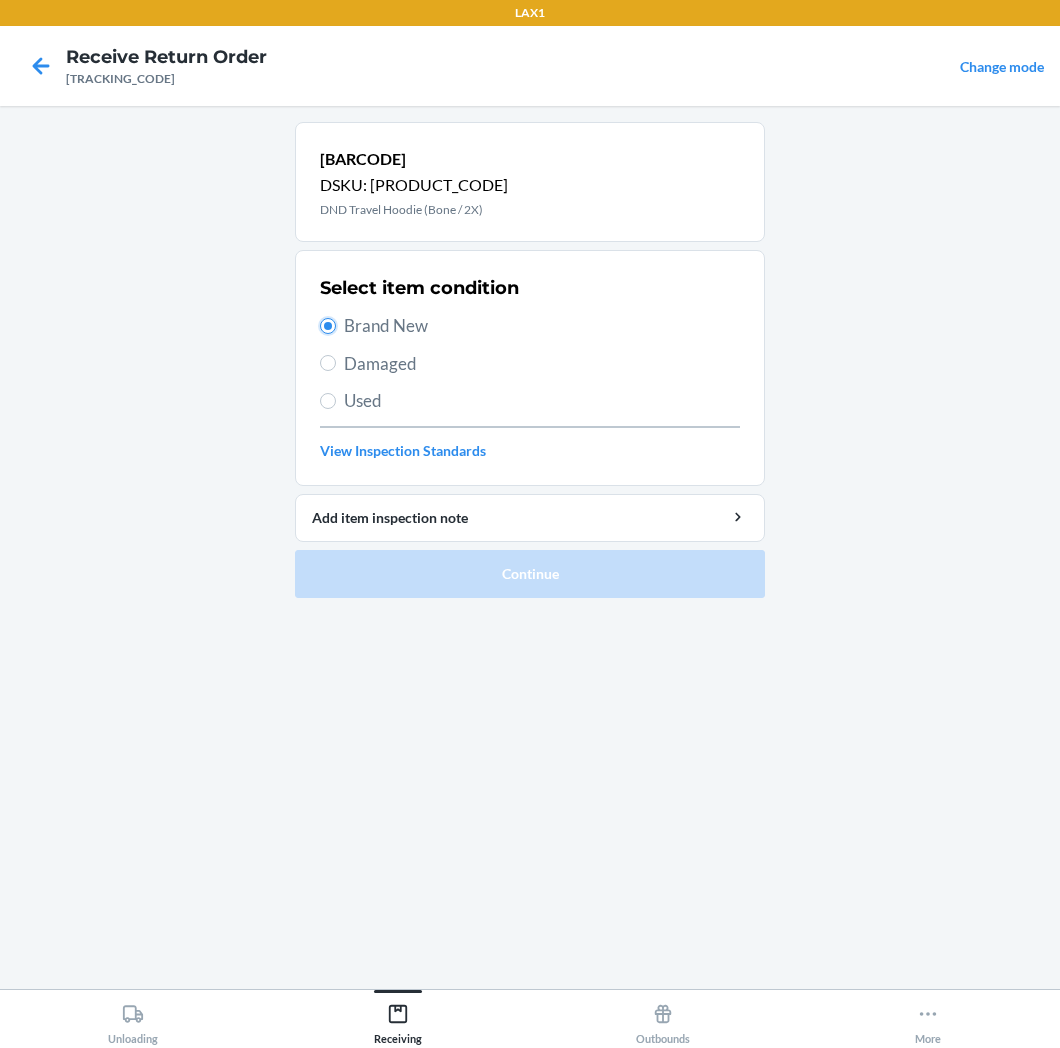 radio on "true" 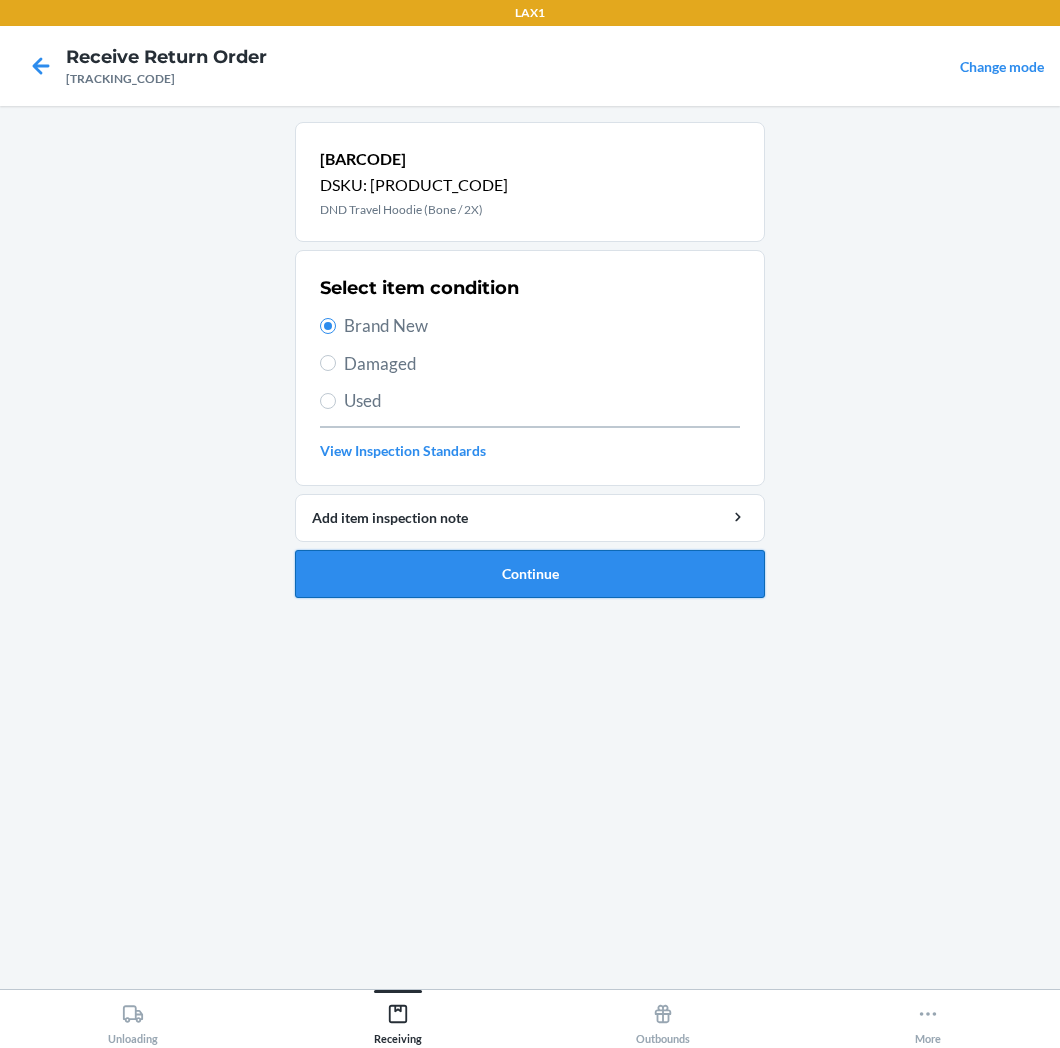 click on "Continue" at bounding box center [530, 574] 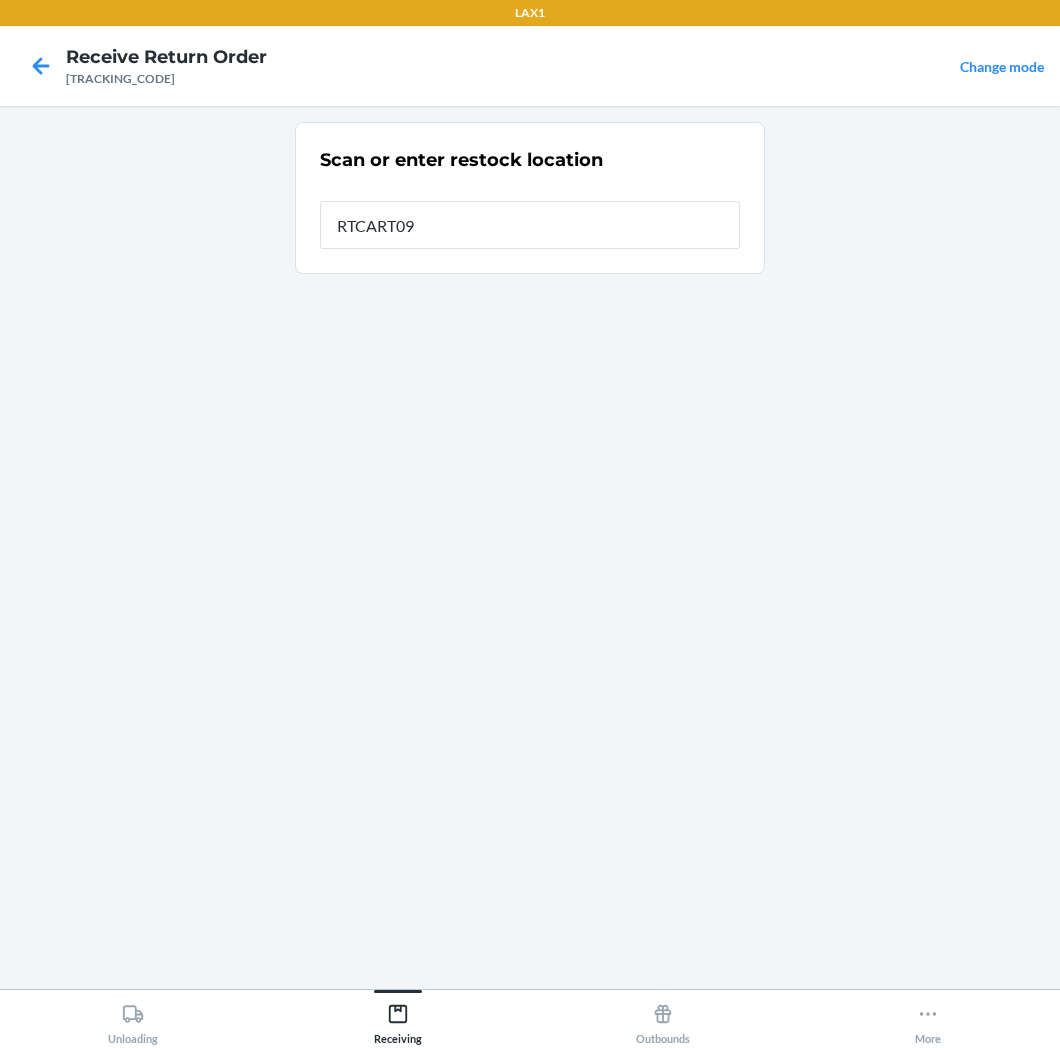 type on "RTCART091" 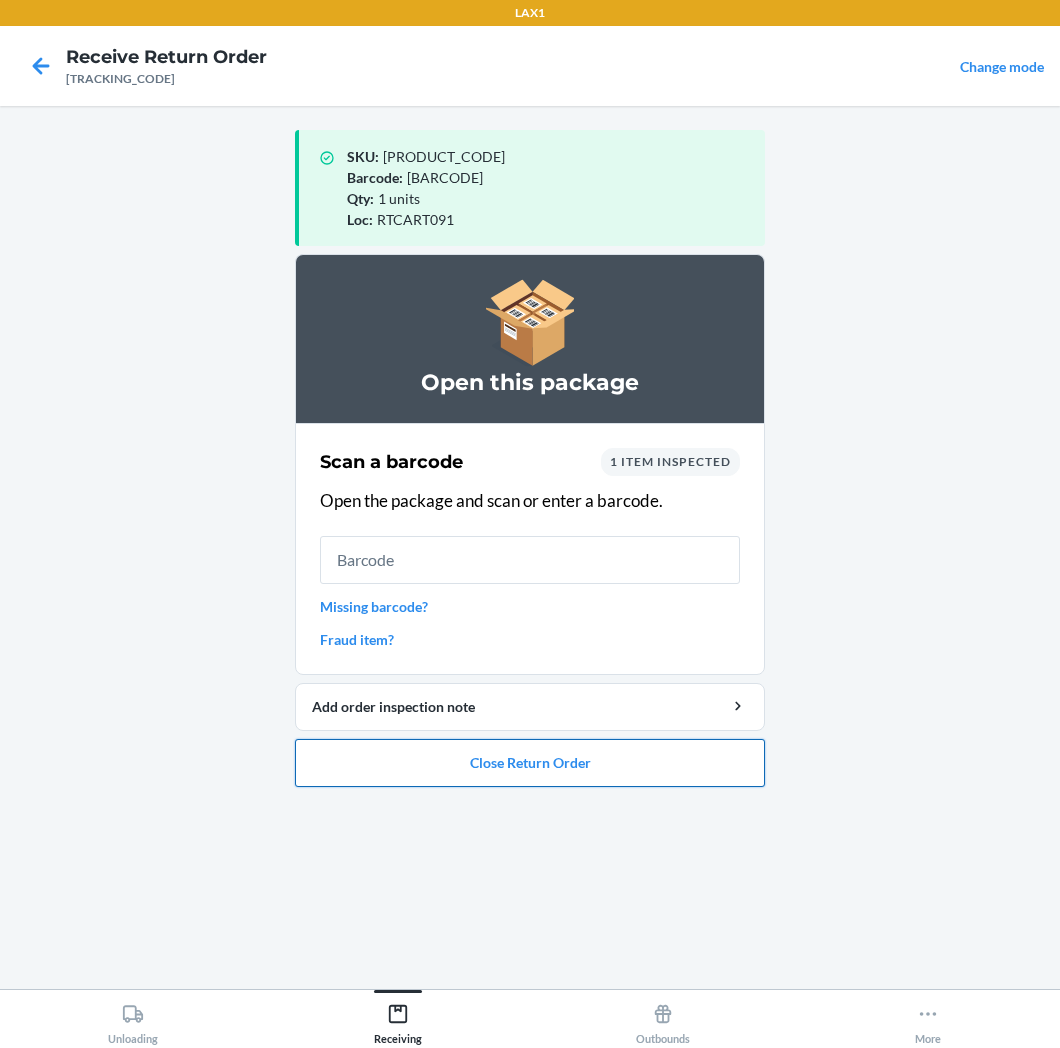 click on "Close Return Order" at bounding box center (530, 763) 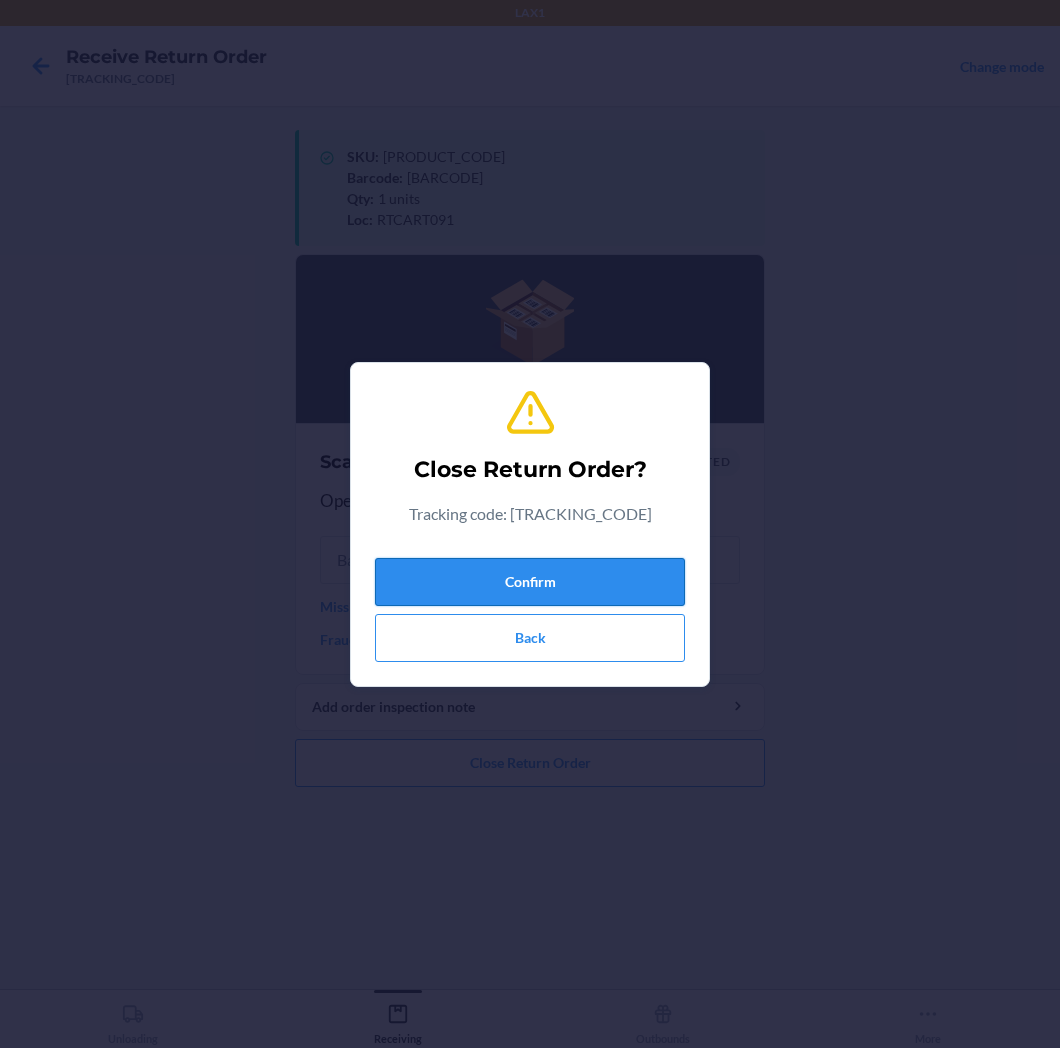 click on "Confirm" at bounding box center [530, 582] 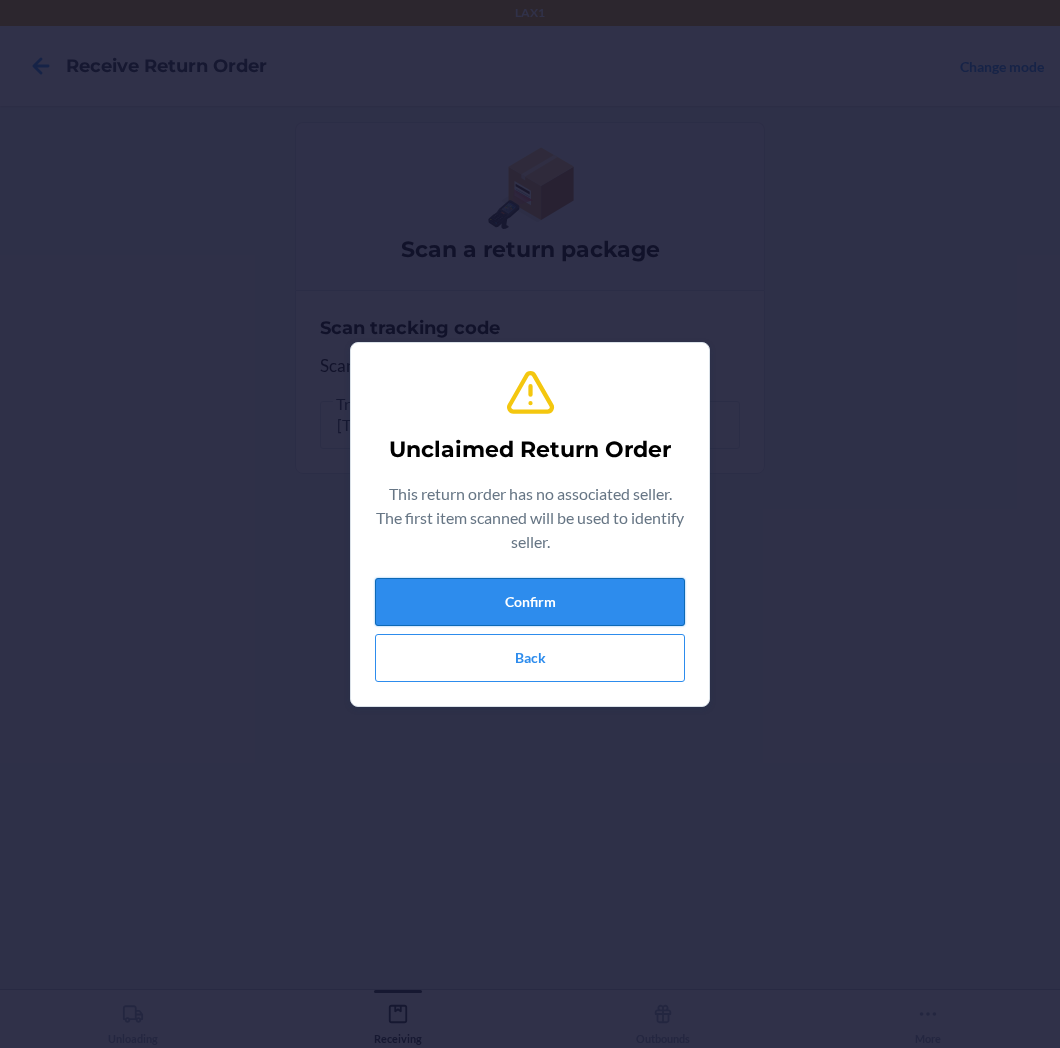 click on "Confirm" at bounding box center [530, 602] 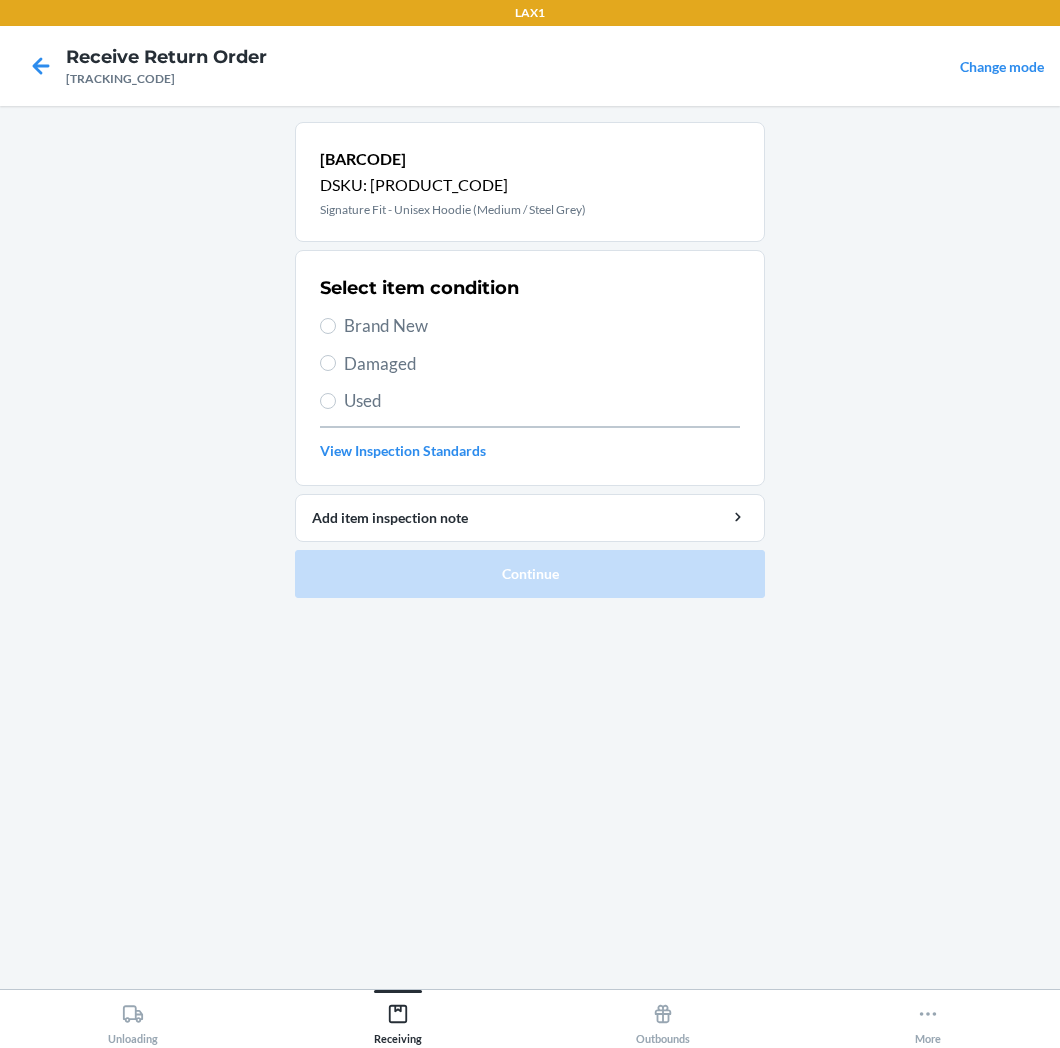 click on "Brand New" at bounding box center [530, 326] 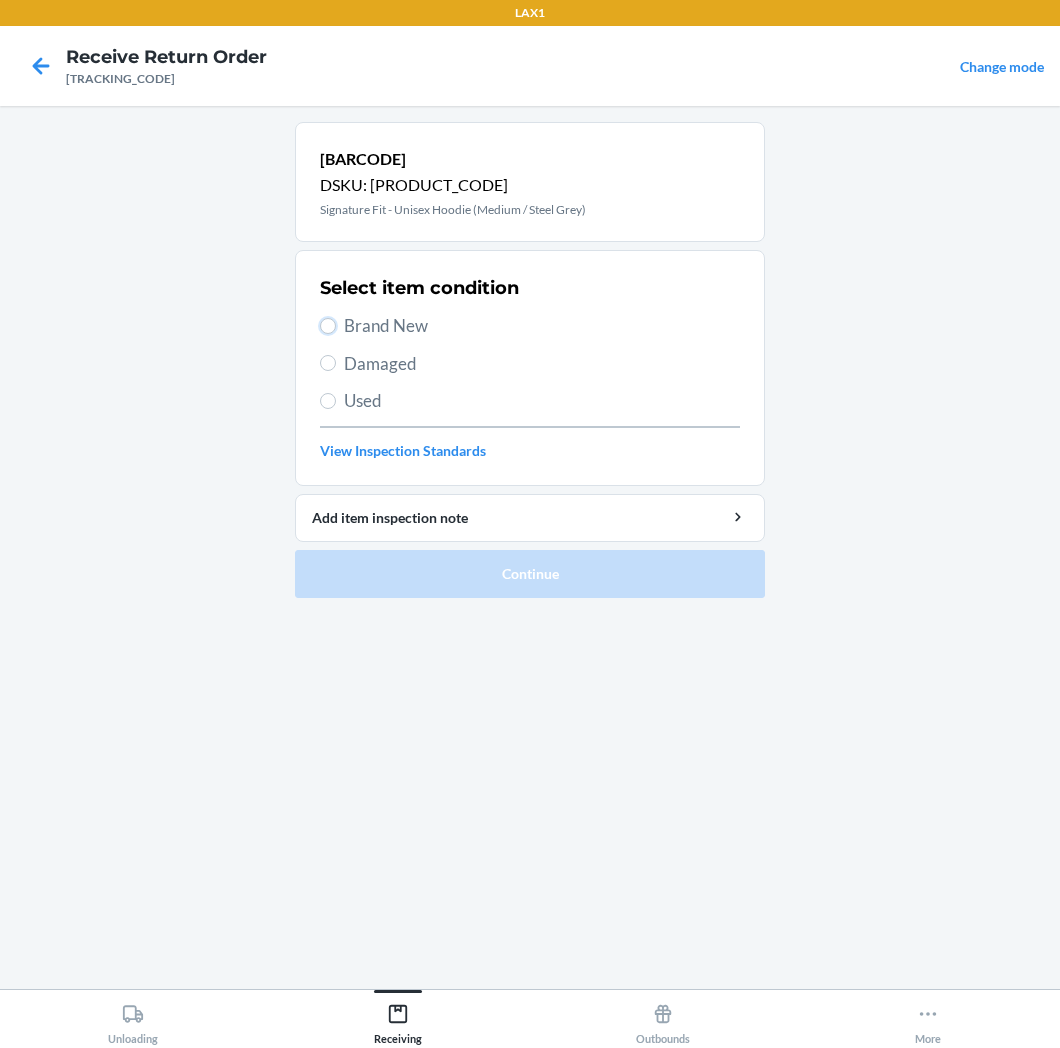 click on "Brand New" at bounding box center [328, 326] 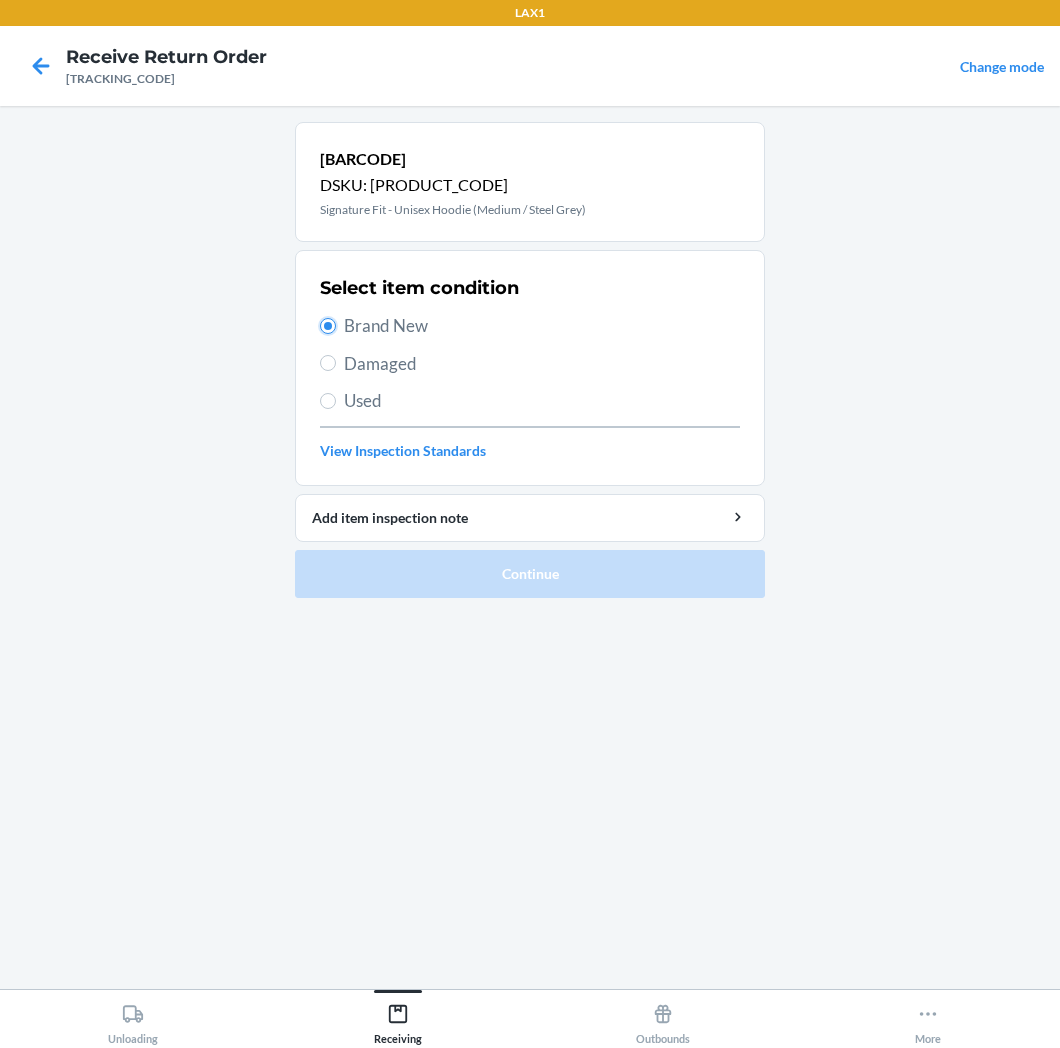 radio on "true" 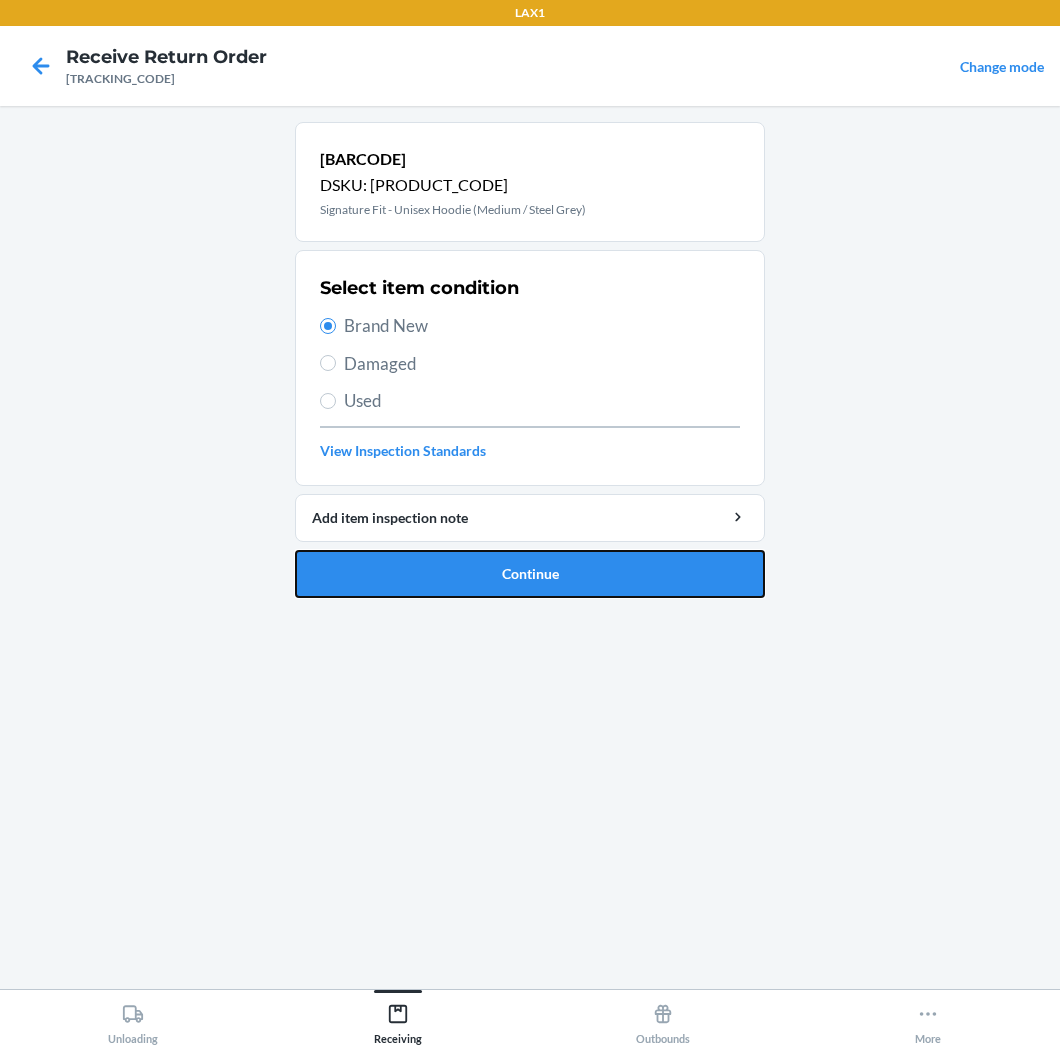 click on "Continue" at bounding box center (530, 574) 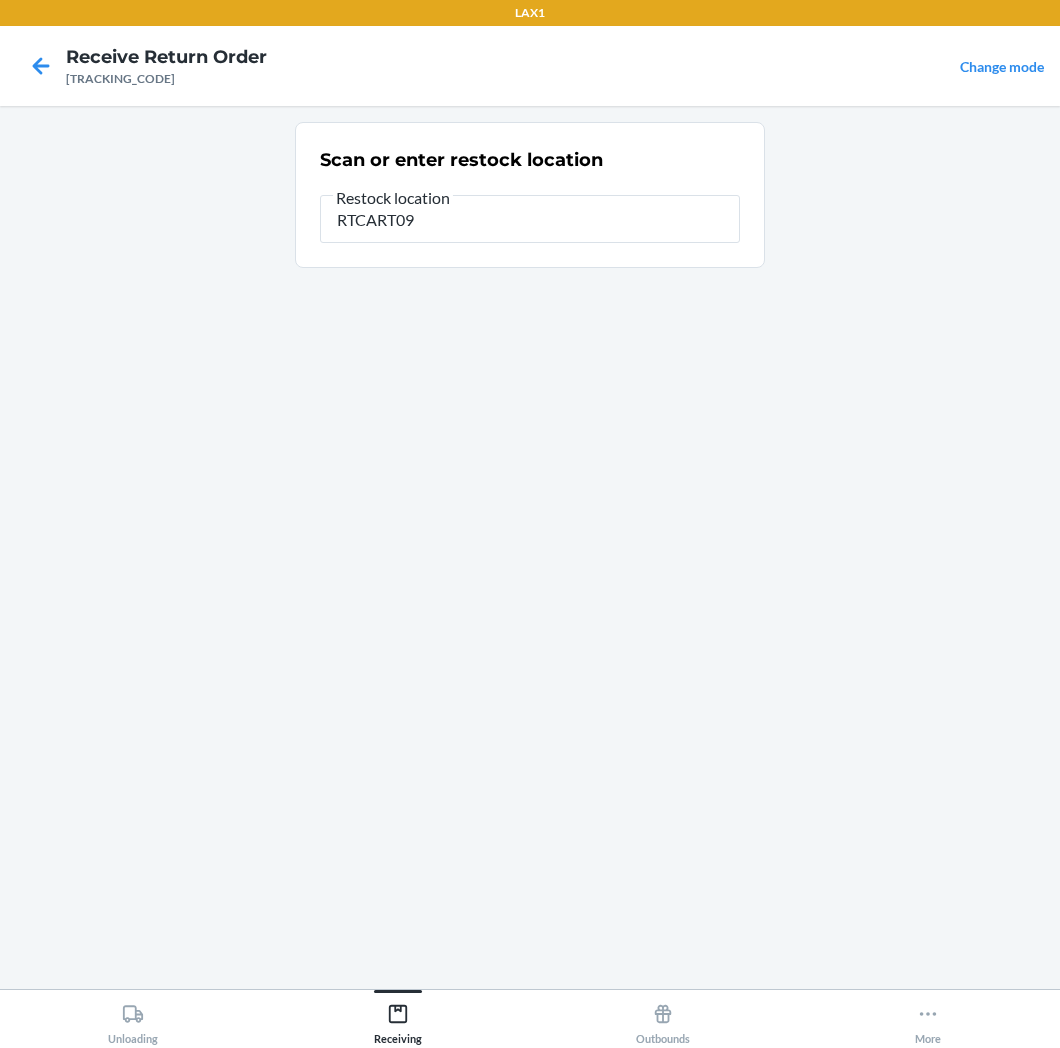 type on "RTCART091" 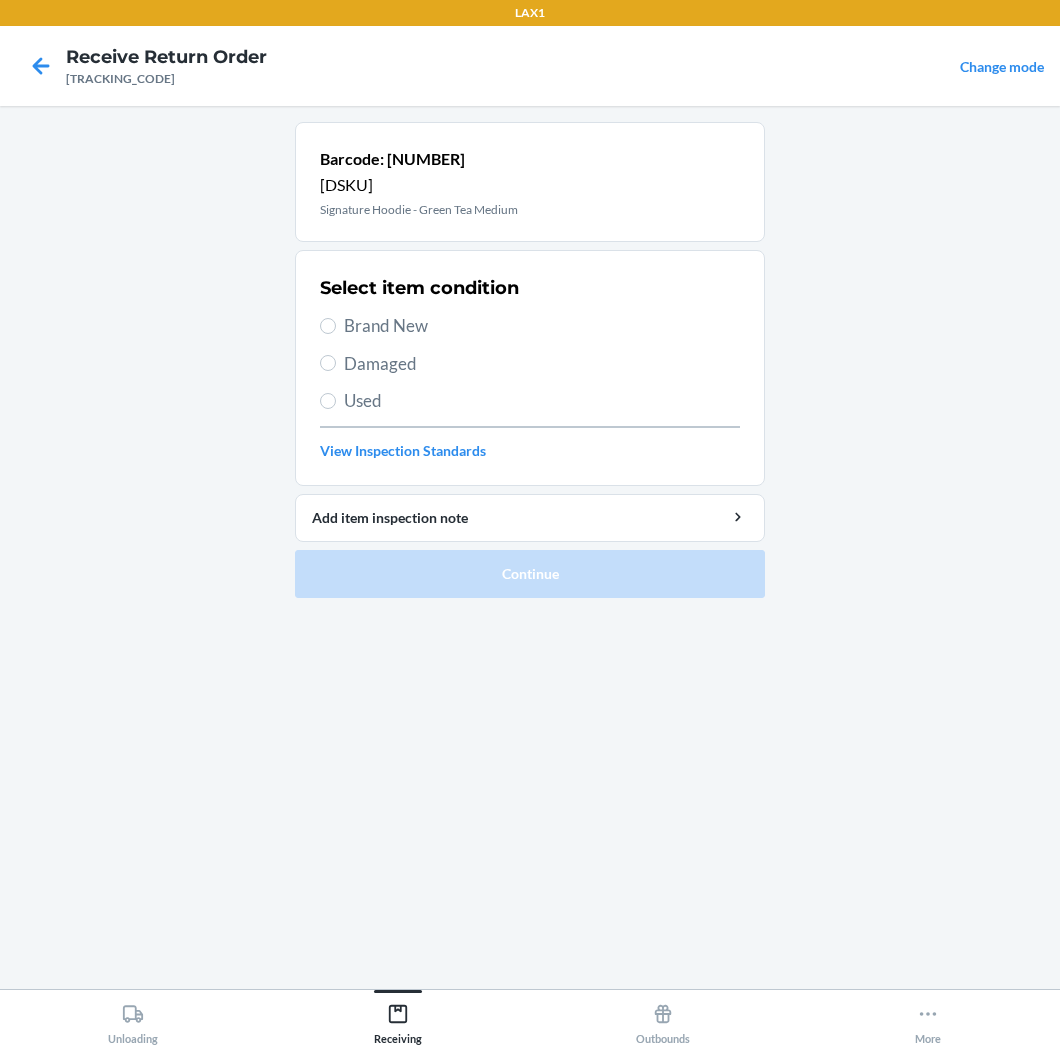 drag, startPoint x: 885, startPoint y: 747, endPoint x: 615, endPoint y: 380, distance: 455.61935 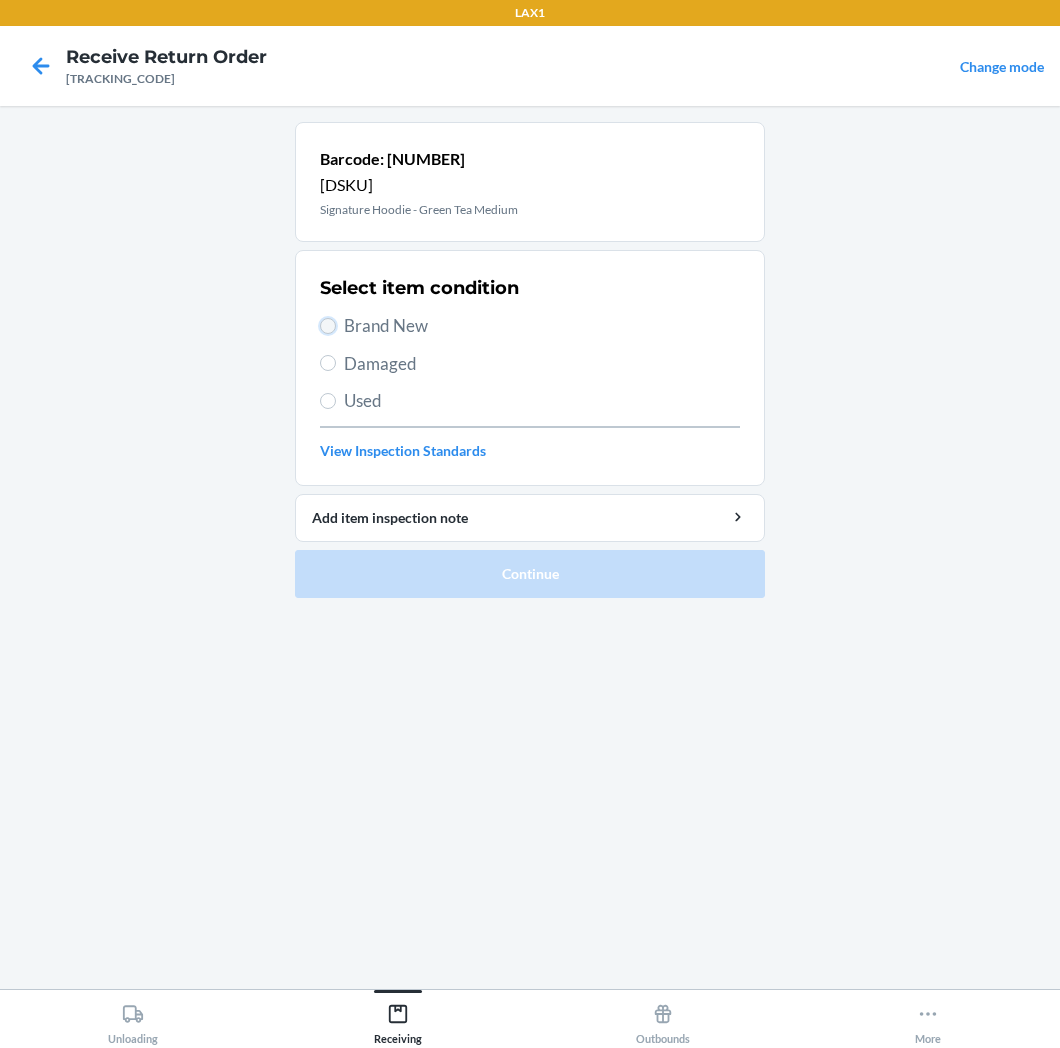 click on "Brand New" at bounding box center (328, 326) 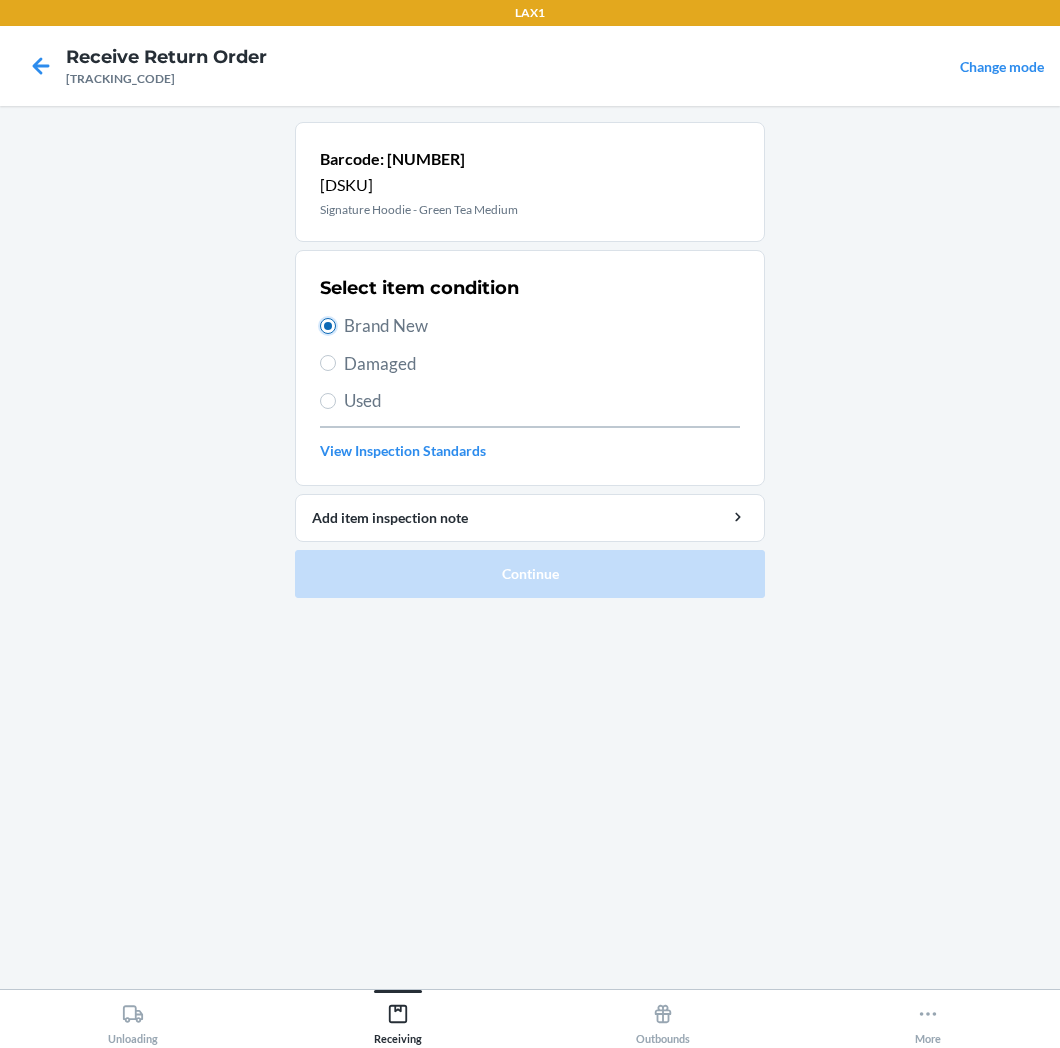 radio on "true" 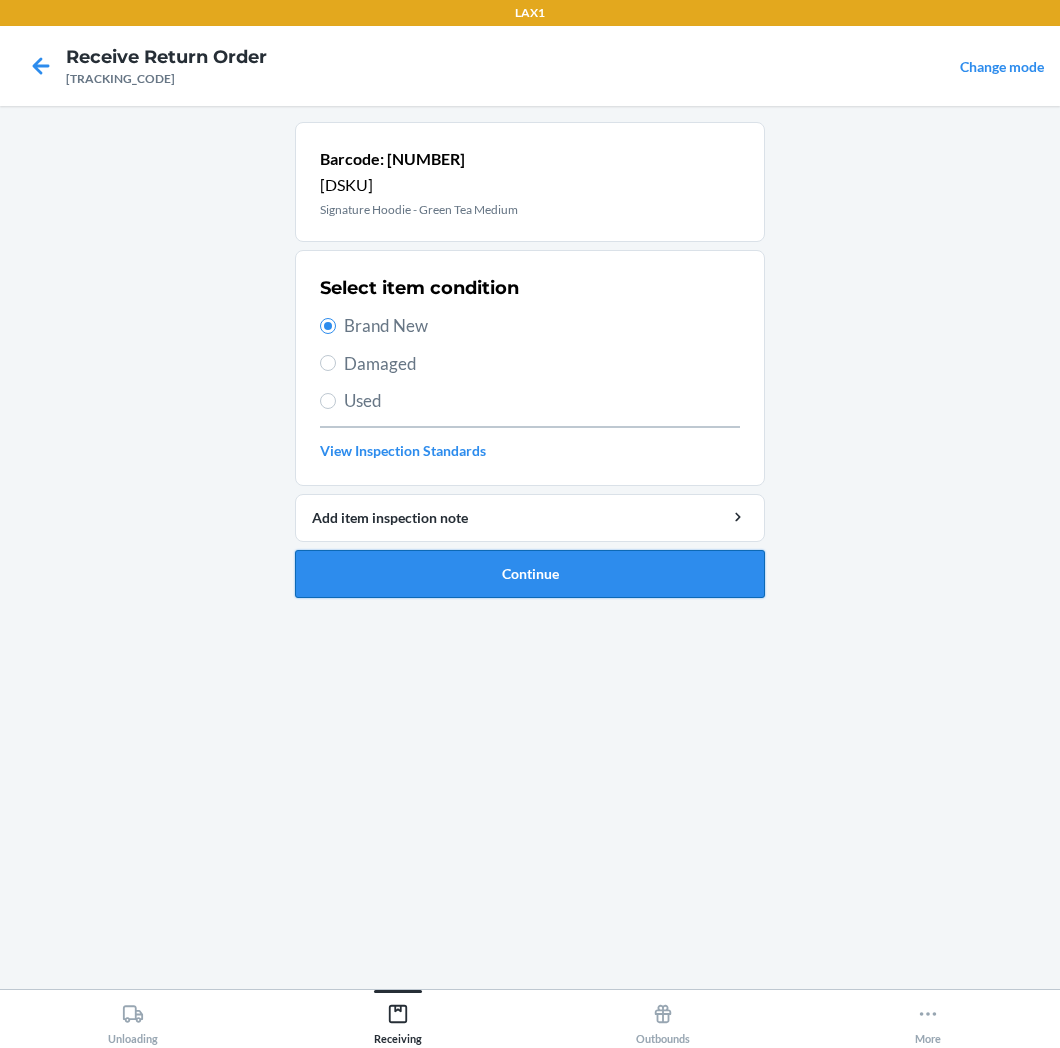 click on "Continue" at bounding box center (530, 574) 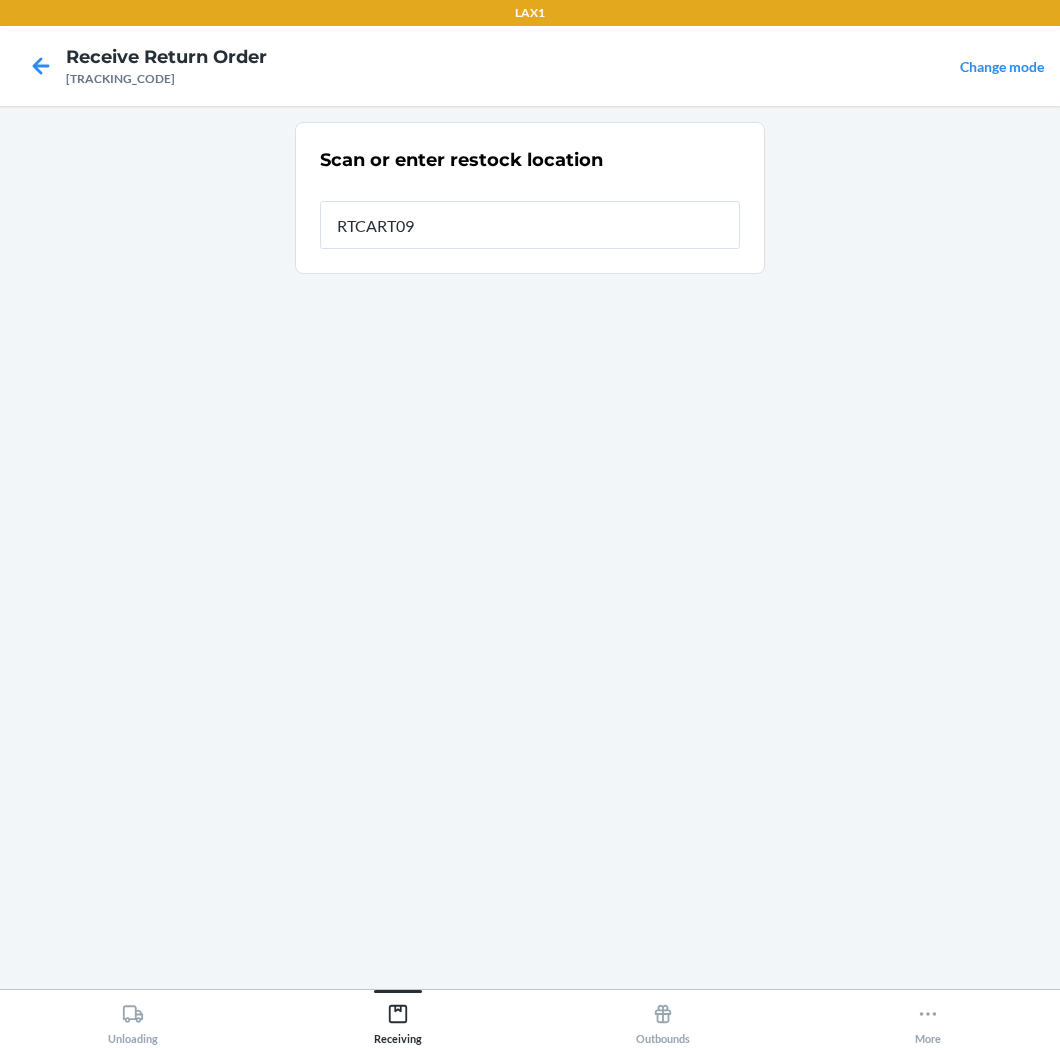 type on "RTCART091" 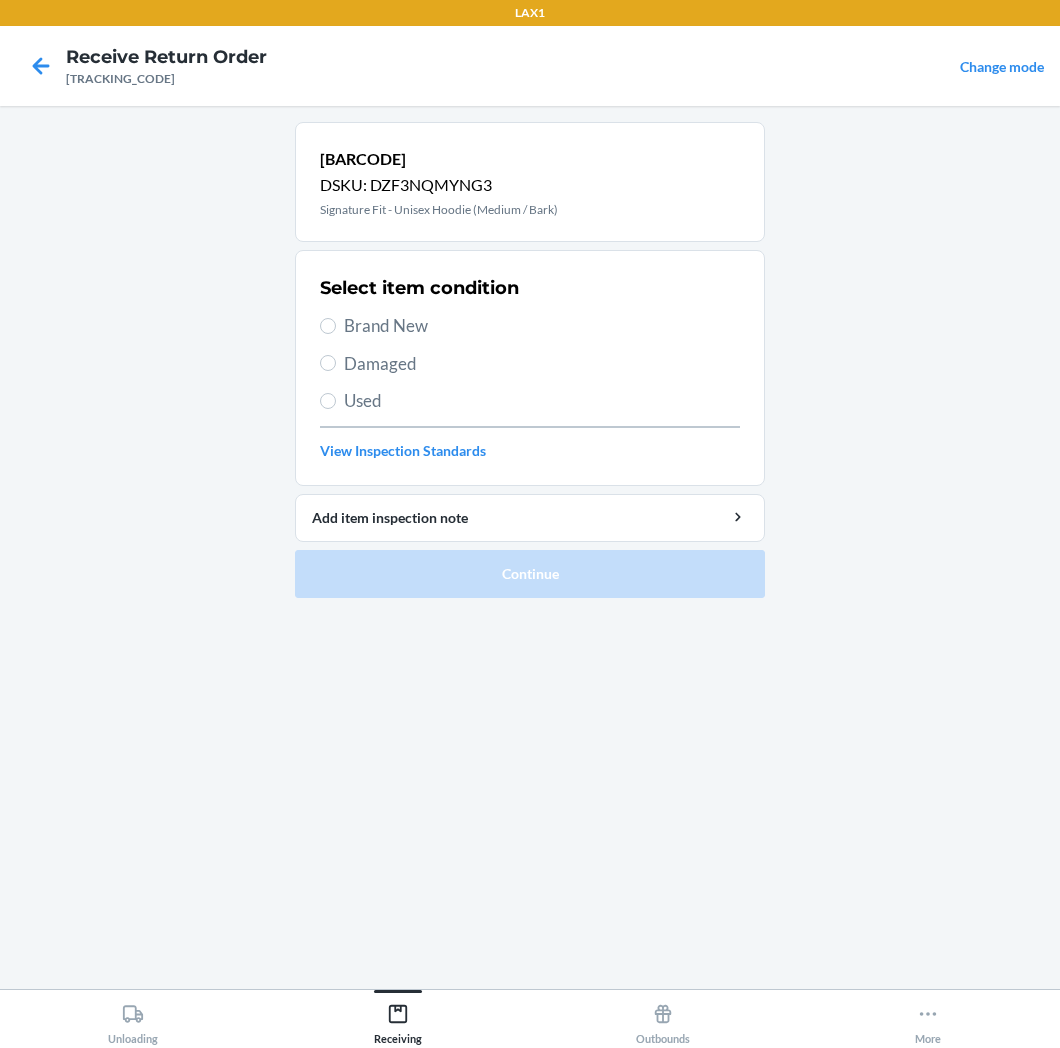 click on "Brand New" at bounding box center (542, 326) 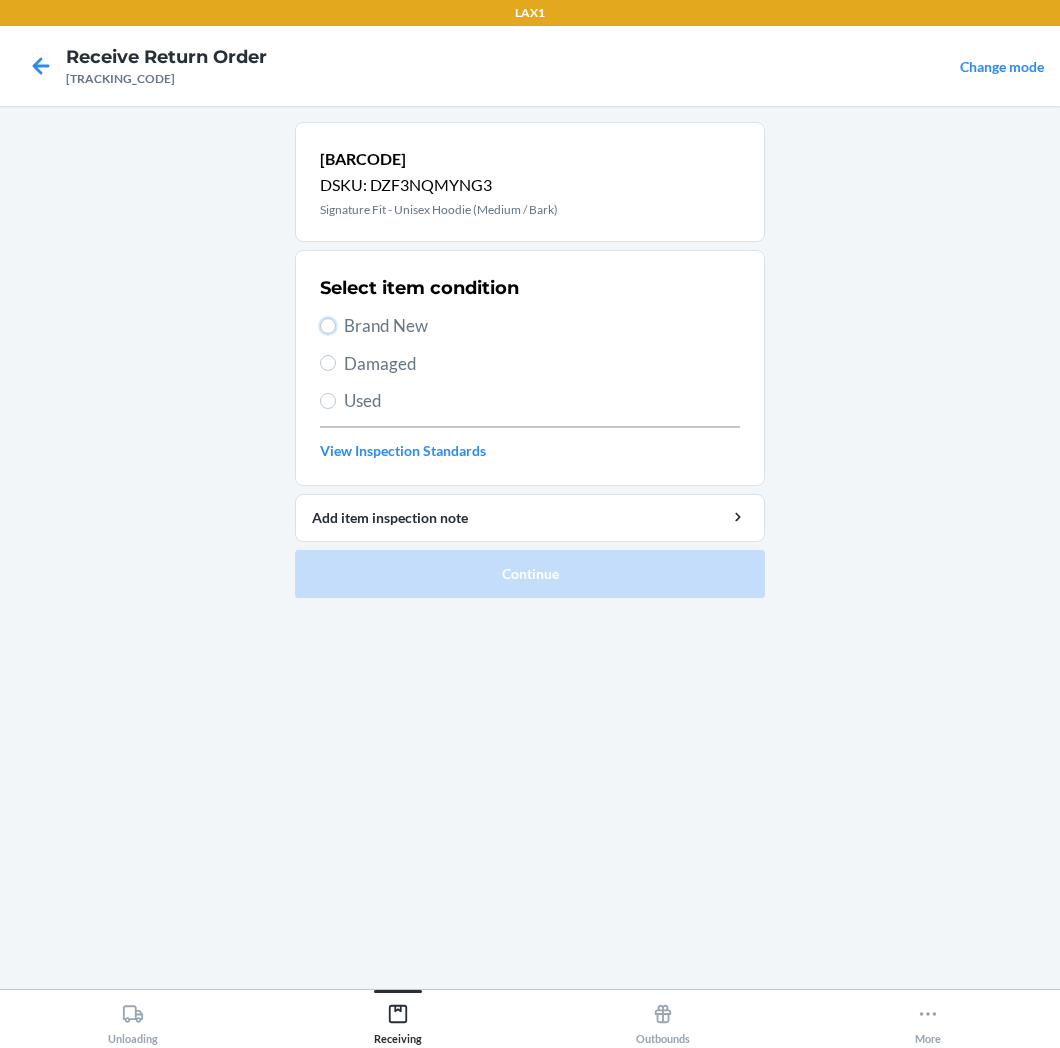 click on "Brand New" at bounding box center [328, 326] 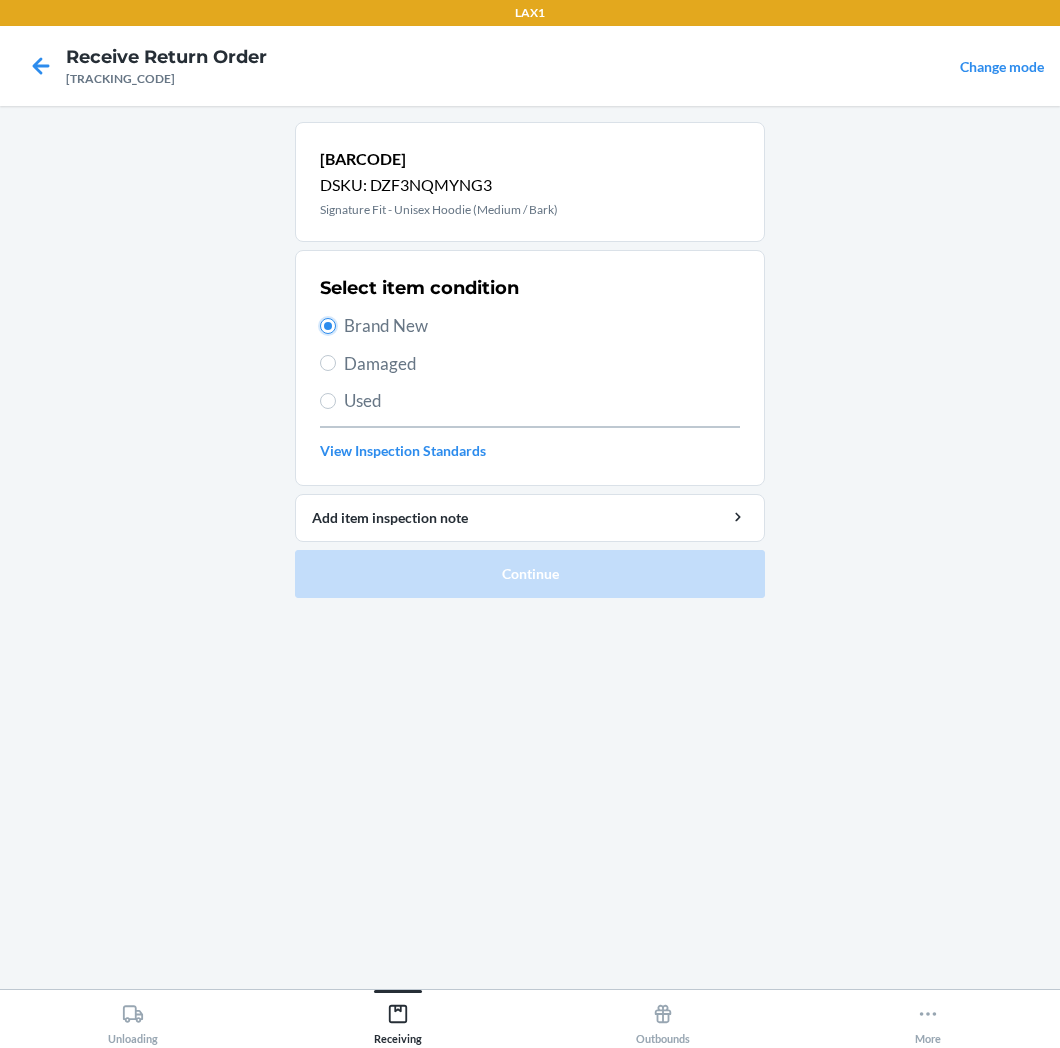 radio on "true" 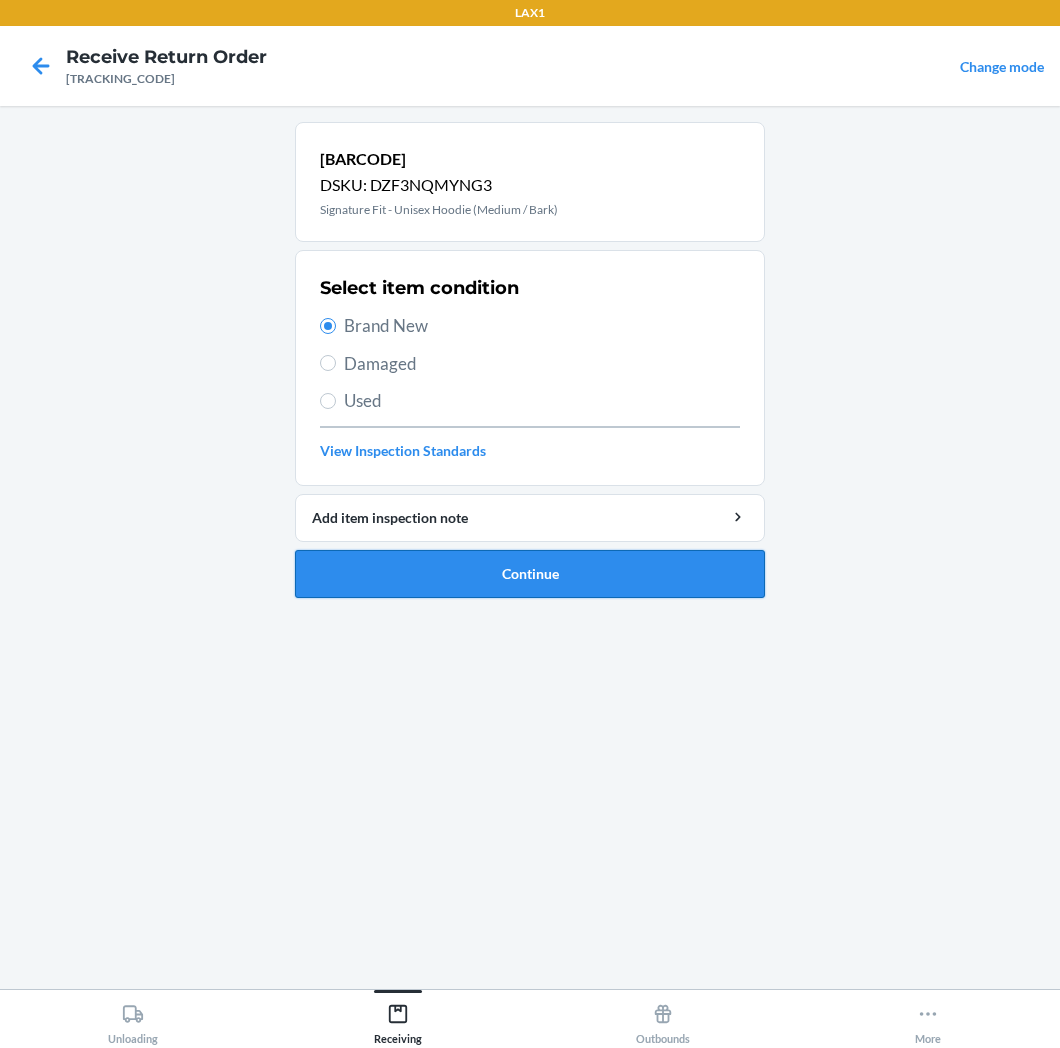 click on "Continue" at bounding box center [530, 574] 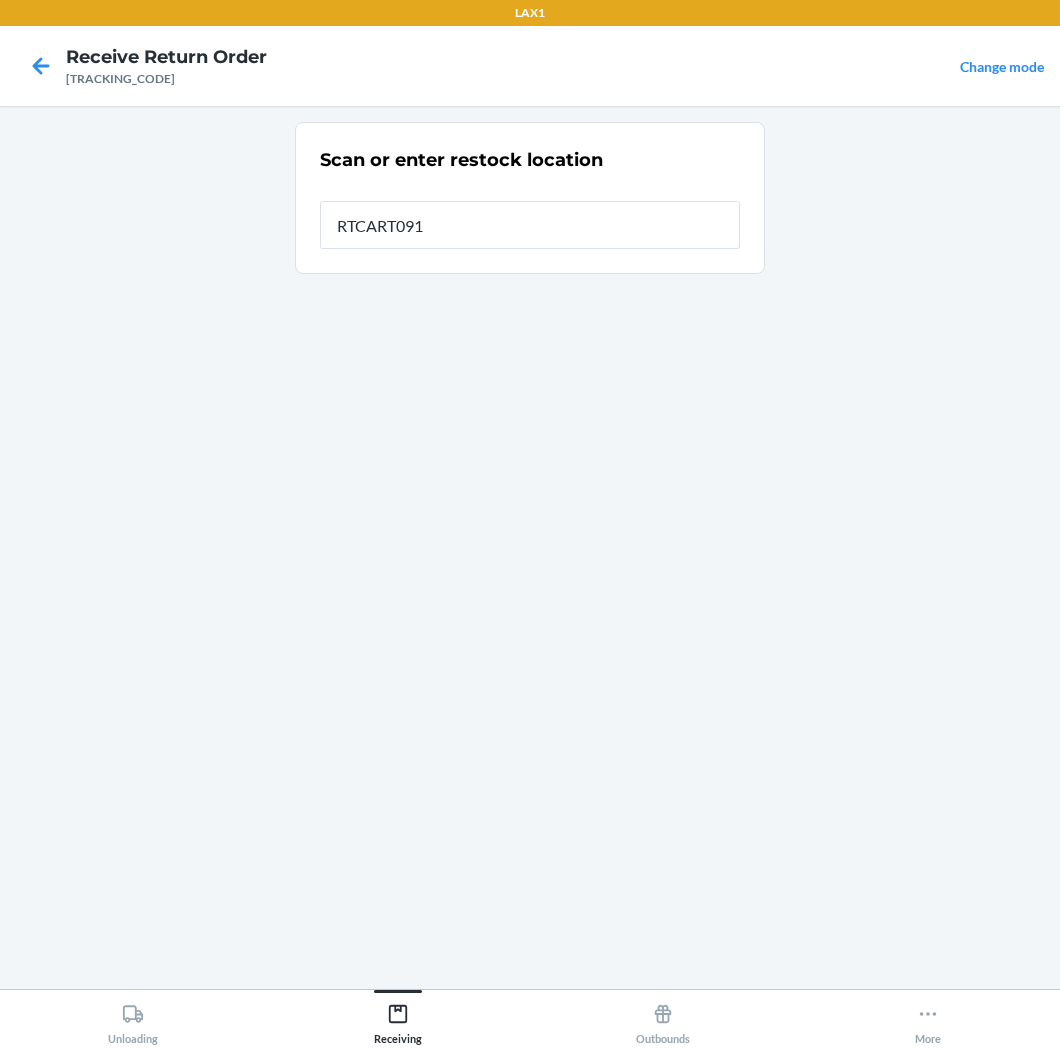 type on "RTCART091" 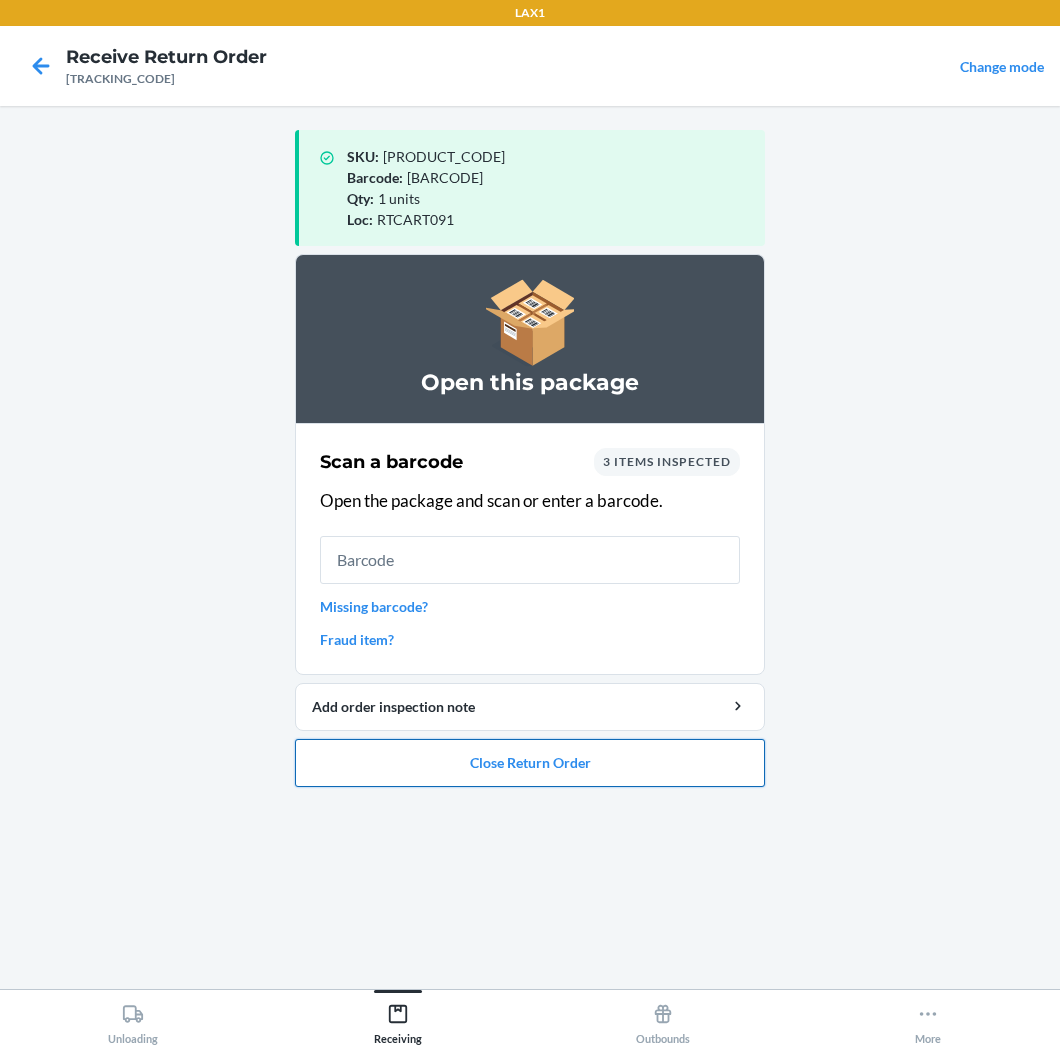 click on "Close Return Order" at bounding box center (530, 763) 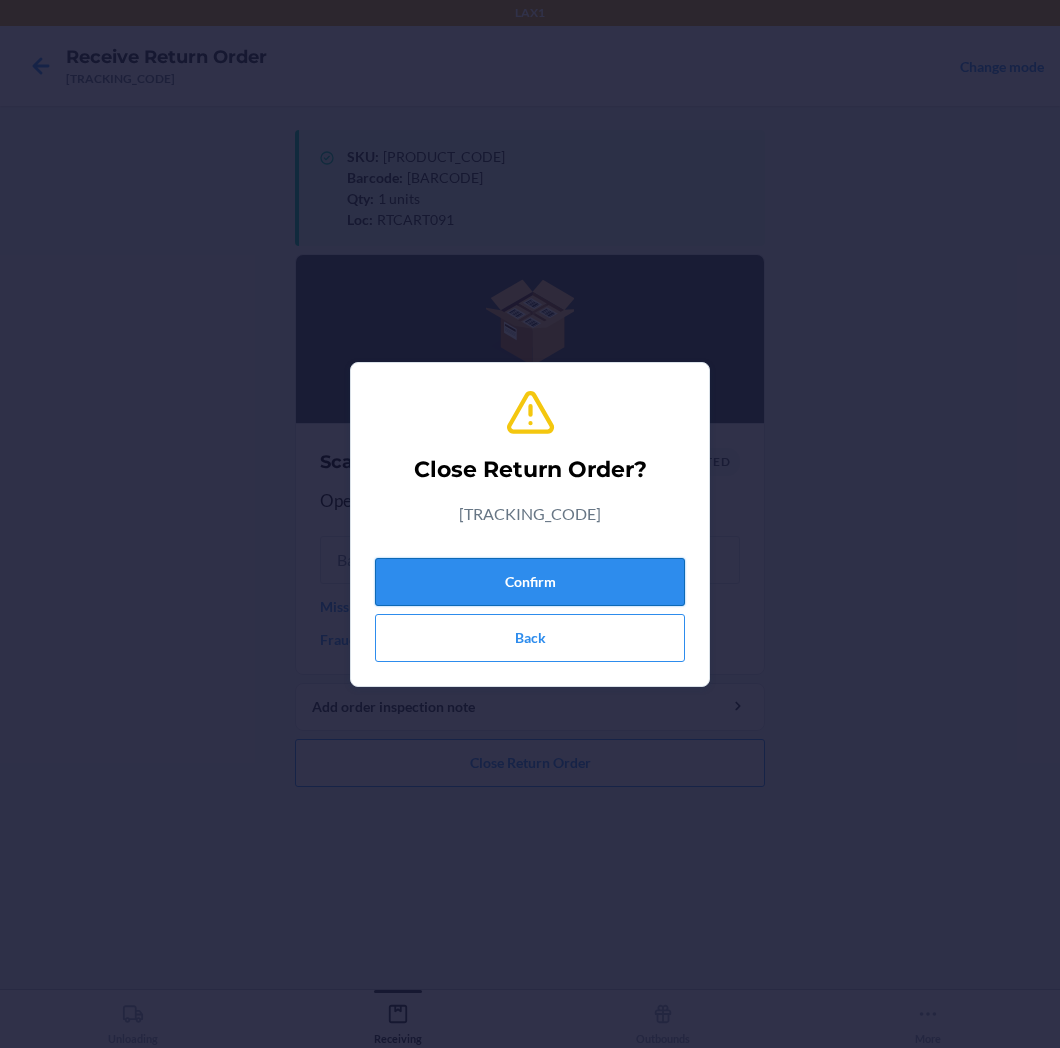 click on "Confirm" at bounding box center (530, 582) 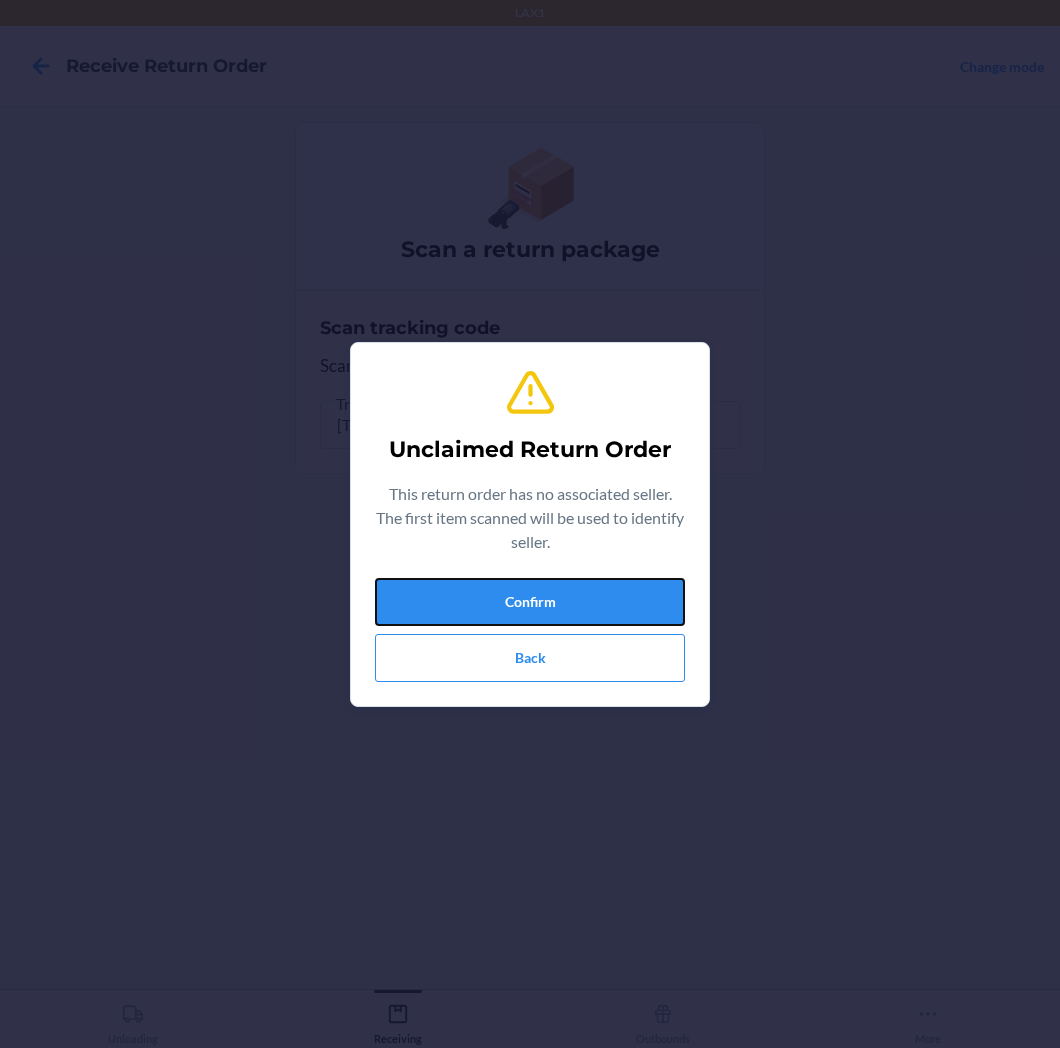 click on "Confirm" at bounding box center (530, 602) 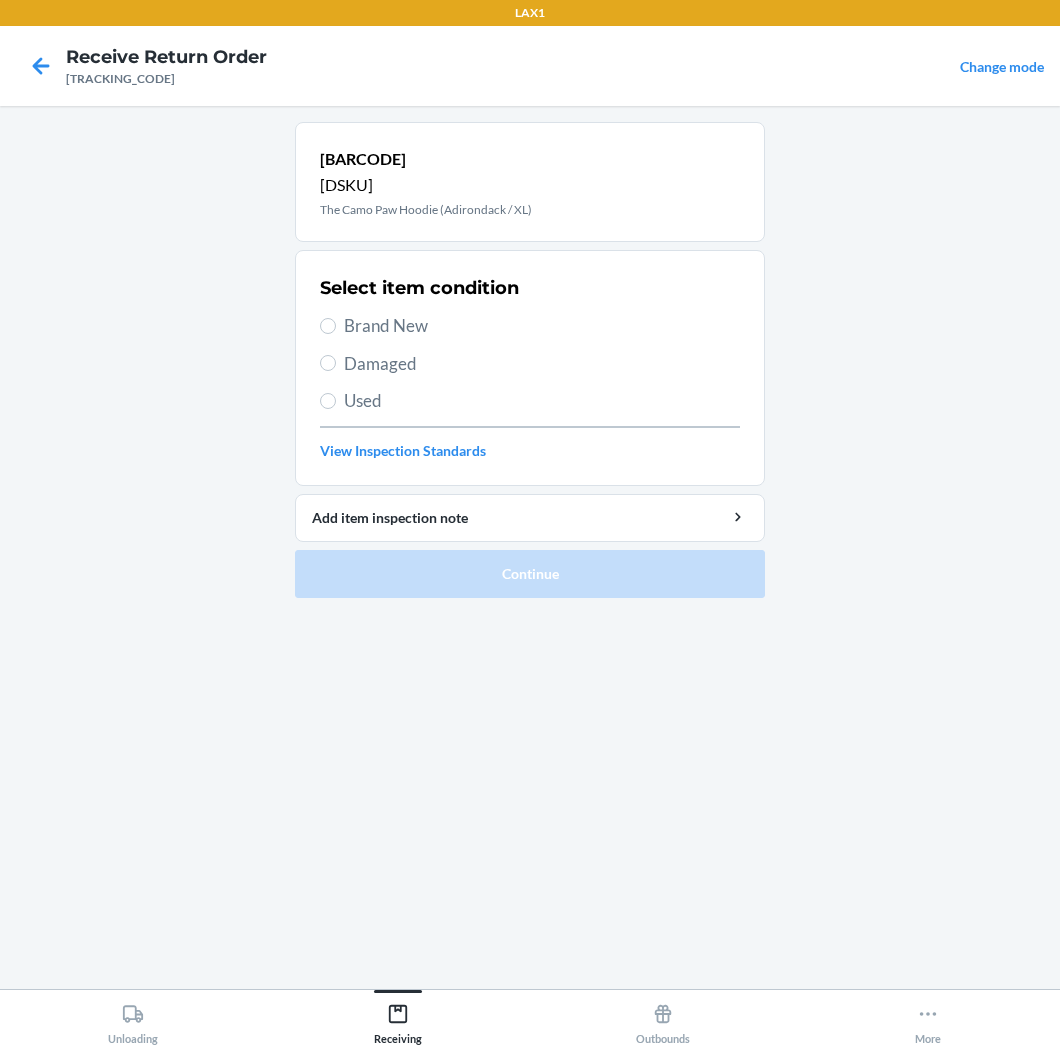 click on "Brand New" at bounding box center (542, 326) 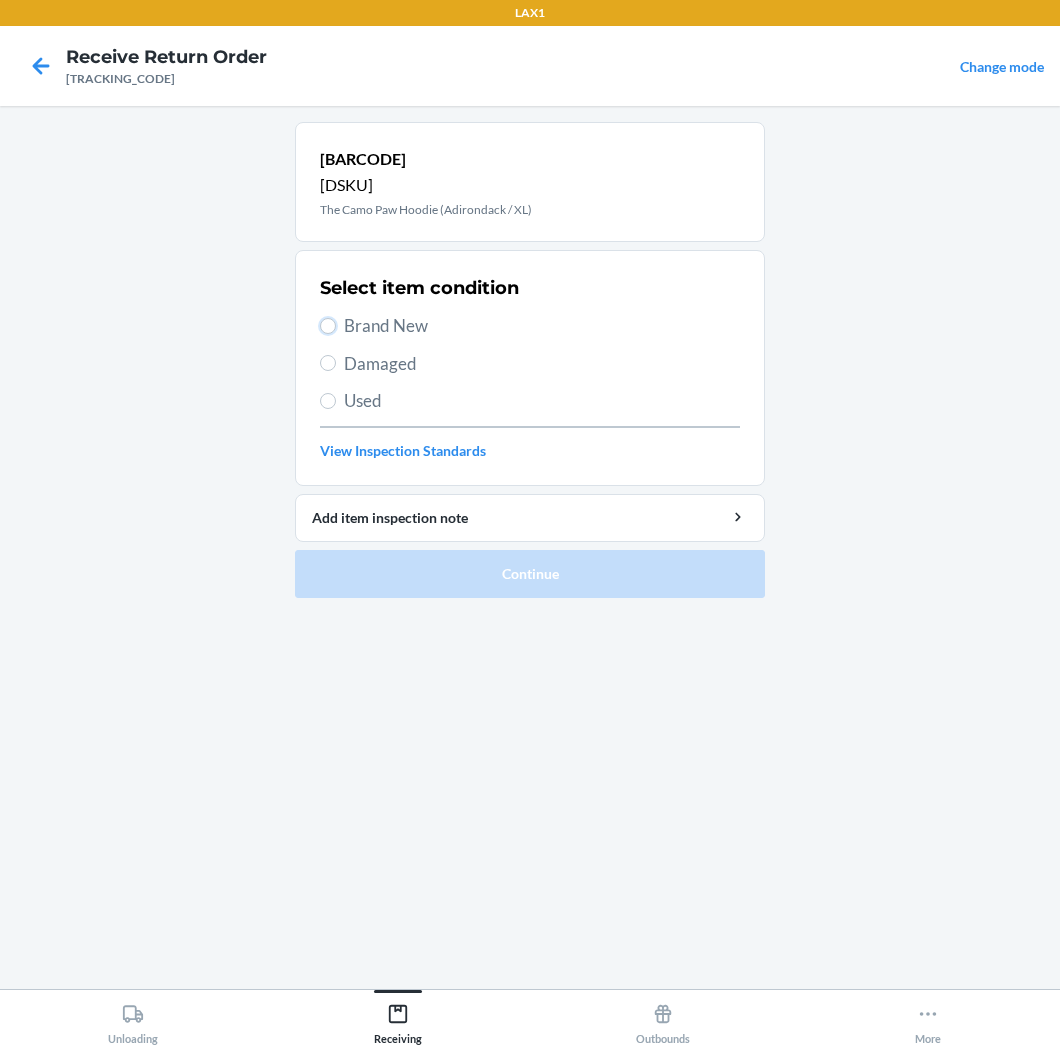 click on "Brand New" at bounding box center (328, 326) 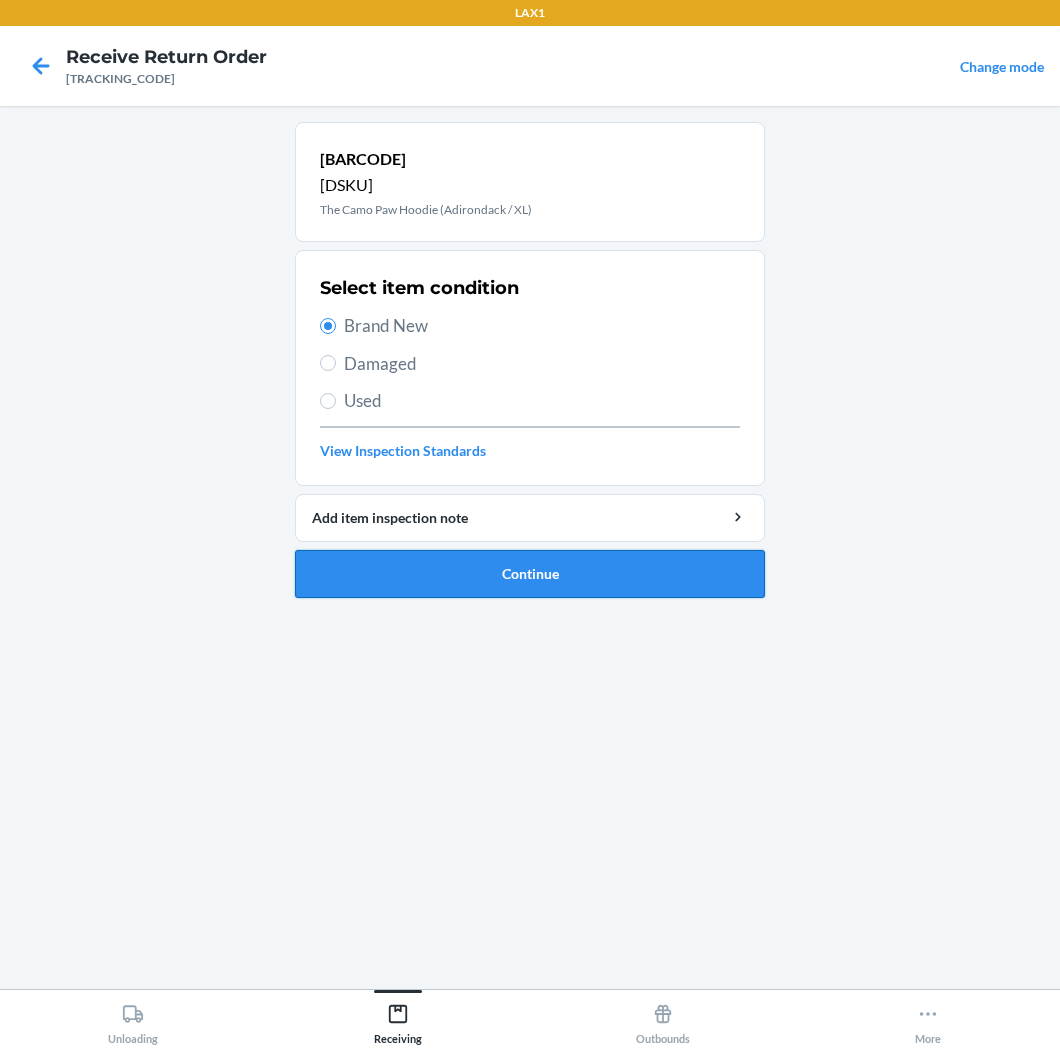 click on "Continue" at bounding box center (530, 574) 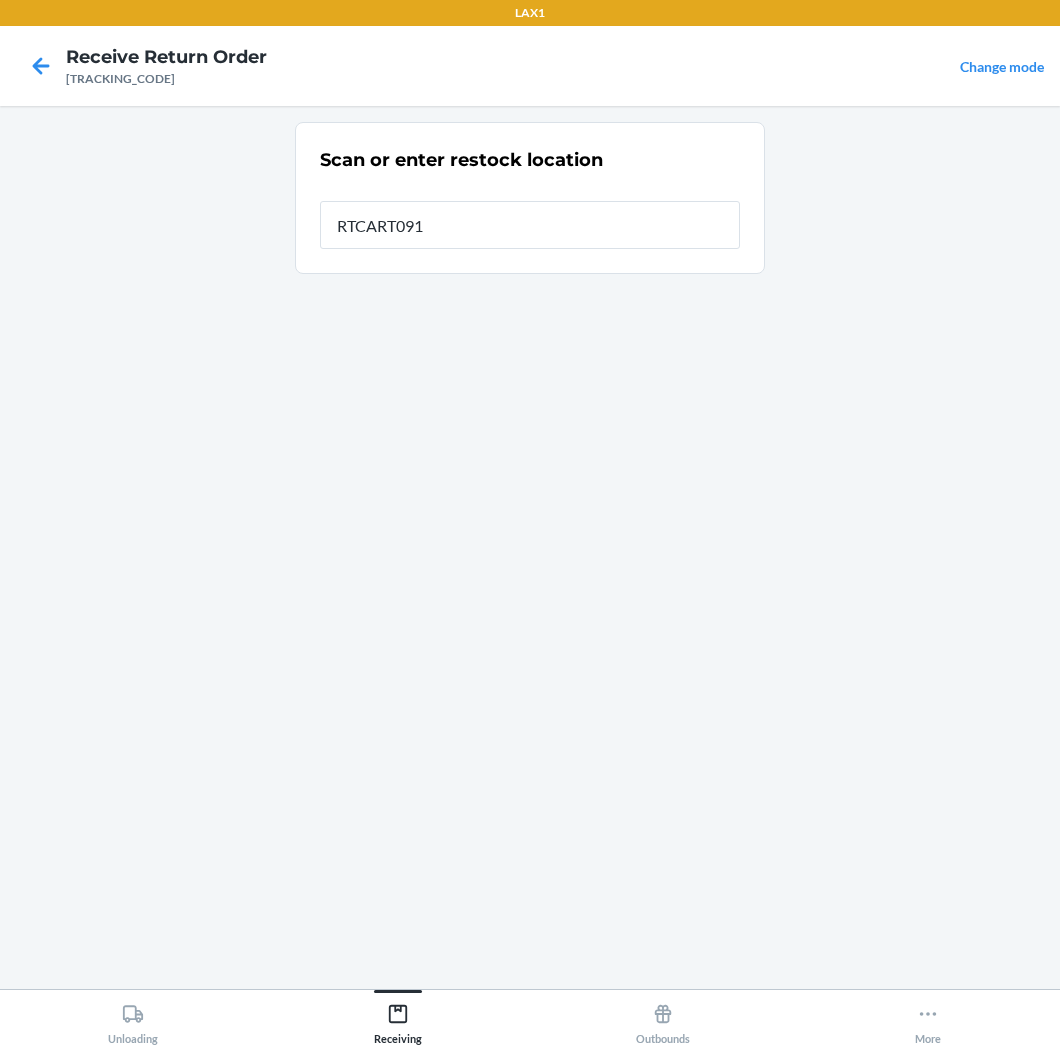type on "RTCART091" 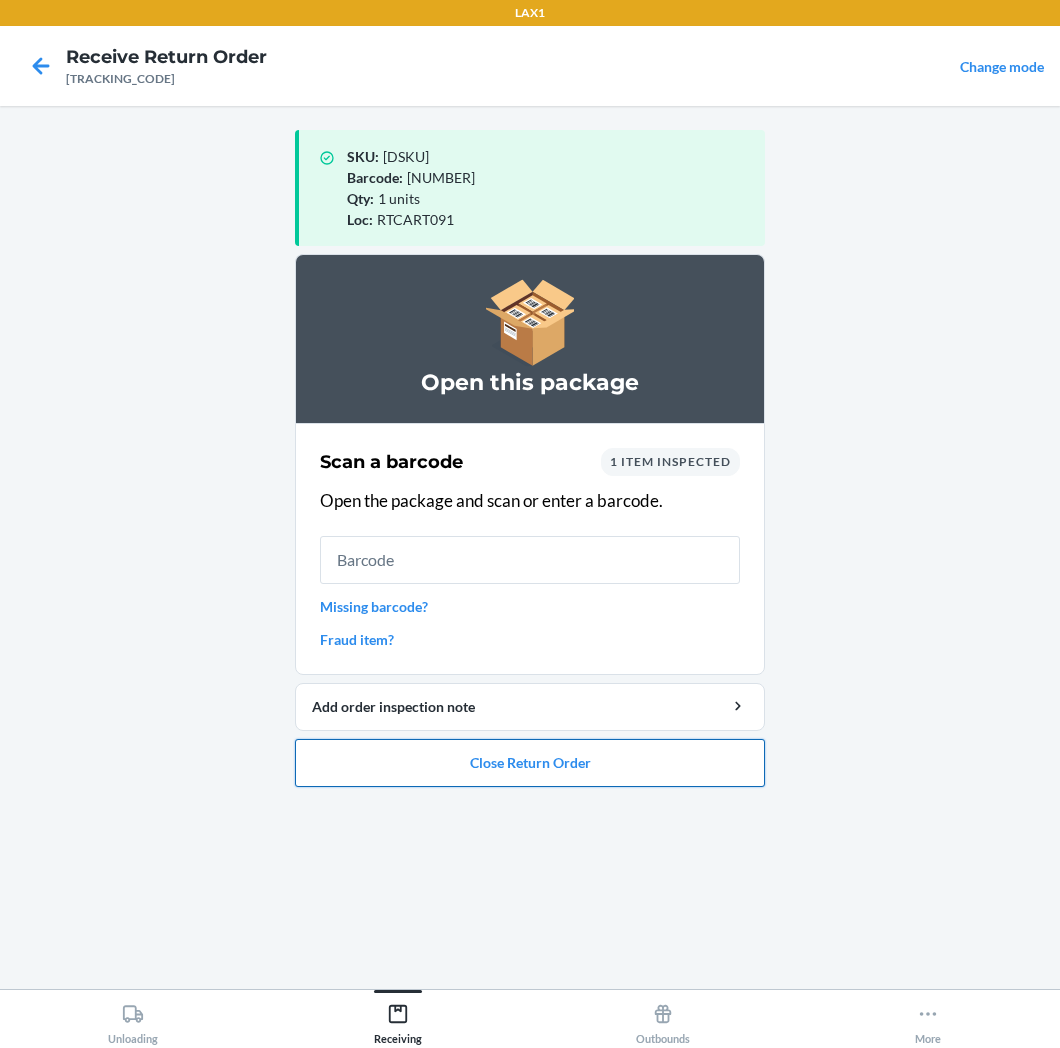 click on "Close Return Order" at bounding box center [530, 763] 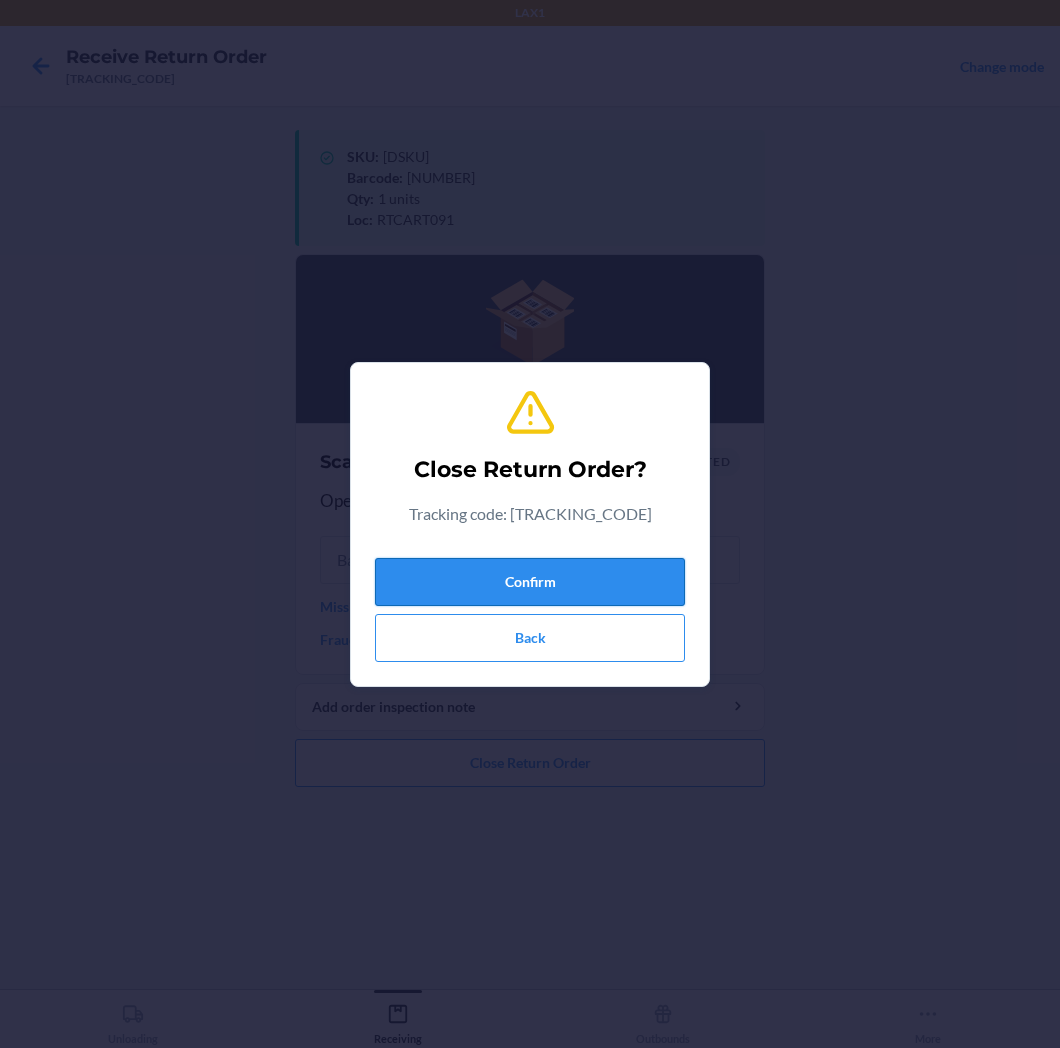 click on "Confirm" at bounding box center (530, 582) 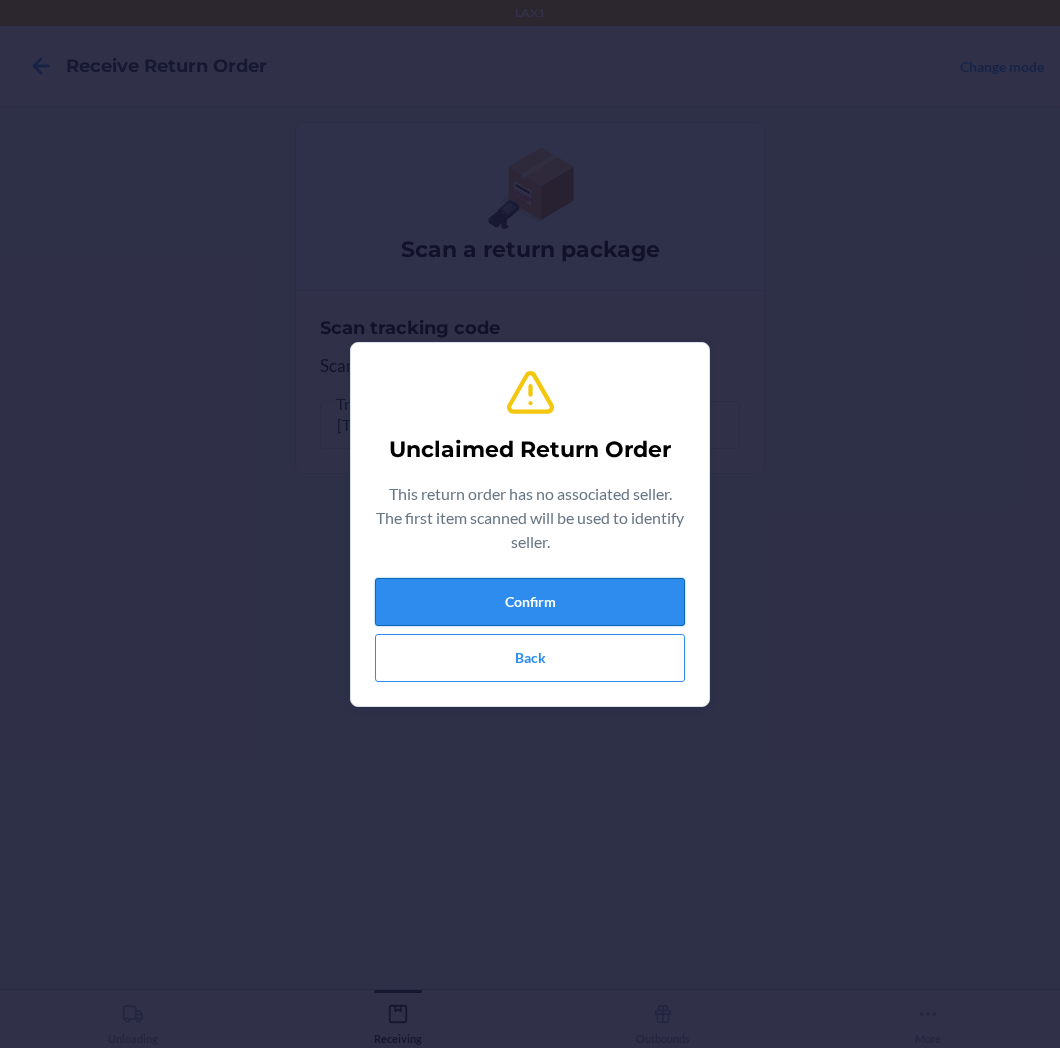 click on "Confirm" at bounding box center [530, 602] 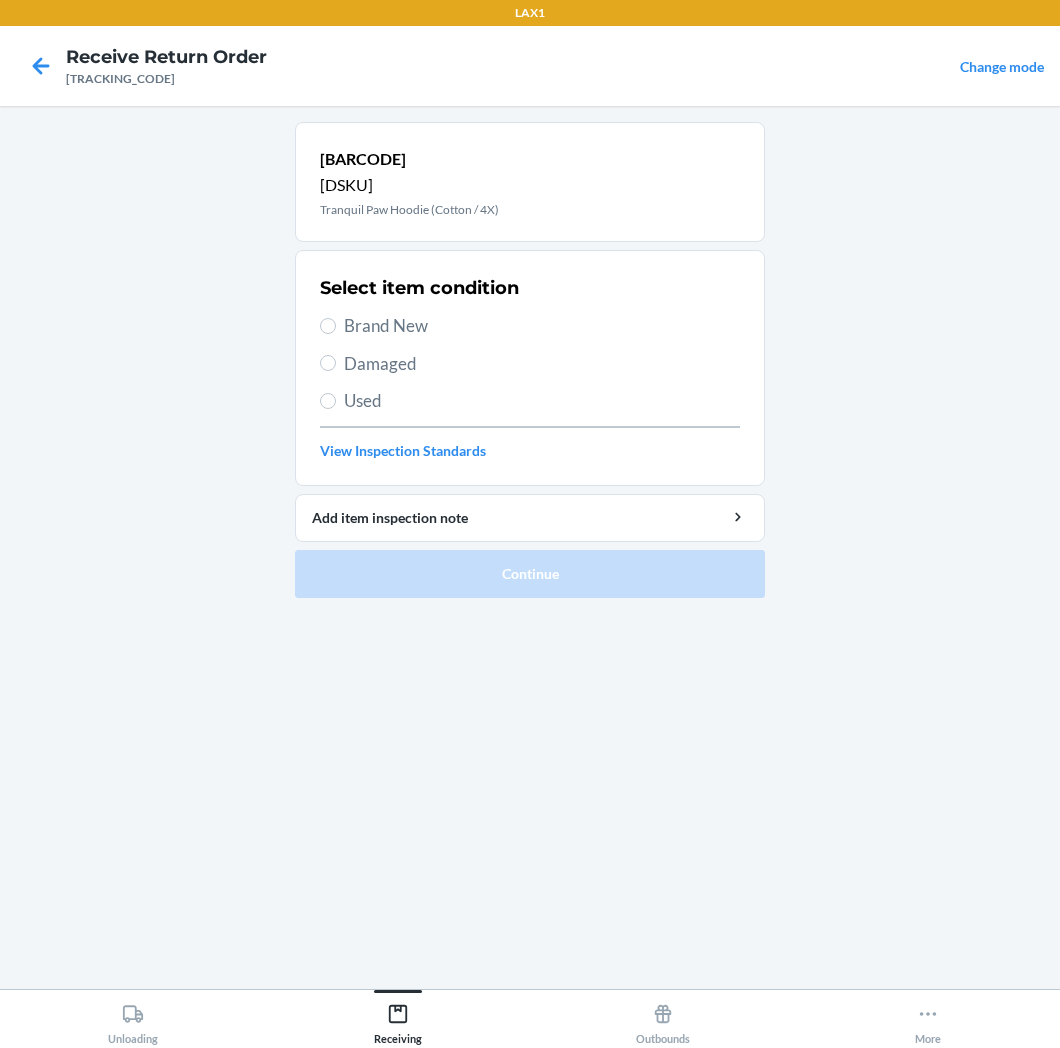 click on "Brand New" at bounding box center [542, 326] 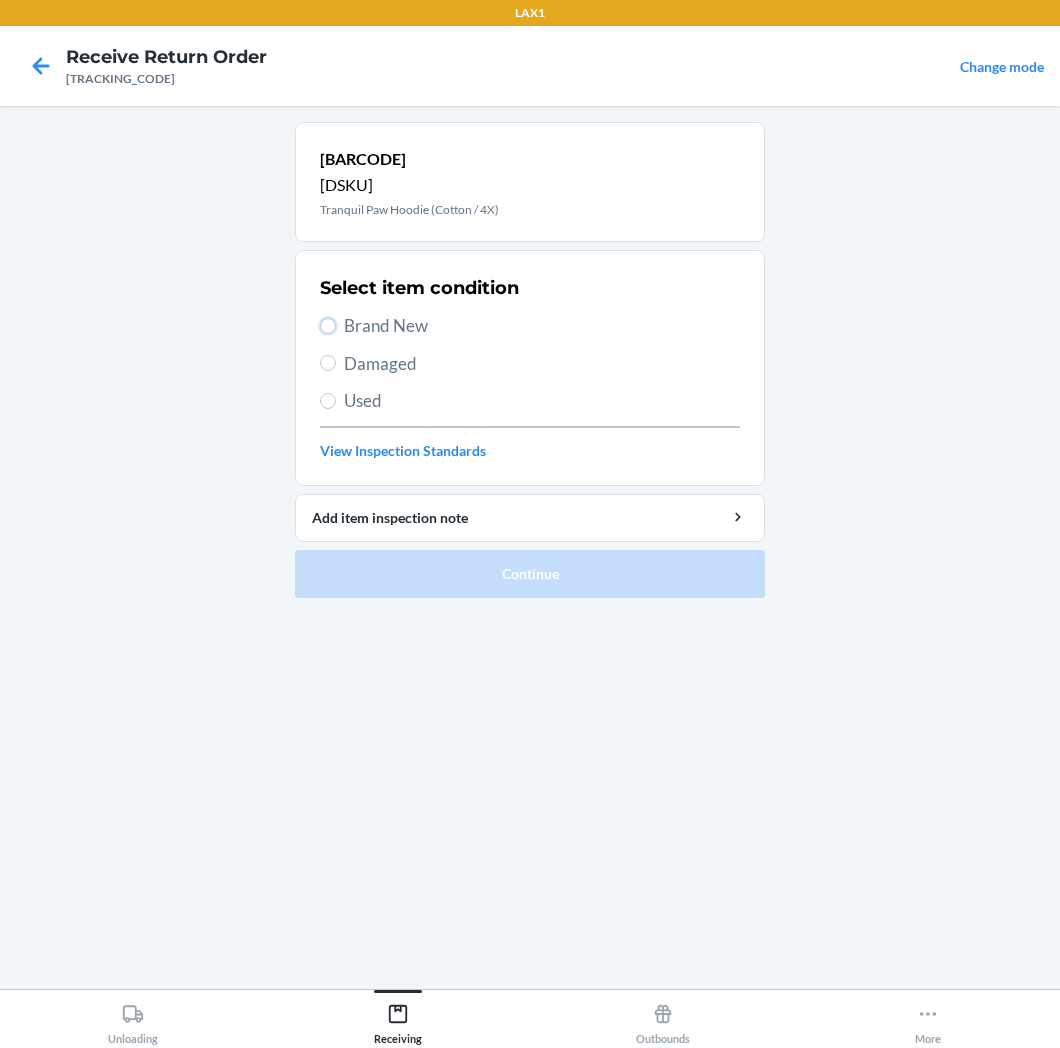 click on "Brand New" at bounding box center [328, 326] 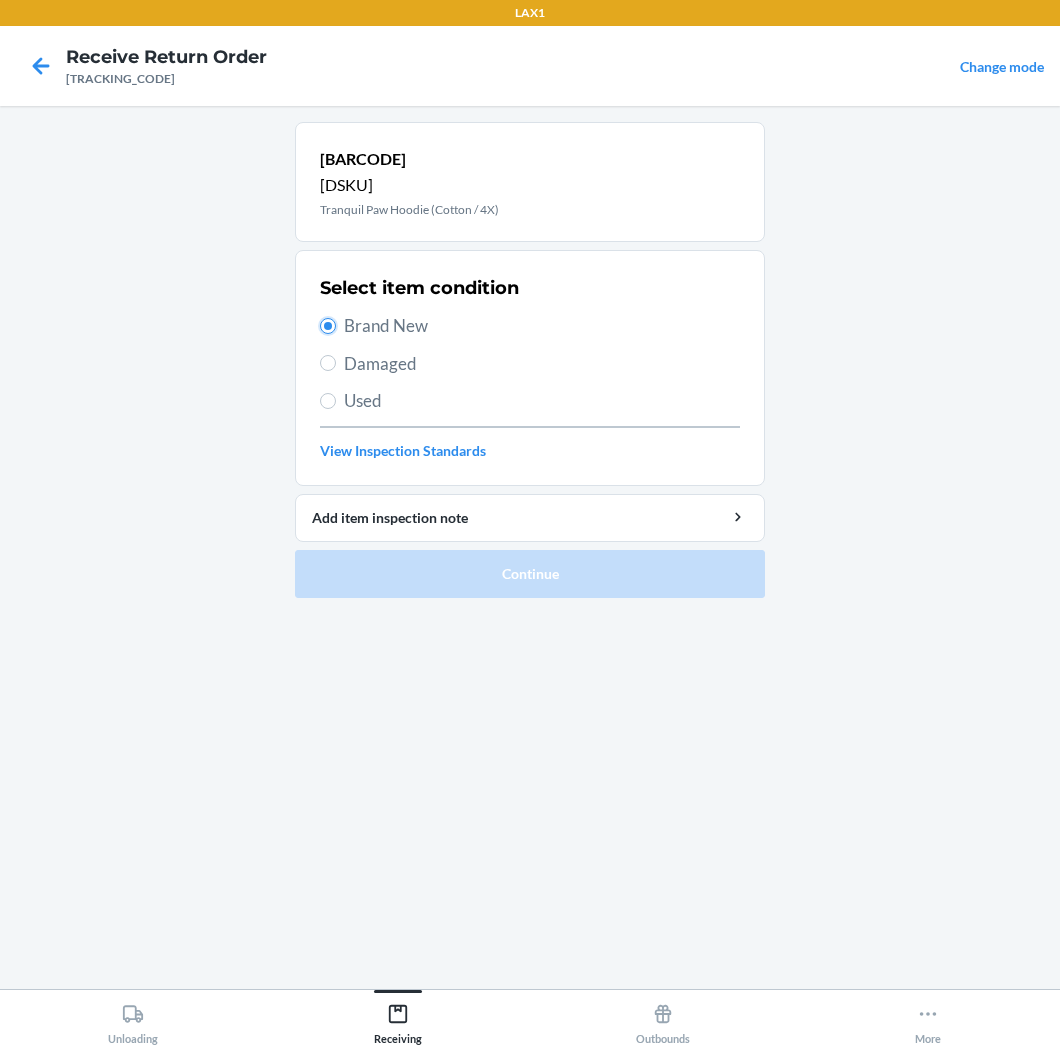 radio on "true" 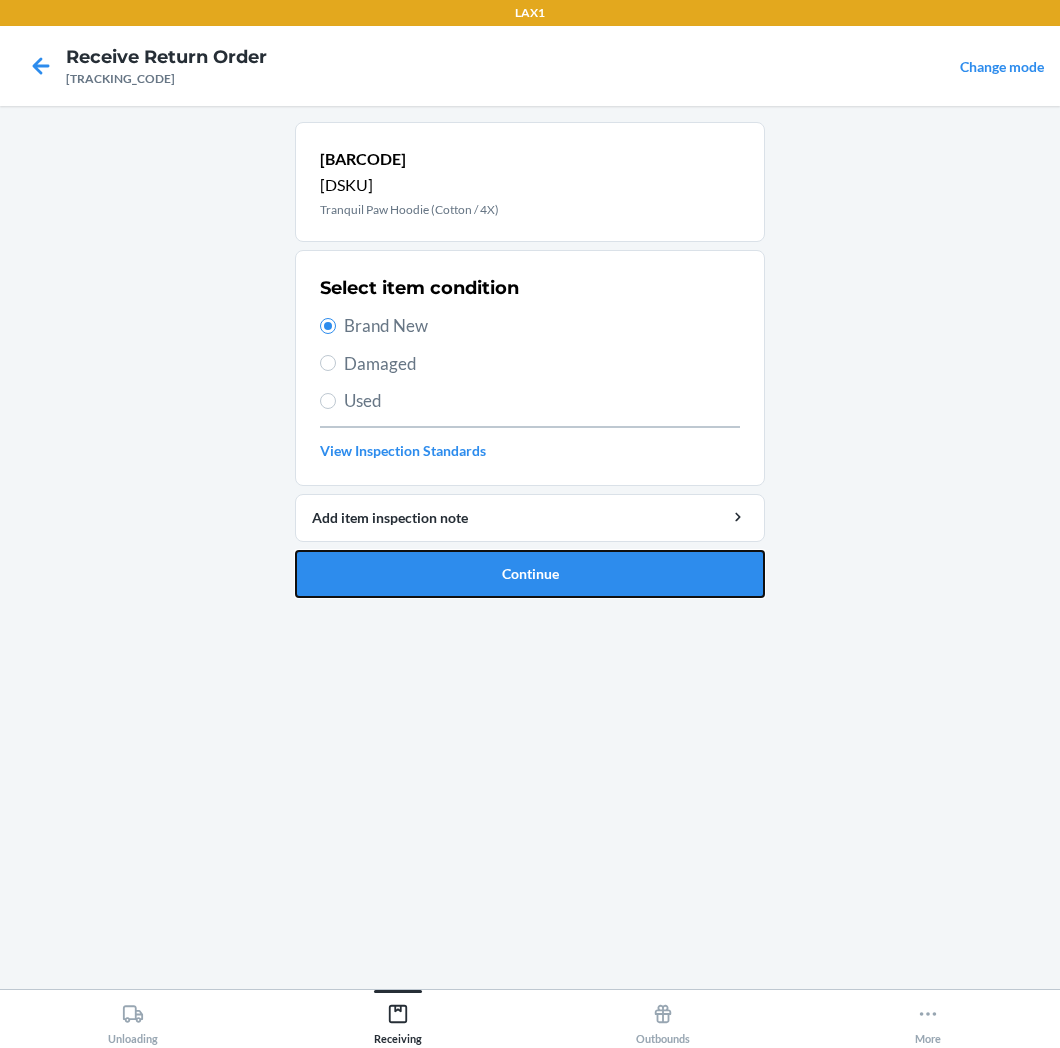click on "Continue" at bounding box center [530, 574] 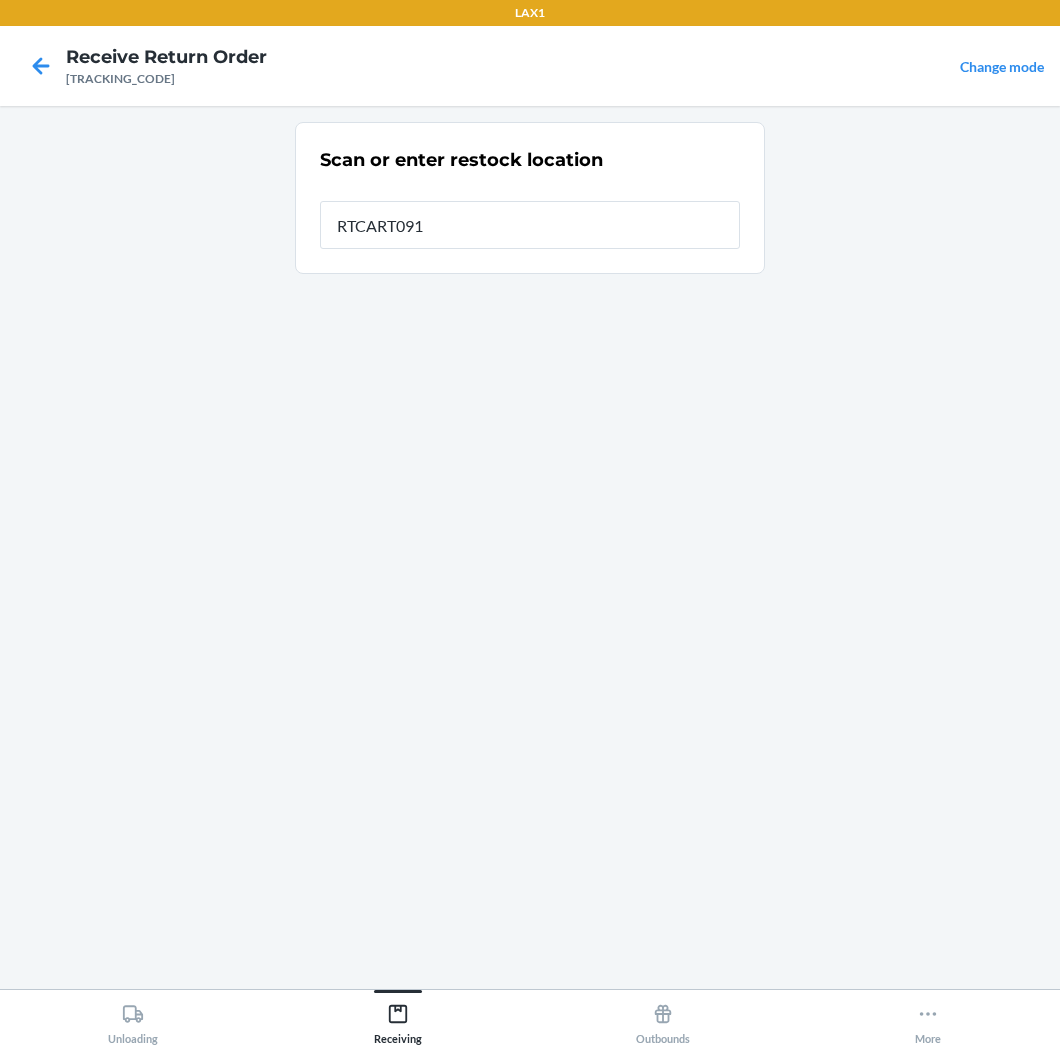 type on "RTCART091" 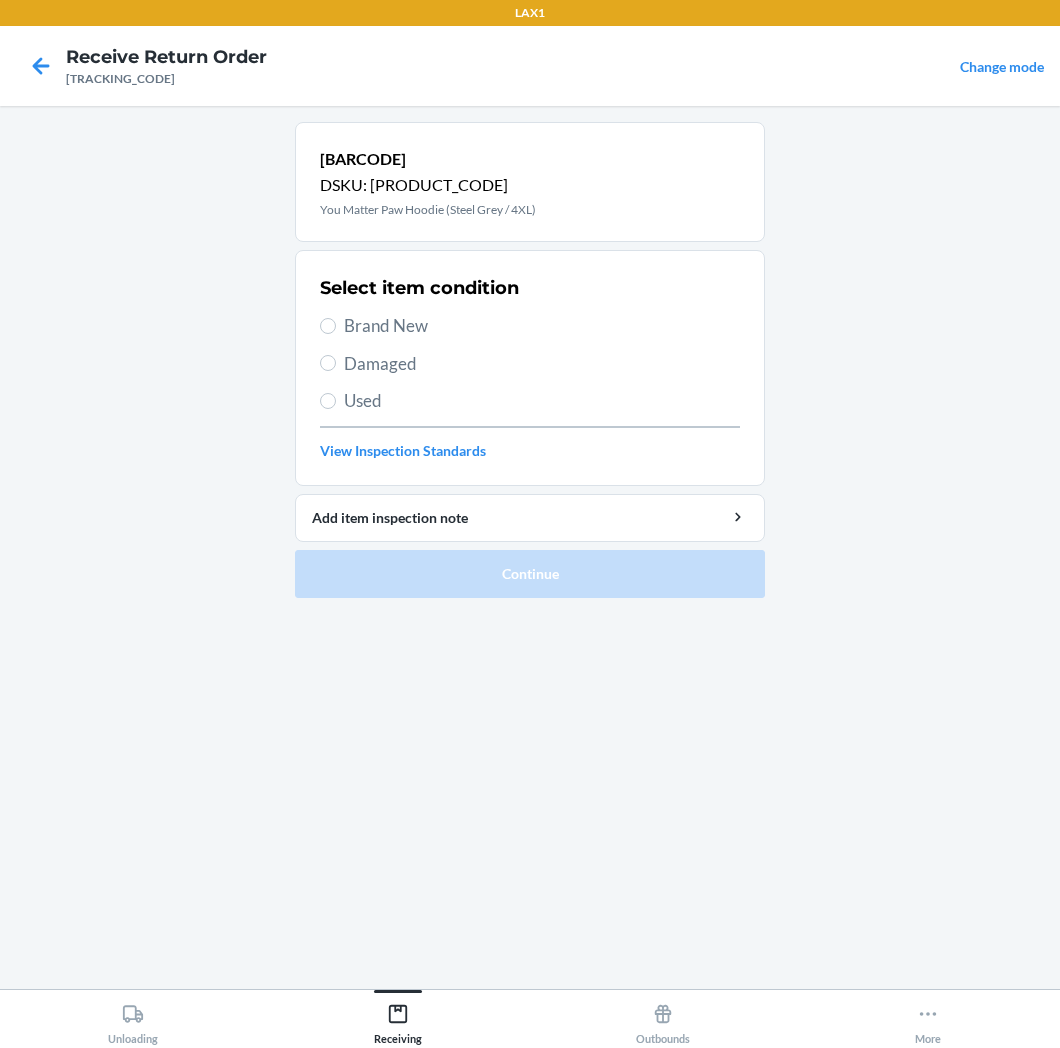 click on "Brand New" at bounding box center (530, 326) 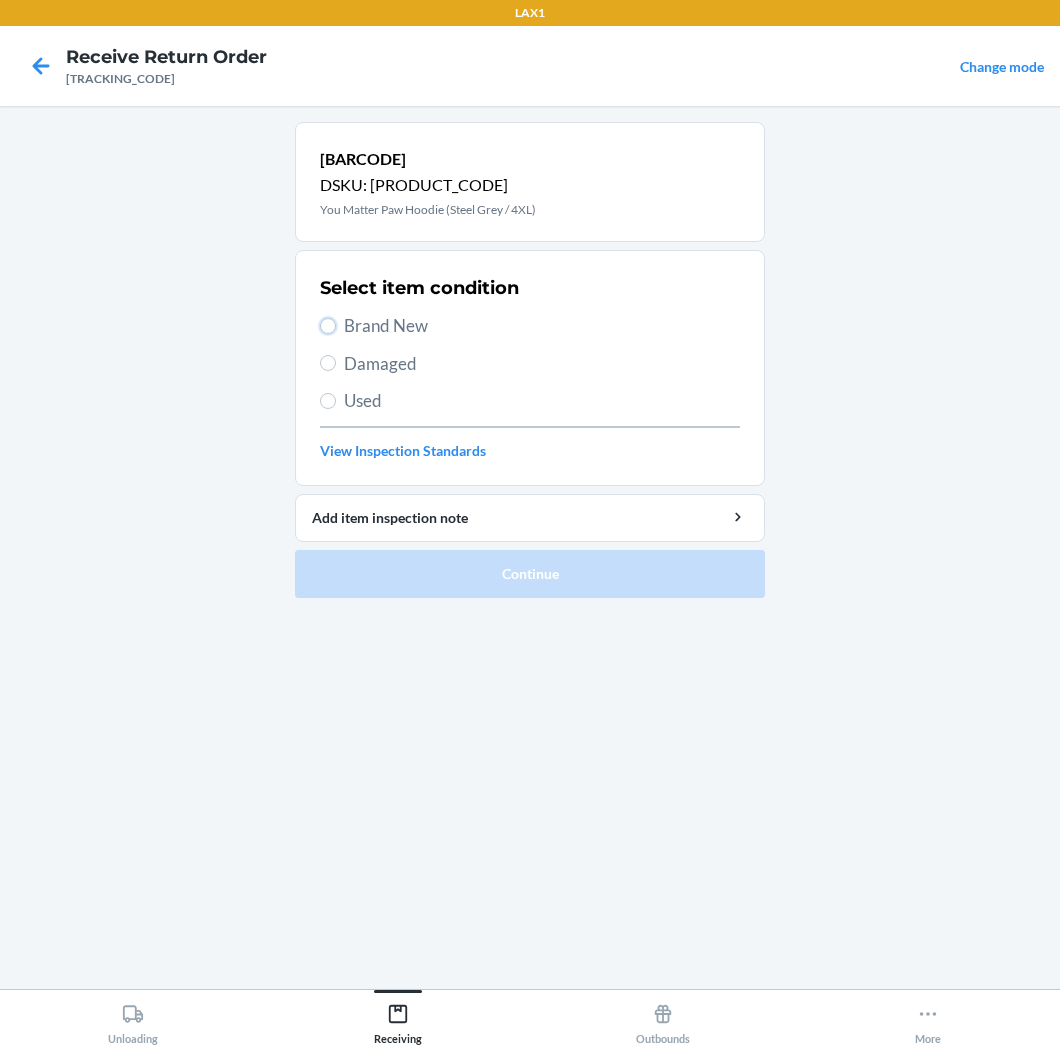 click on "Brand New" at bounding box center (328, 326) 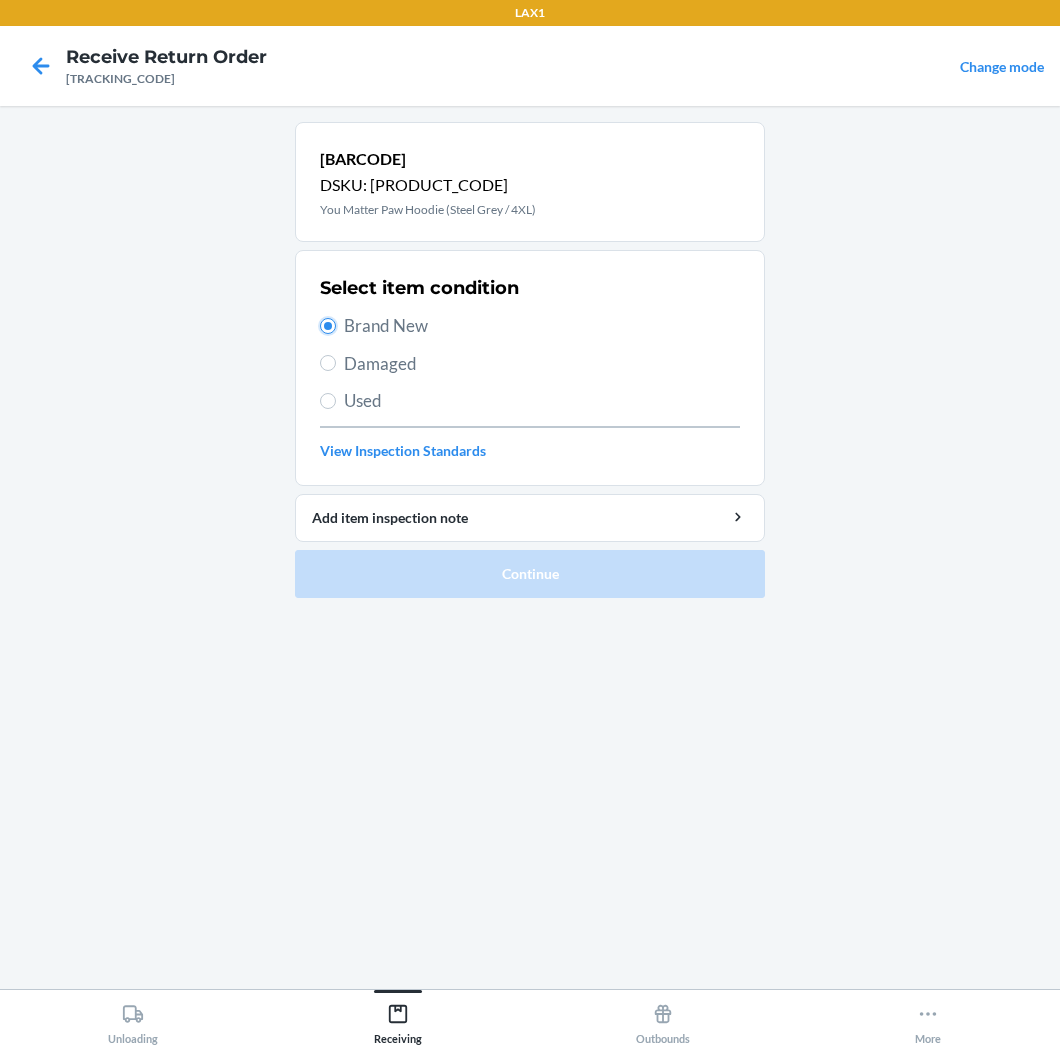 radio on "true" 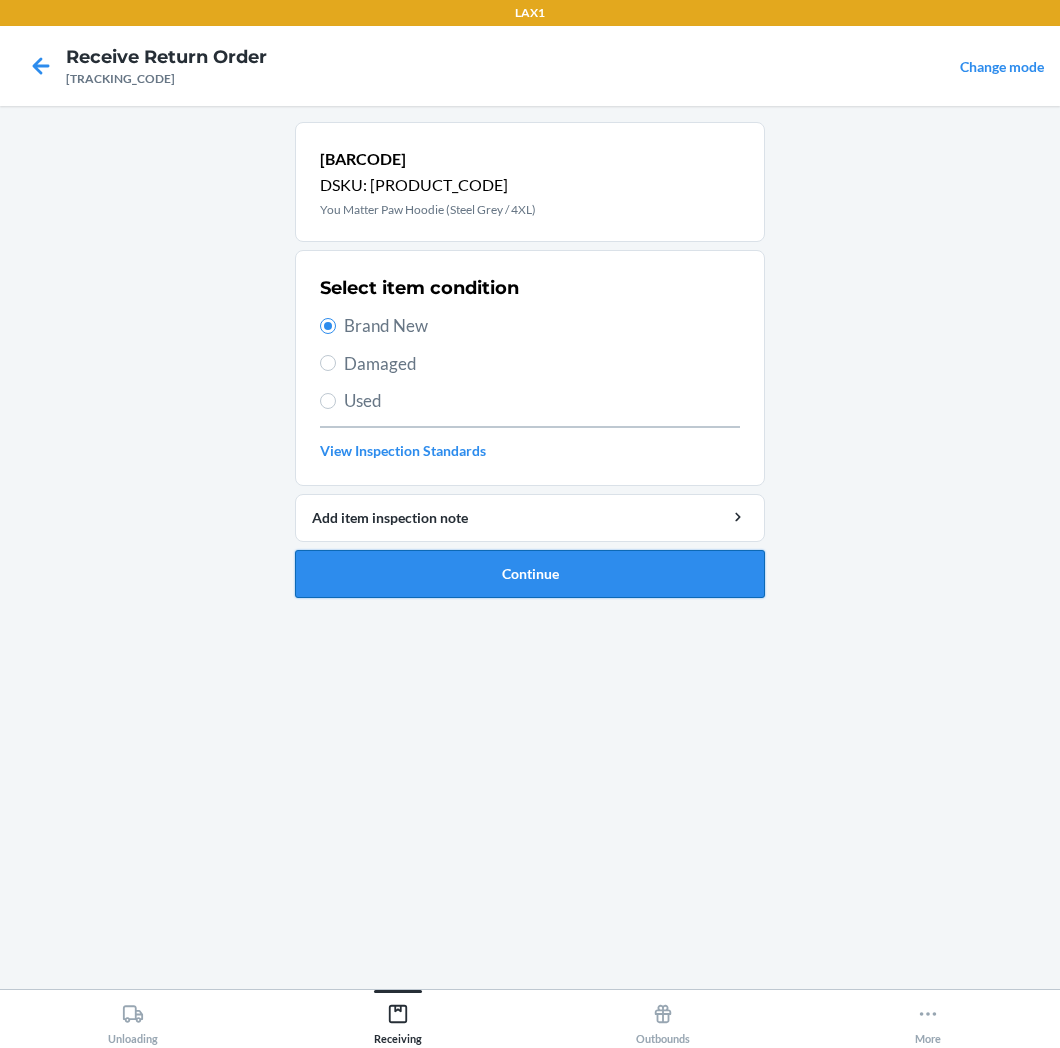 click on "Continue" at bounding box center (530, 574) 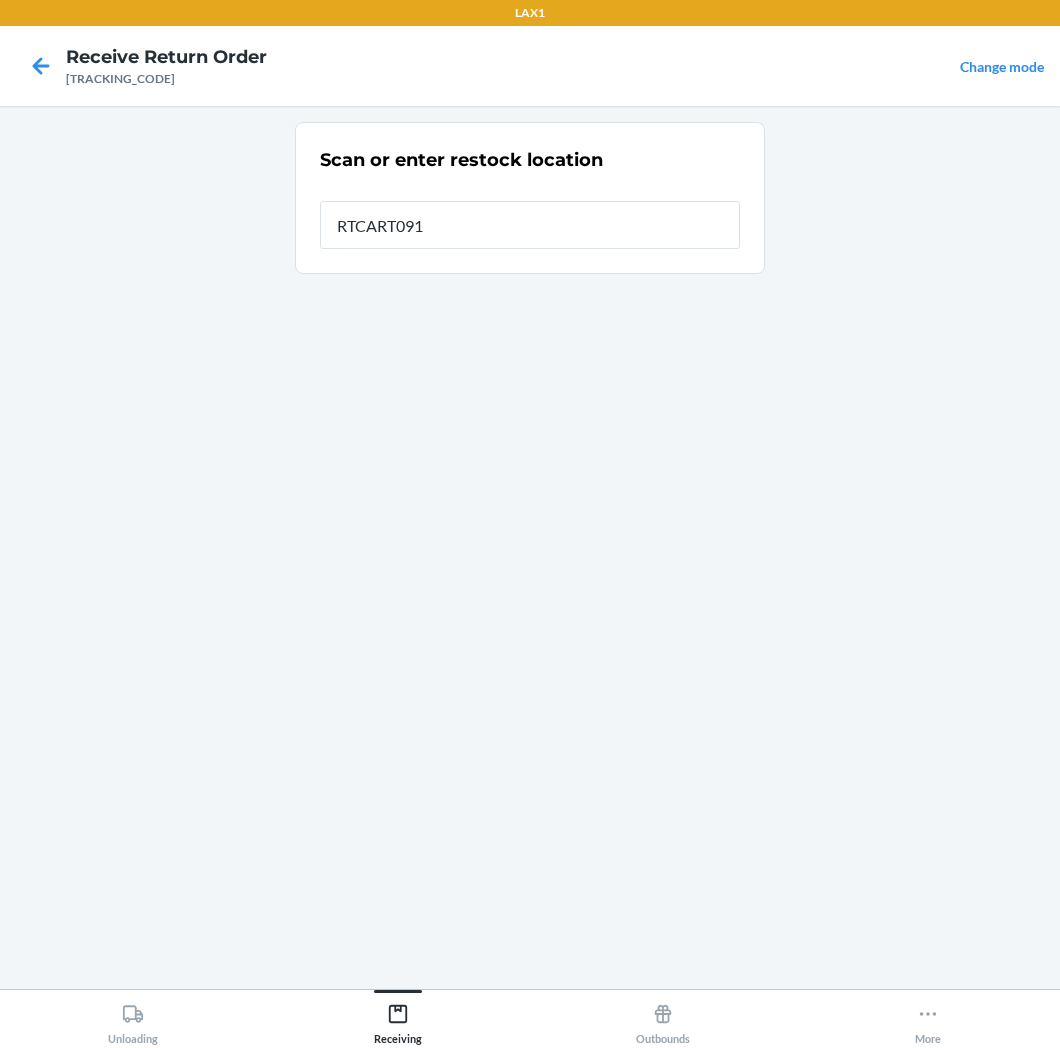 type on "RTCART091" 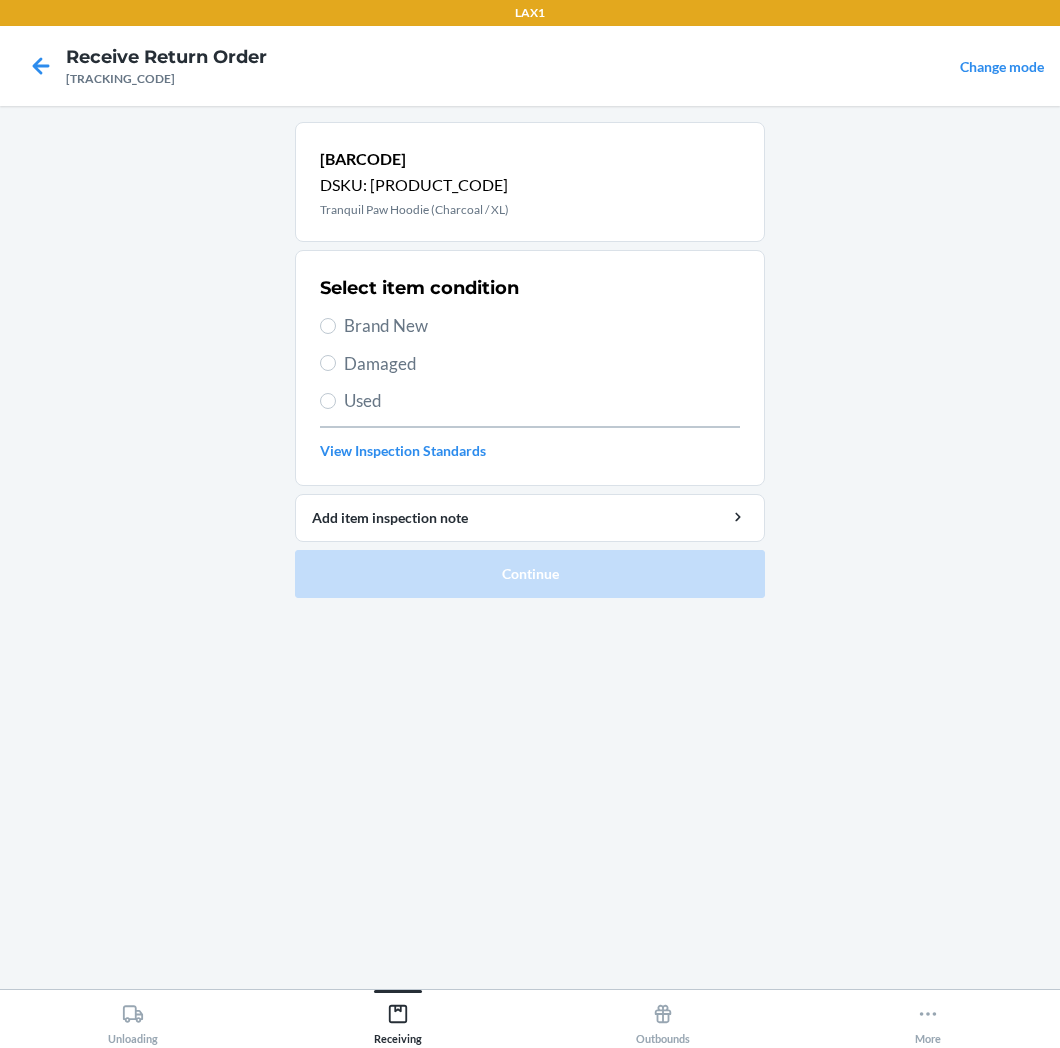click on "Select item condition Brand New Damaged Used View Inspection Standards" at bounding box center (530, 368) 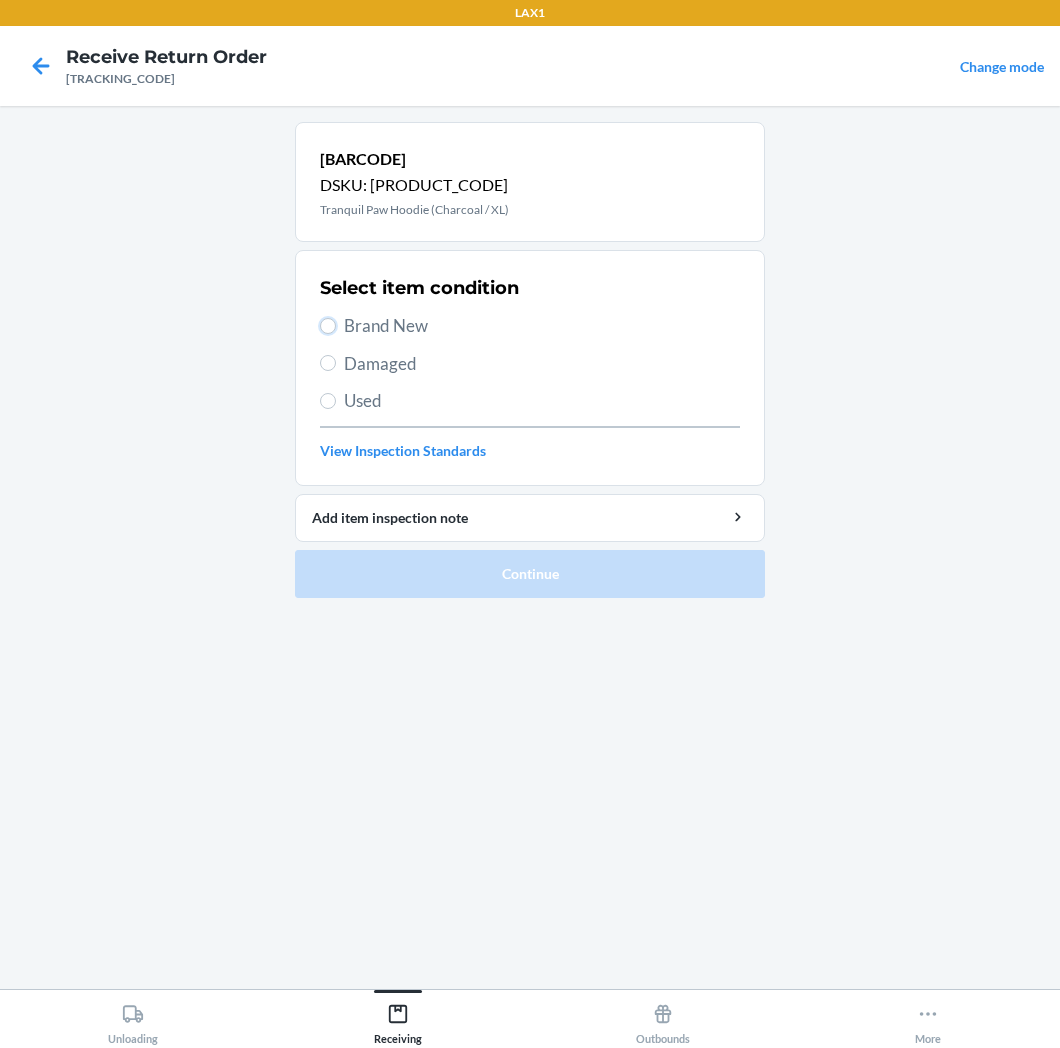 click on "Brand New" at bounding box center [328, 326] 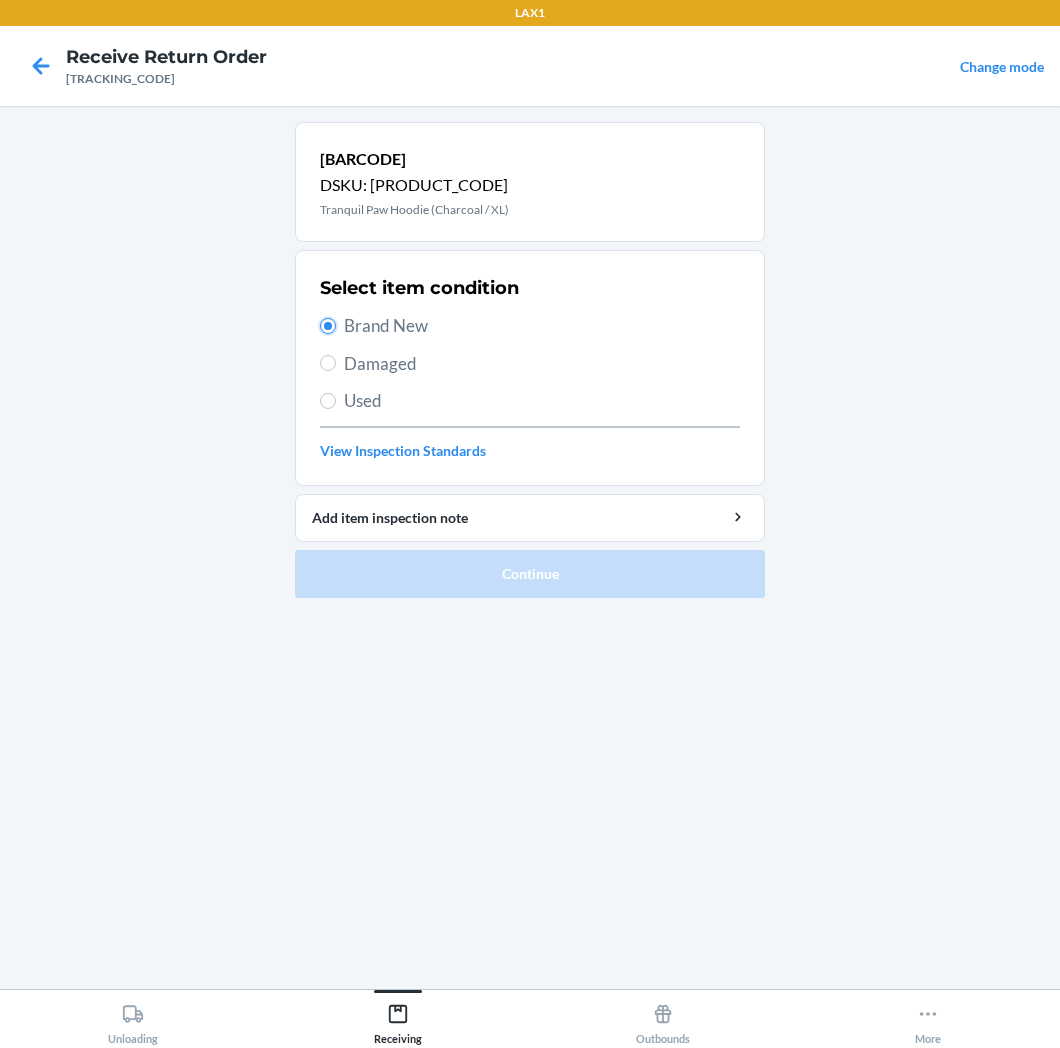 radio on "true" 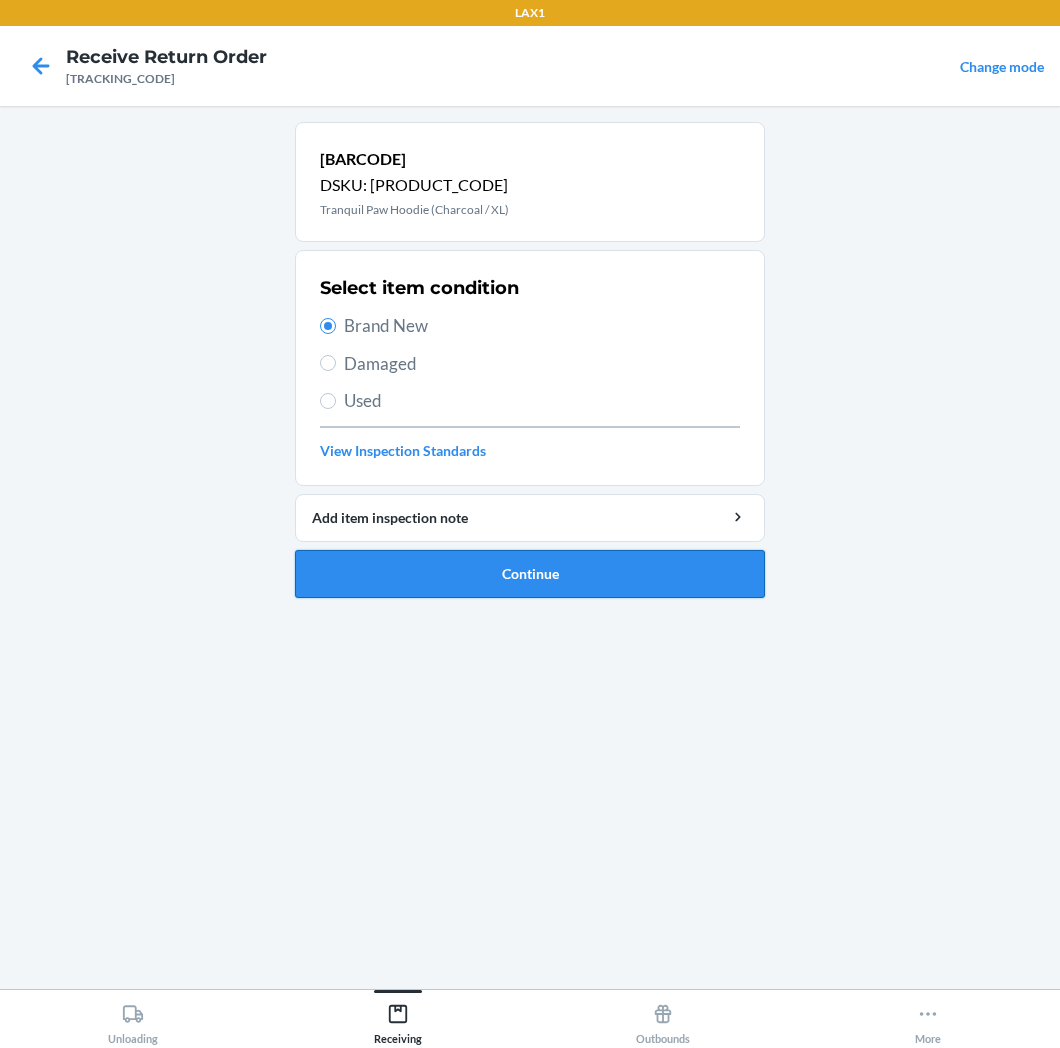 click on "Continue" at bounding box center [530, 574] 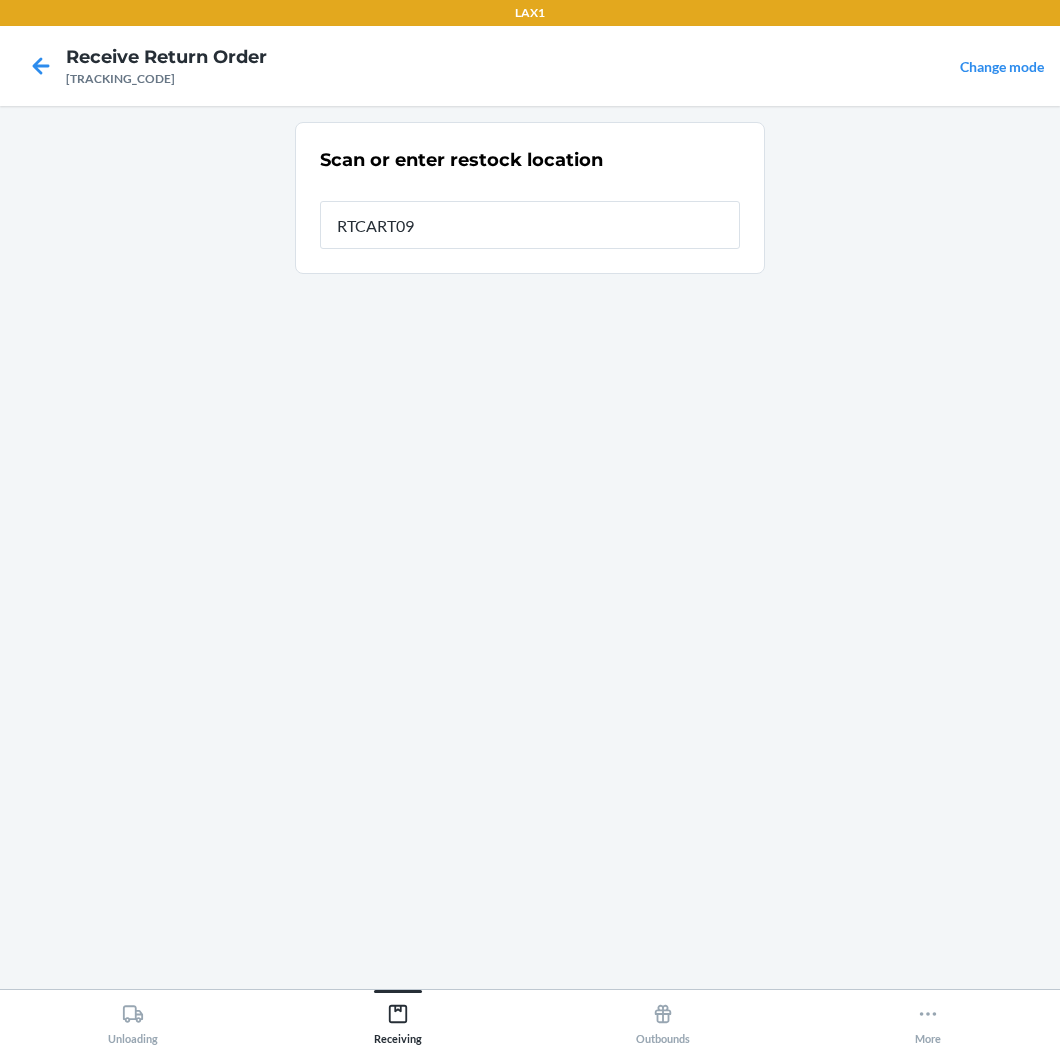 type on "RTCART091" 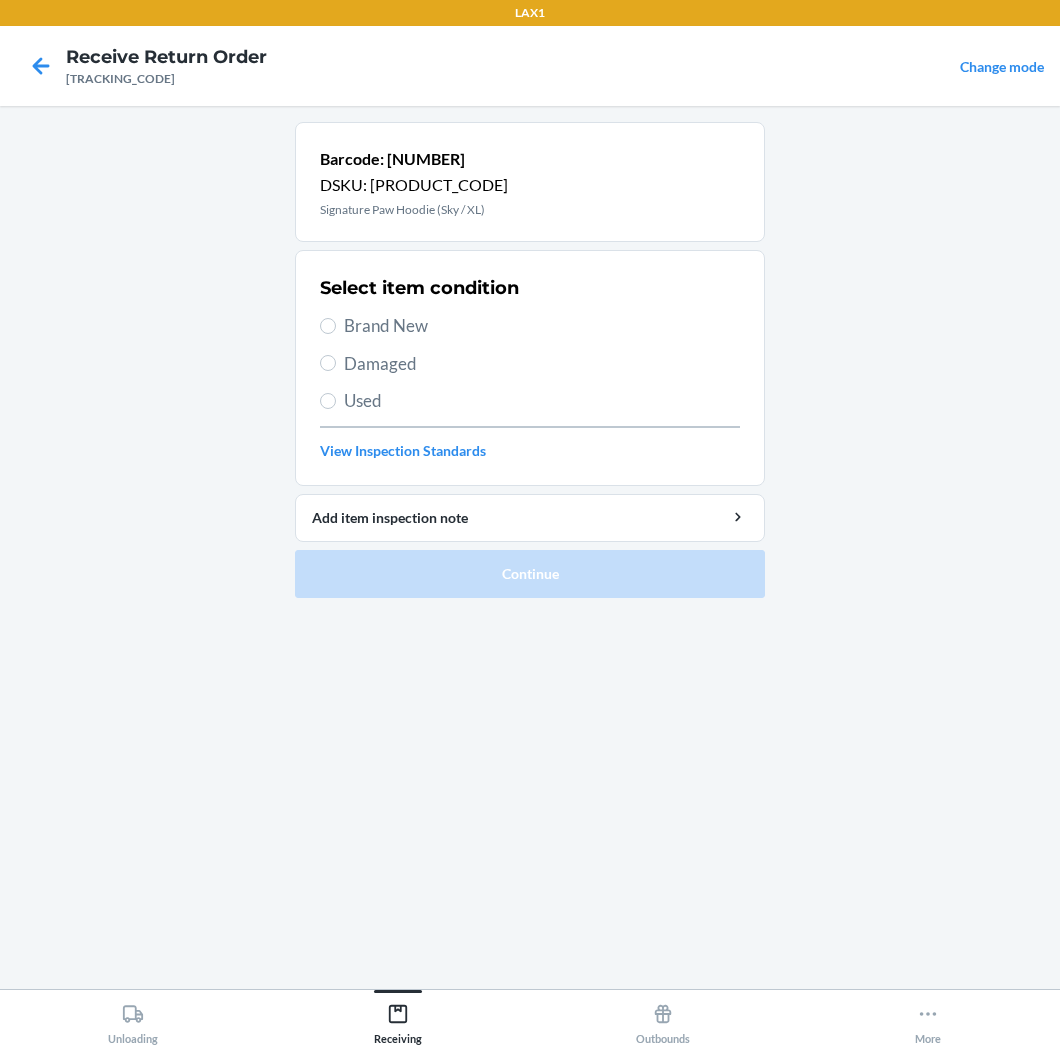 click on "Brand New" at bounding box center [542, 326] 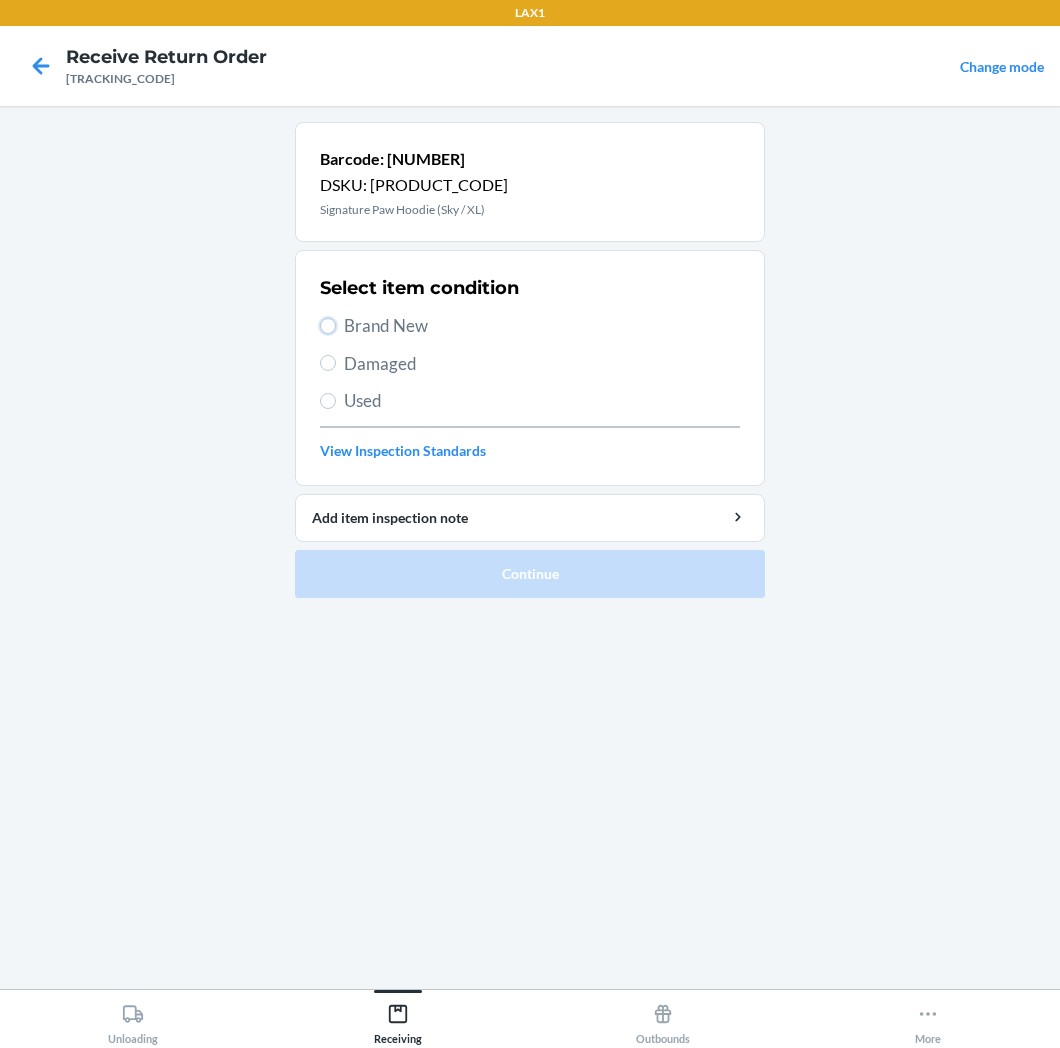 click on "Brand New" at bounding box center (328, 326) 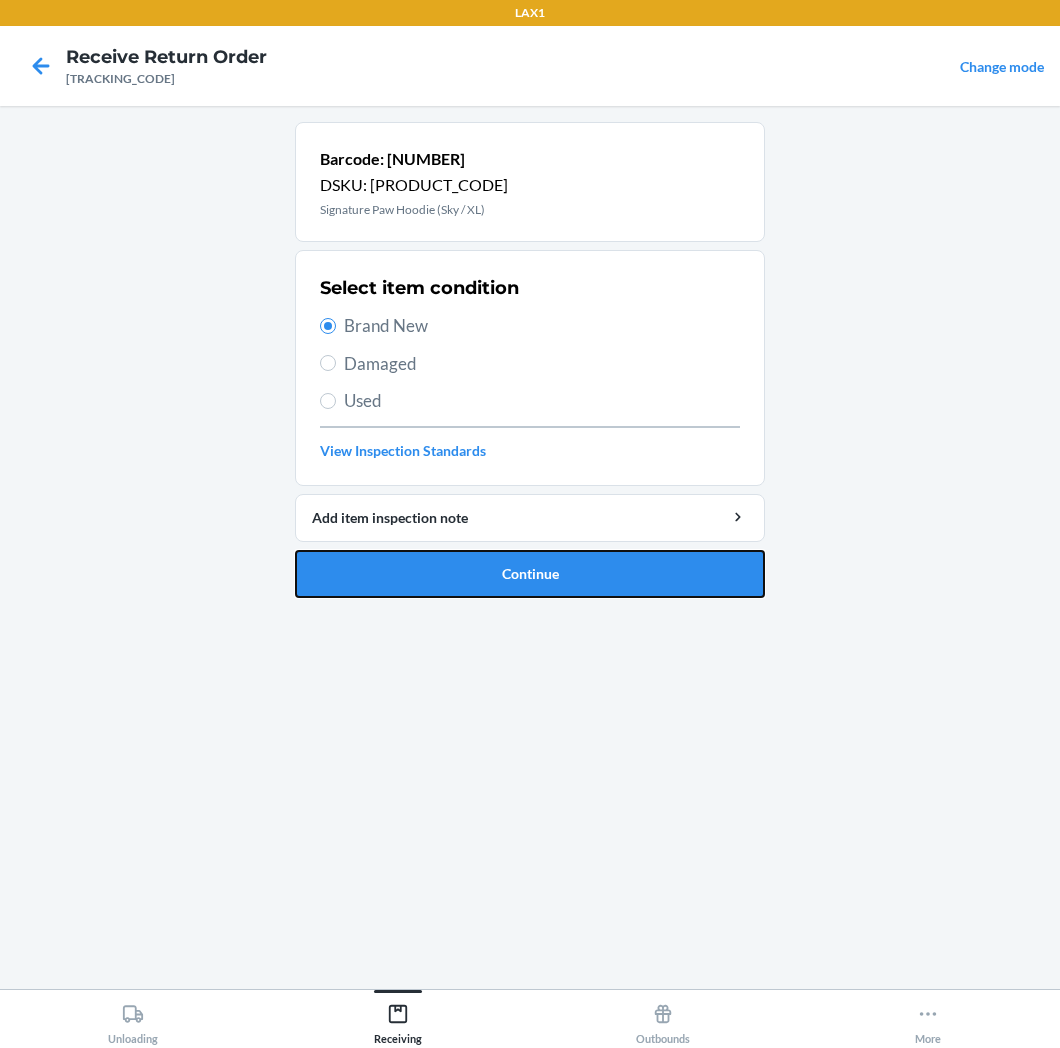 click on "Continue" at bounding box center [530, 574] 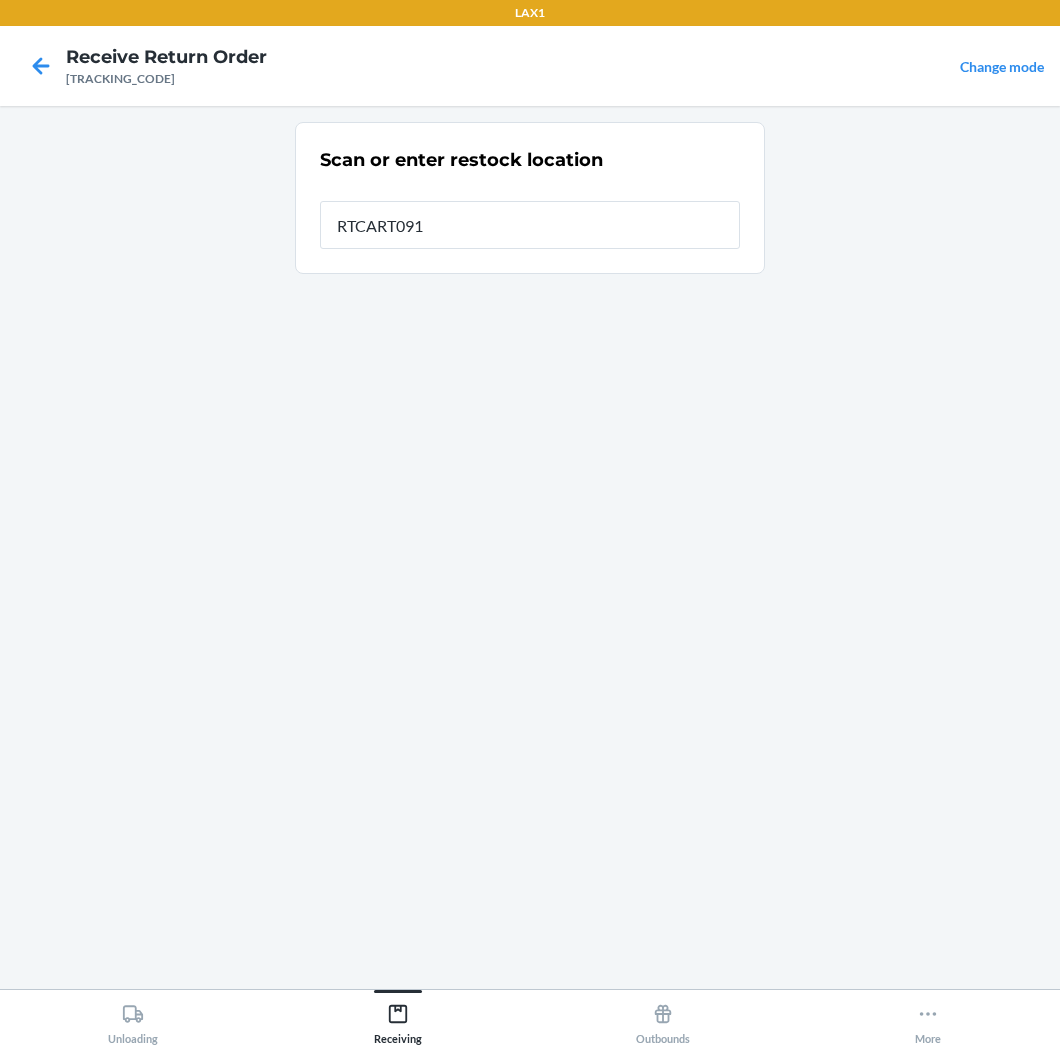 type on "RTCART091" 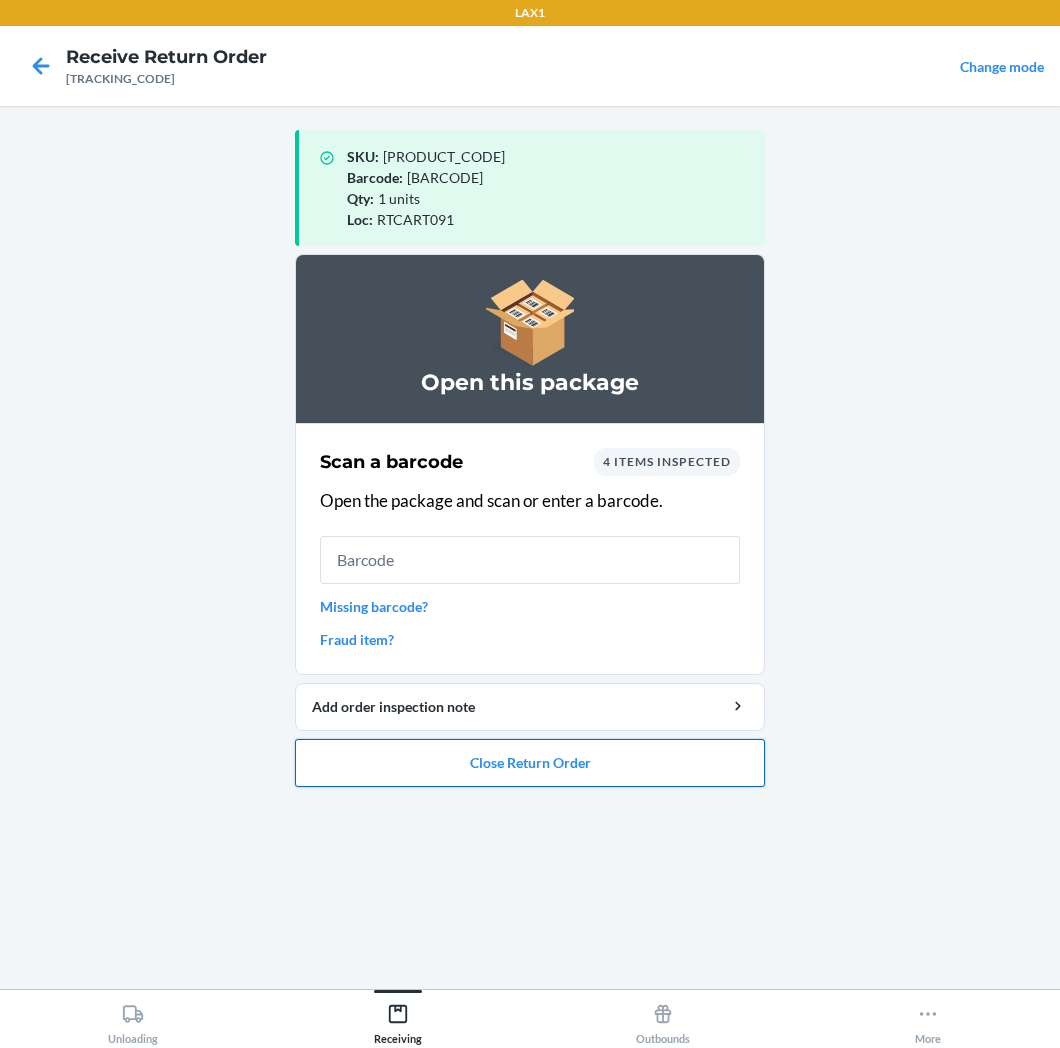click on "Close Return Order" at bounding box center (530, 763) 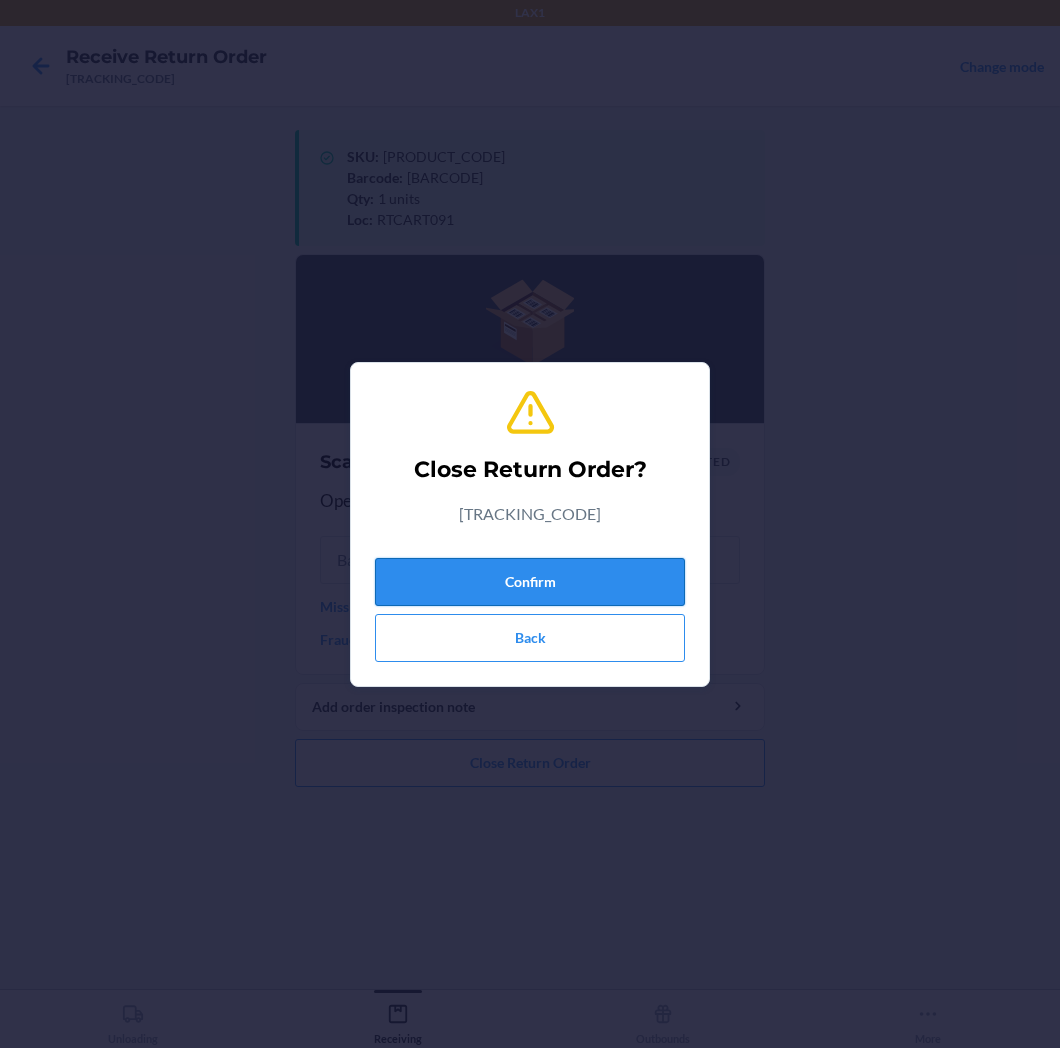 click on "Confirm" at bounding box center (530, 582) 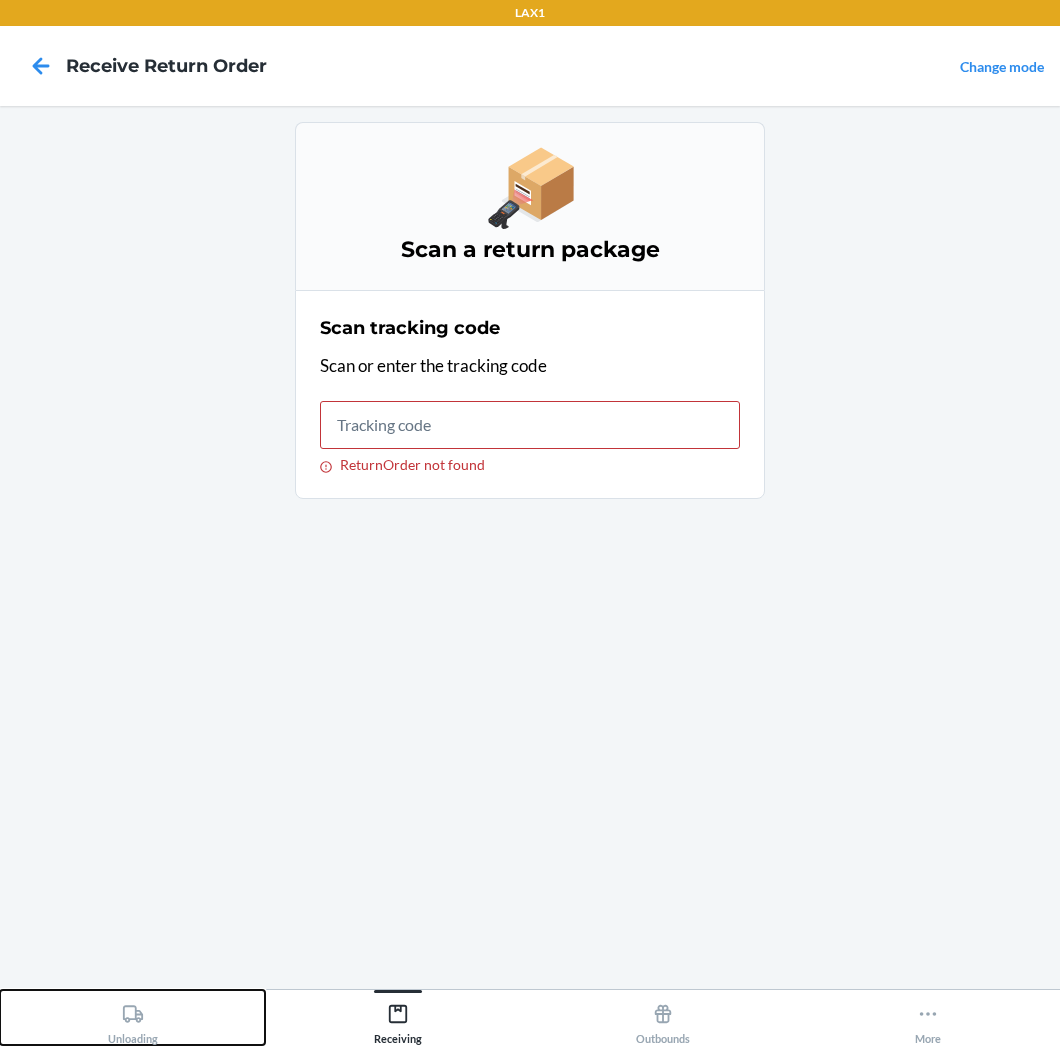 click on "Unloading" at bounding box center [133, 1020] 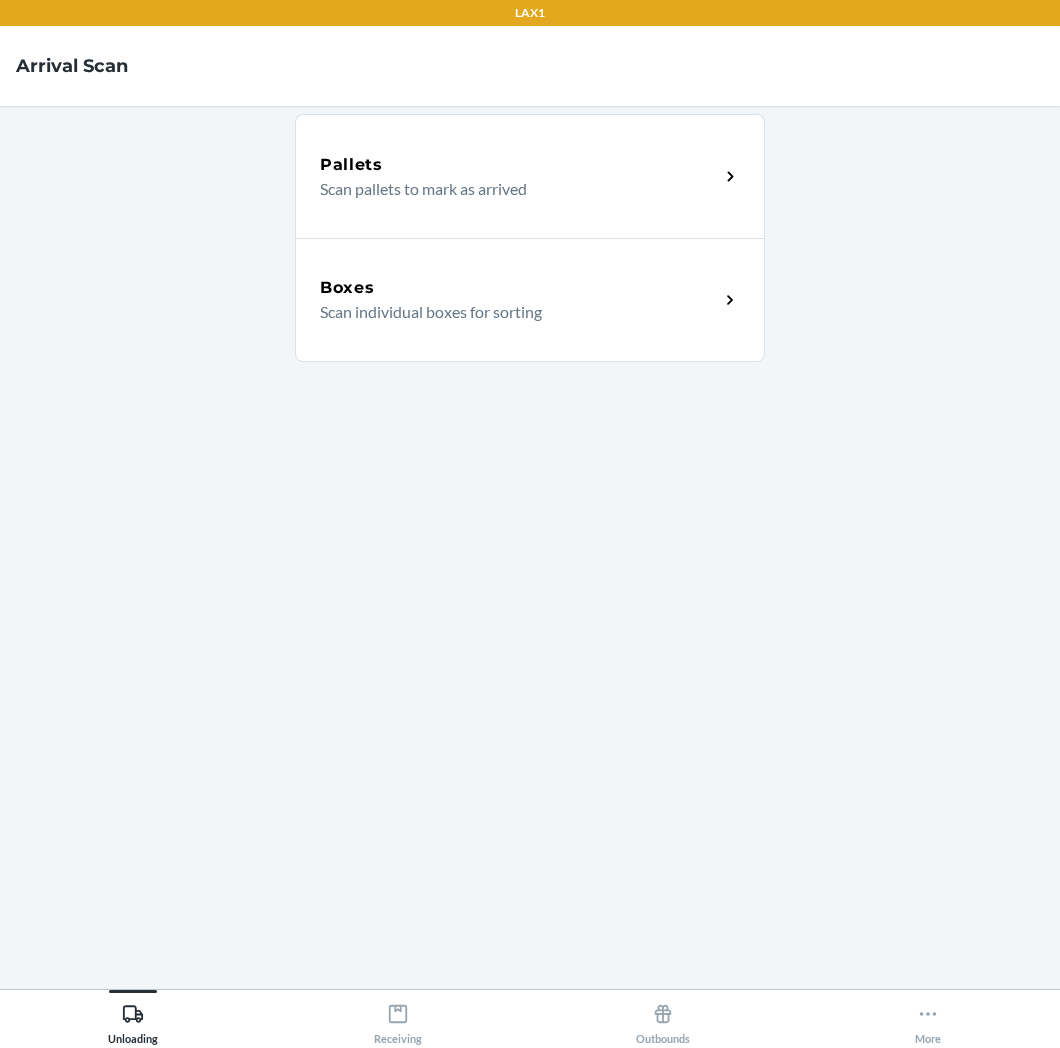 click on "Scan individual boxes for sorting" at bounding box center (511, 312) 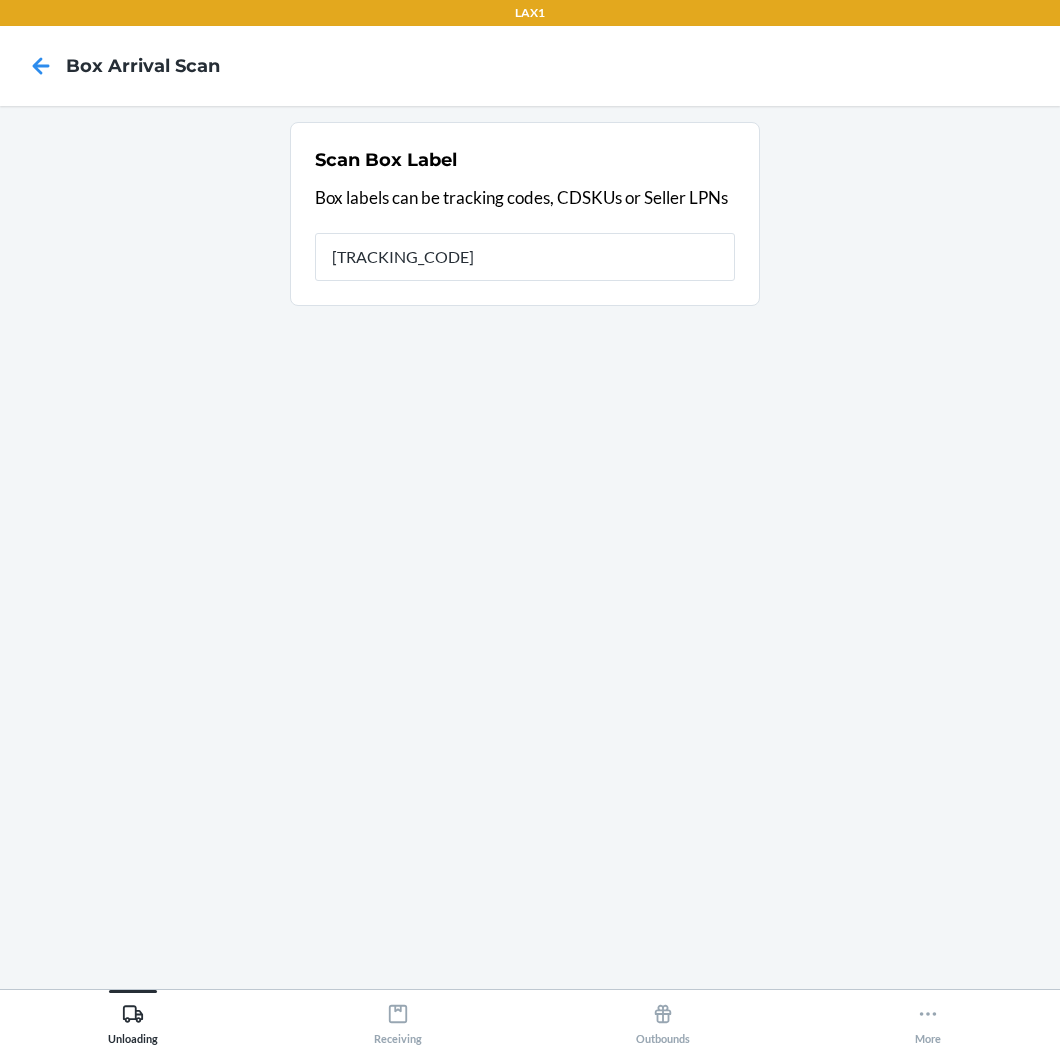 type on "[TRACKING_CODE]" 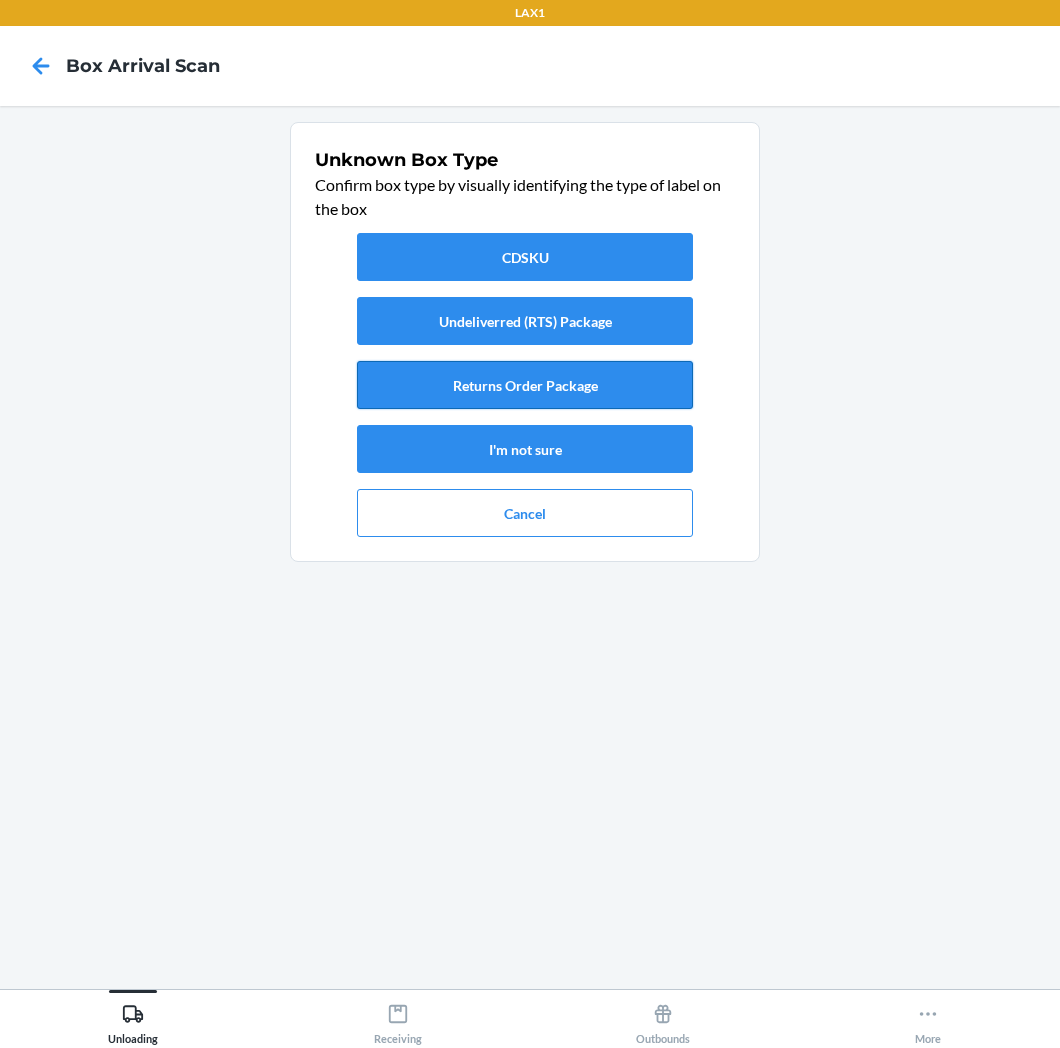 click on "Returns Order Package" at bounding box center (525, 385) 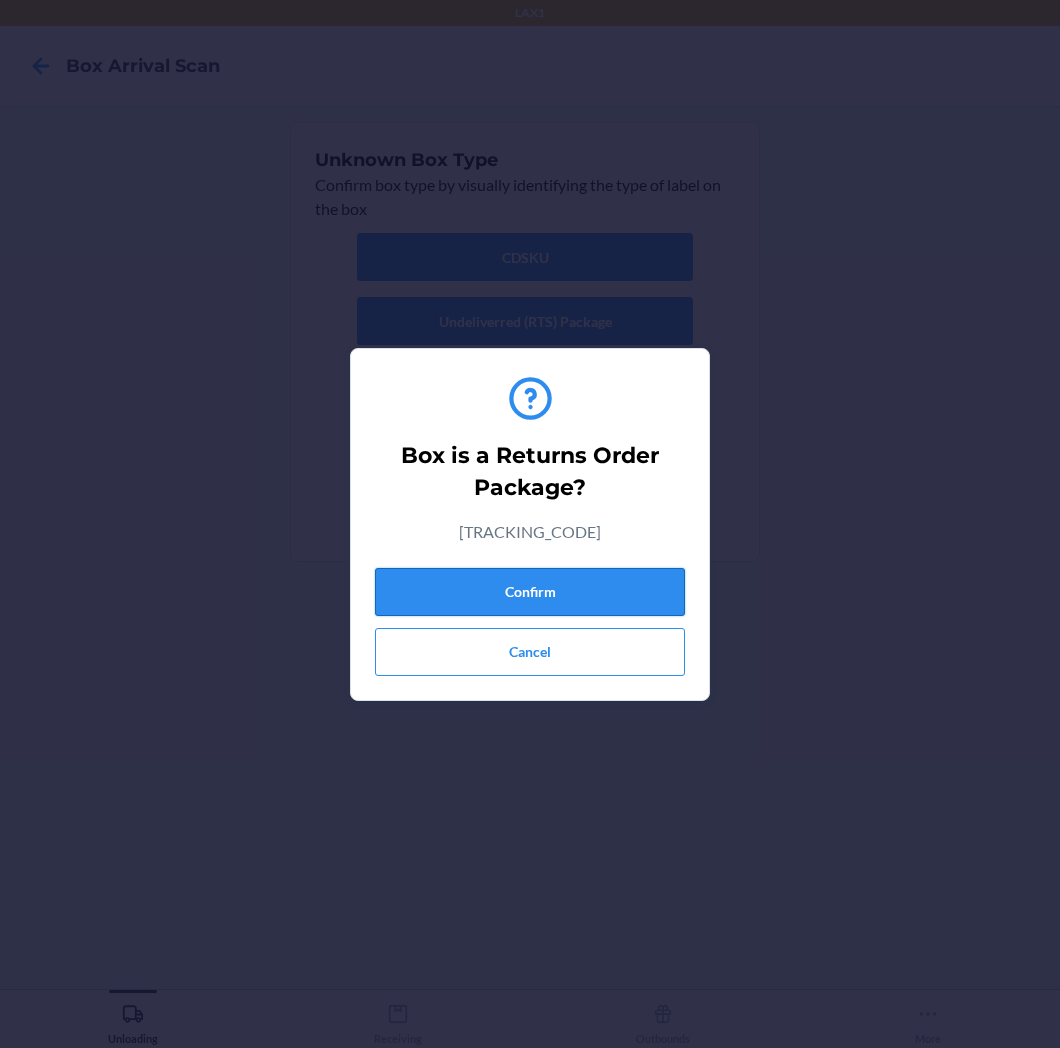 click on "Confirm" at bounding box center [530, 592] 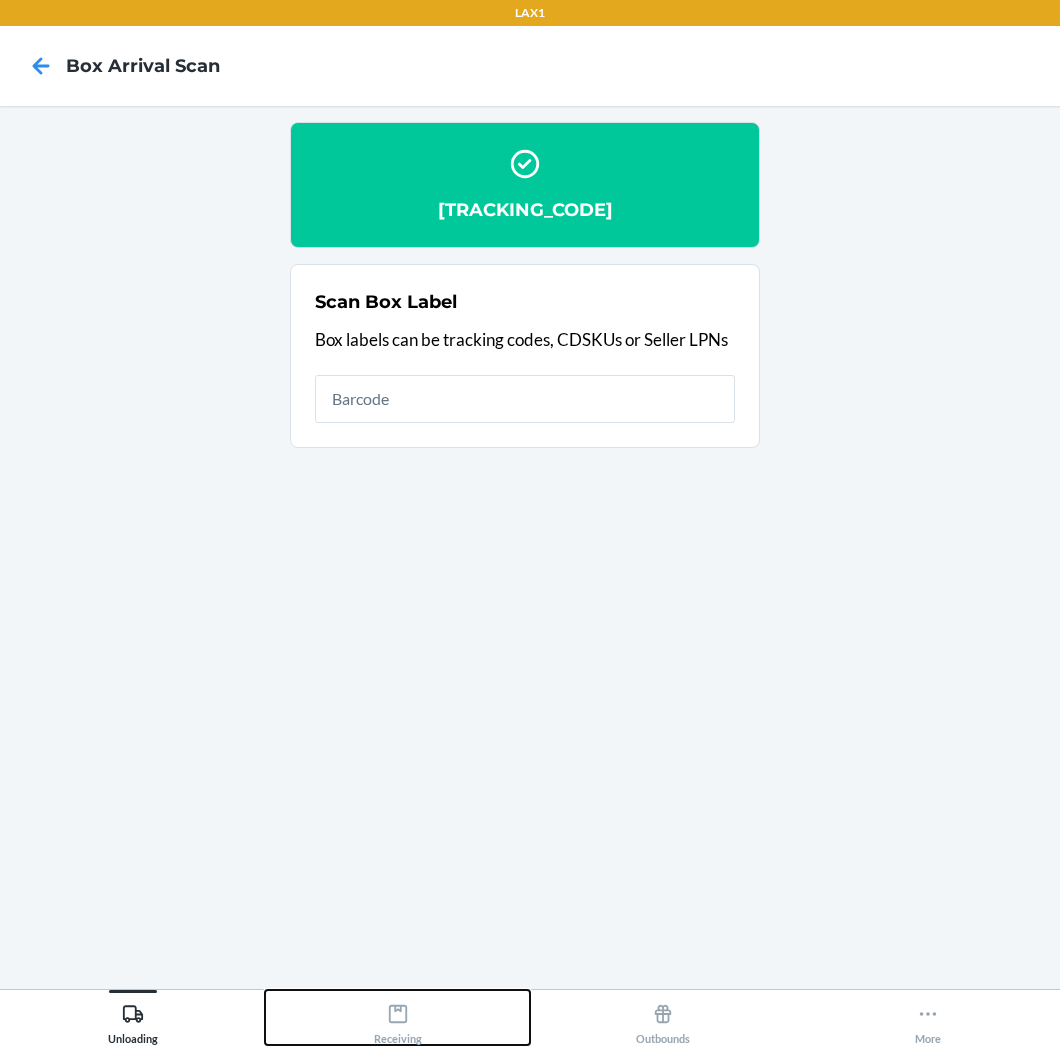 click on "Receiving" at bounding box center [397, 1017] 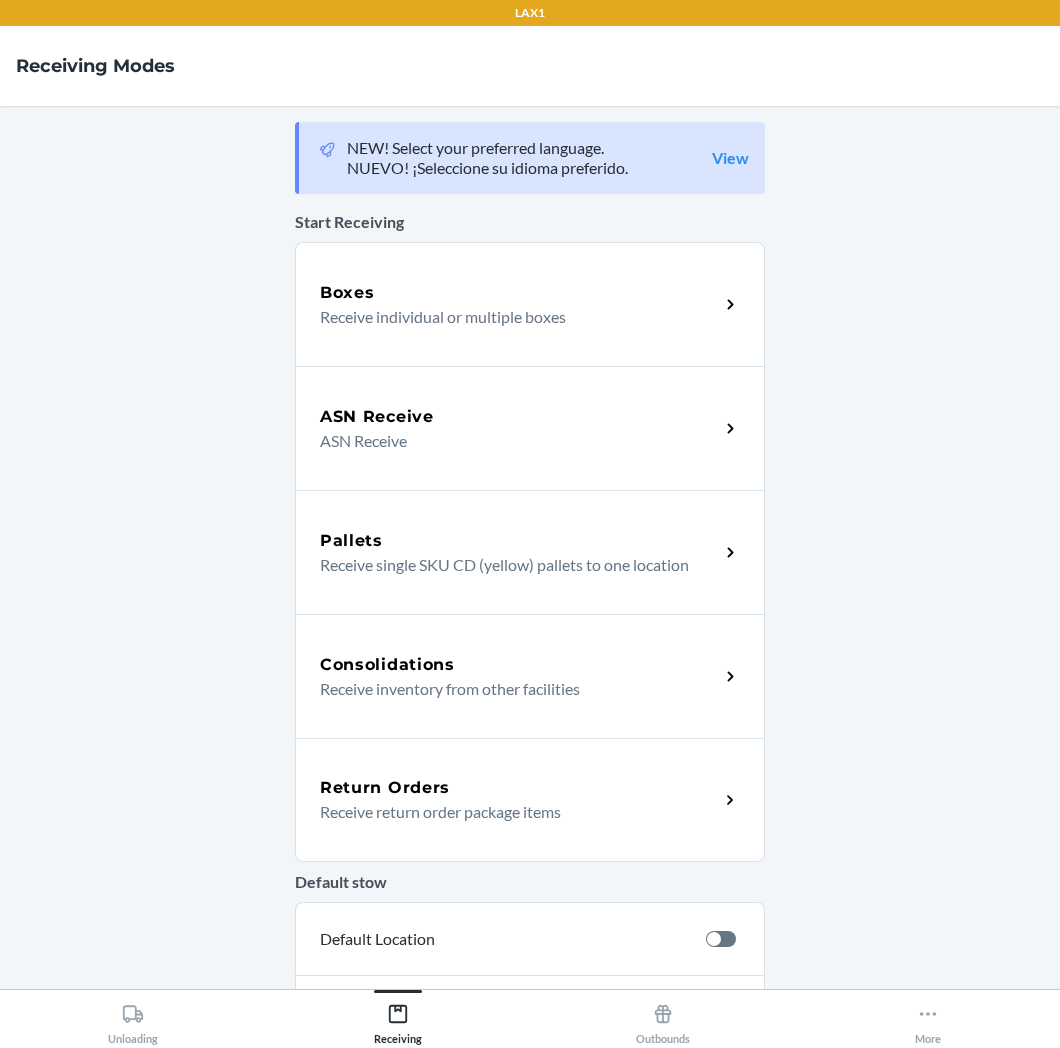 click on "Return Orders" at bounding box center [519, 788] 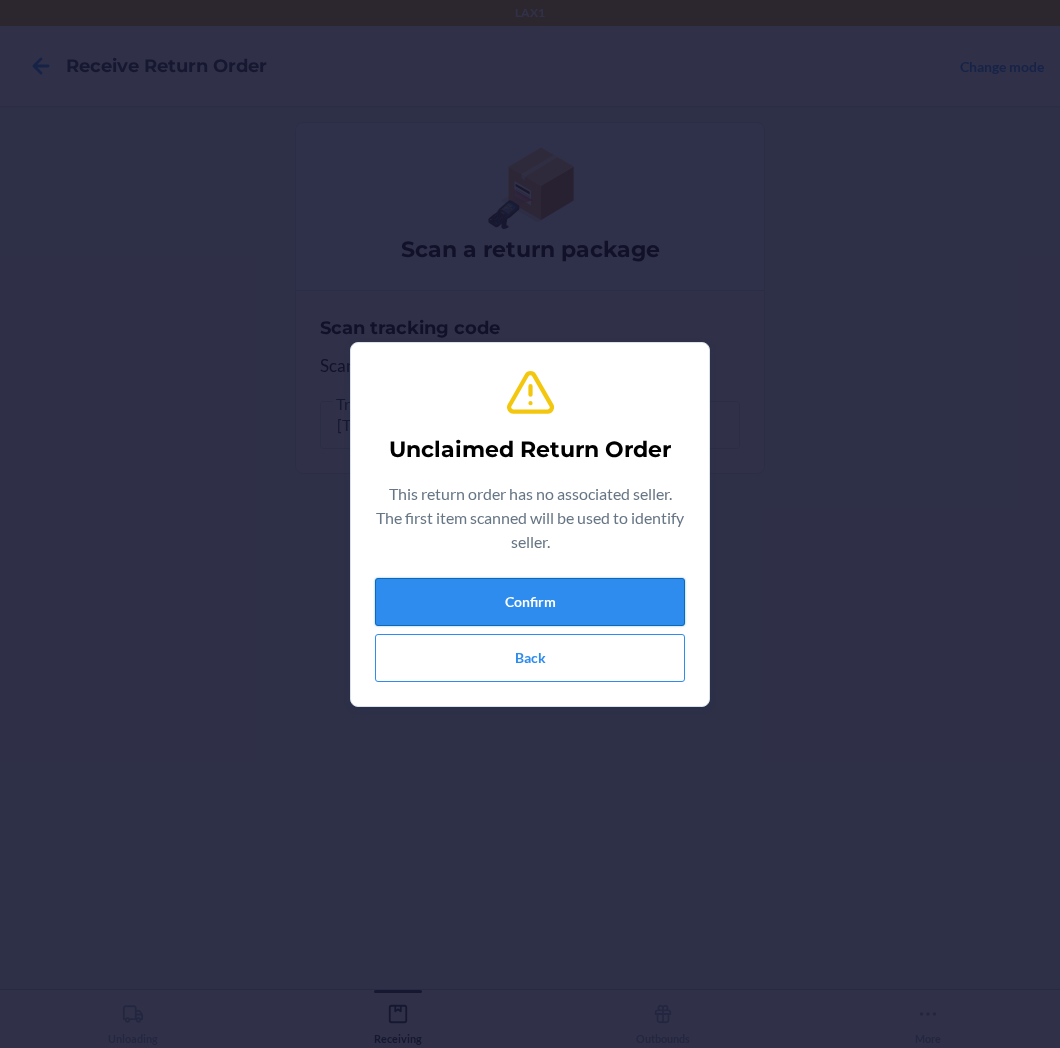 click on "Confirm" at bounding box center [530, 602] 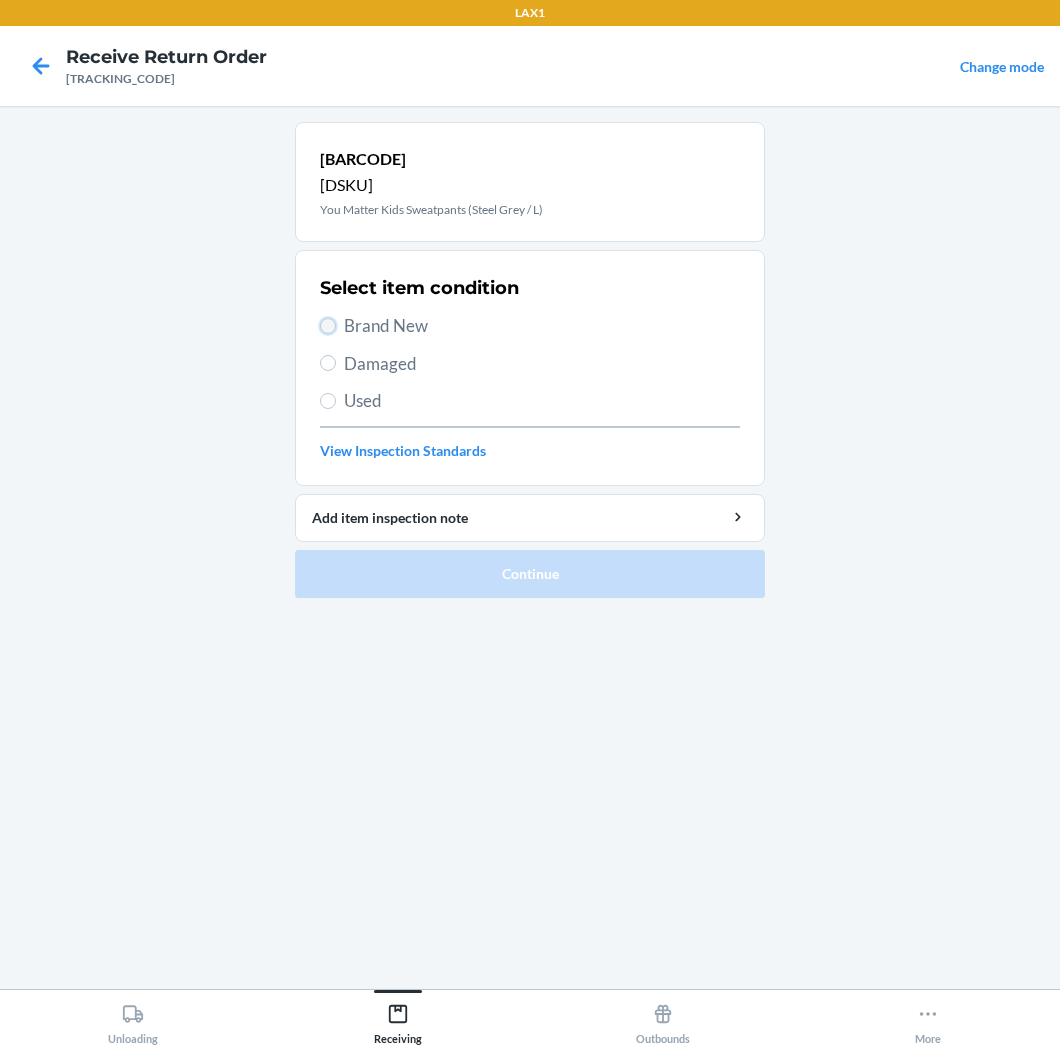 click on "Brand New" at bounding box center [328, 326] 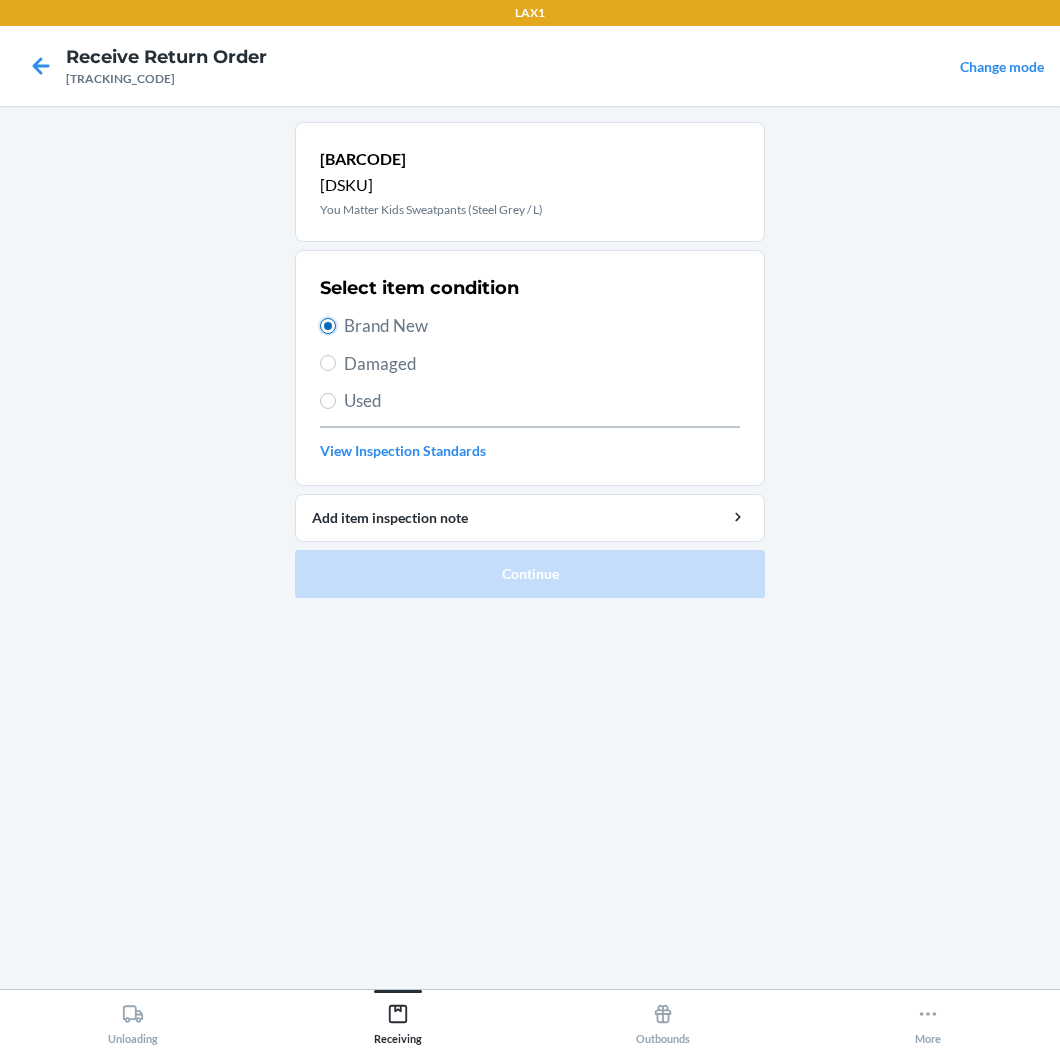 radio on "true" 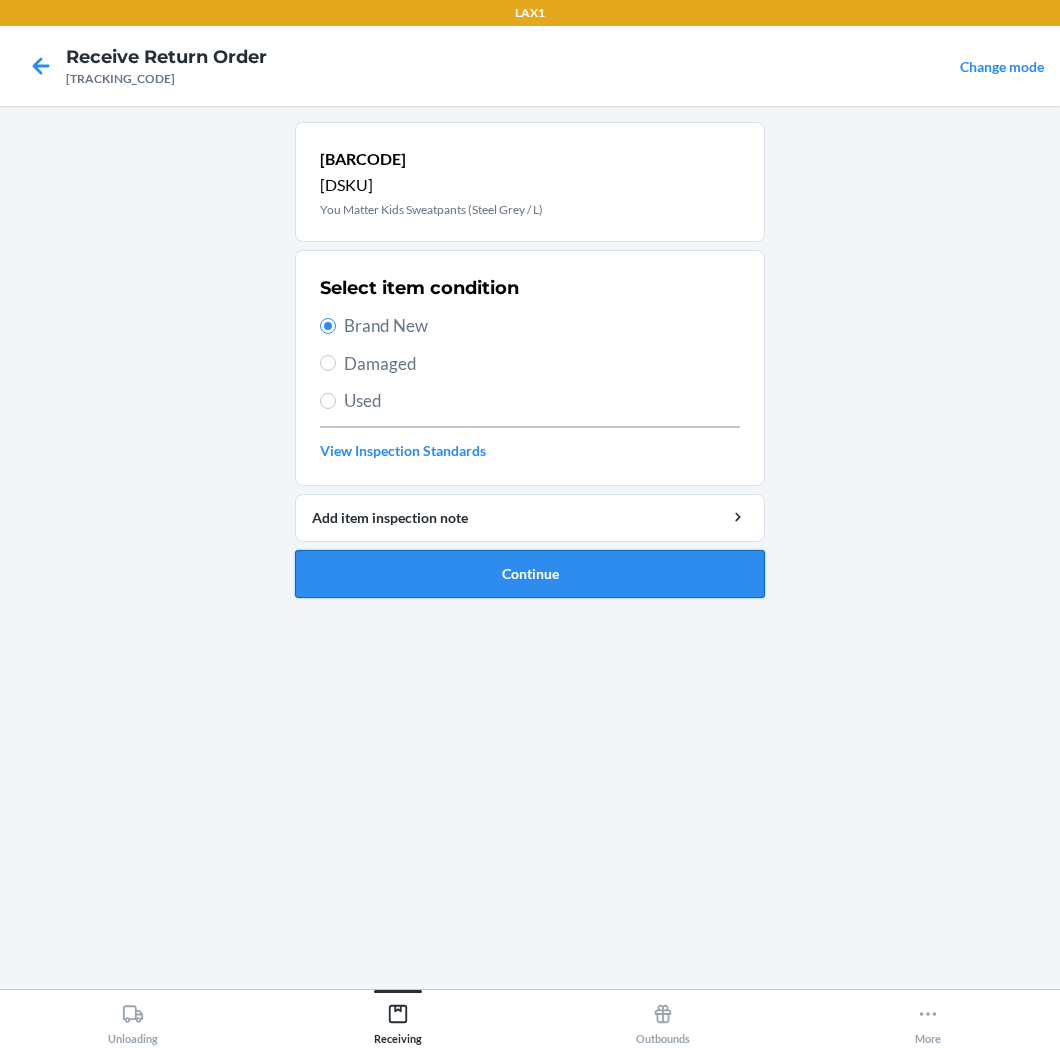 click on "Continue" at bounding box center (530, 574) 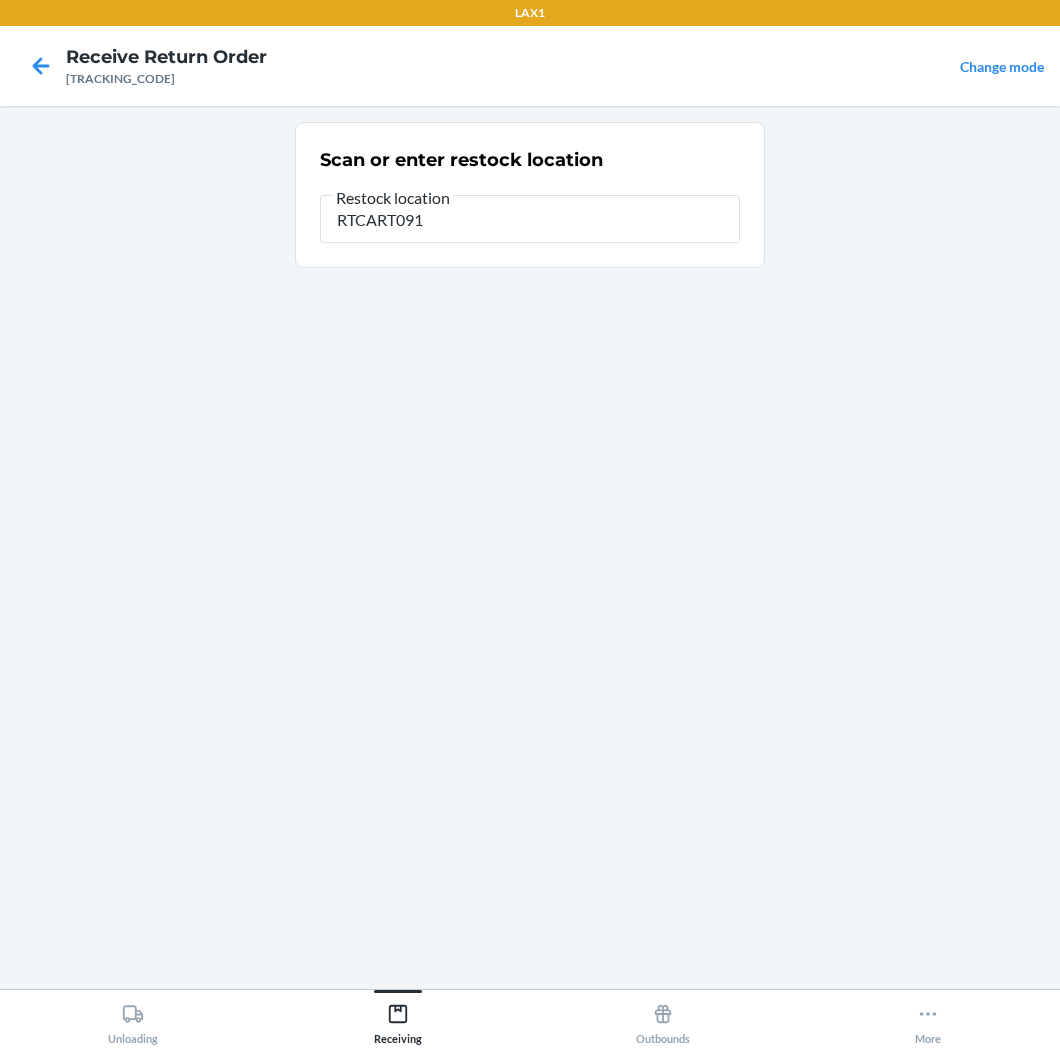 type on "RTCART091" 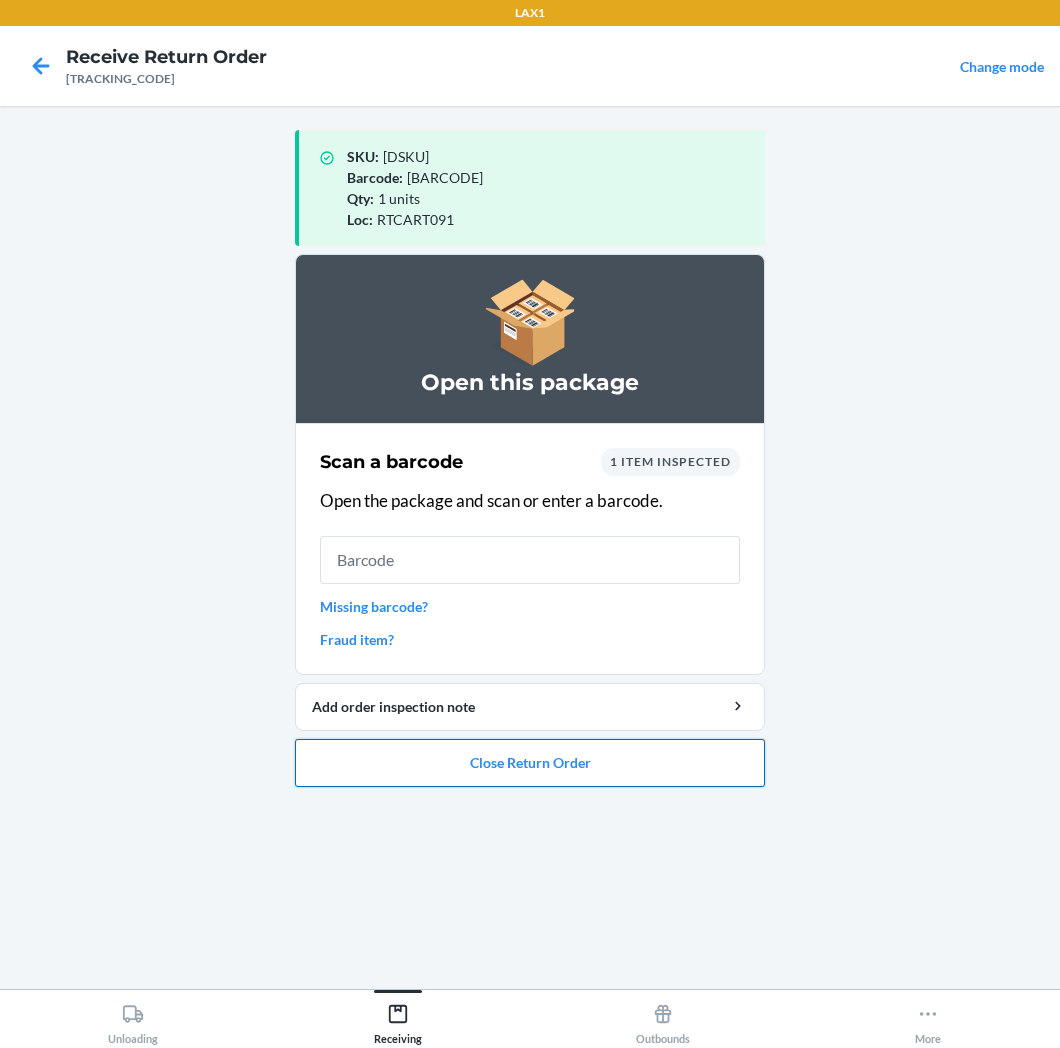click on "Close Return Order" at bounding box center (530, 763) 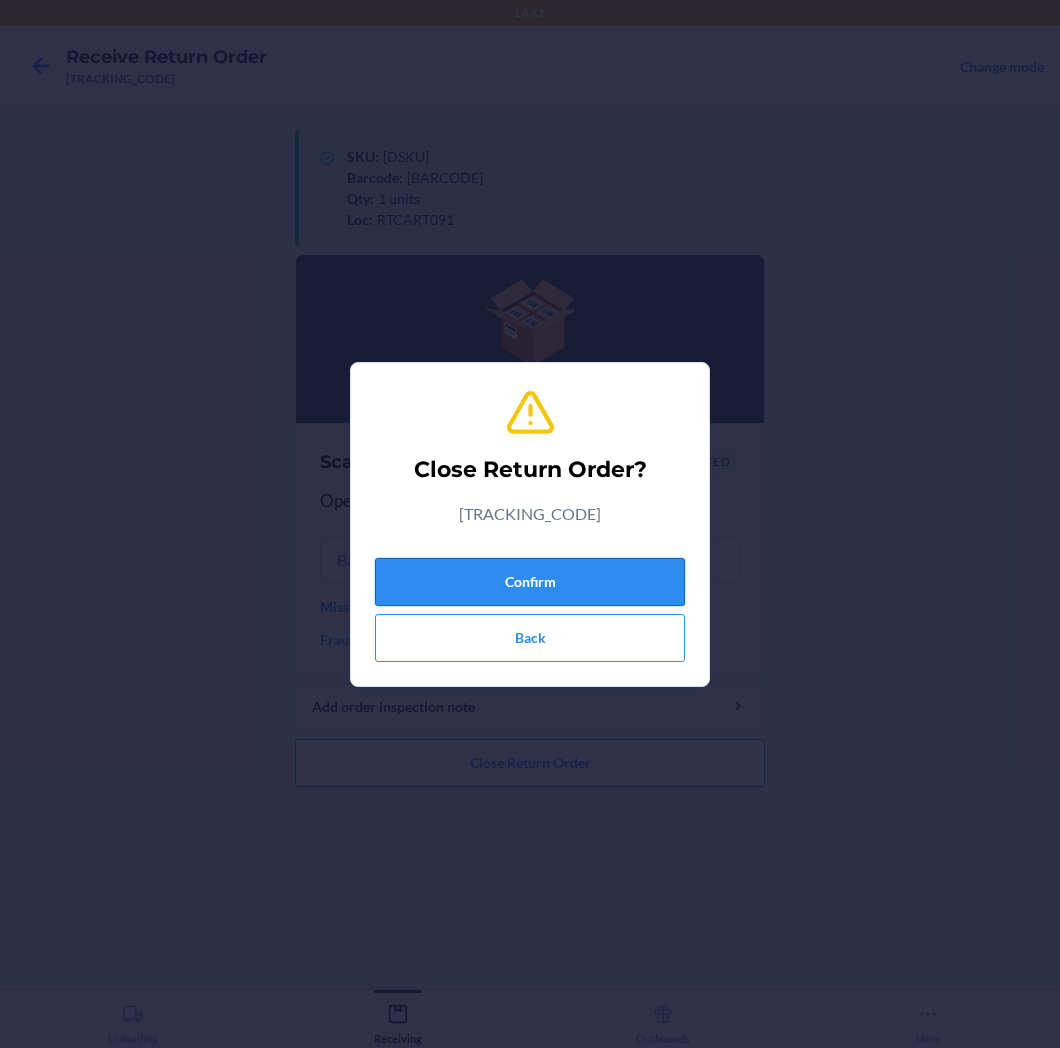 click on "Confirm" at bounding box center (530, 582) 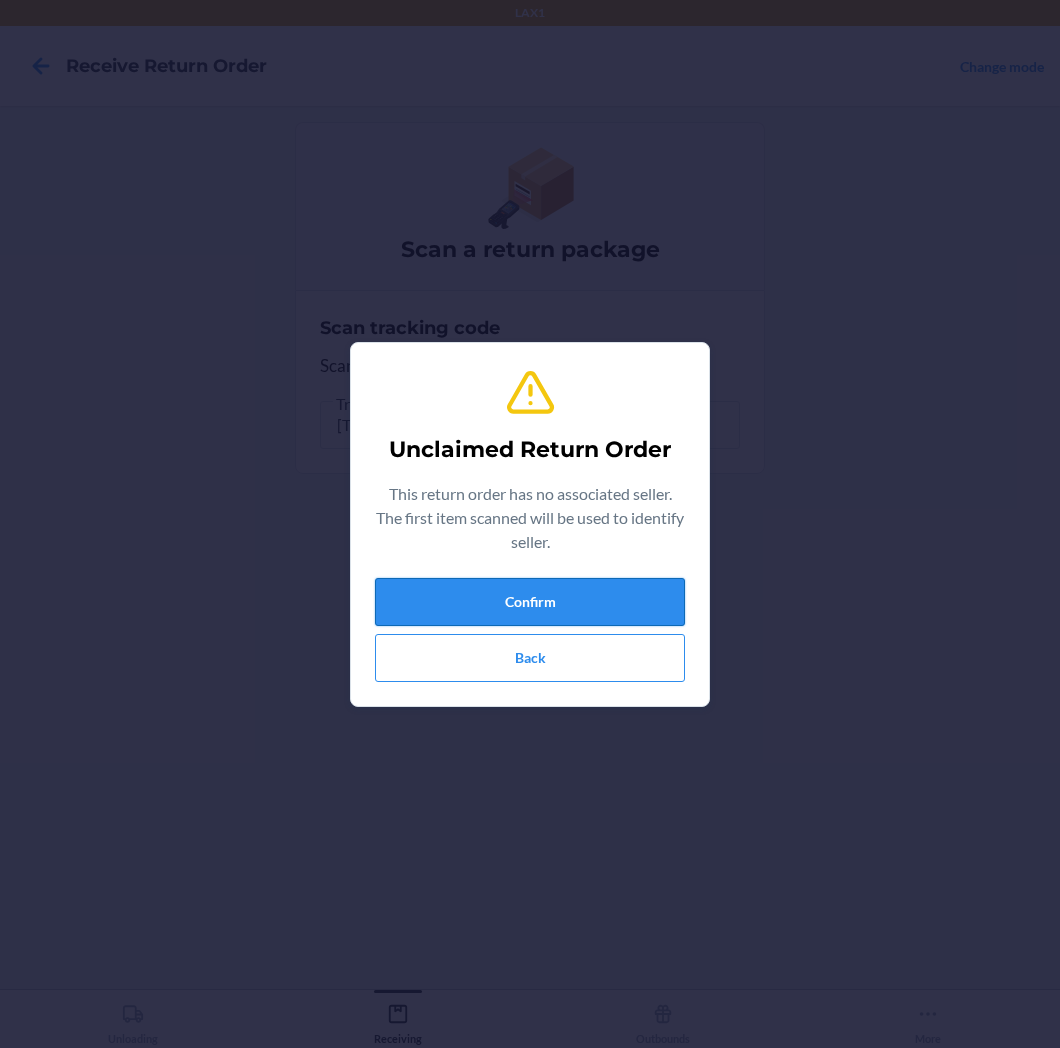 click on "Confirm" at bounding box center [530, 602] 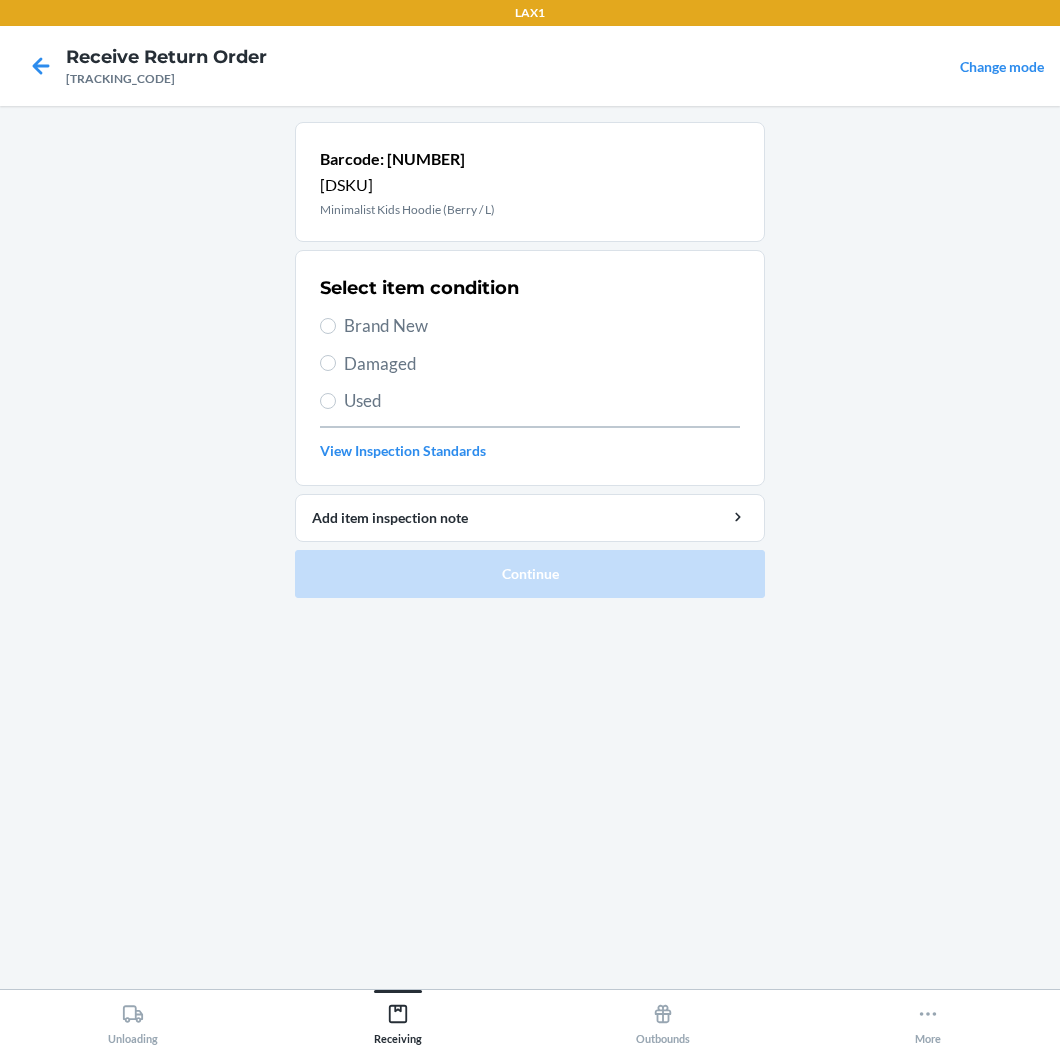 click on "Brand New" at bounding box center [542, 326] 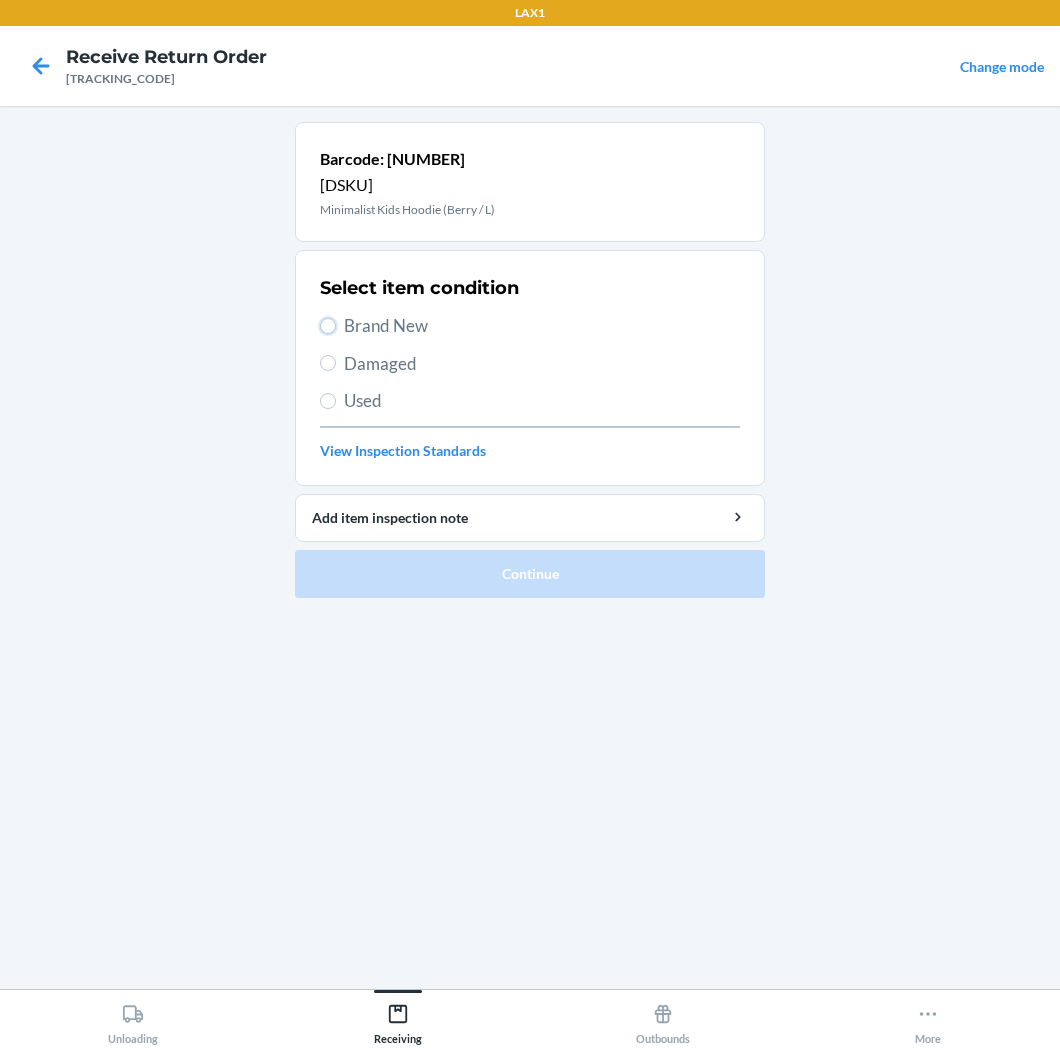 click on "Brand New" at bounding box center (328, 326) 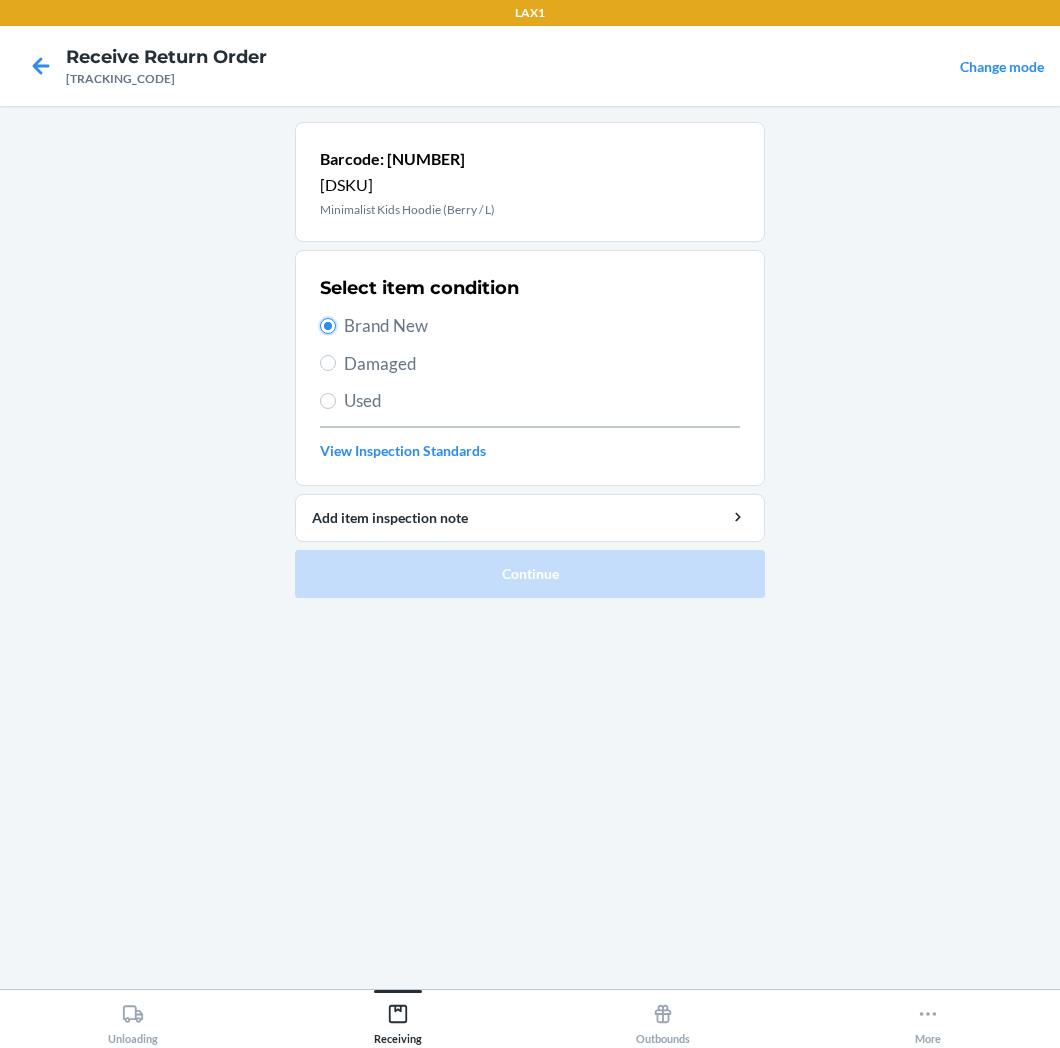 radio on "true" 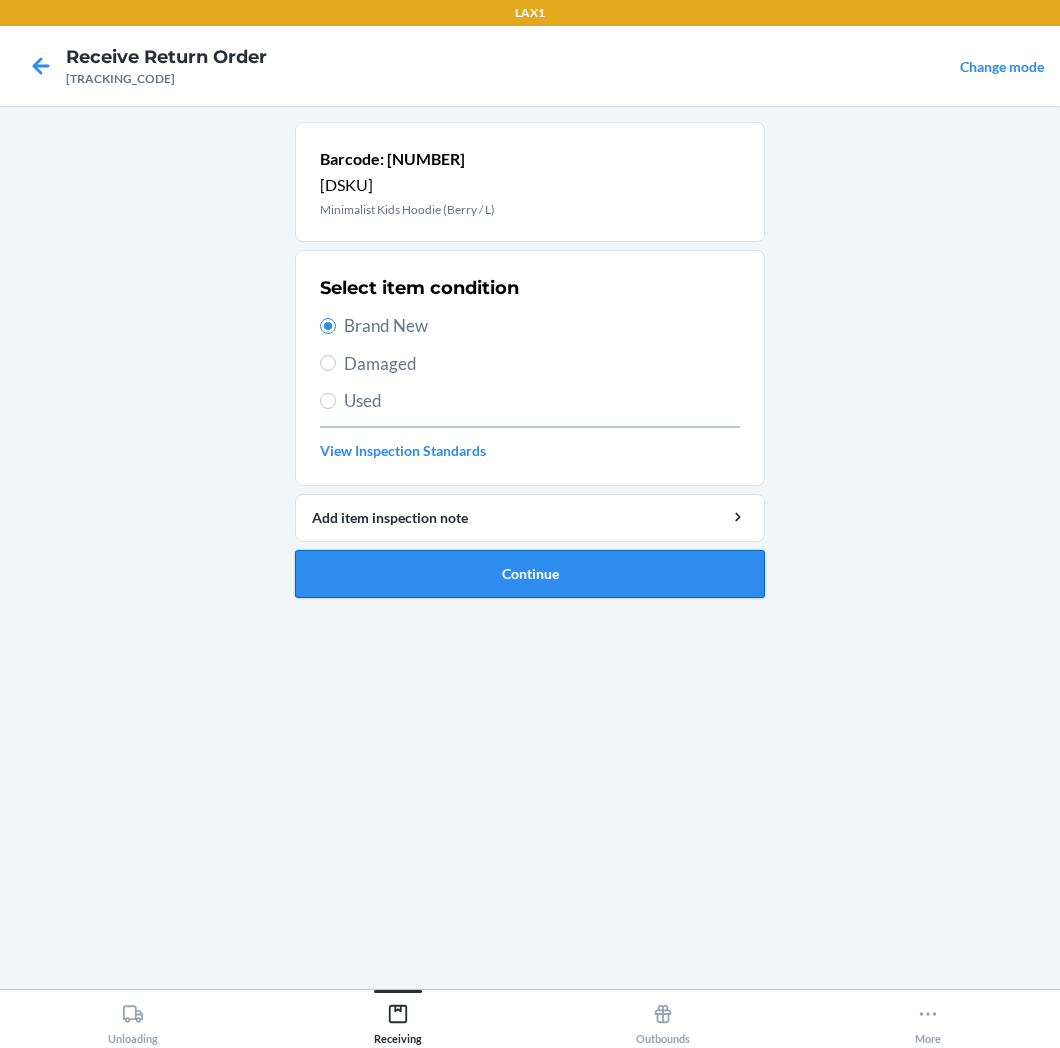 click on "Continue" at bounding box center [530, 574] 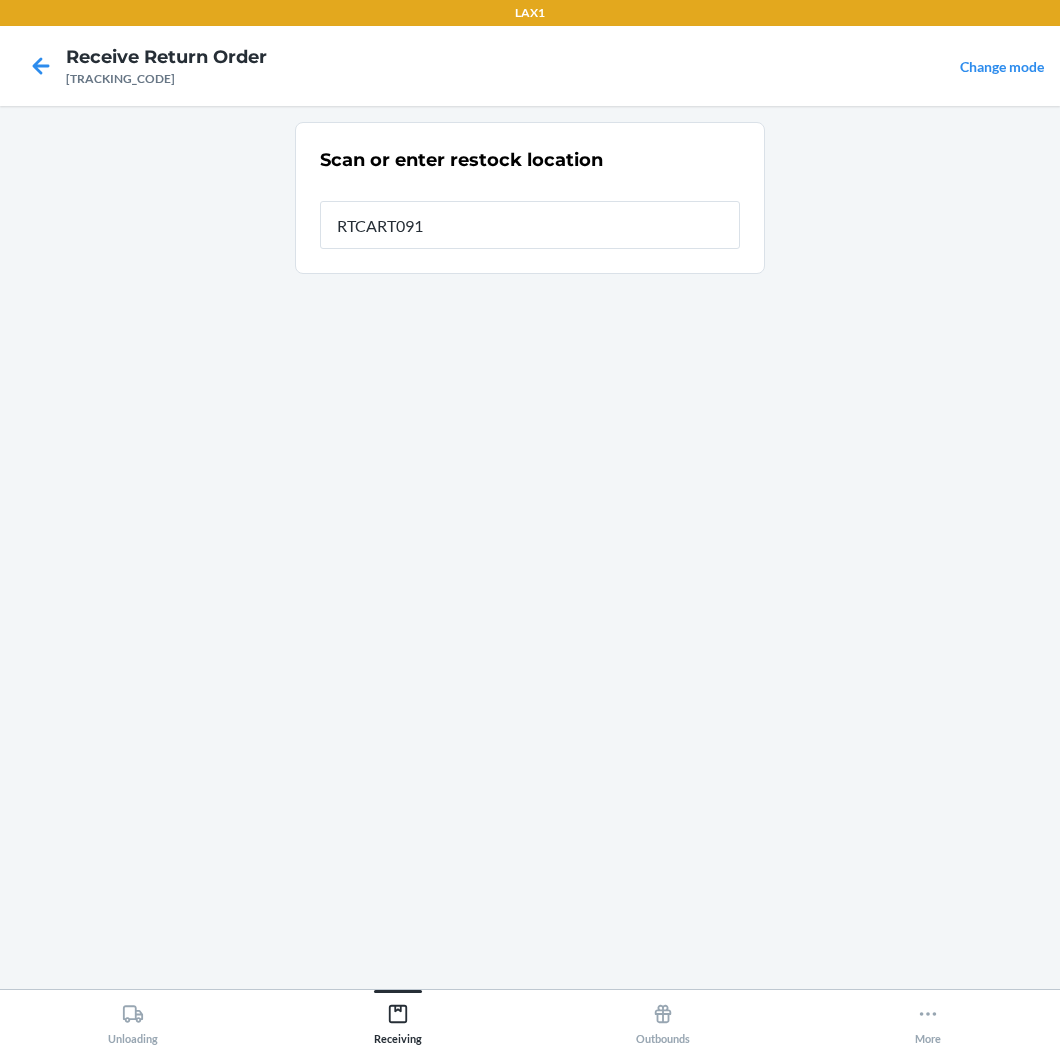 type on "RTCART091" 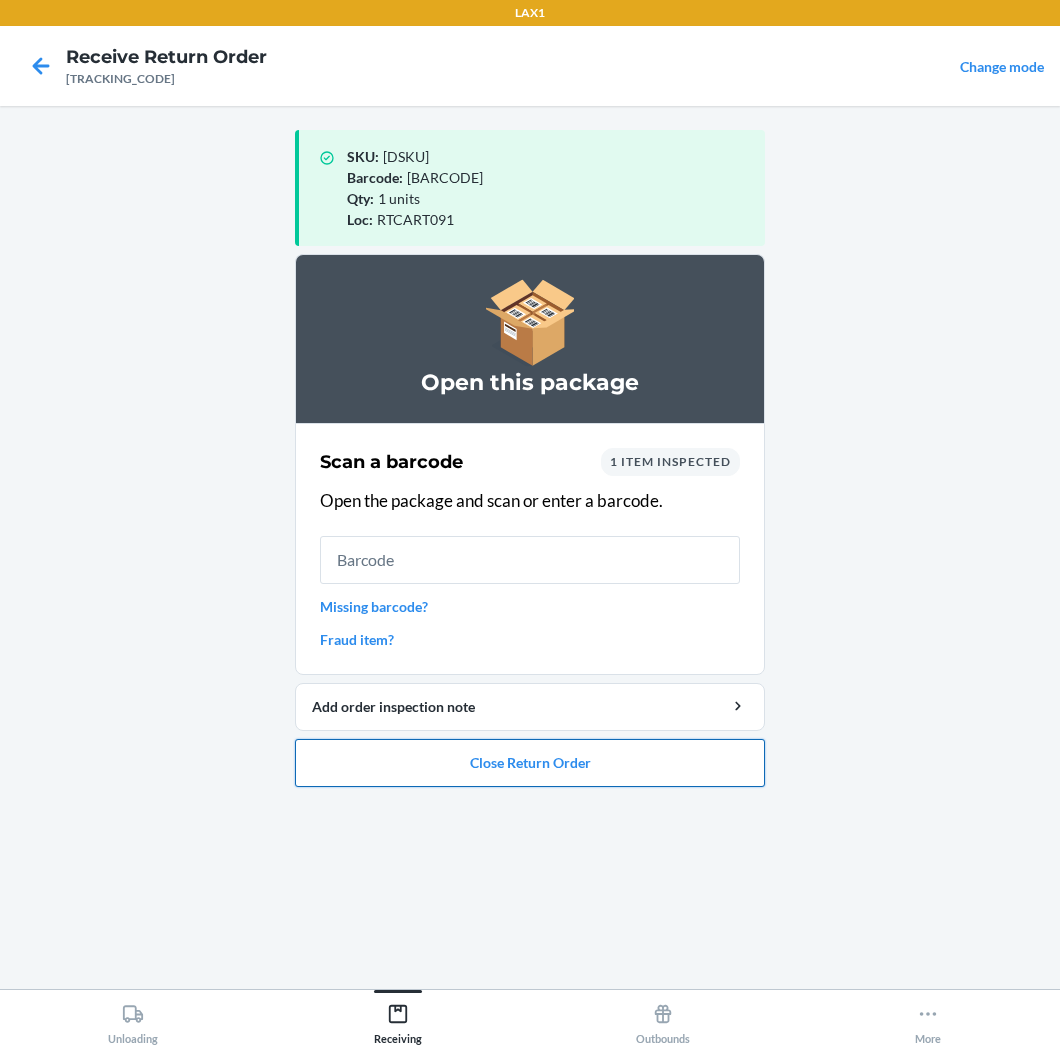 click on "Close Return Order" at bounding box center [530, 763] 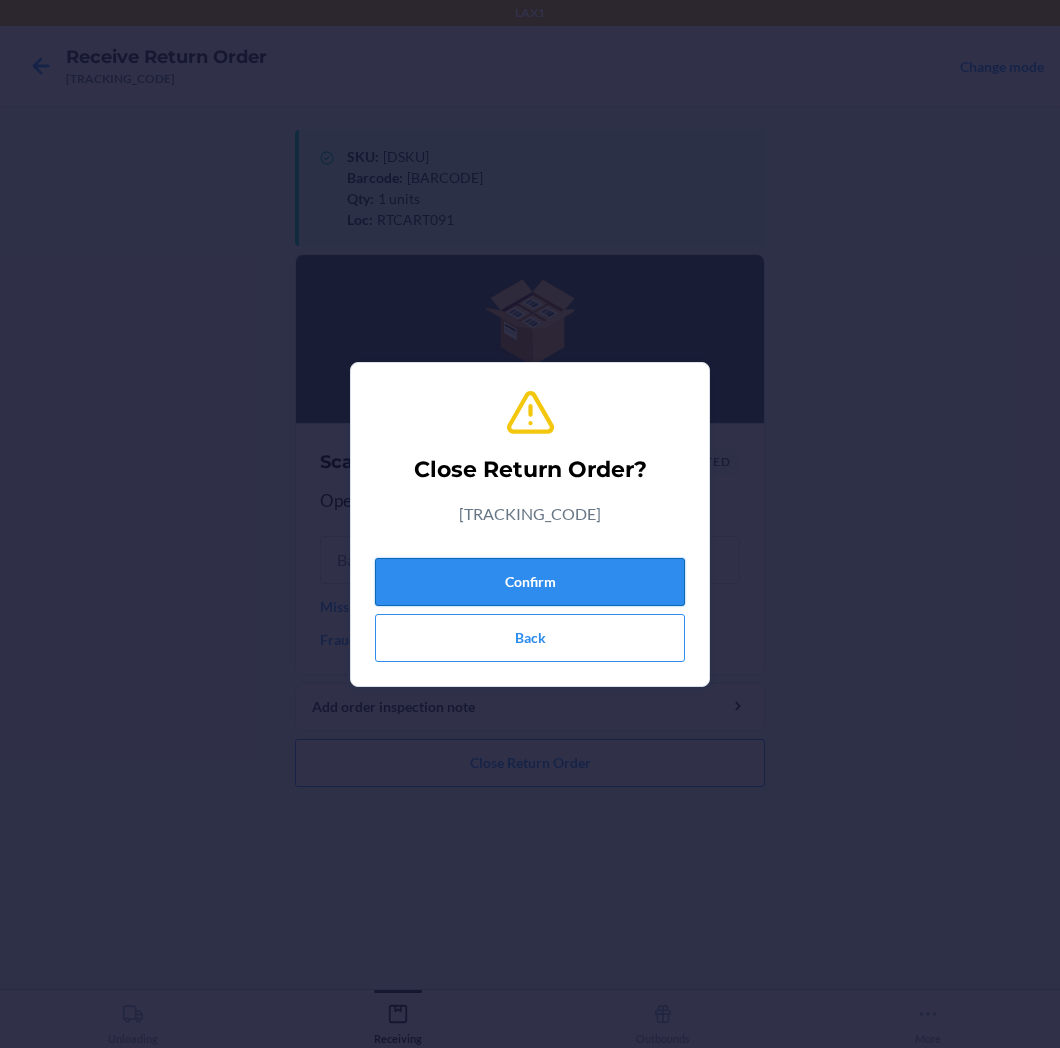 click on "Confirm" at bounding box center [530, 582] 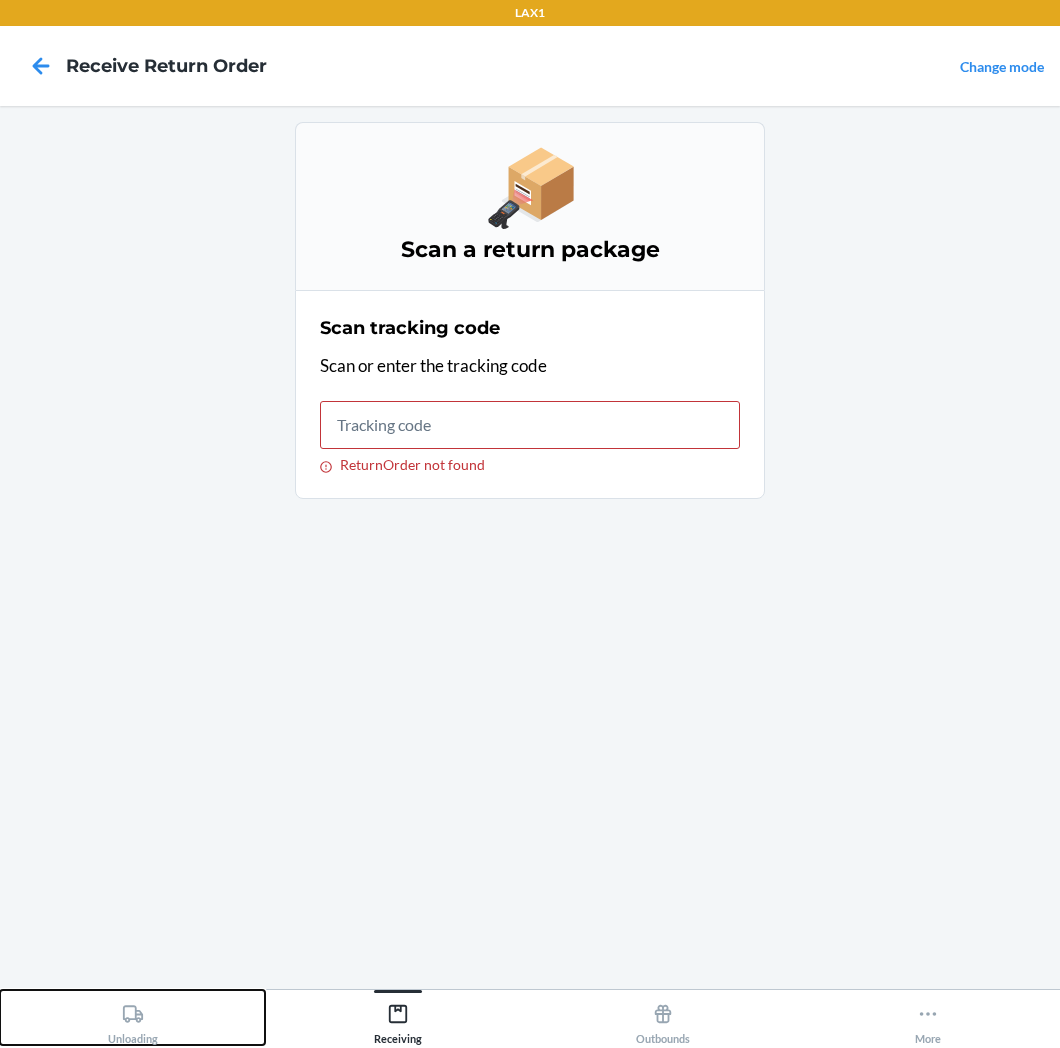 click on "Unloading" at bounding box center (133, 1020) 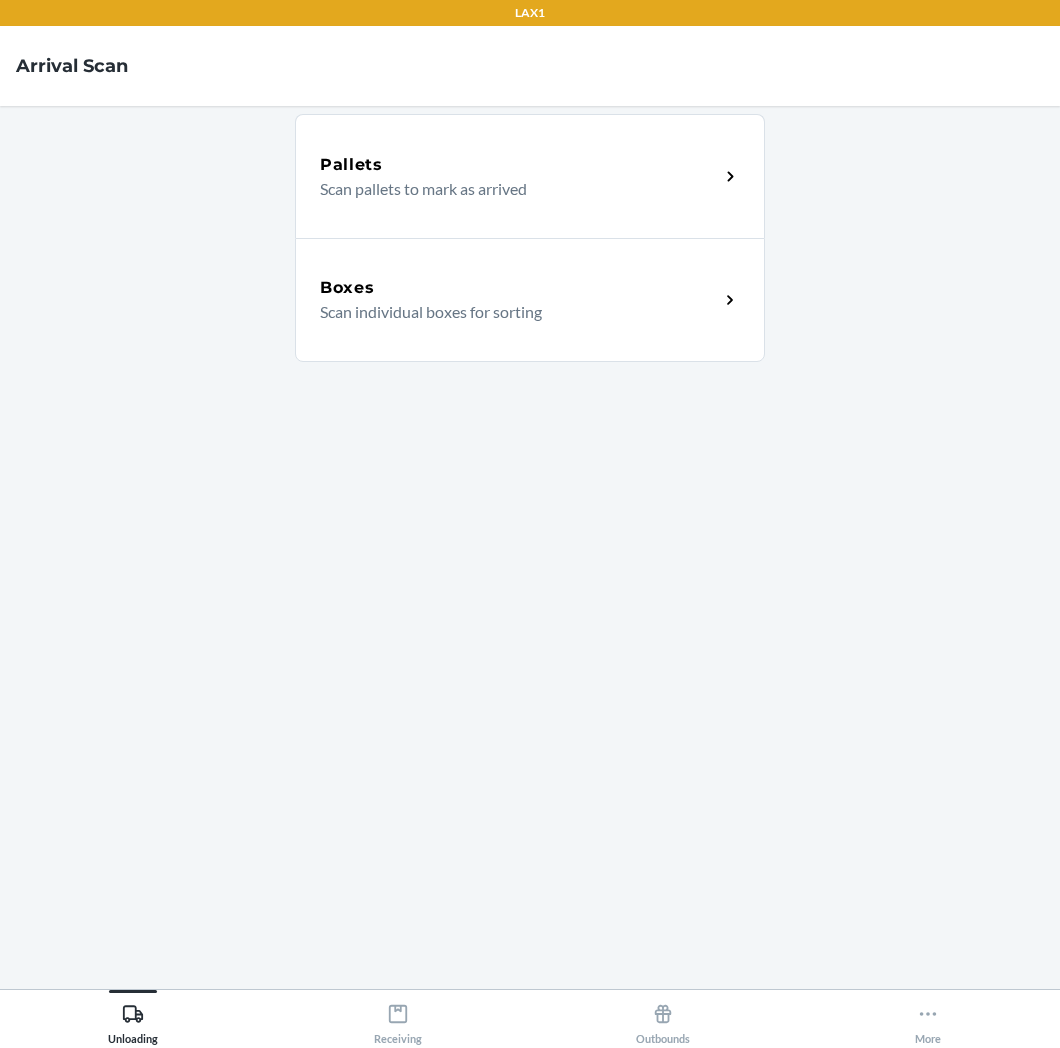 click on "Scan individual boxes for sorting" at bounding box center (511, 312) 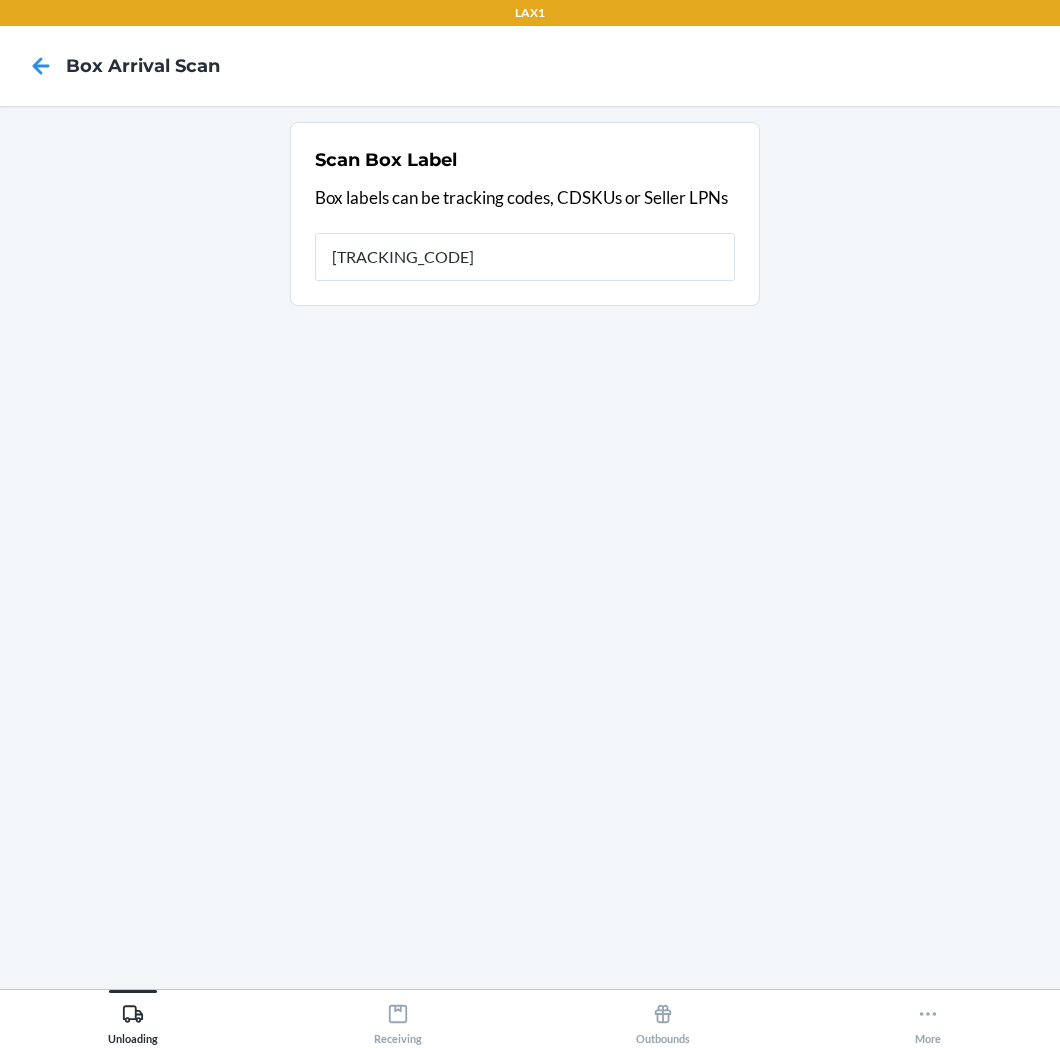 type on "[TRACKING_CODE]" 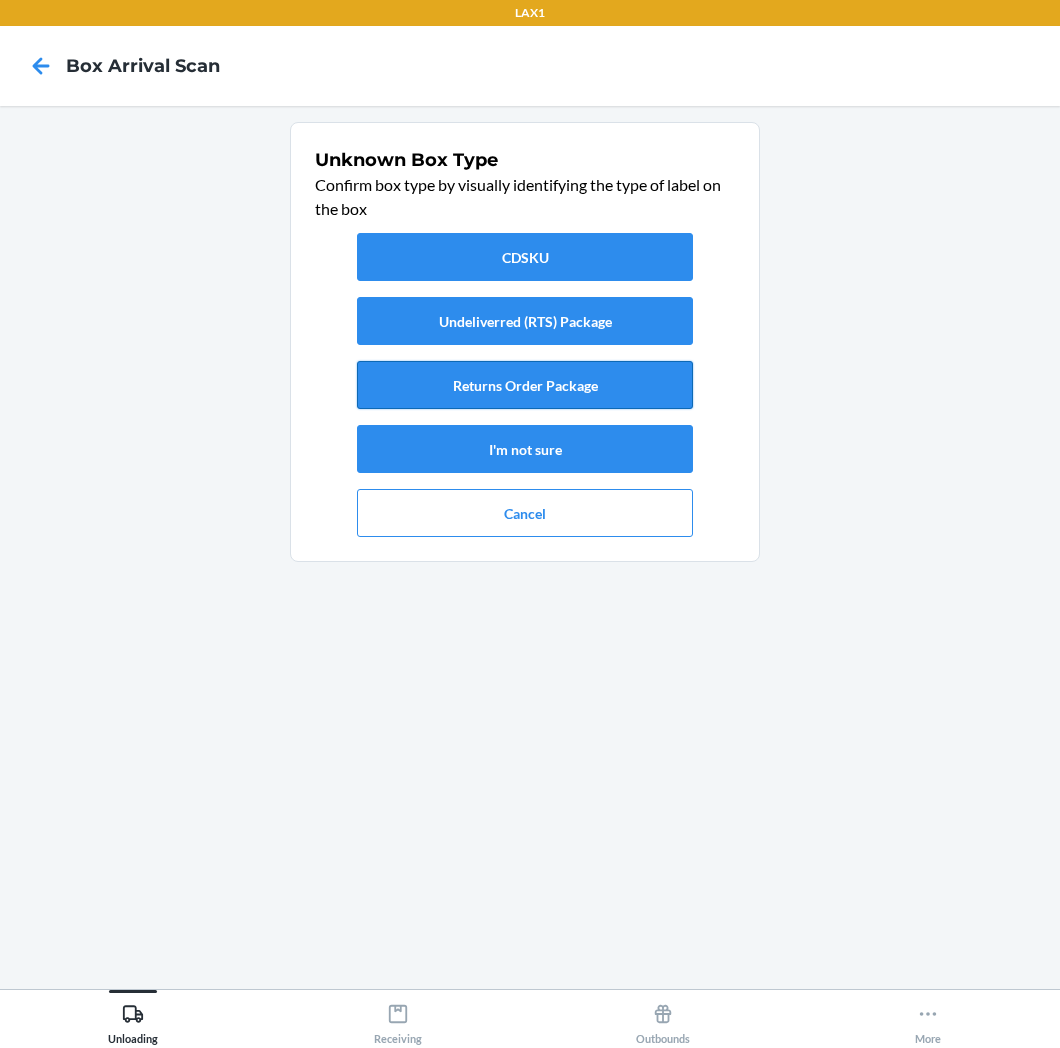 click on "Returns Order Package" at bounding box center [525, 385] 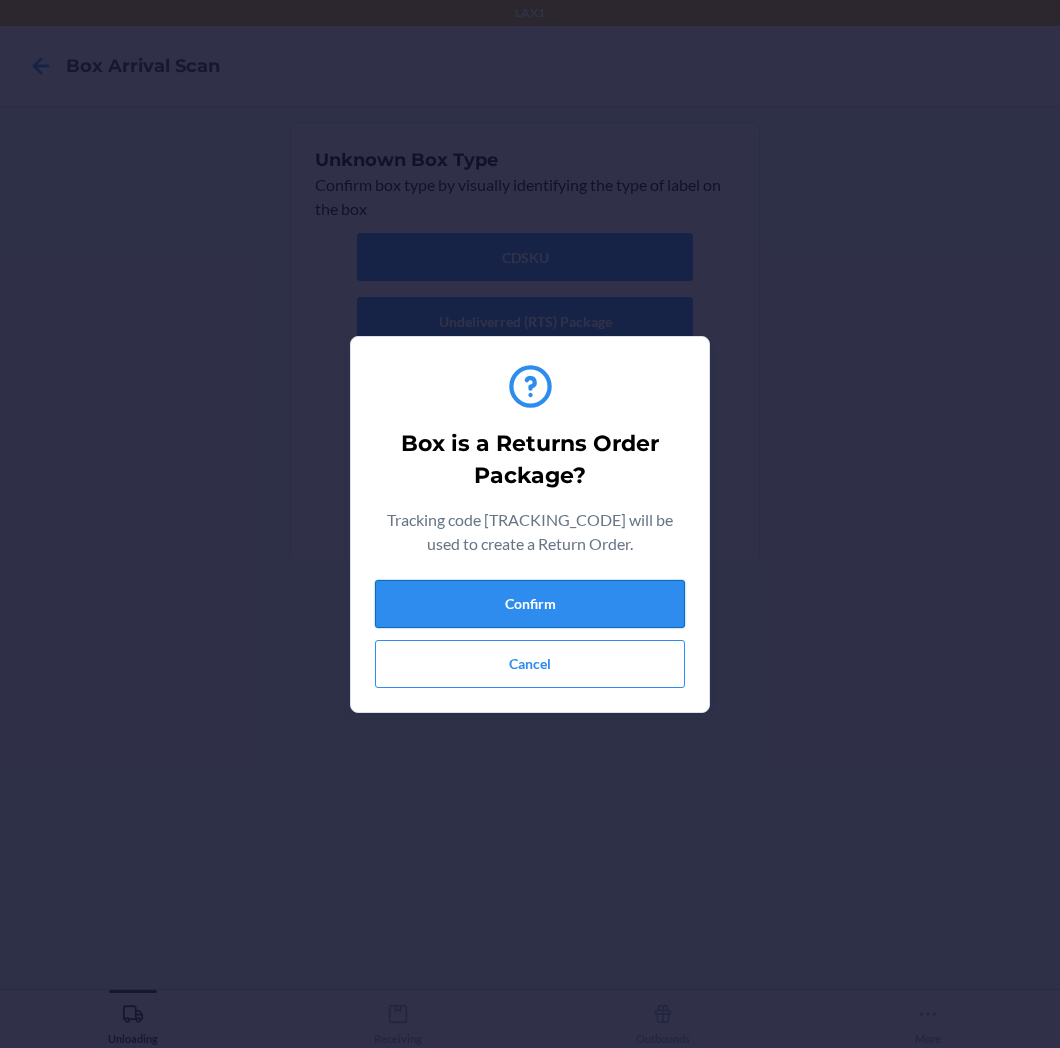click on "Confirm" at bounding box center (530, 604) 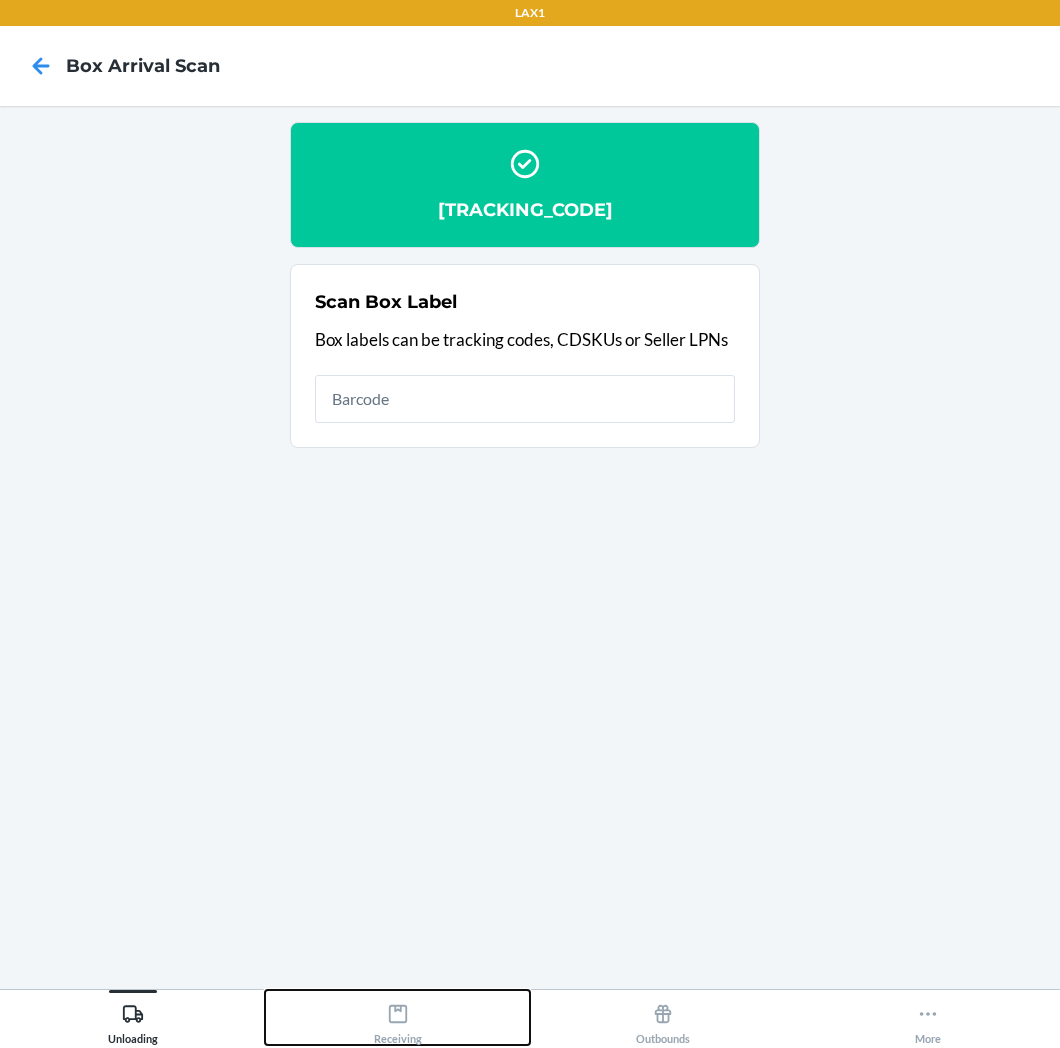 click on "Receiving" at bounding box center (398, 1020) 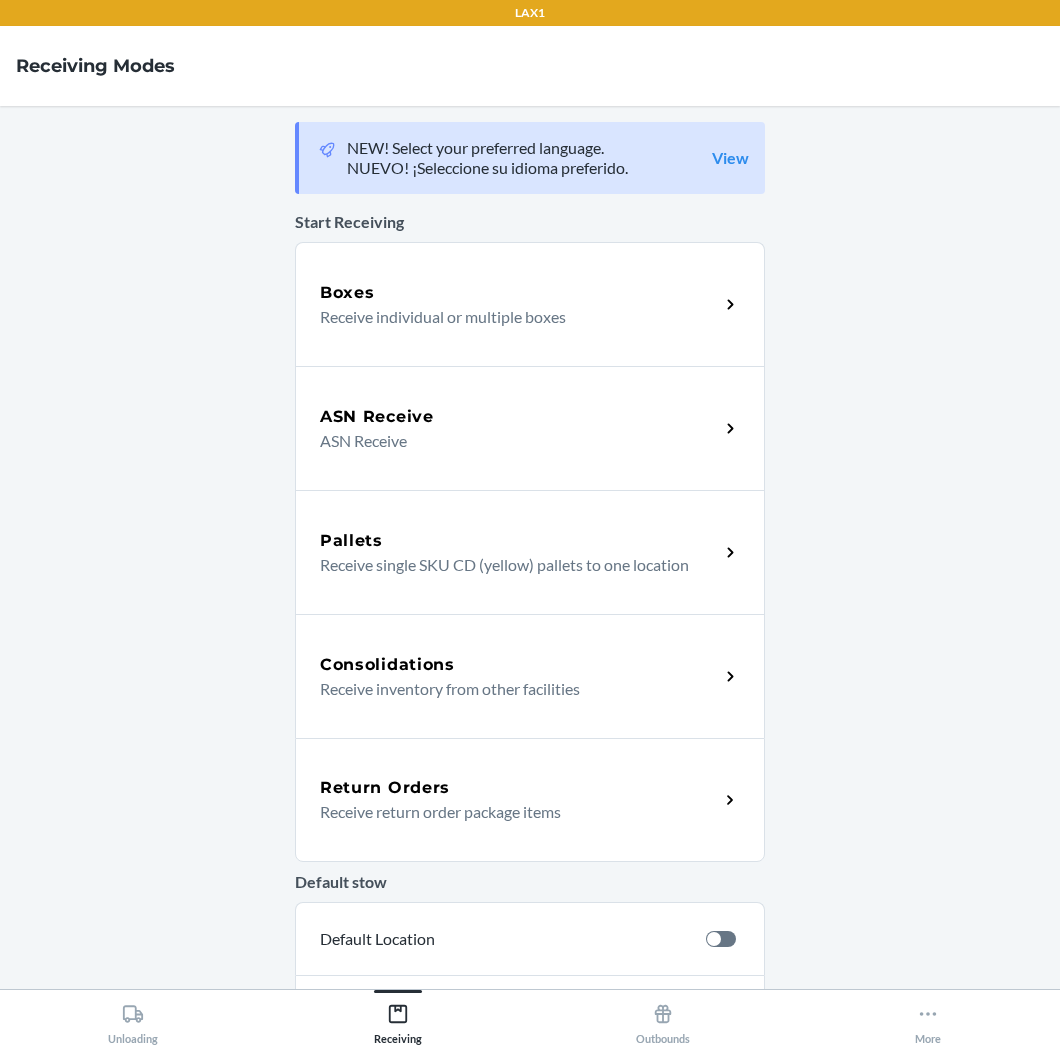 click on "Receive return order package items" at bounding box center [511, 812] 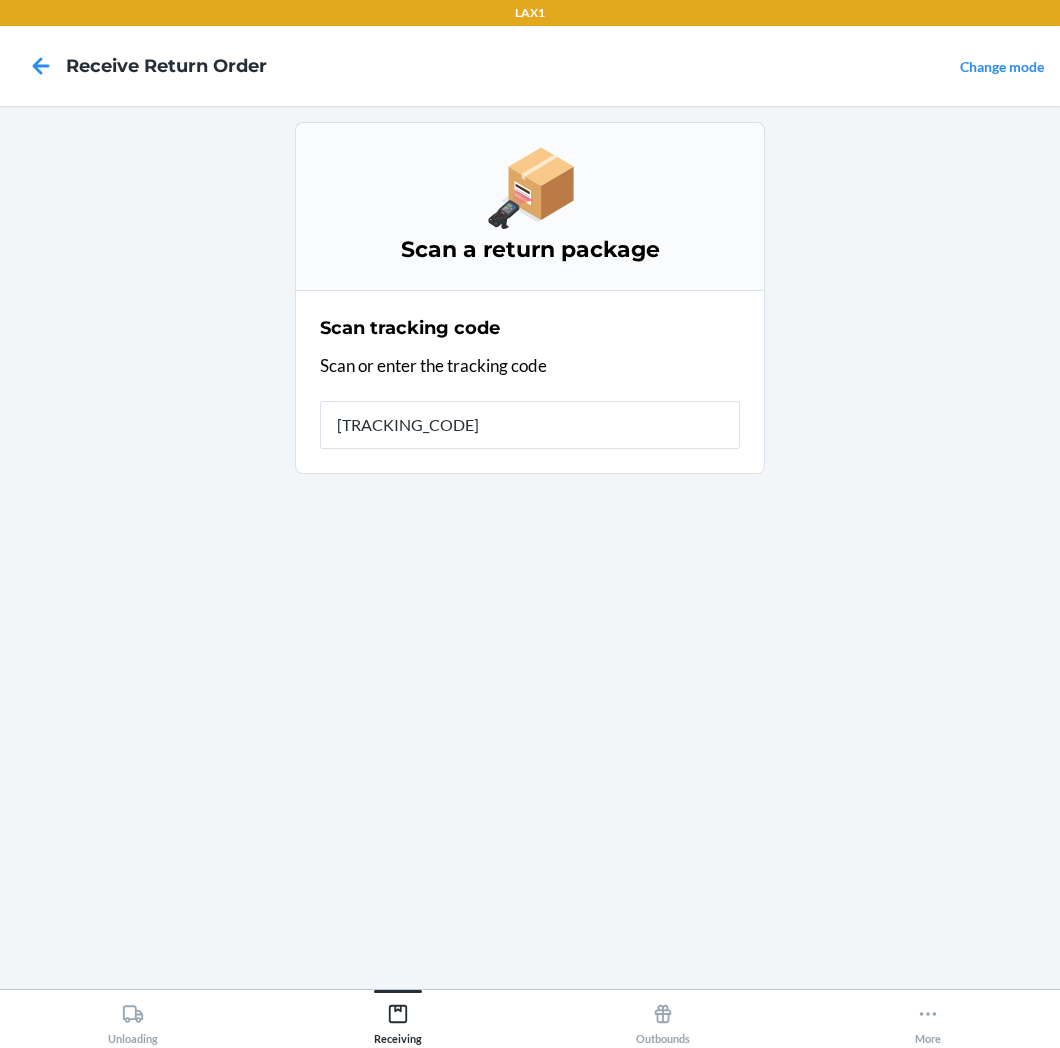 type on "[TRACKING_CODE]" 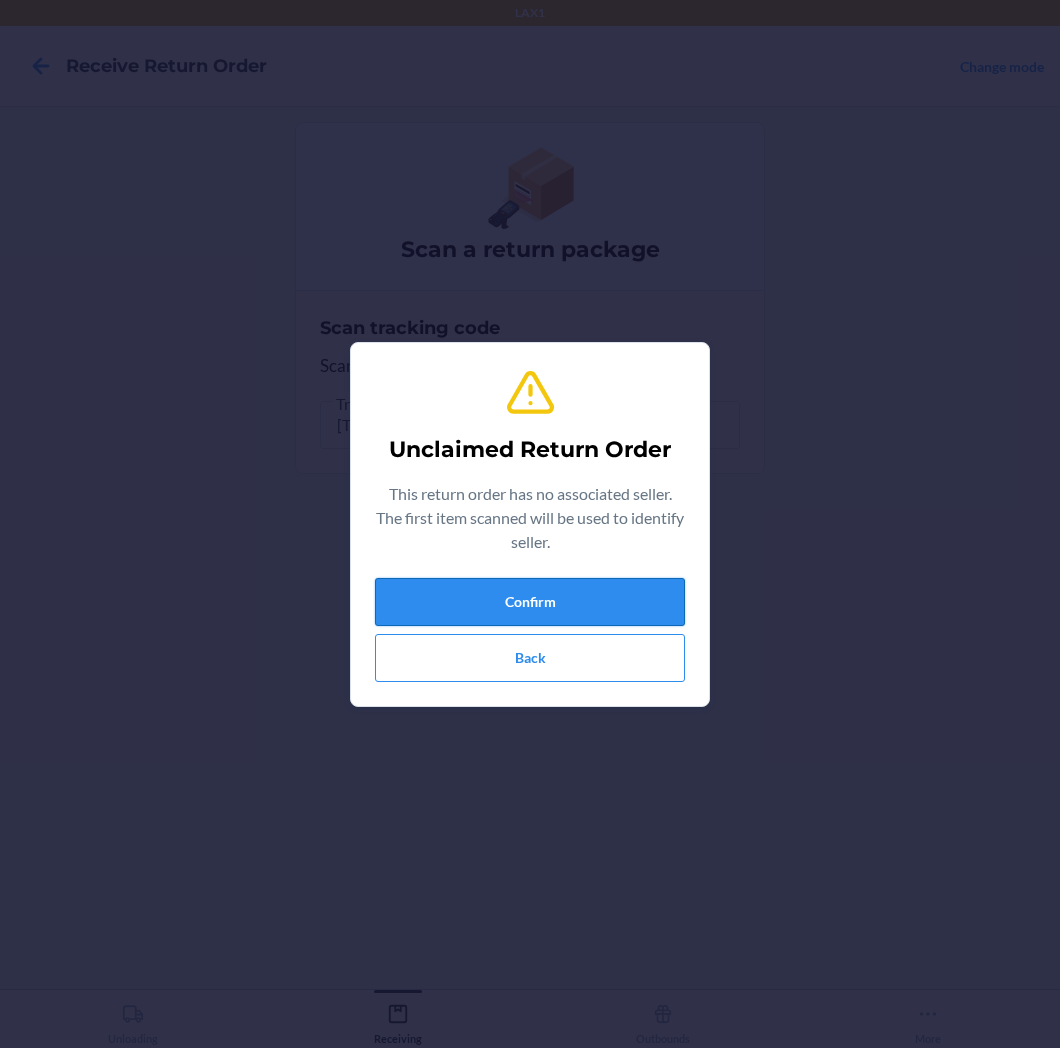 click on "Confirm" at bounding box center (530, 602) 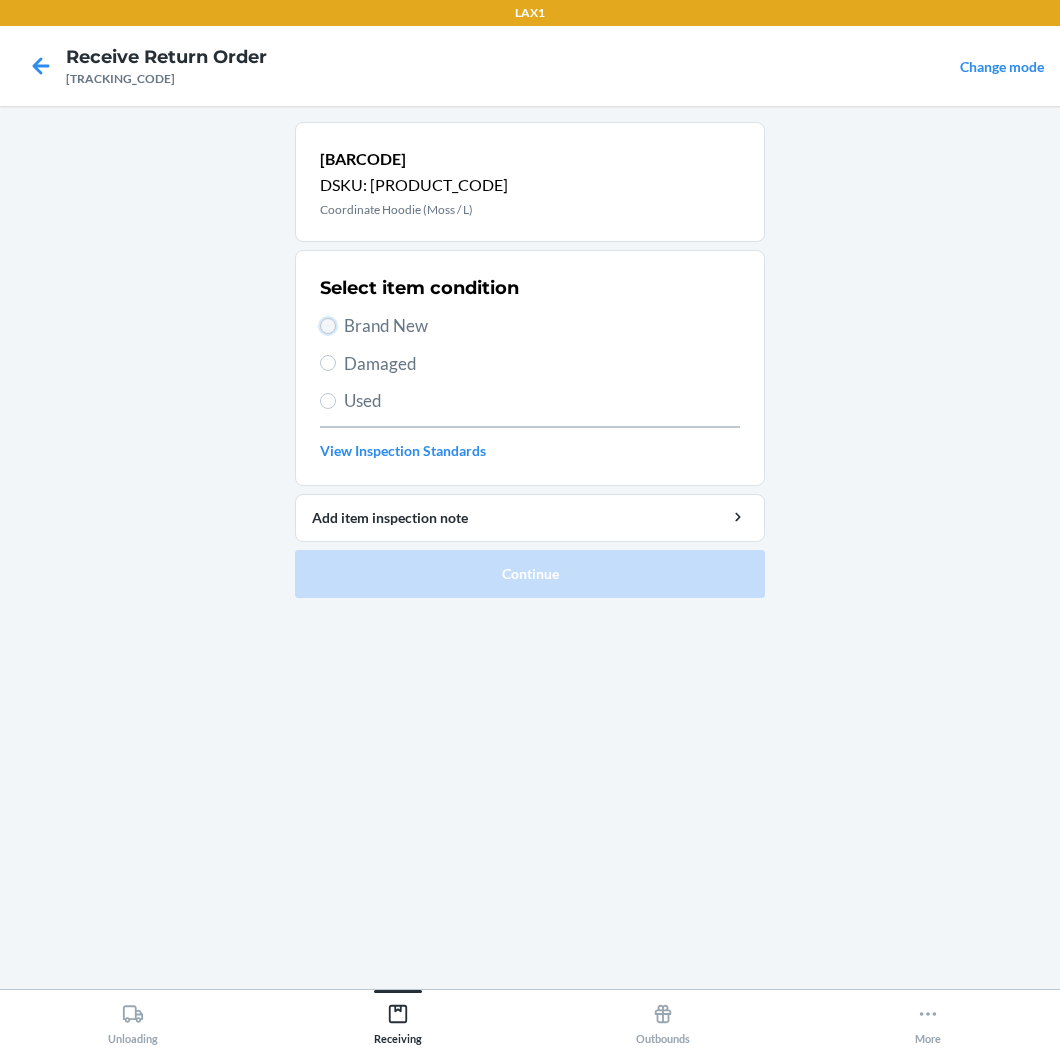 click on "Brand New" at bounding box center (328, 326) 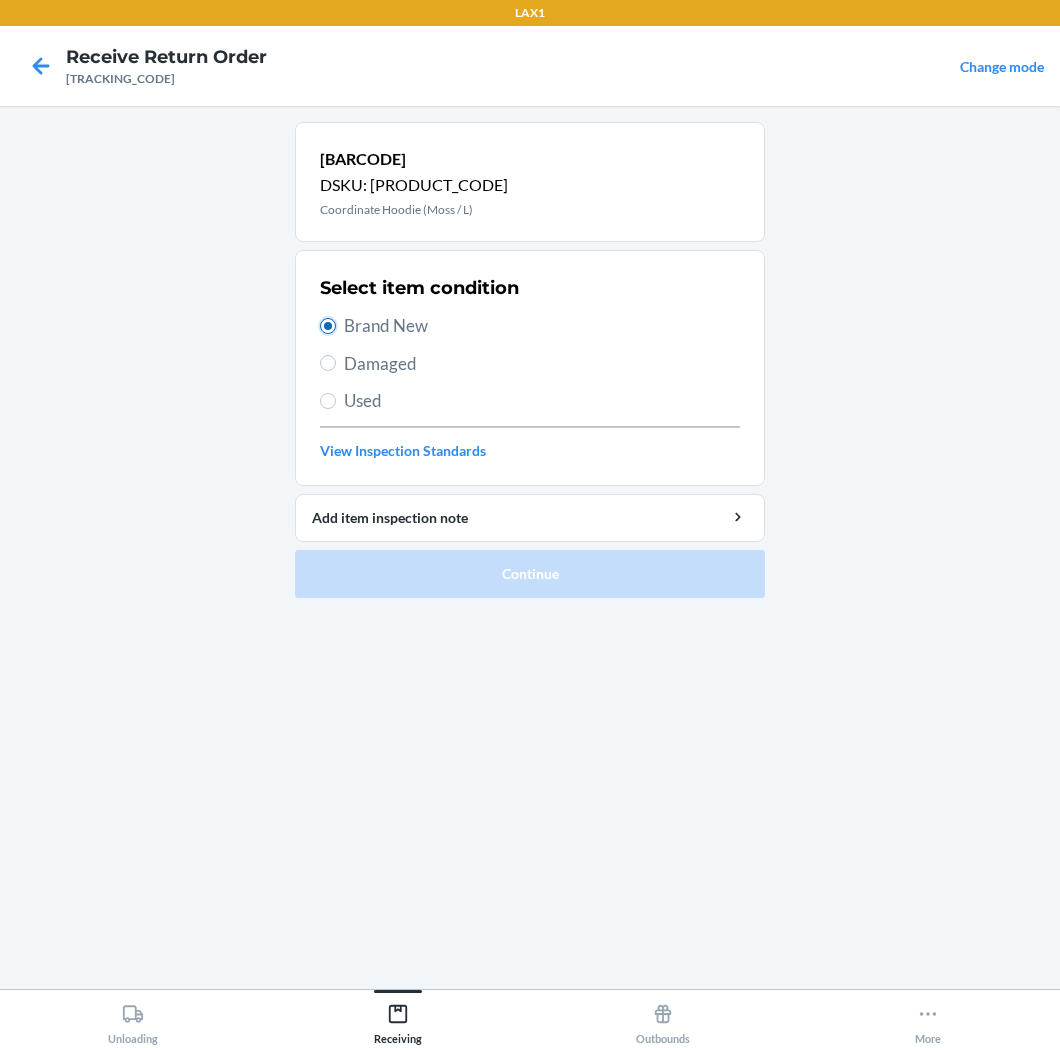radio on "true" 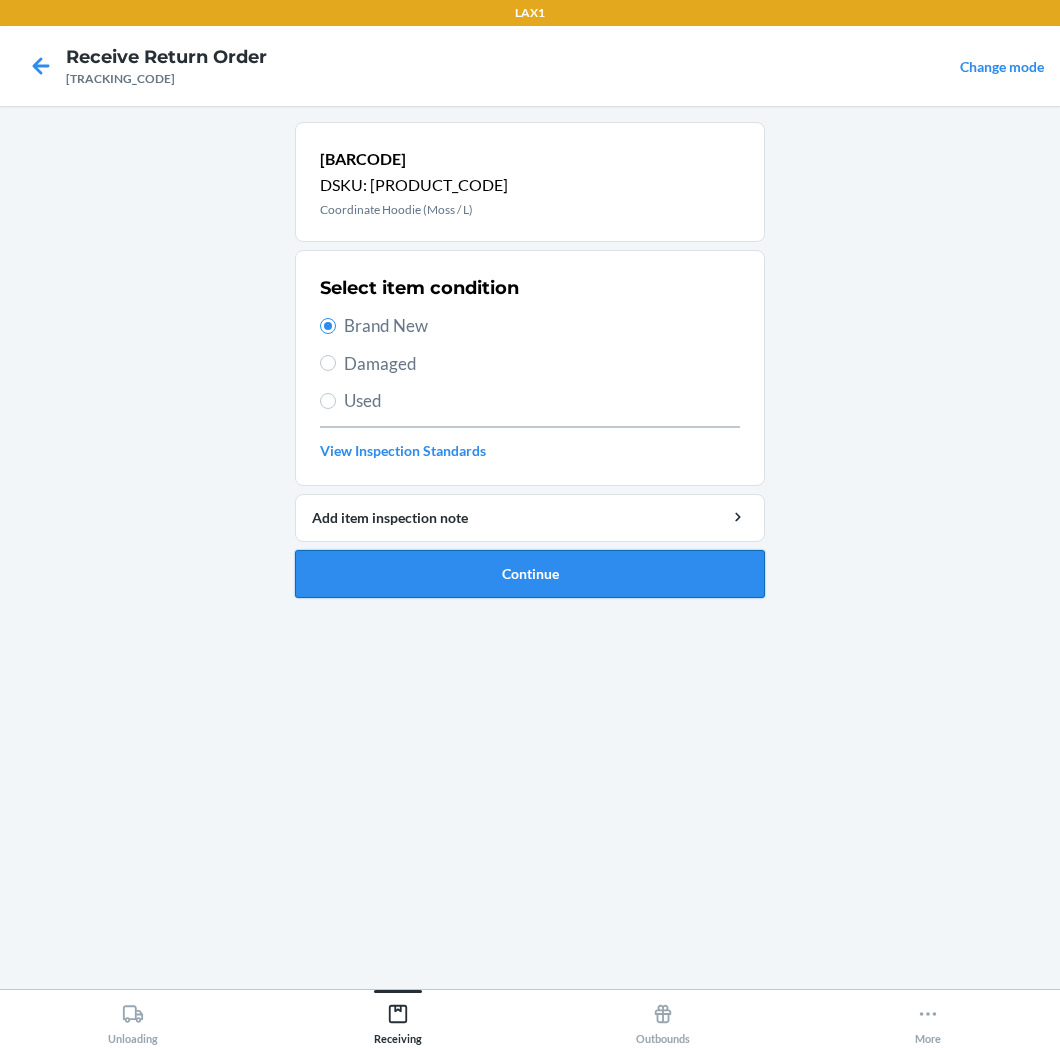 click on "Continue" at bounding box center [530, 574] 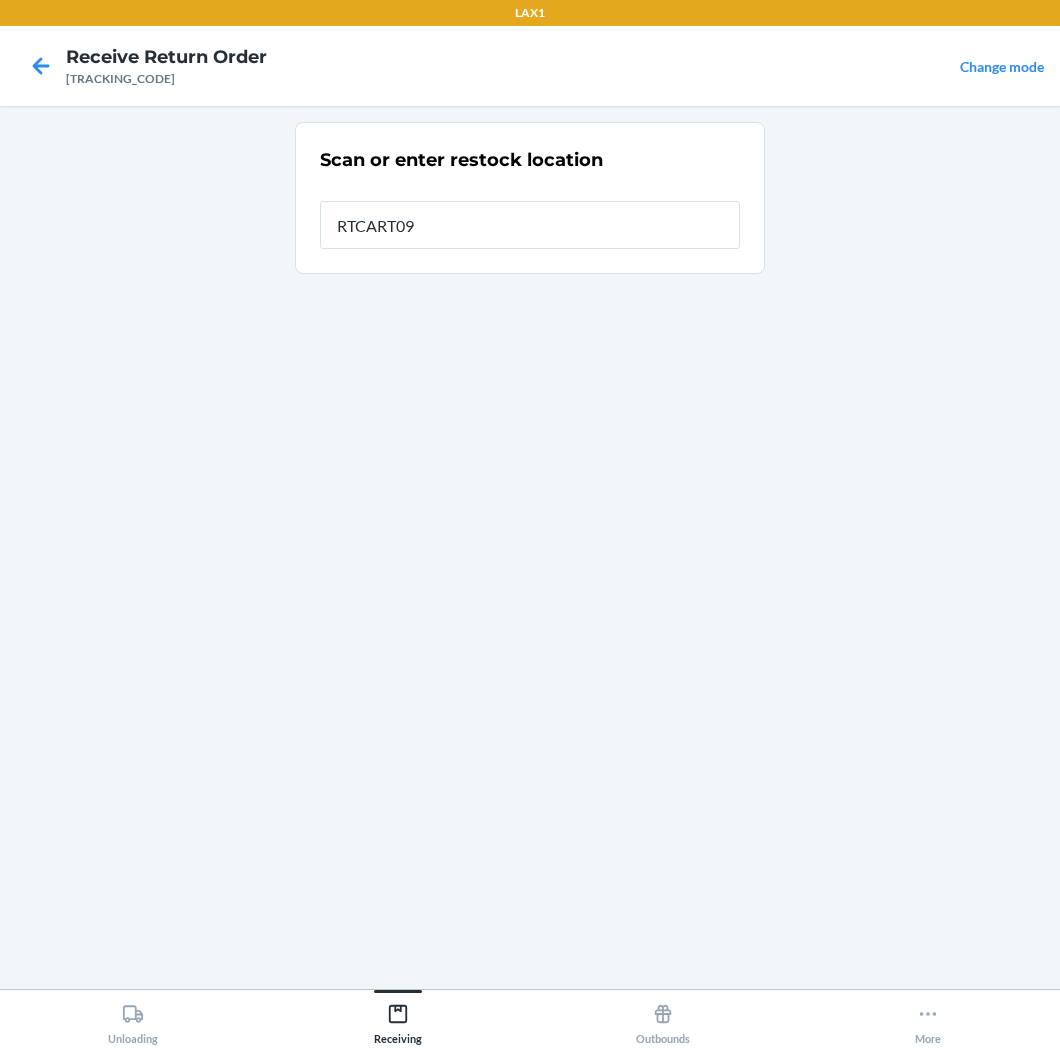 type on "RTCART091" 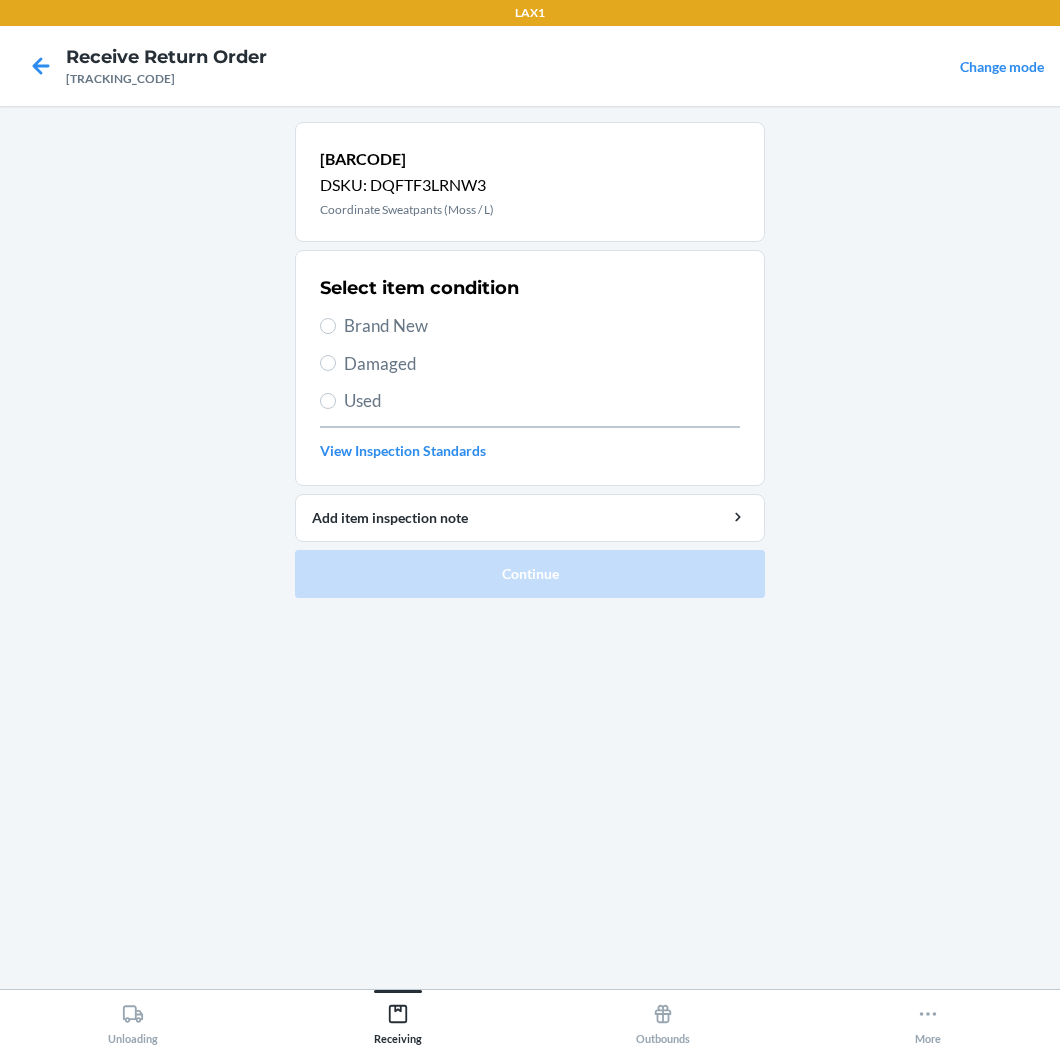 click on "Brand New" at bounding box center (542, 326) 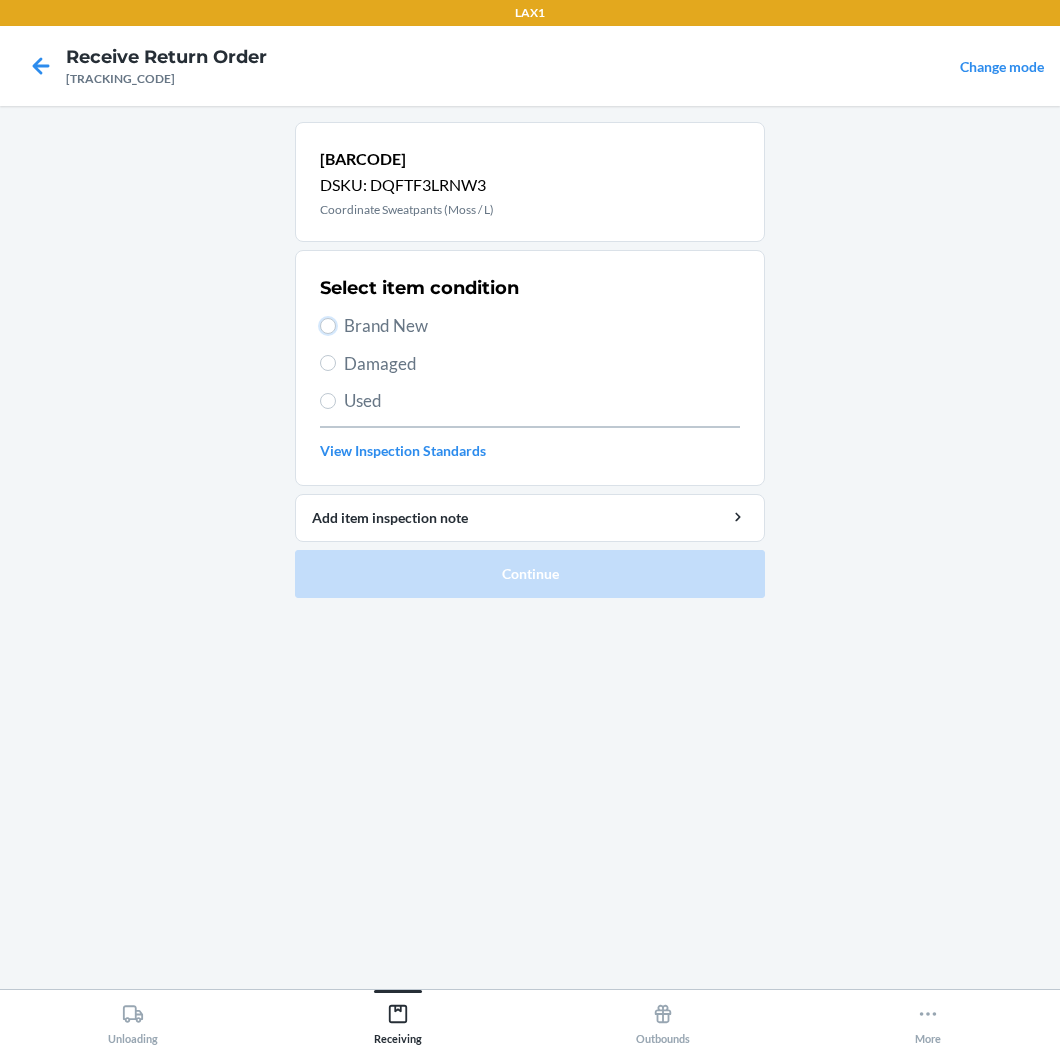 radio on "true" 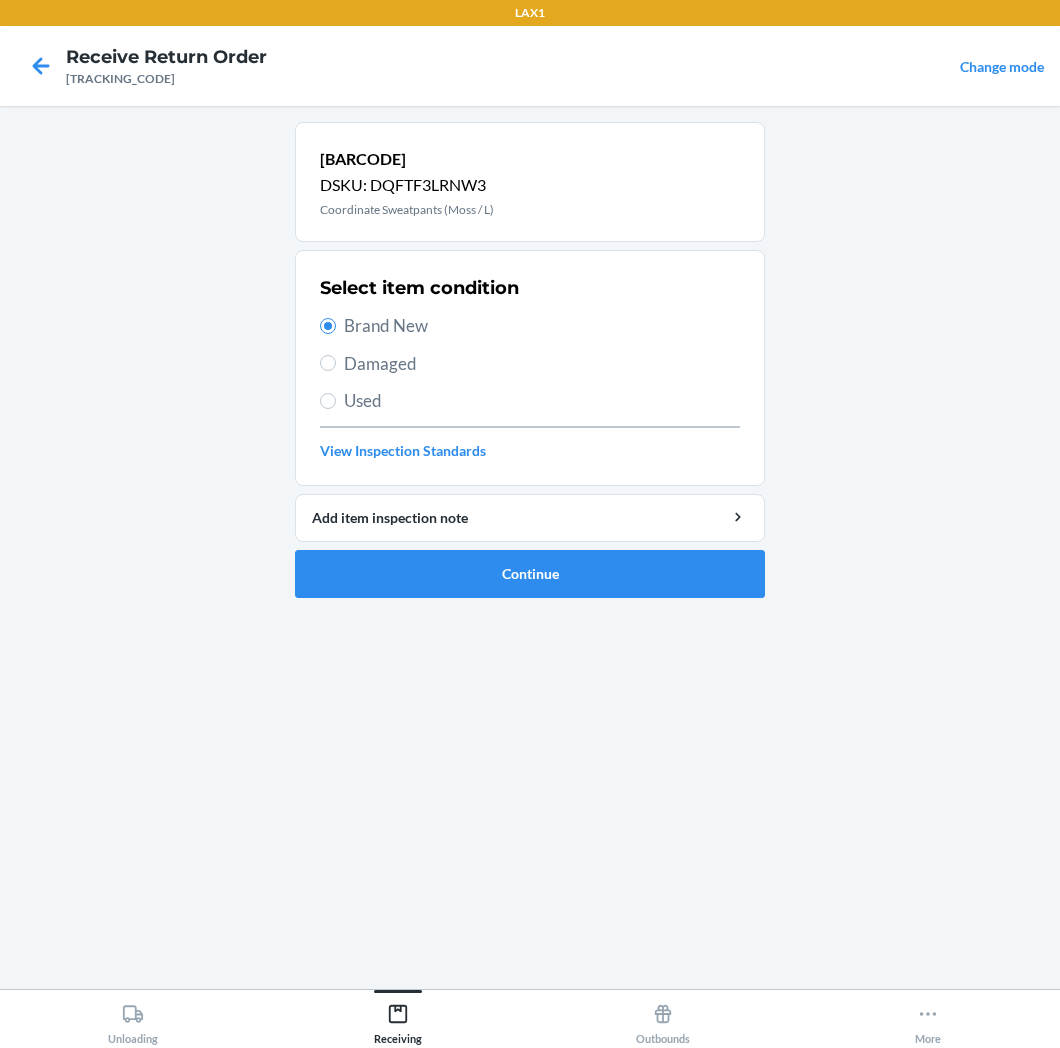 click on "[BARCODE] [DSKU]" at bounding box center [530, 368] 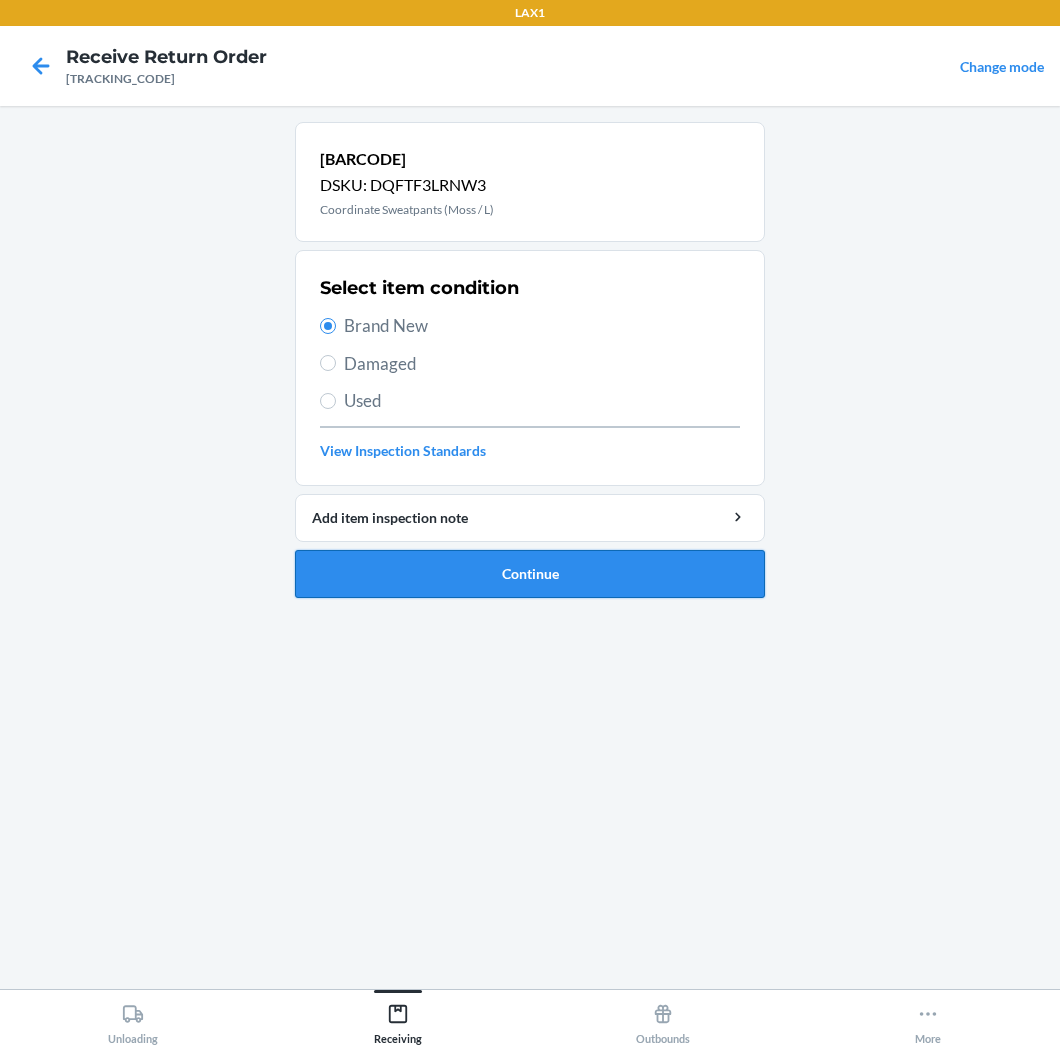 click on "Continue" at bounding box center (530, 574) 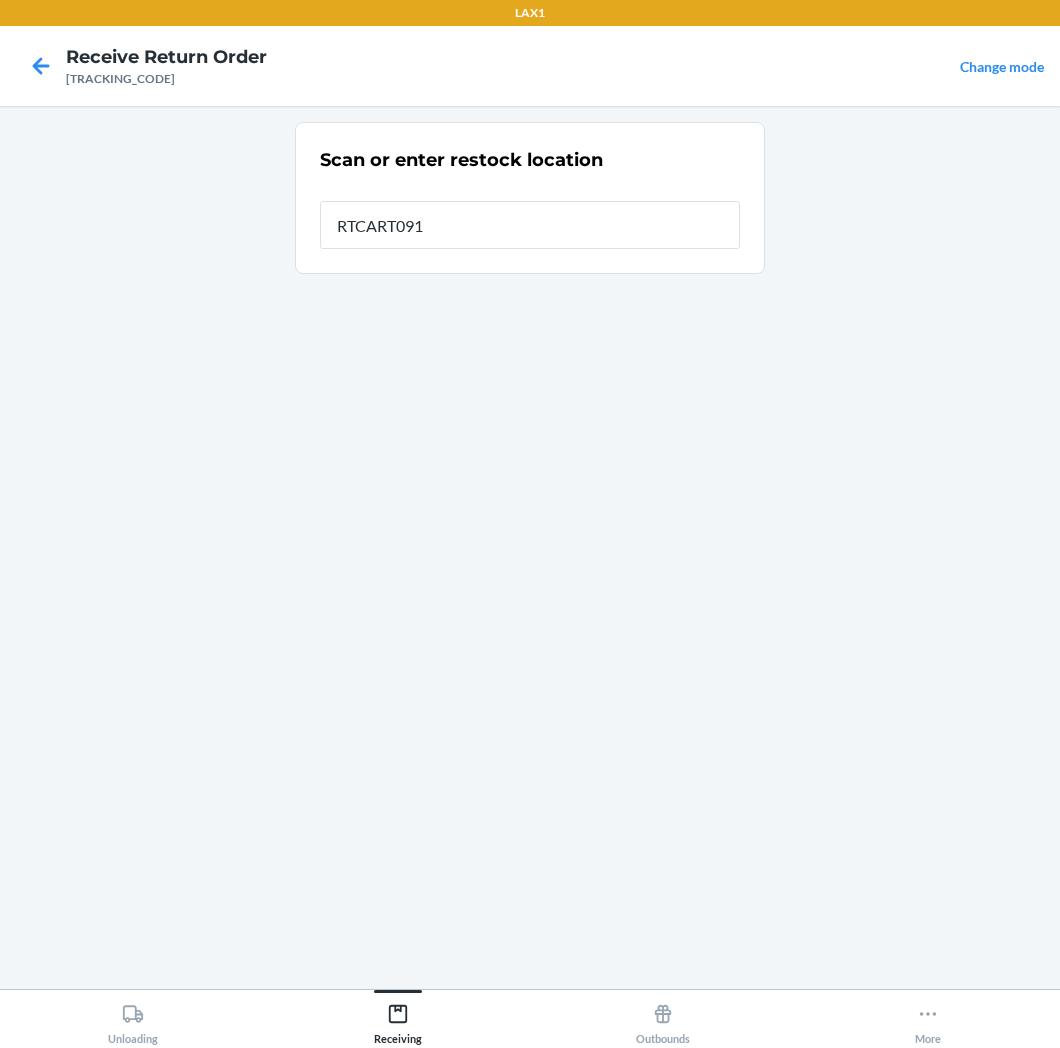 type on "RTCART091" 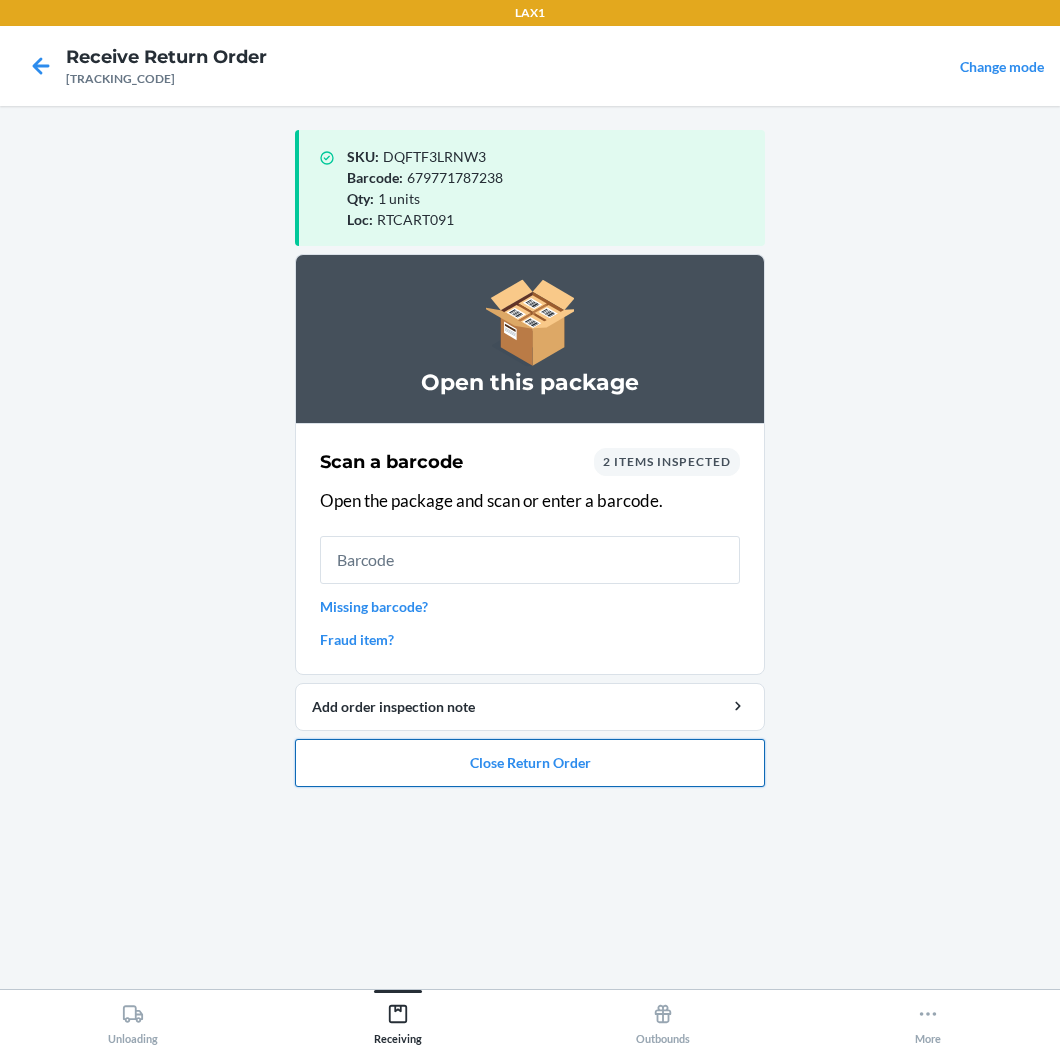 click on "Close Return Order" at bounding box center [530, 763] 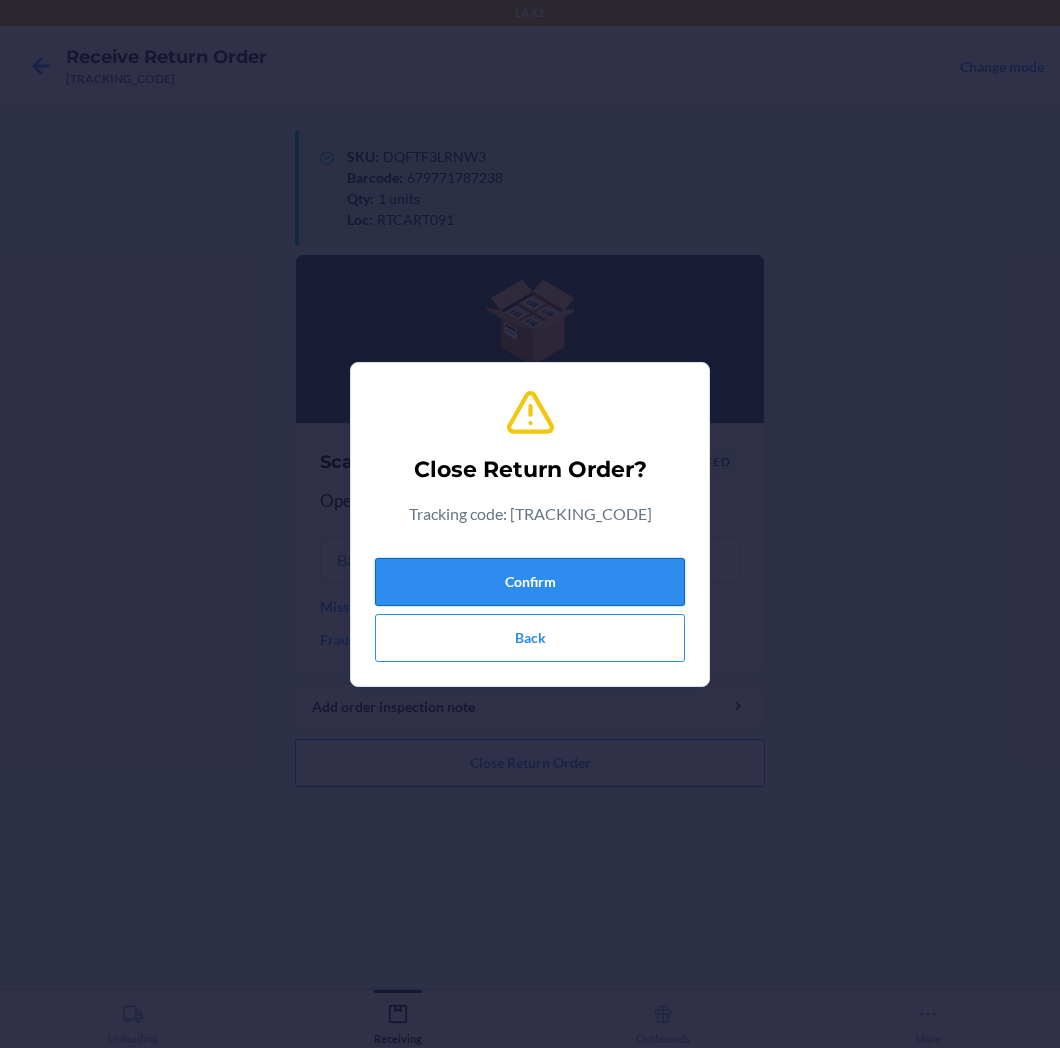 click on "Confirm" at bounding box center (530, 582) 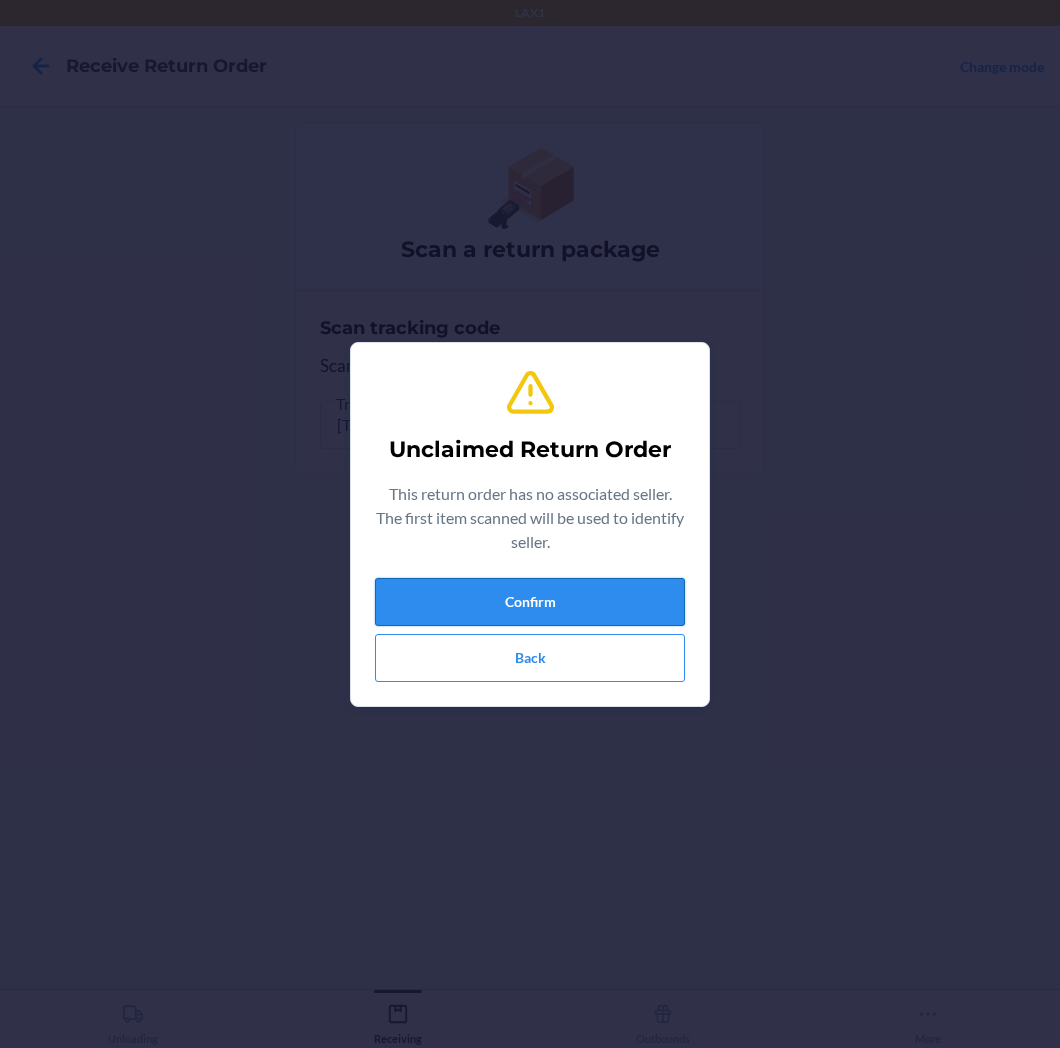 drag, startPoint x: 616, startPoint y: 596, endPoint x: 635, endPoint y: 590, distance: 19.924858 